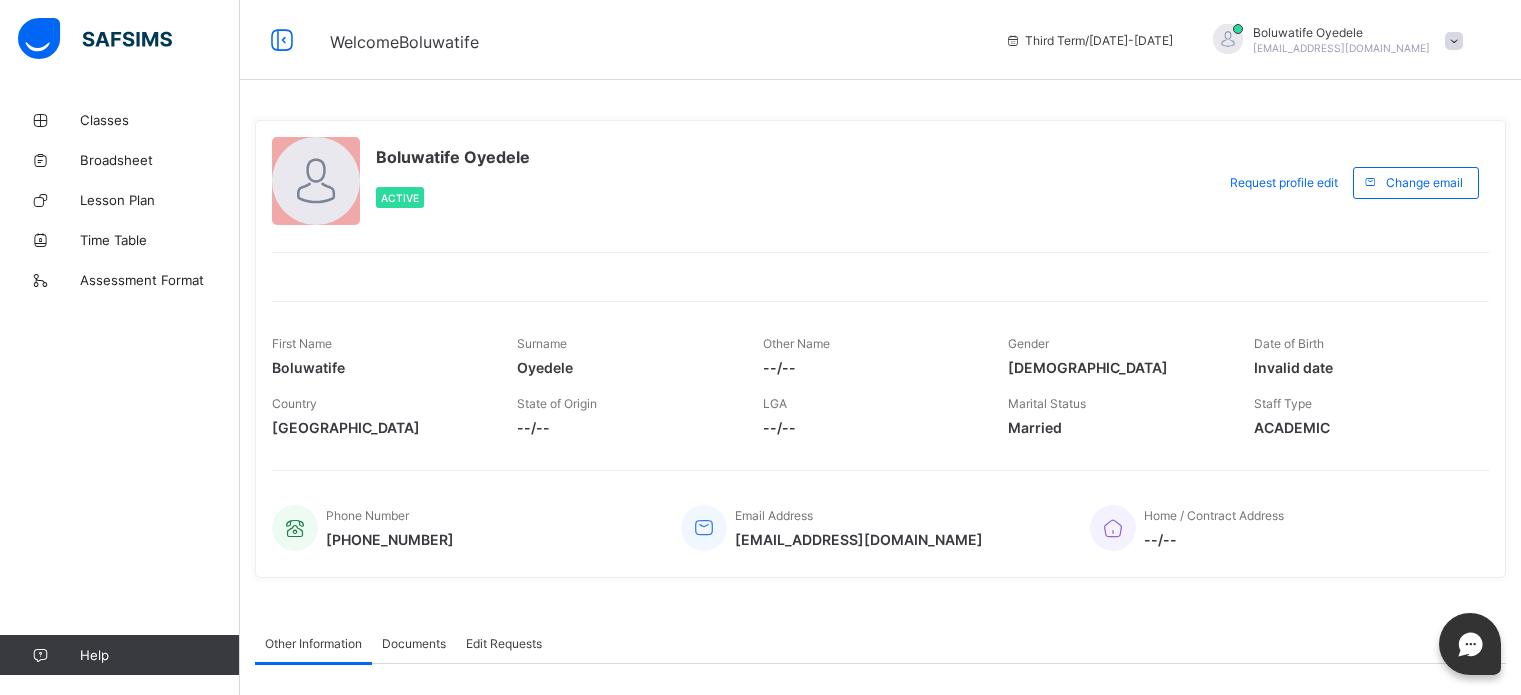 scroll, scrollTop: 0, scrollLeft: 0, axis: both 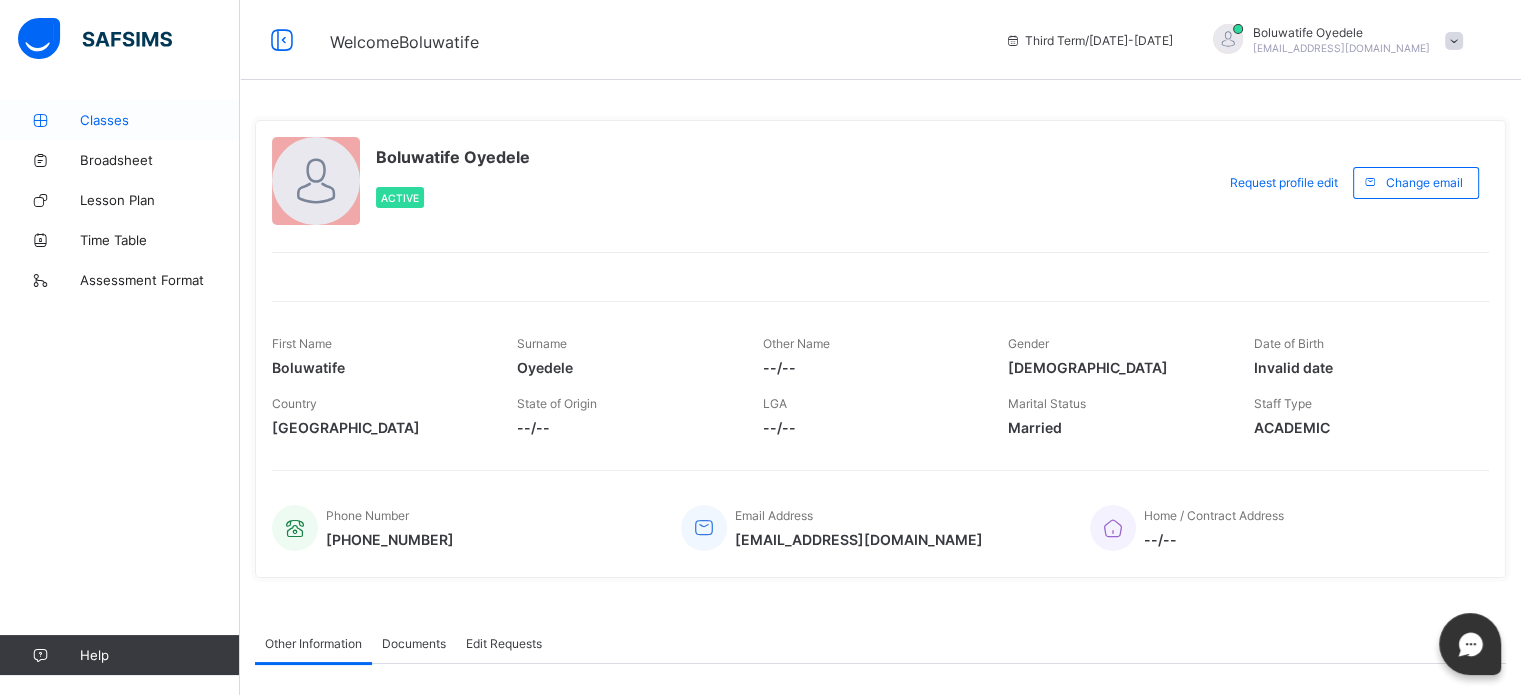 click on "Classes" at bounding box center (160, 120) 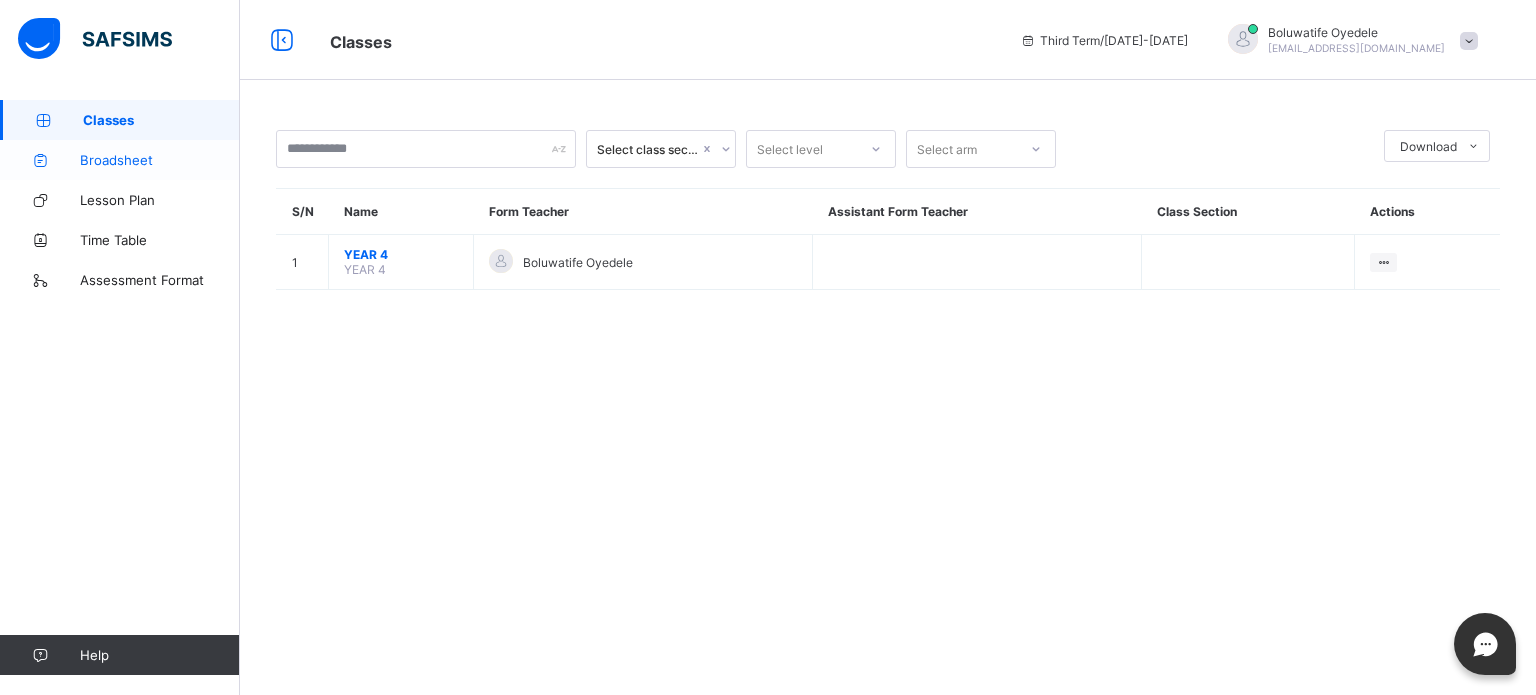 click on "Broadsheet" at bounding box center (160, 160) 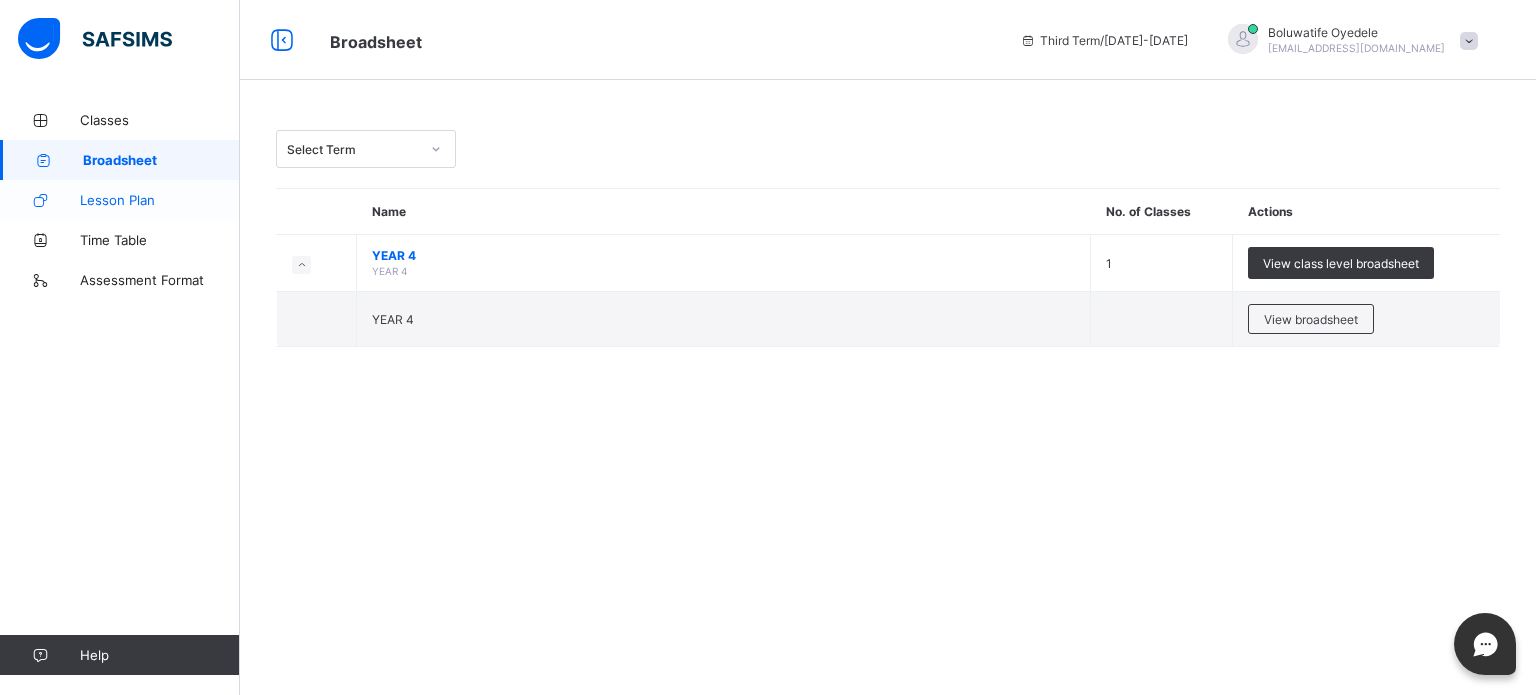 click on "Lesson Plan" at bounding box center (160, 200) 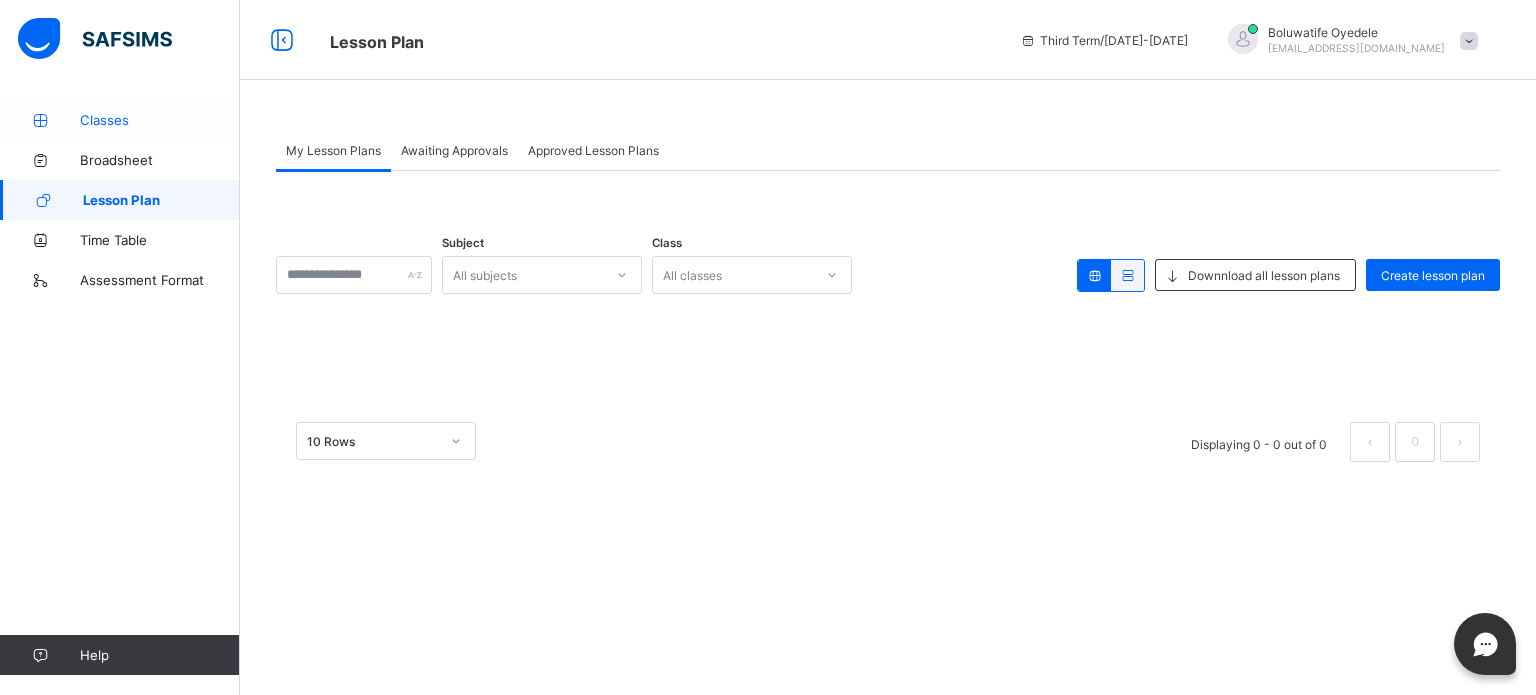click on "Classes" at bounding box center [120, 120] 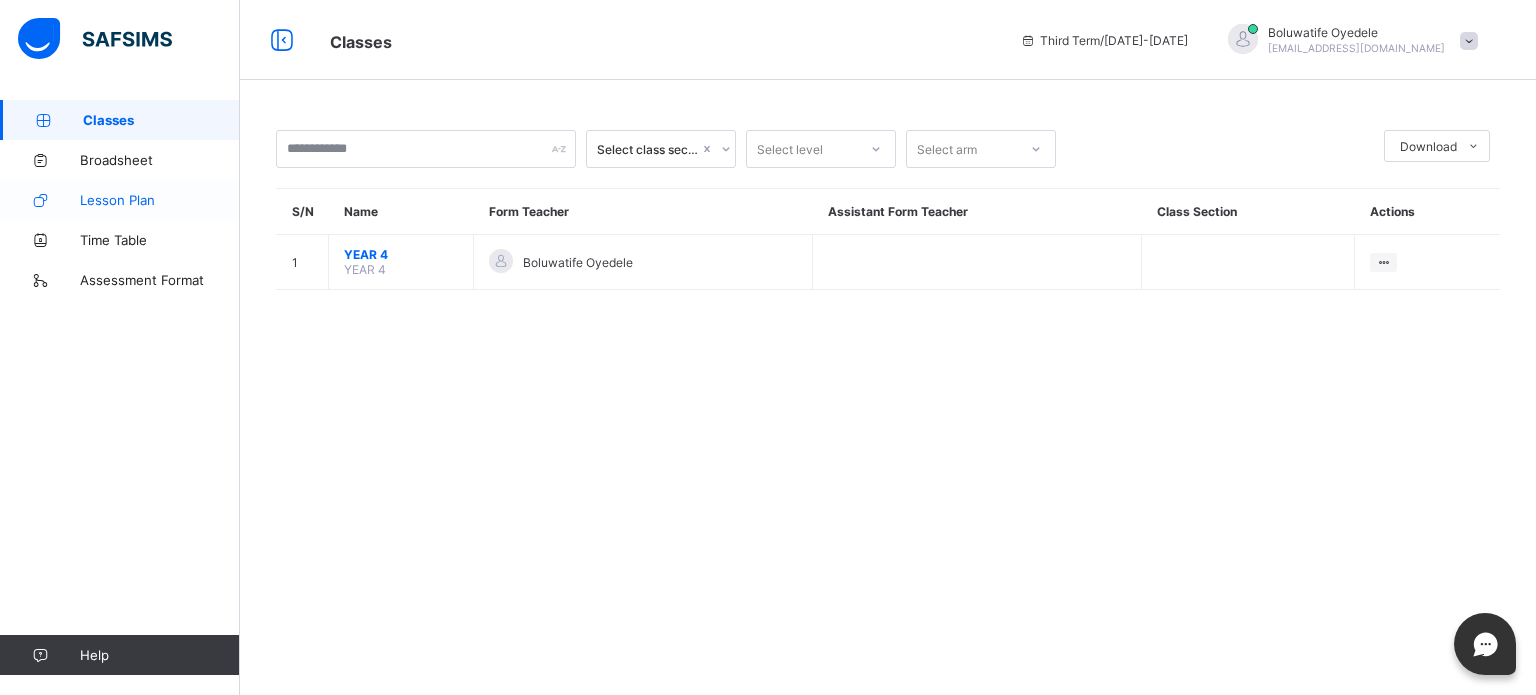 click on "Lesson Plan" at bounding box center [160, 200] 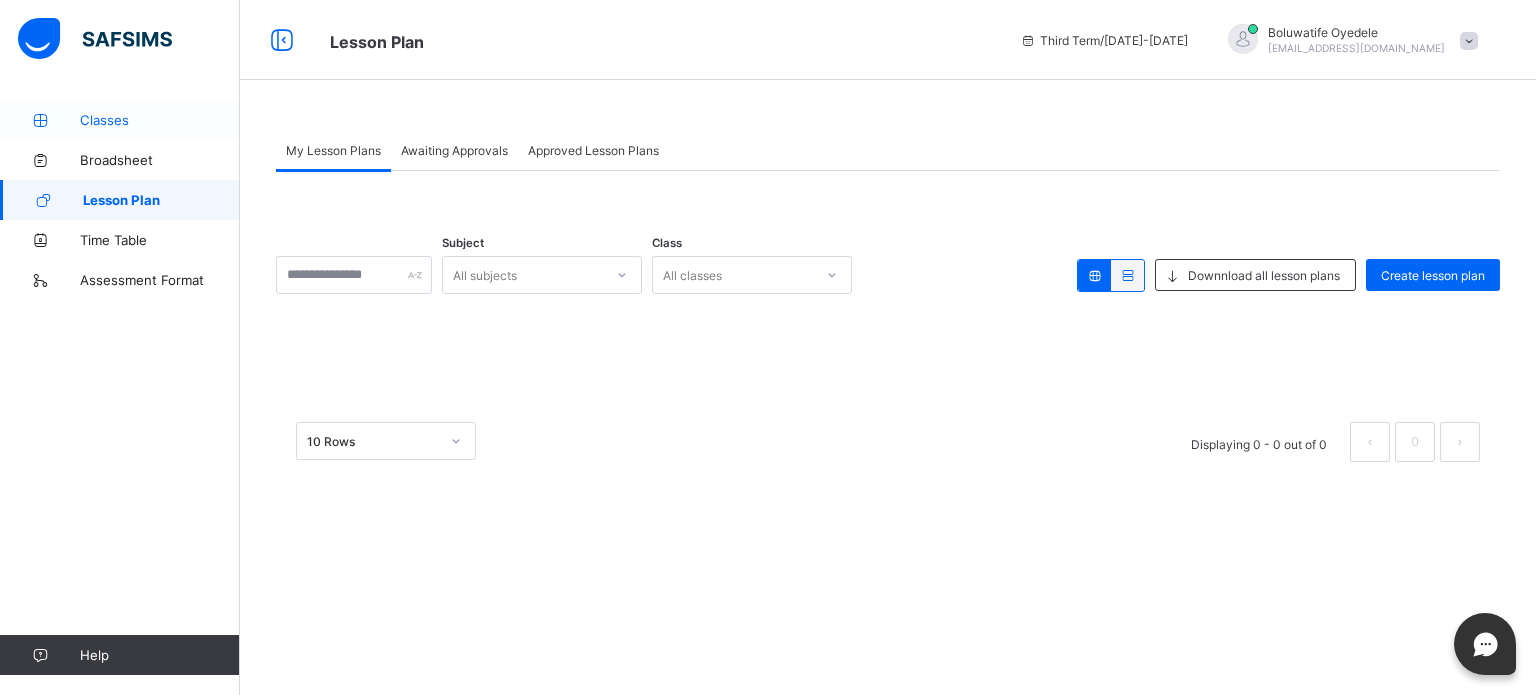 click on "Classes" at bounding box center [120, 120] 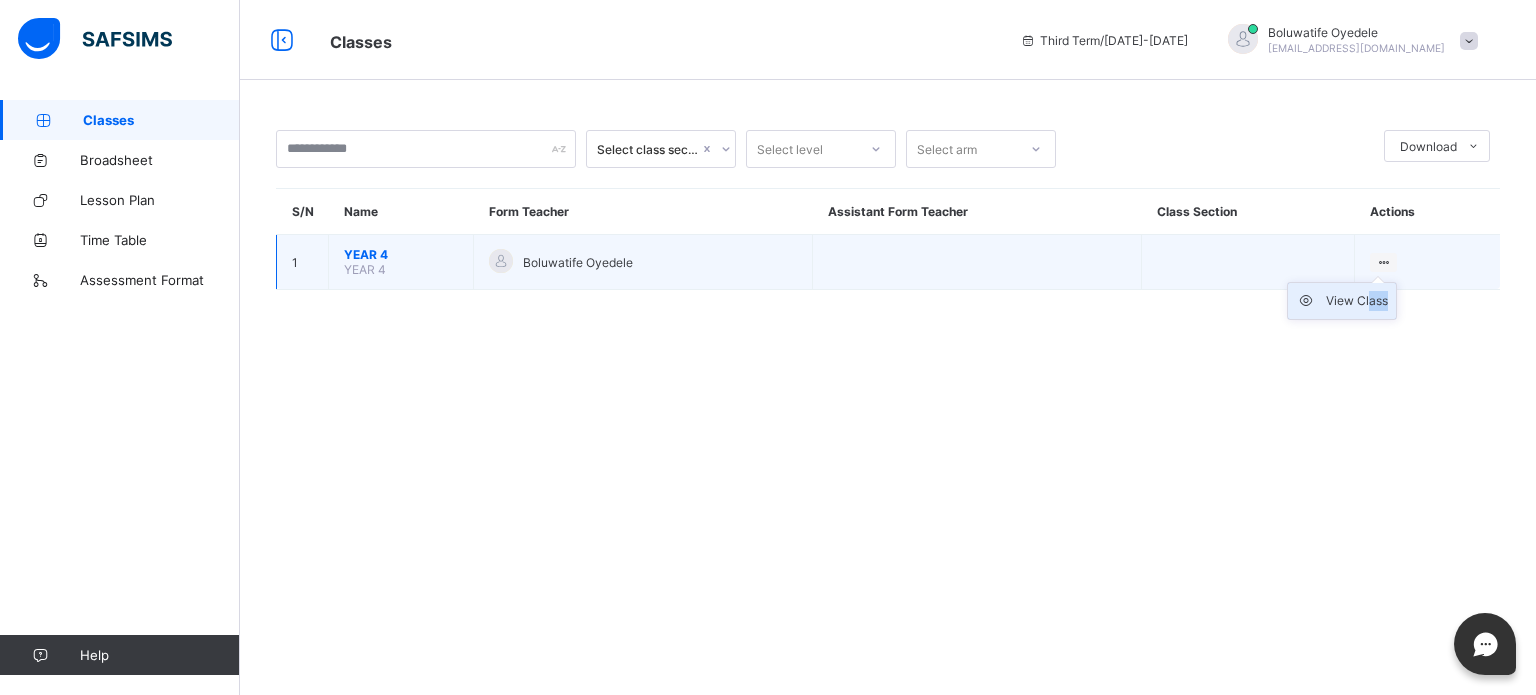 drag, startPoint x: 1379, startPoint y: 264, endPoint x: 1368, endPoint y: 298, distance: 35.735138 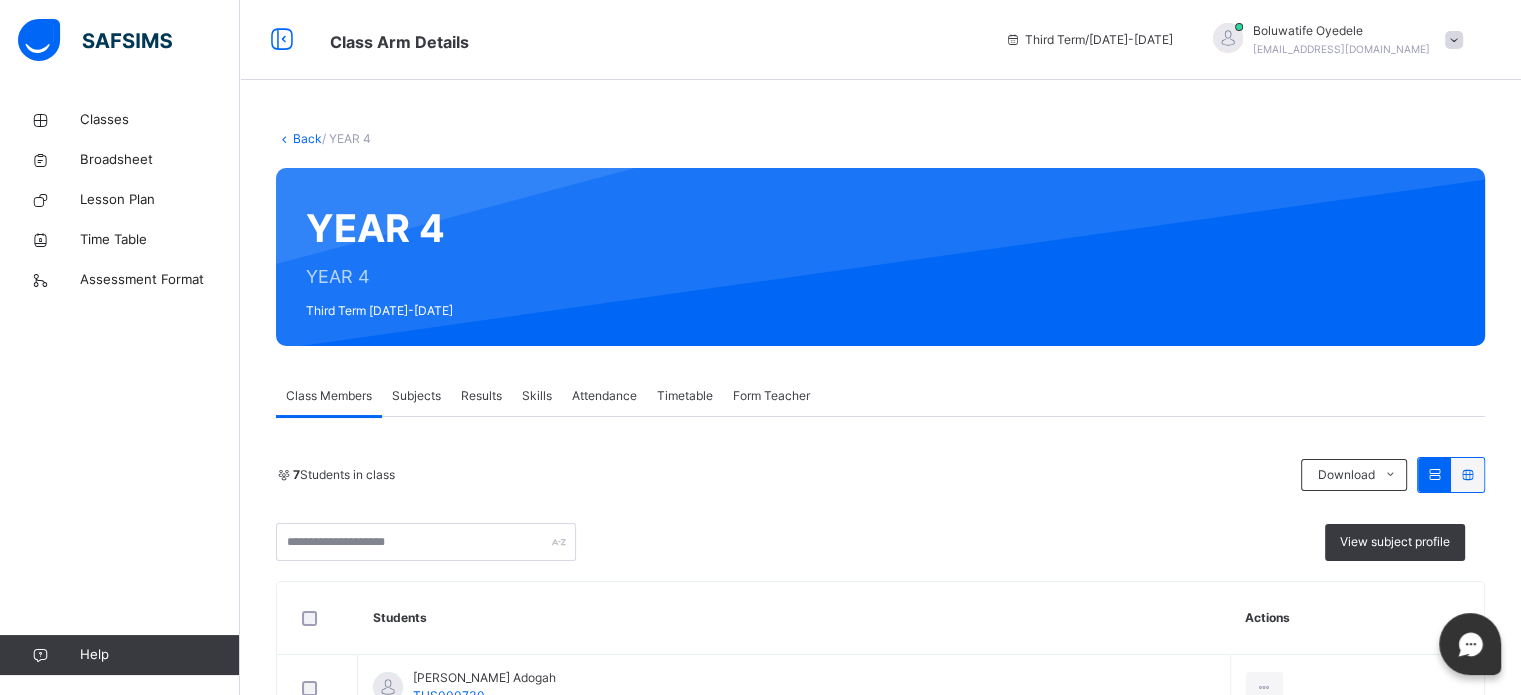 click on "Results" at bounding box center (481, 396) 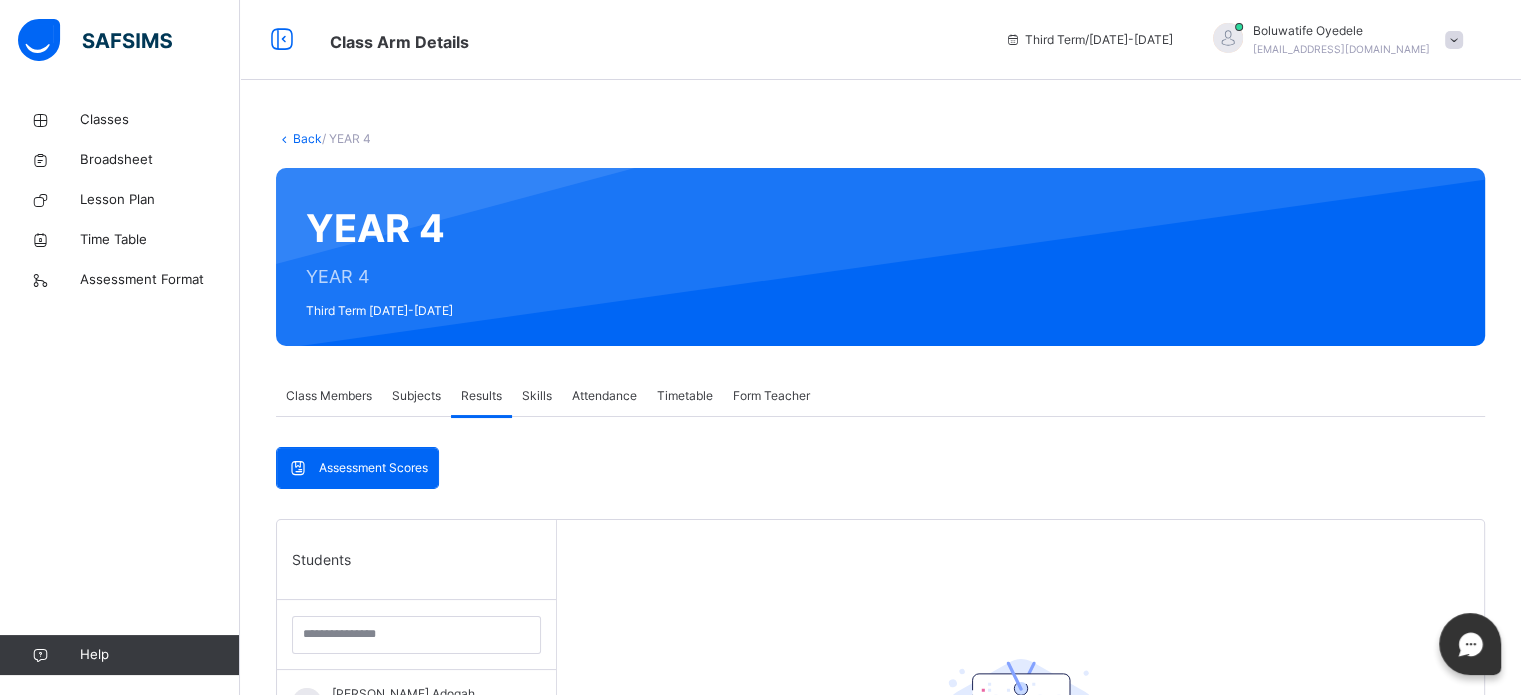 scroll, scrollTop: 580, scrollLeft: 0, axis: vertical 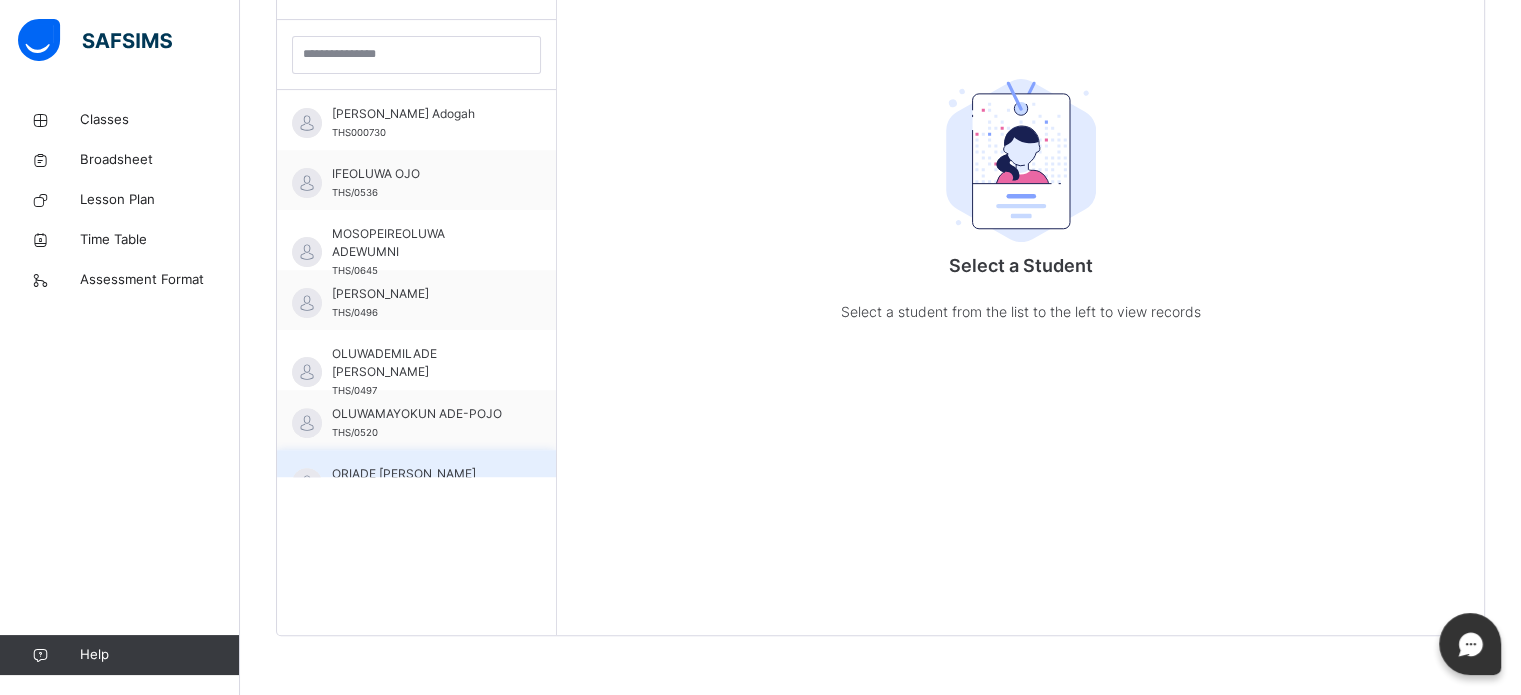 click on "ORIADE [PERSON_NAME]" at bounding box center (421, 474) 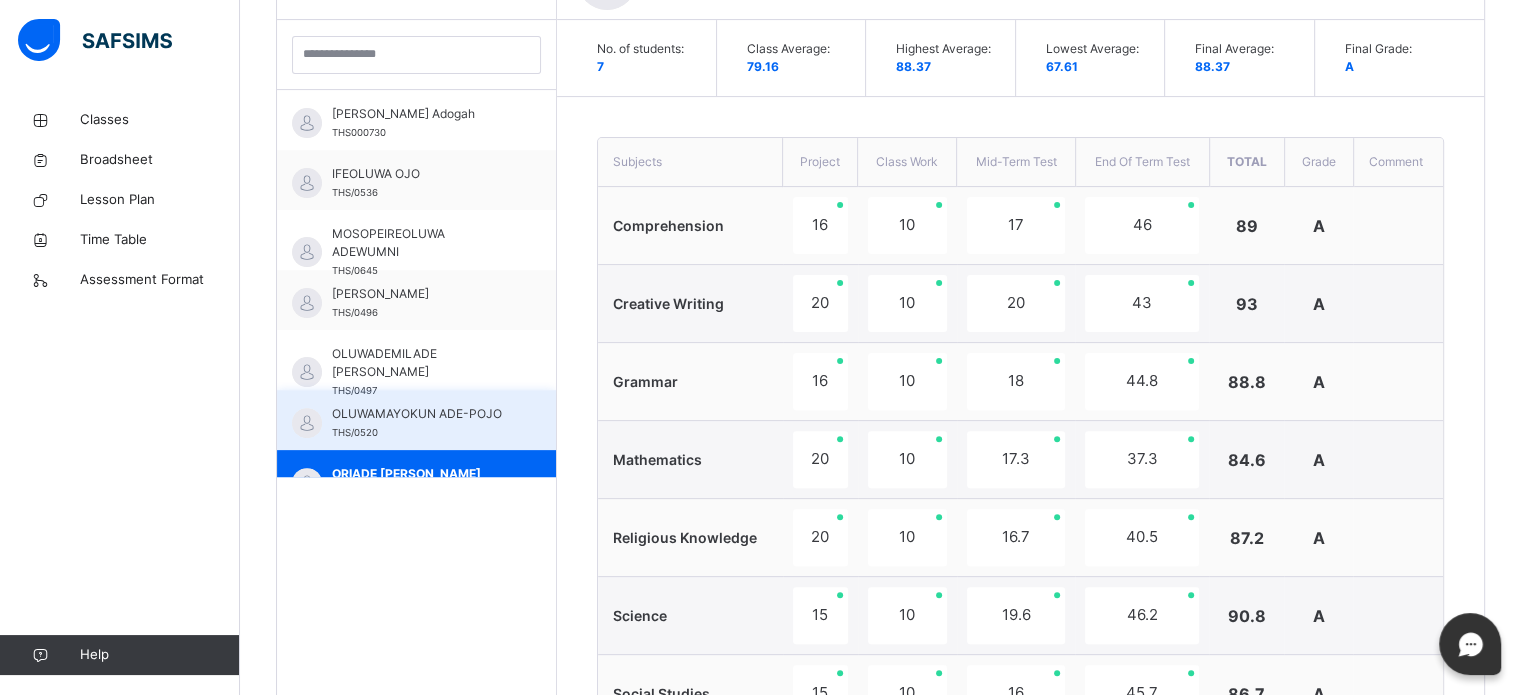 click on "OLUWAMAYOKUN  ADE-POJO" at bounding box center (421, 414) 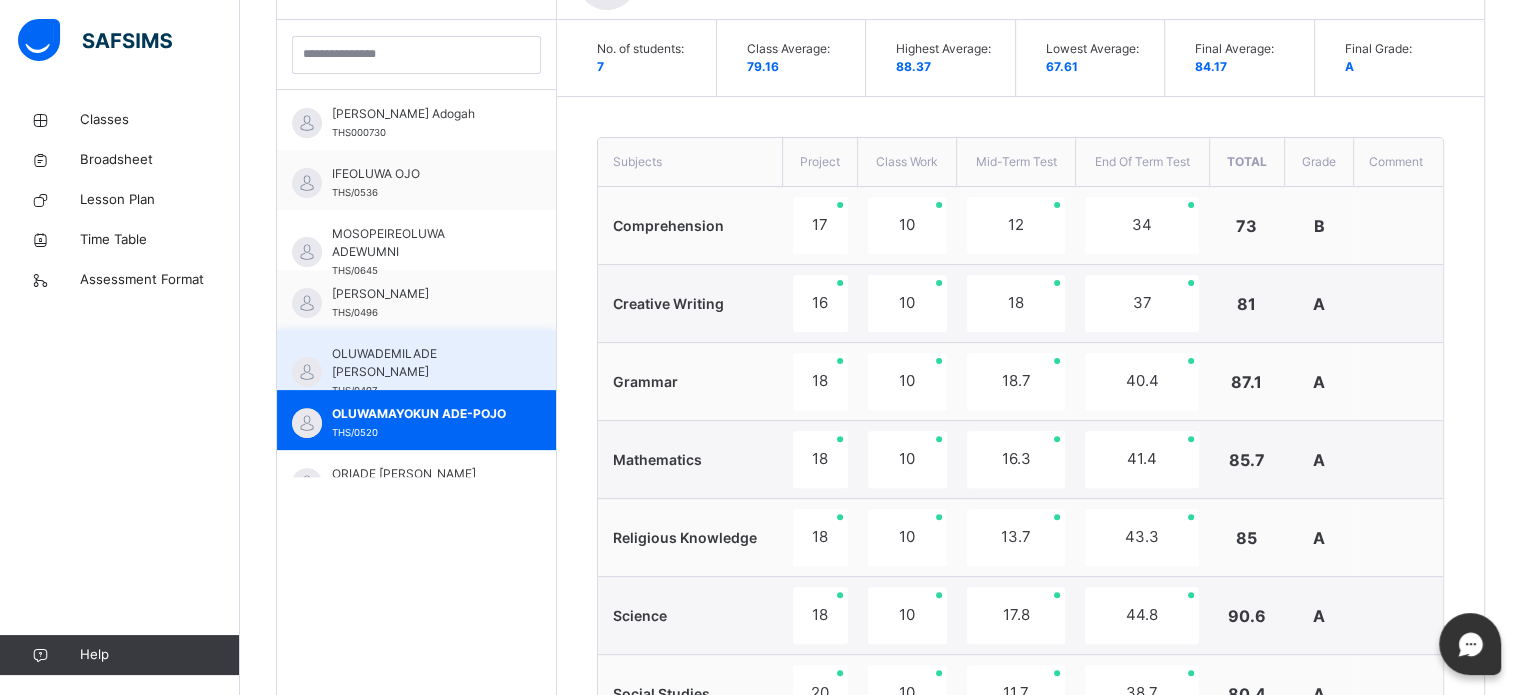 click on "OLUWADEMILADE [PERSON_NAME]" at bounding box center [421, 363] 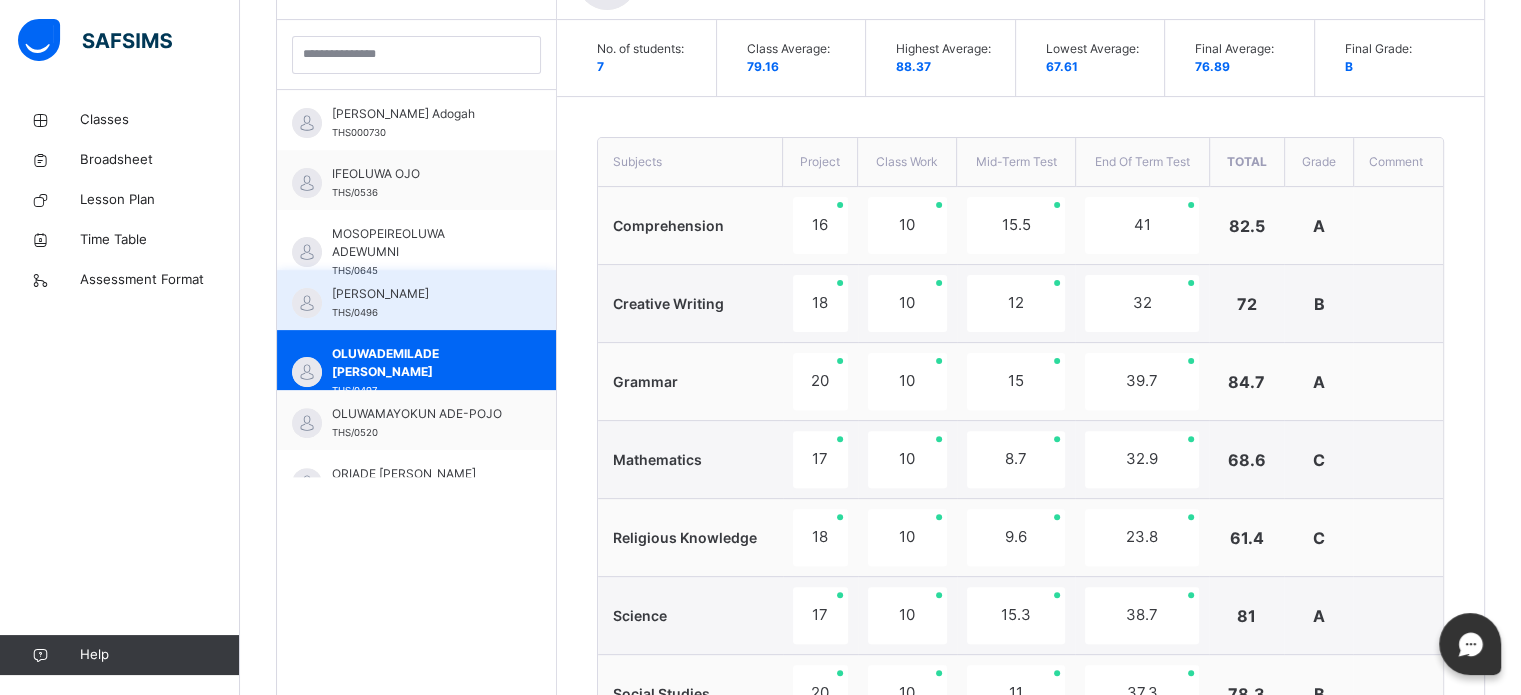 click on "[PERSON_NAME]" at bounding box center [421, 294] 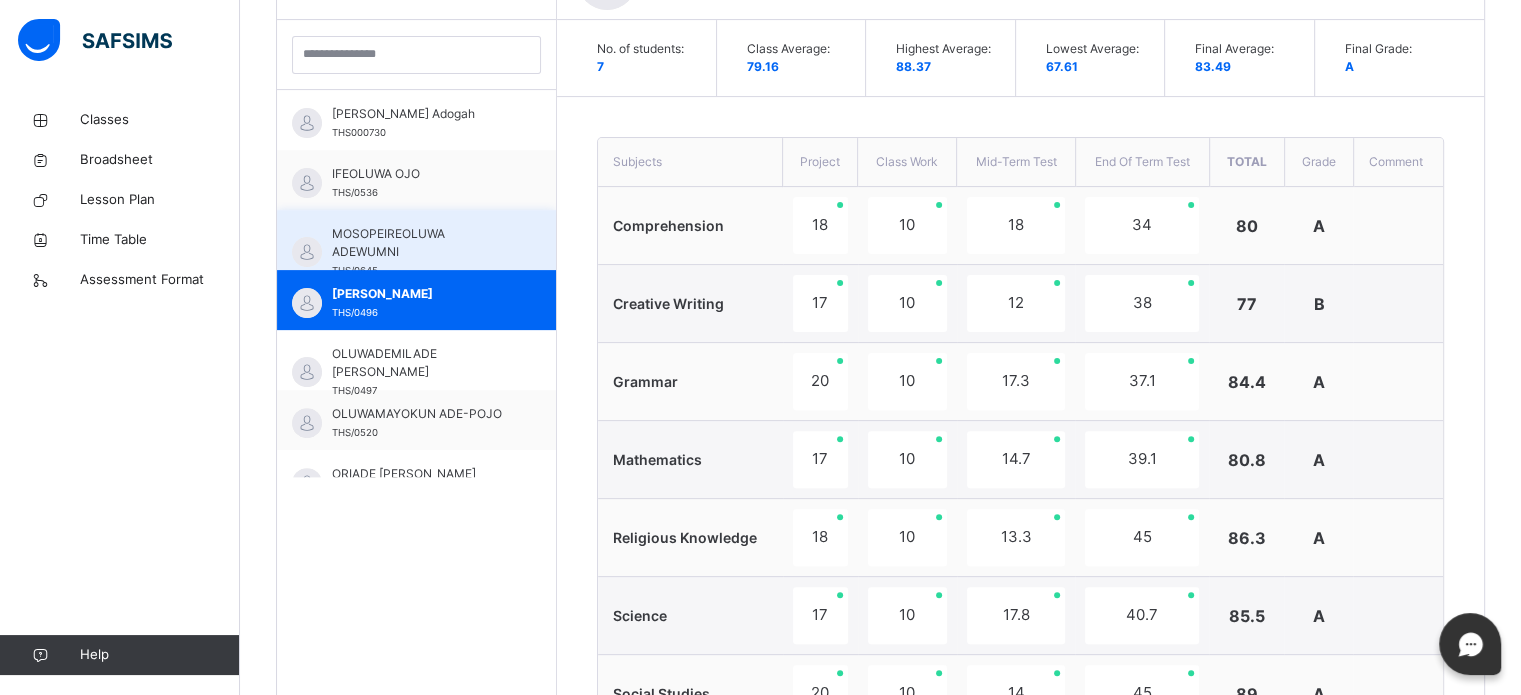 click on "MOSOPEIREOLUWA  ADEWUMNI" at bounding box center (421, 243) 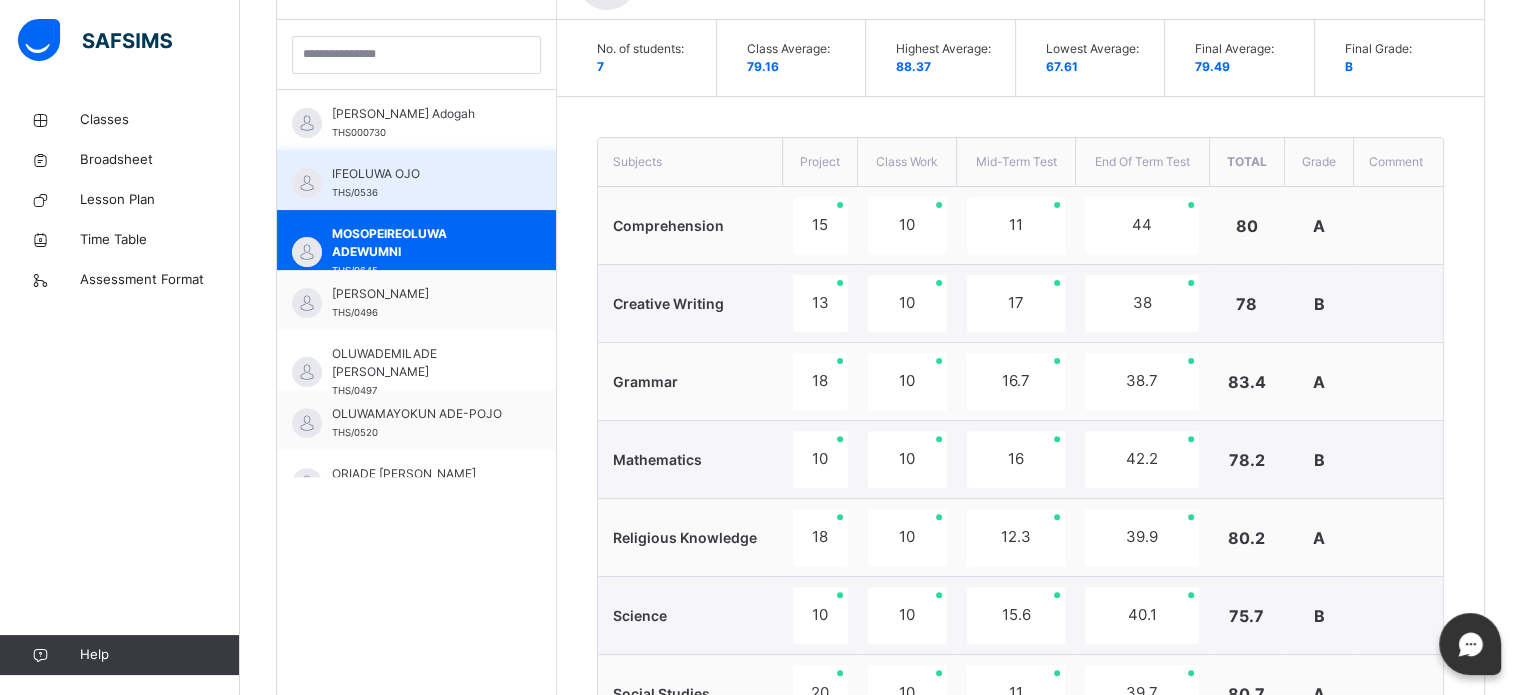 click on "IFEOLUWA  OJO" at bounding box center (421, 174) 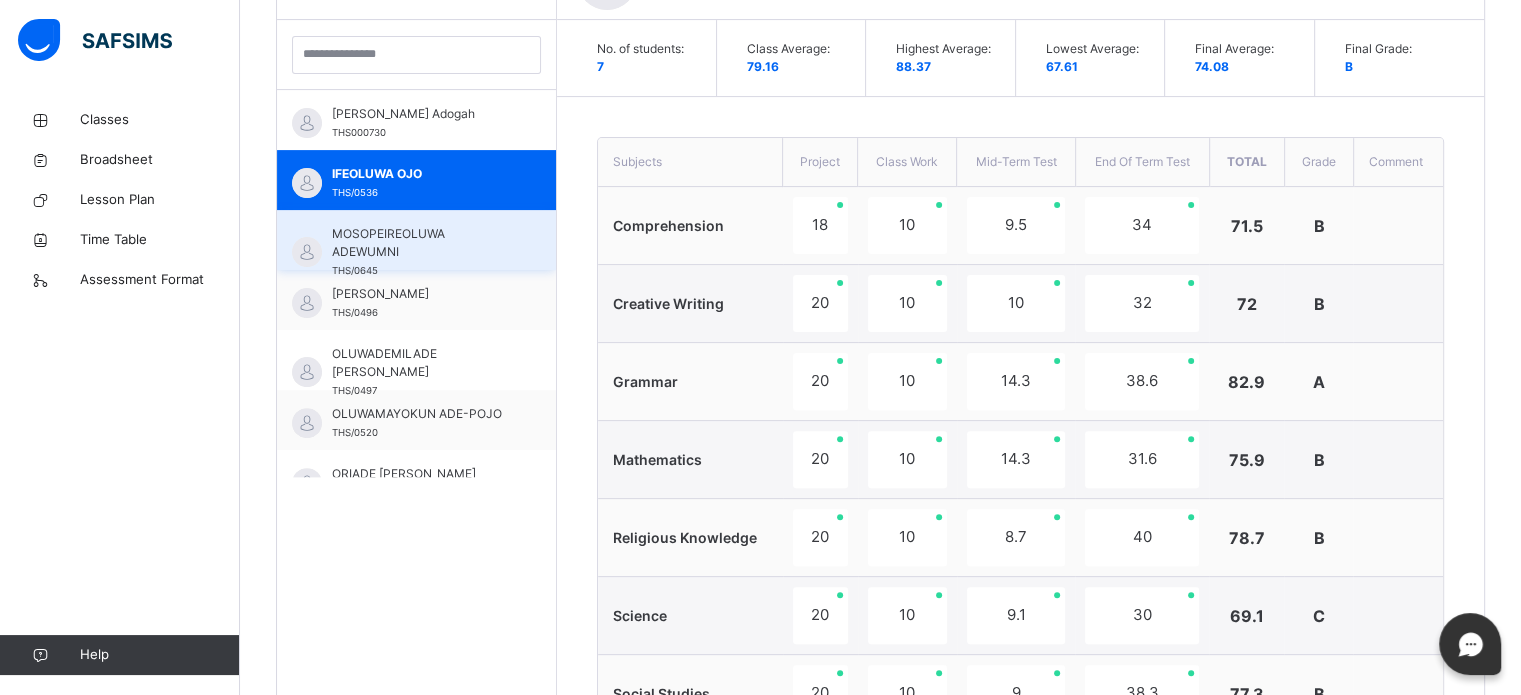 click on "MOSOPEIREOLUWA  ADEWUMNI" at bounding box center (421, 243) 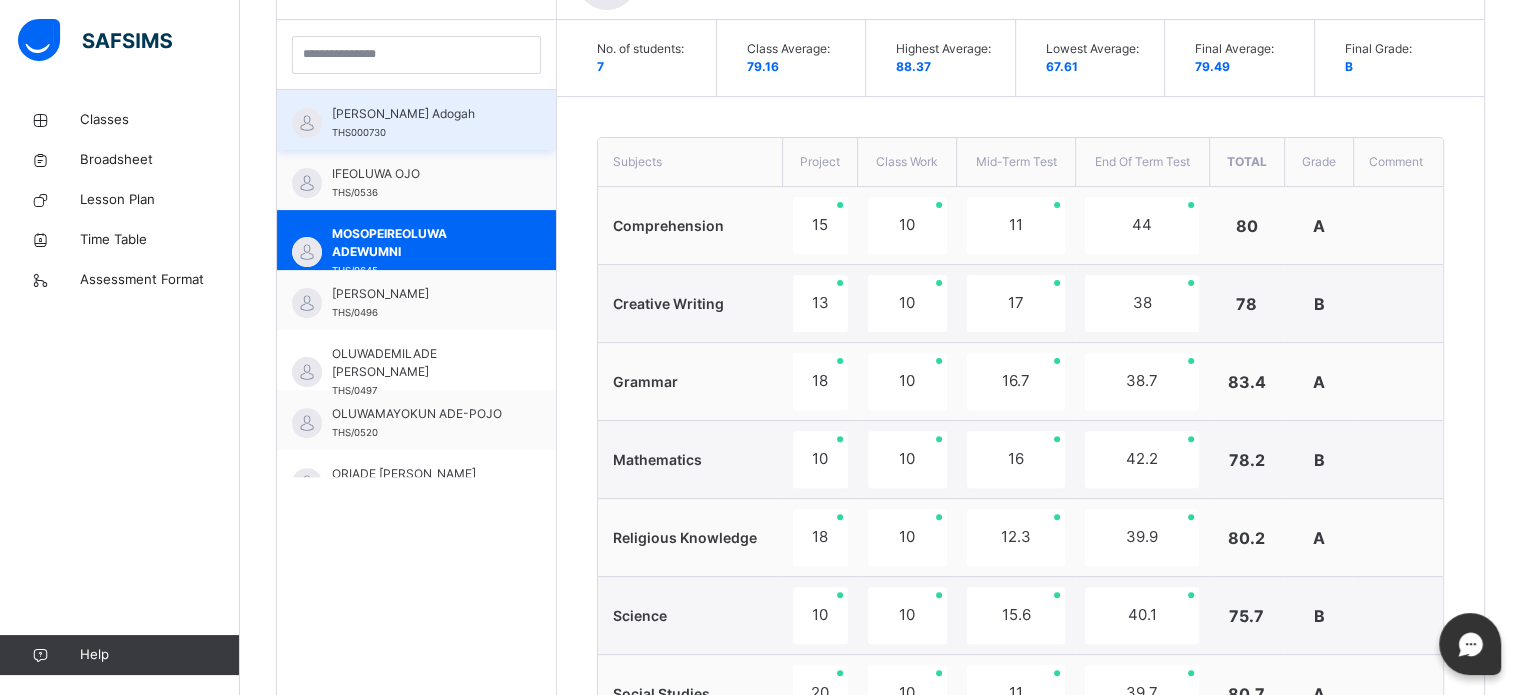 click on "[PERSON_NAME] Adogah THS000730" at bounding box center [421, 123] 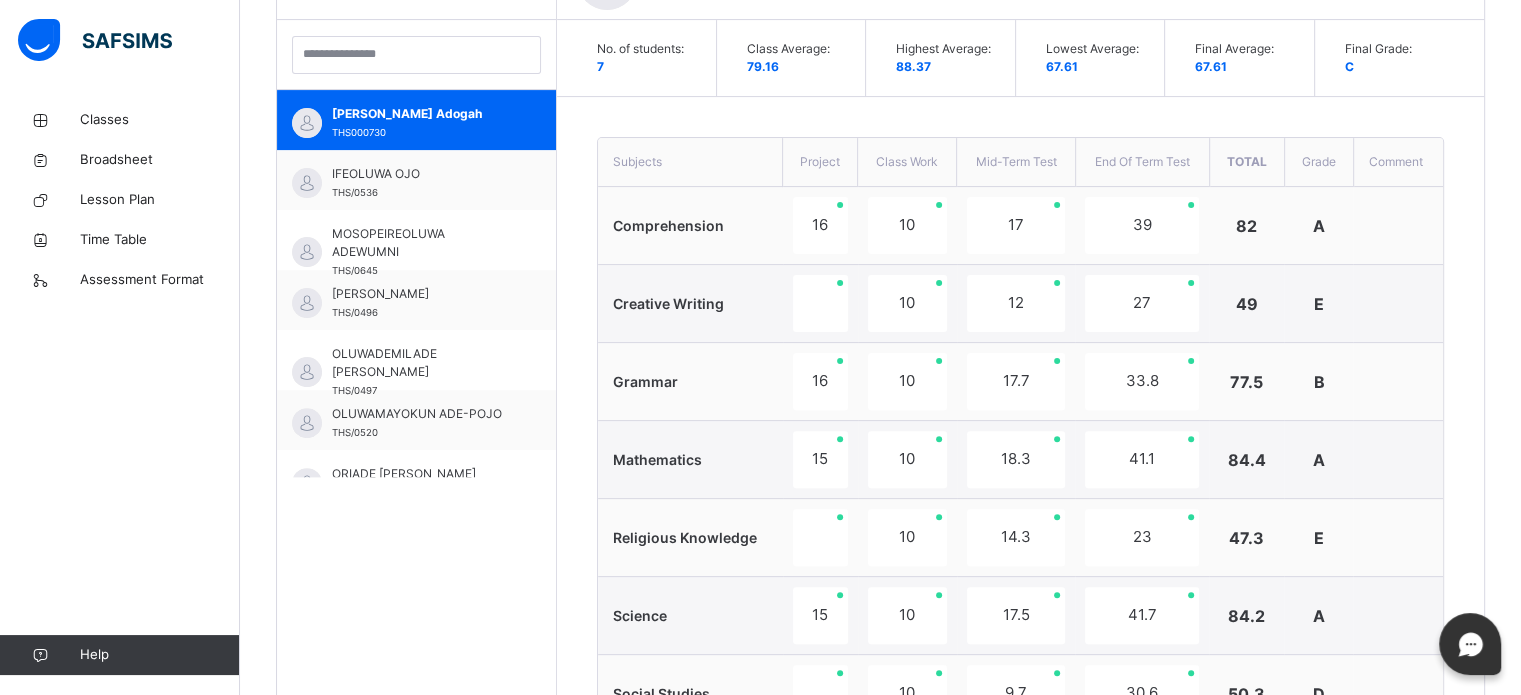 scroll, scrollTop: 1188, scrollLeft: 0, axis: vertical 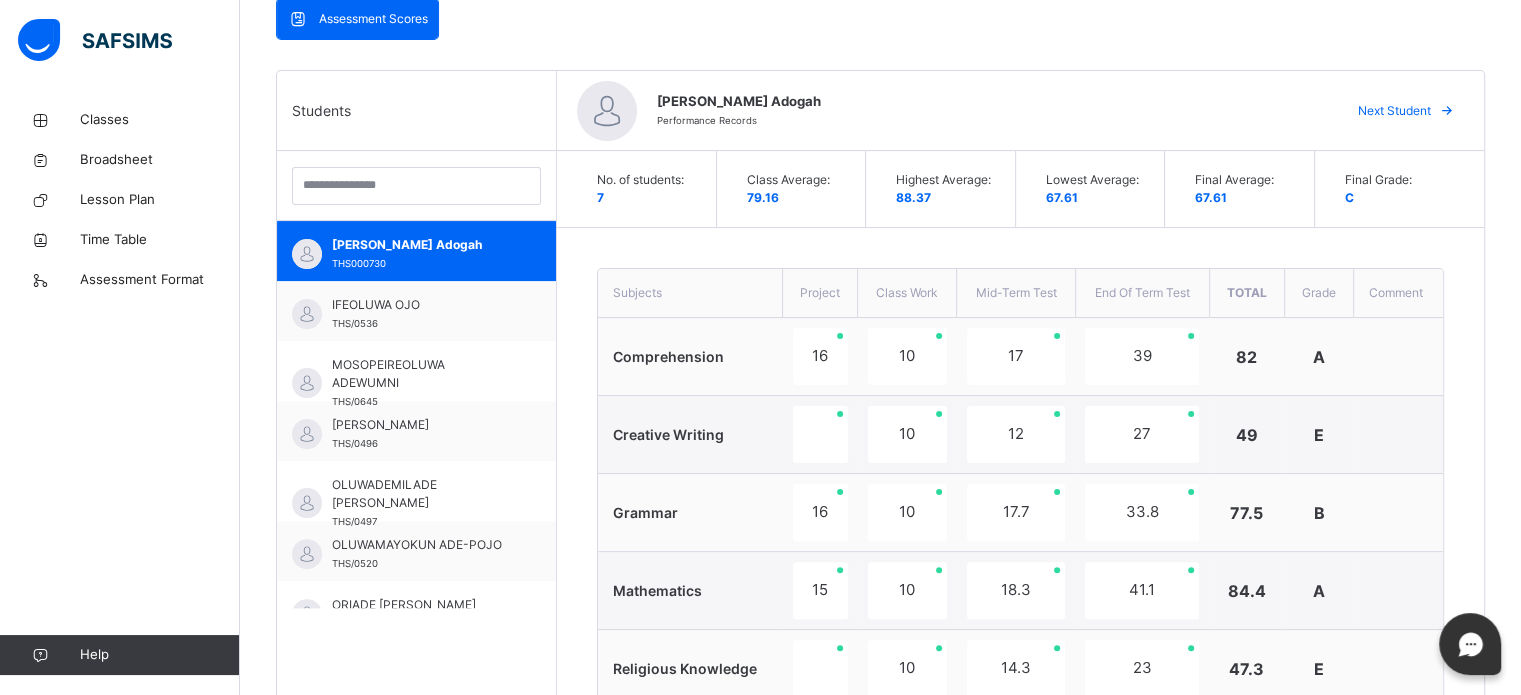 click on "Assessment Scores" at bounding box center [373, 19] 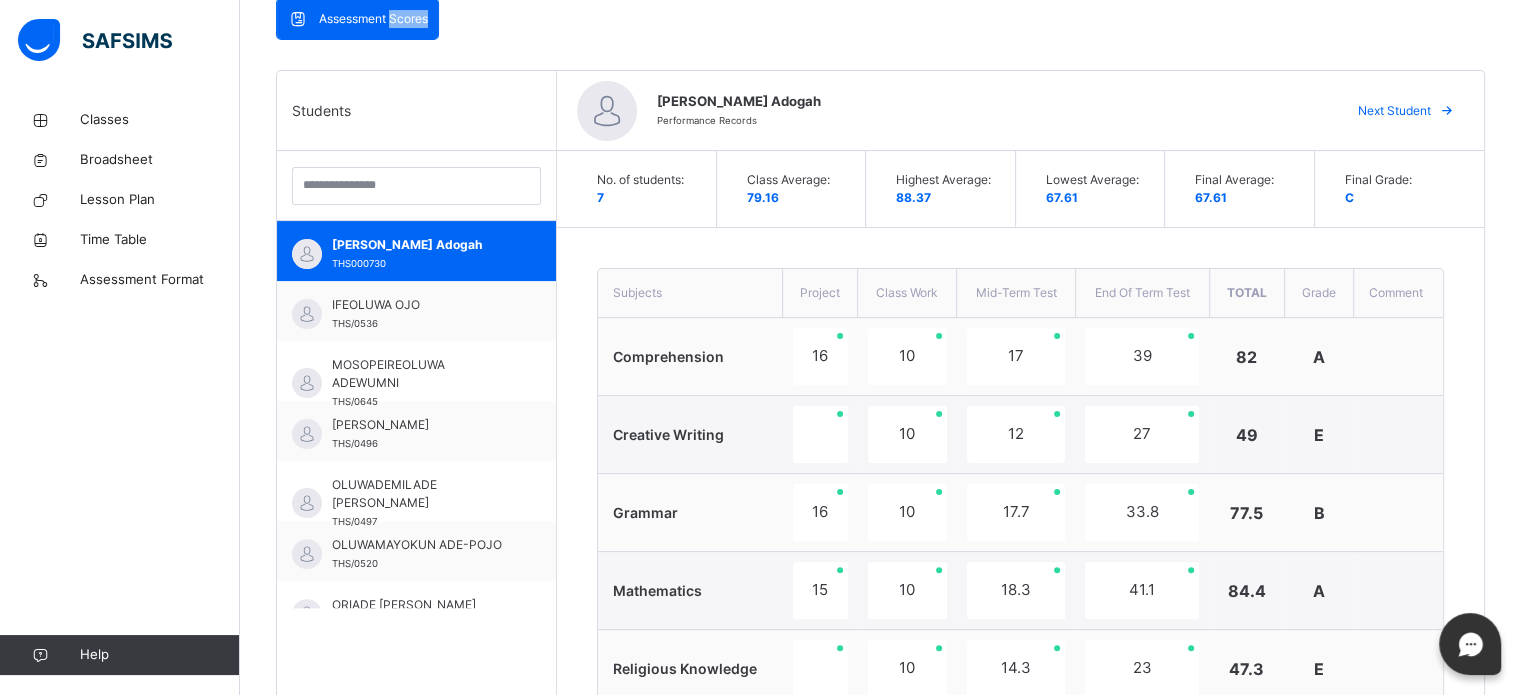 click on "Assessment Scores" at bounding box center (373, 19) 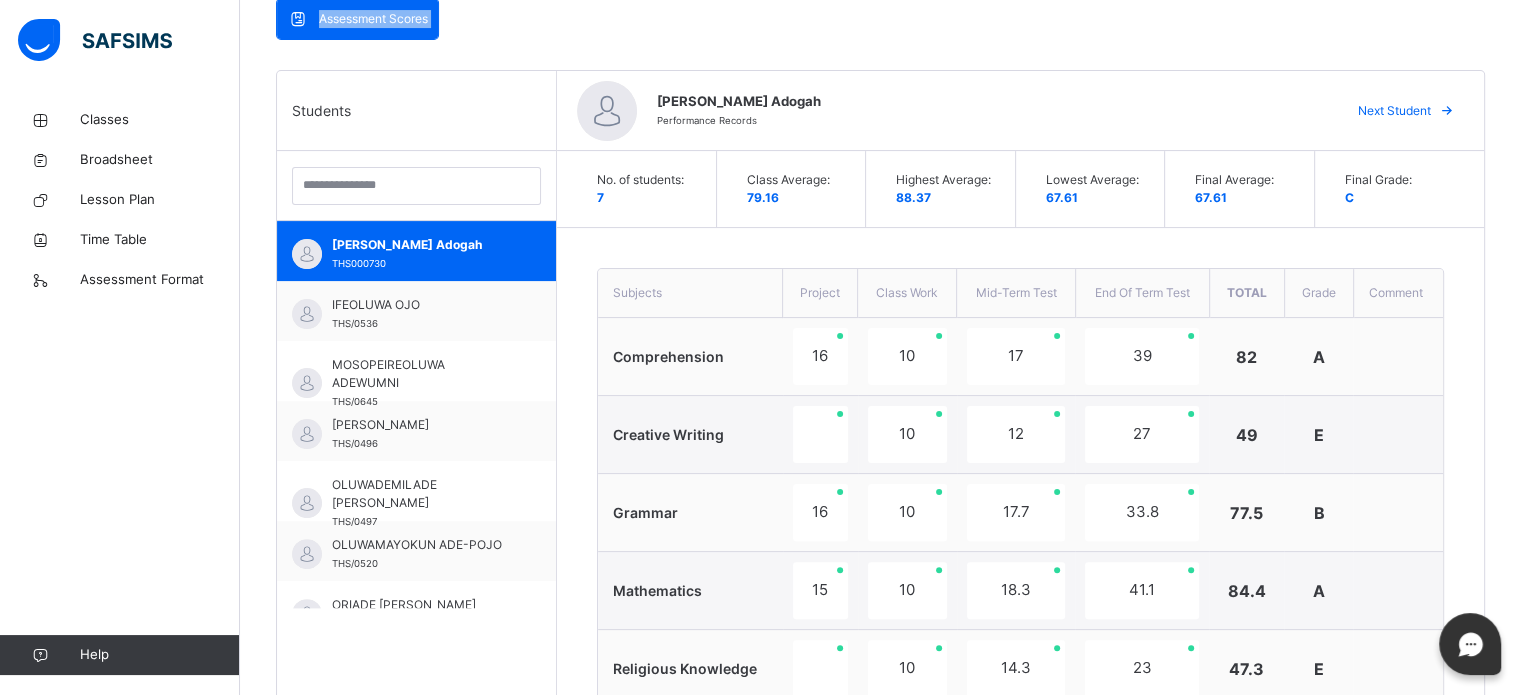 click on "Assessment Scores" at bounding box center (373, 19) 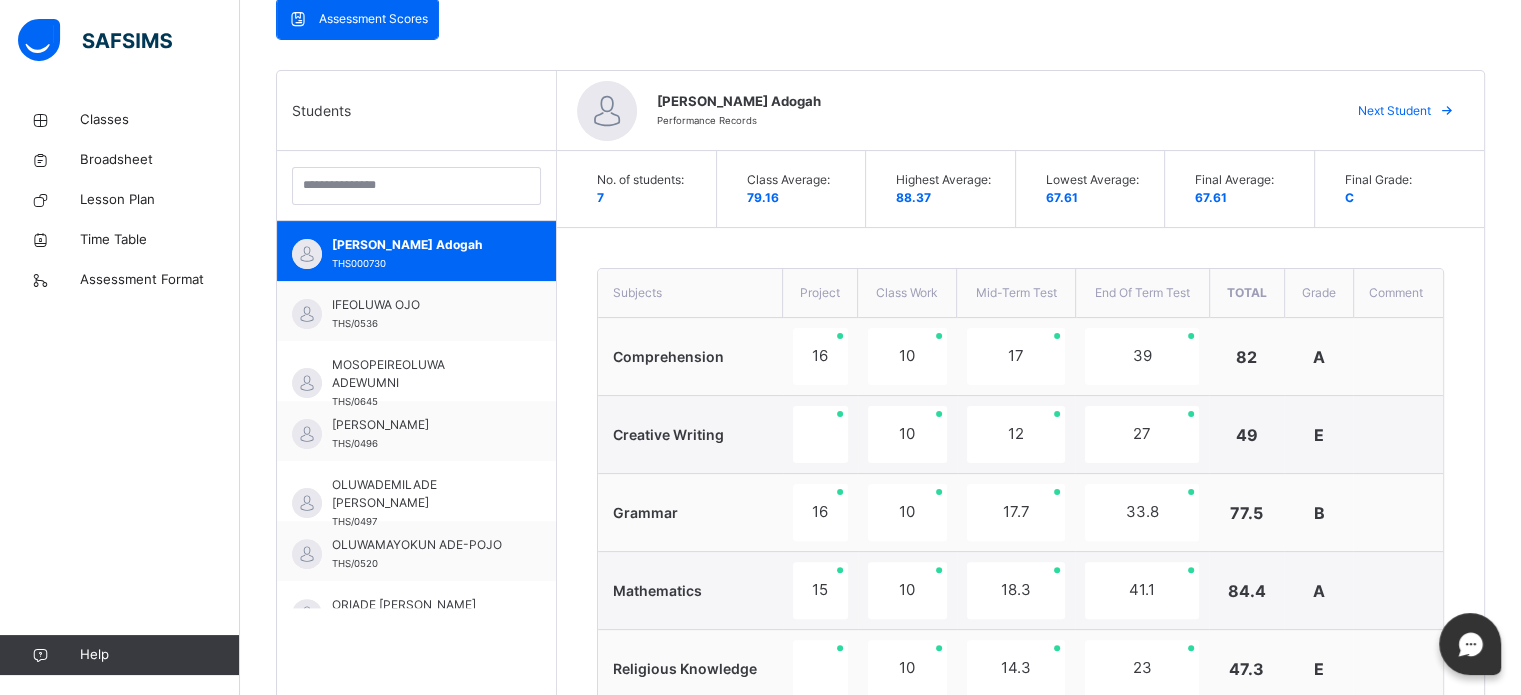 click at bounding box center [298, 19] 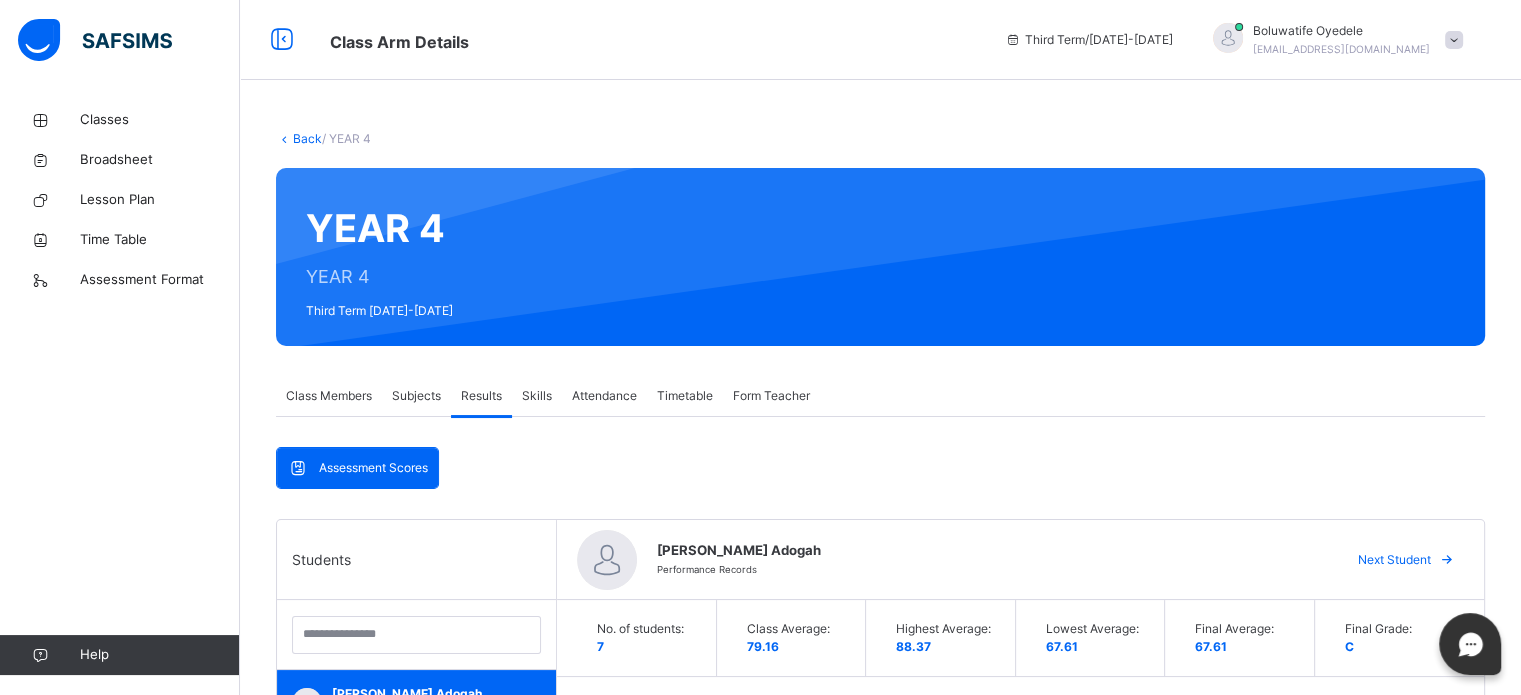 click on "Skills" at bounding box center [537, 396] 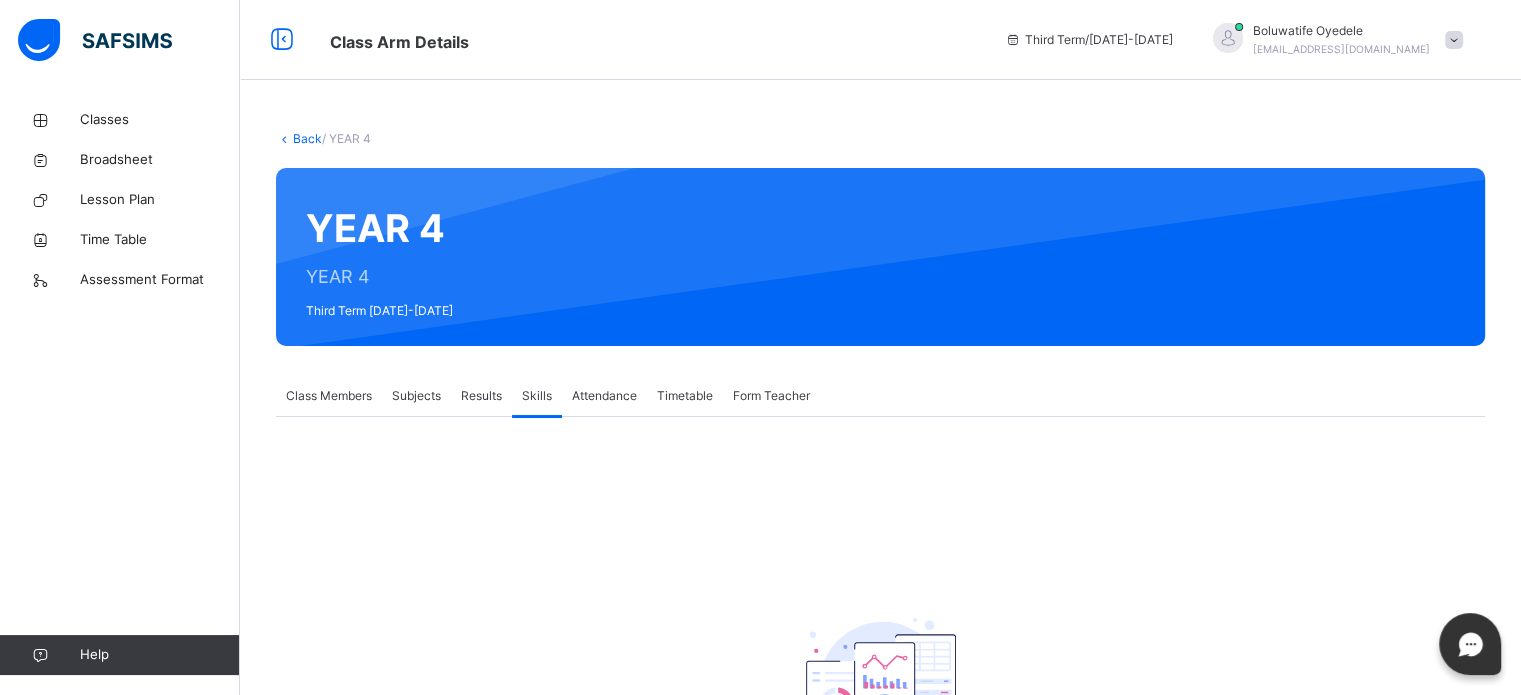 click on "Attendance" at bounding box center [604, 396] 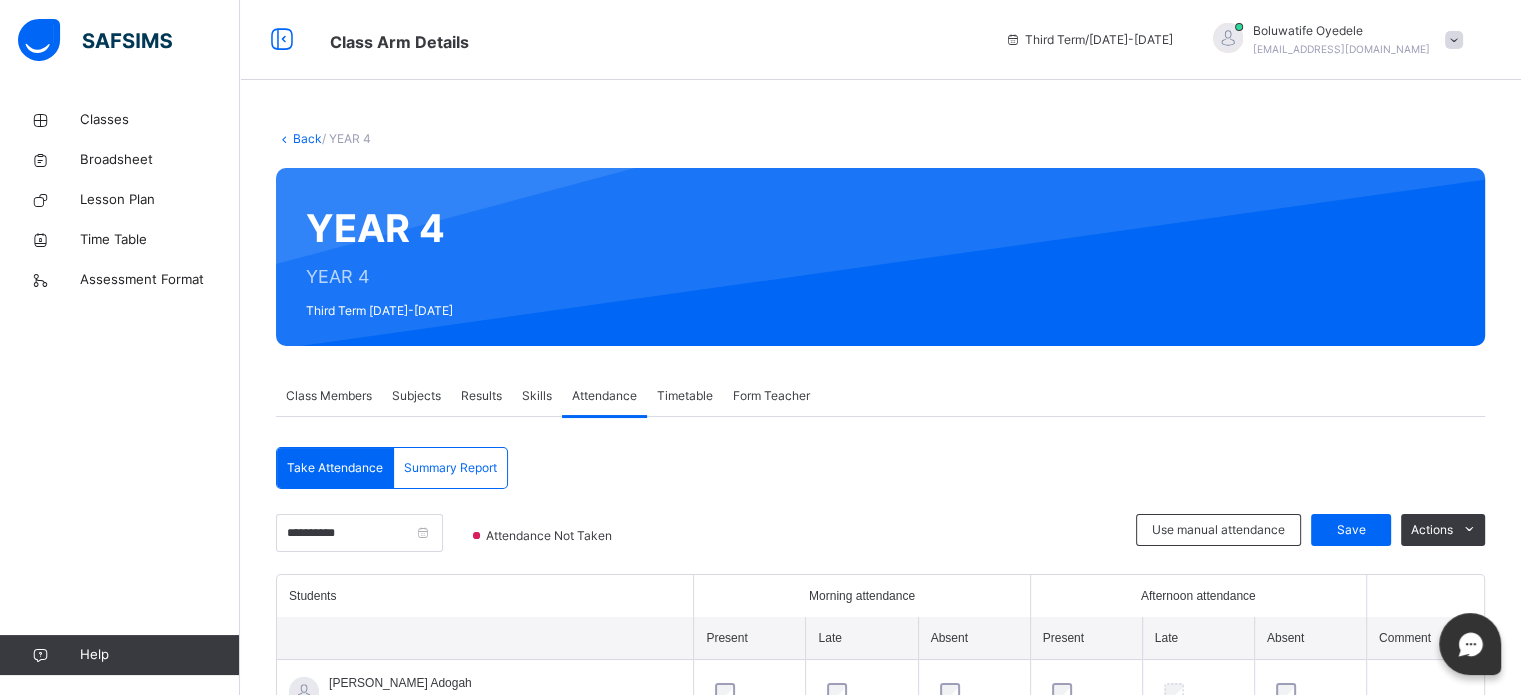 click on "Timetable" at bounding box center (685, 396) 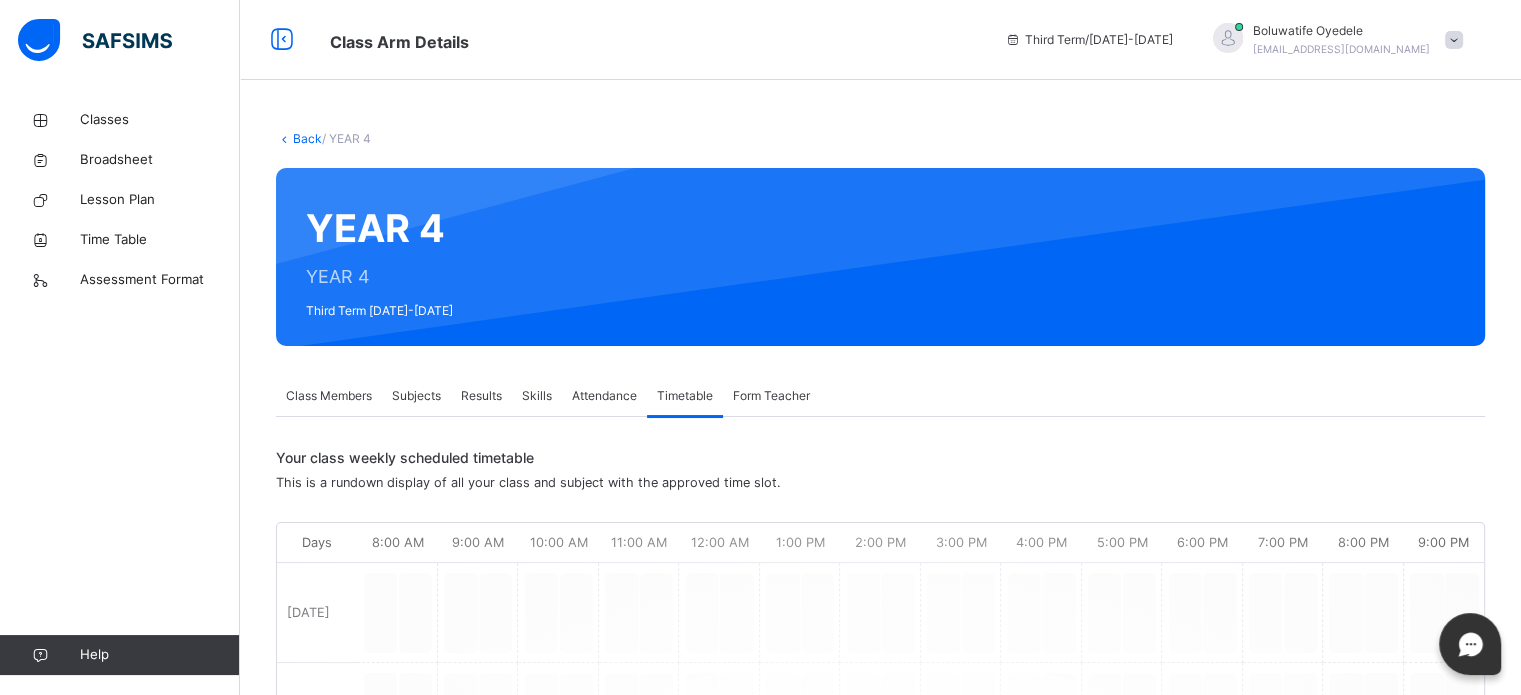 click on "Form Teacher" at bounding box center [771, 396] 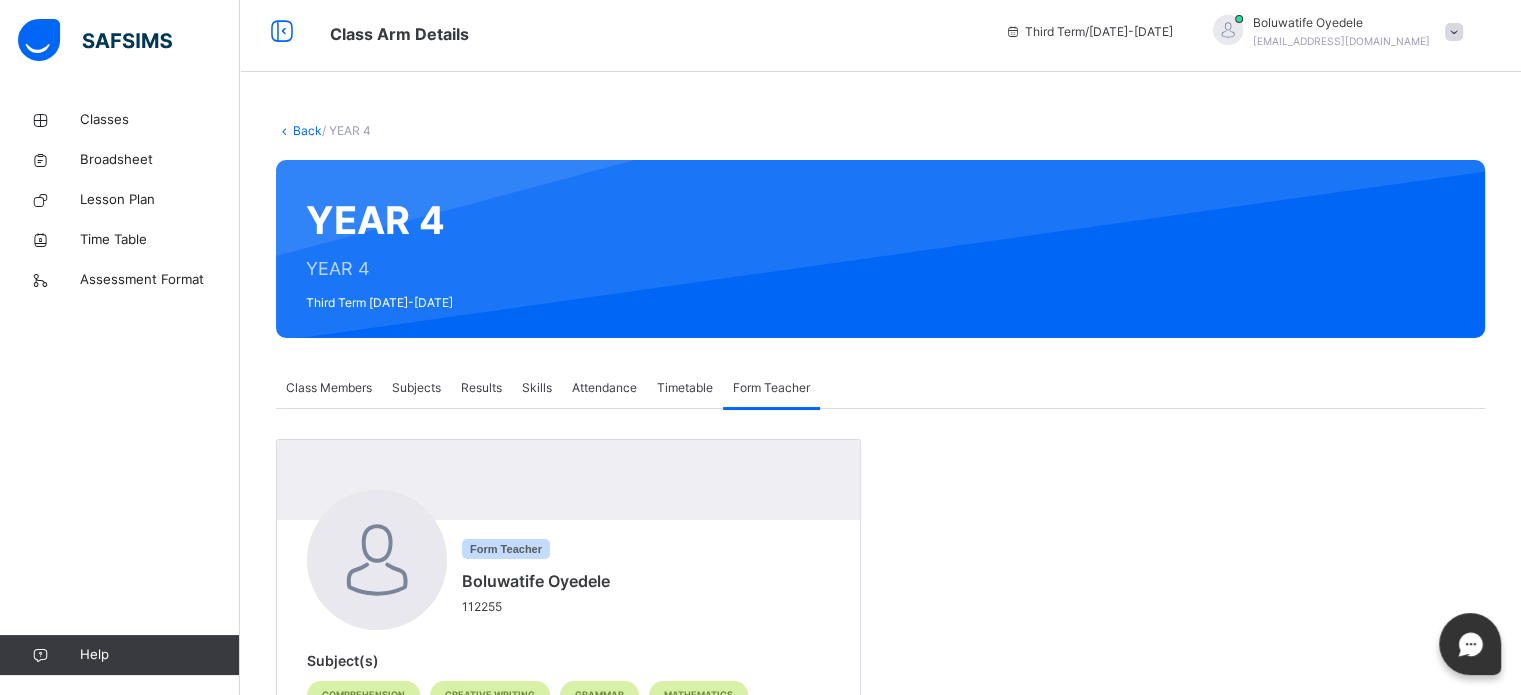 scroll, scrollTop: 0, scrollLeft: 0, axis: both 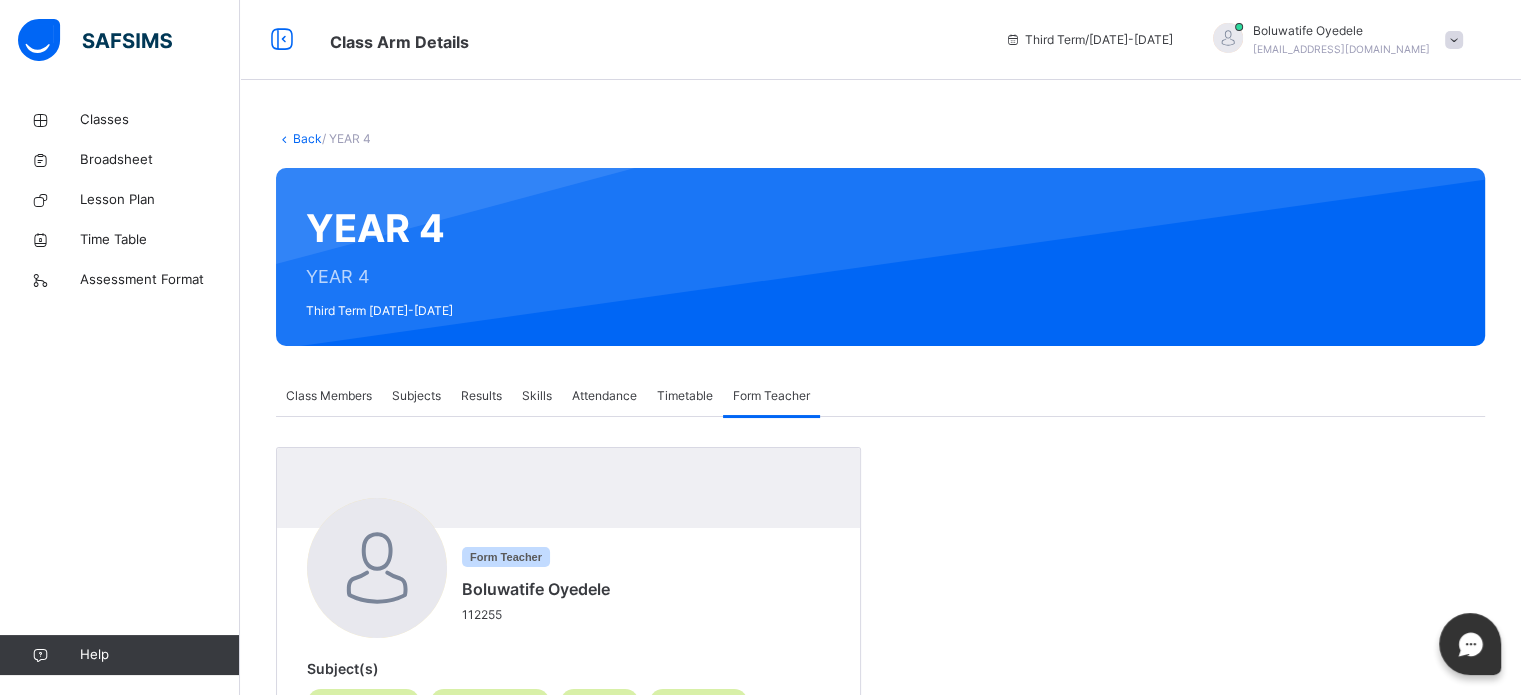 click on "Class Members" at bounding box center [329, 396] 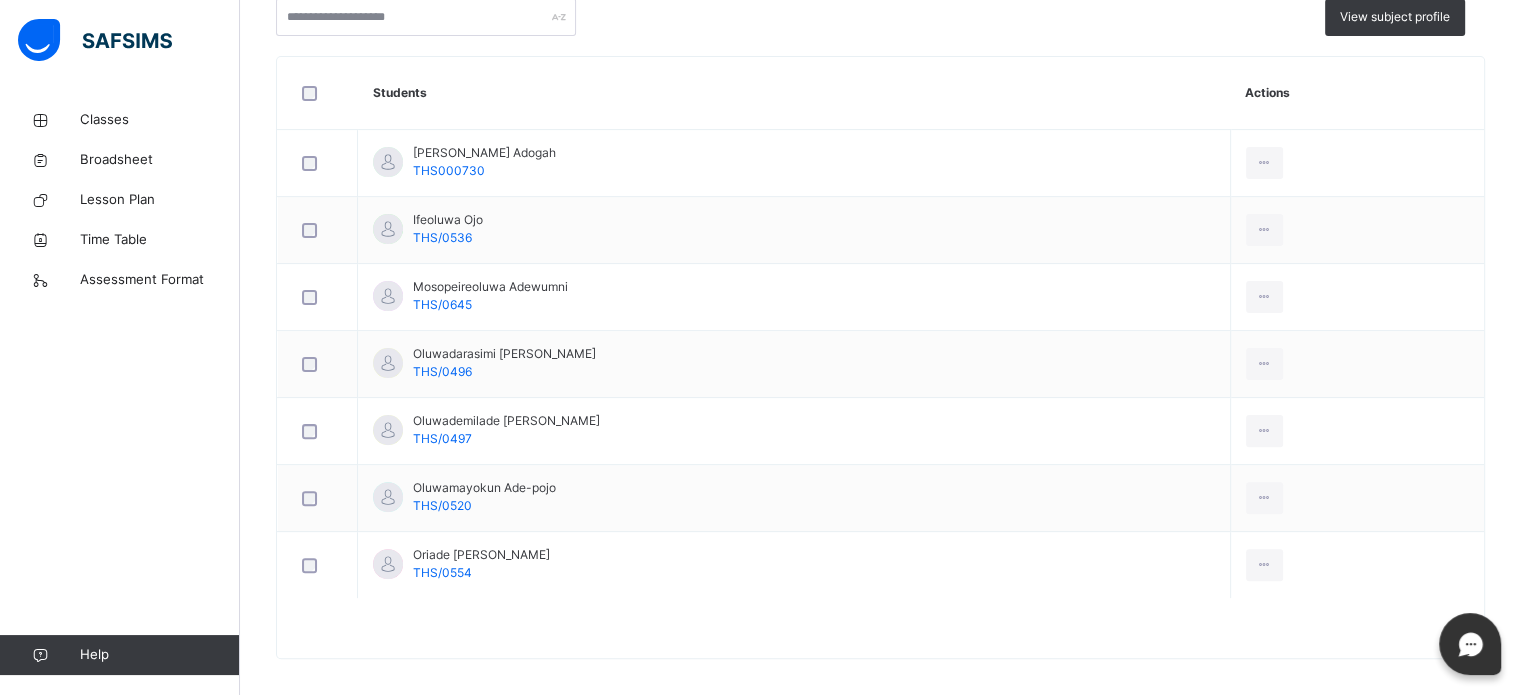 scroll, scrollTop: 536, scrollLeft: 0, axis: vertical 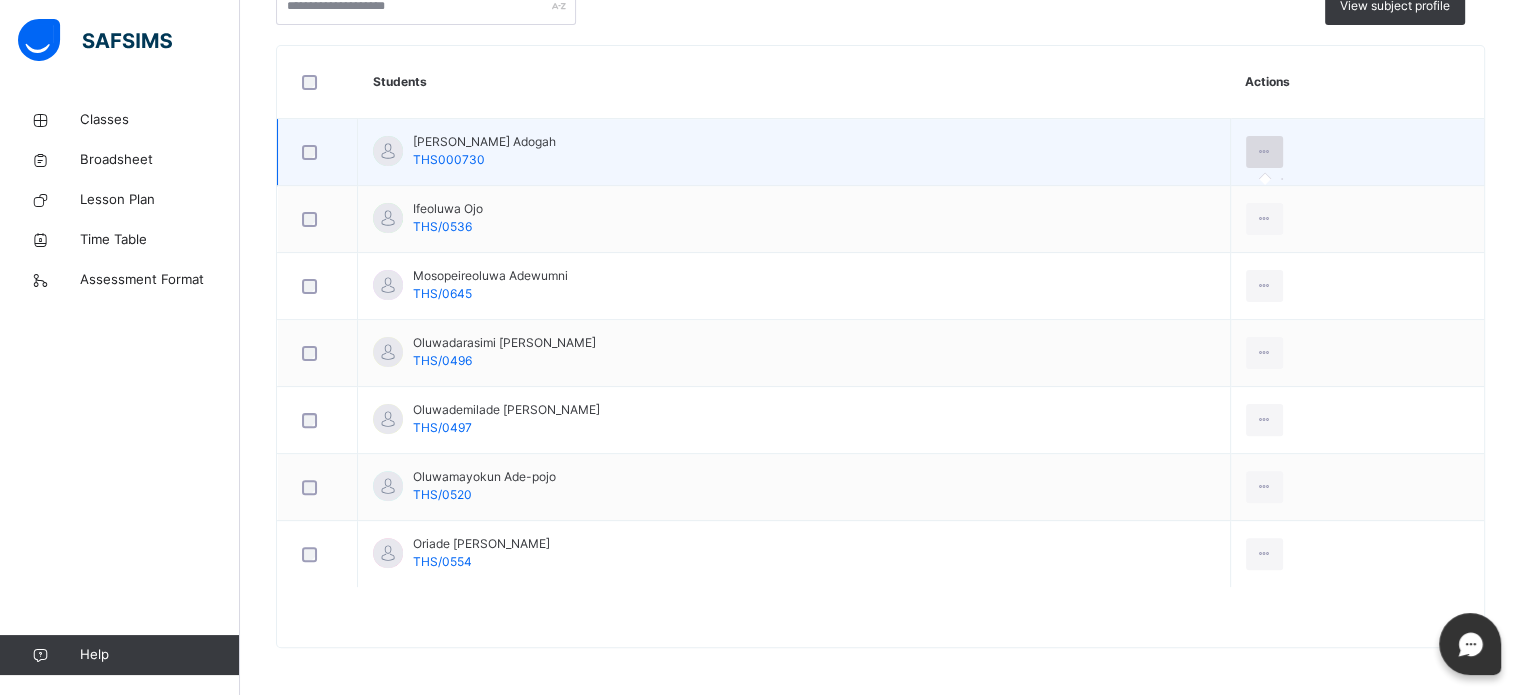 click at bounding box center (1264, 152) 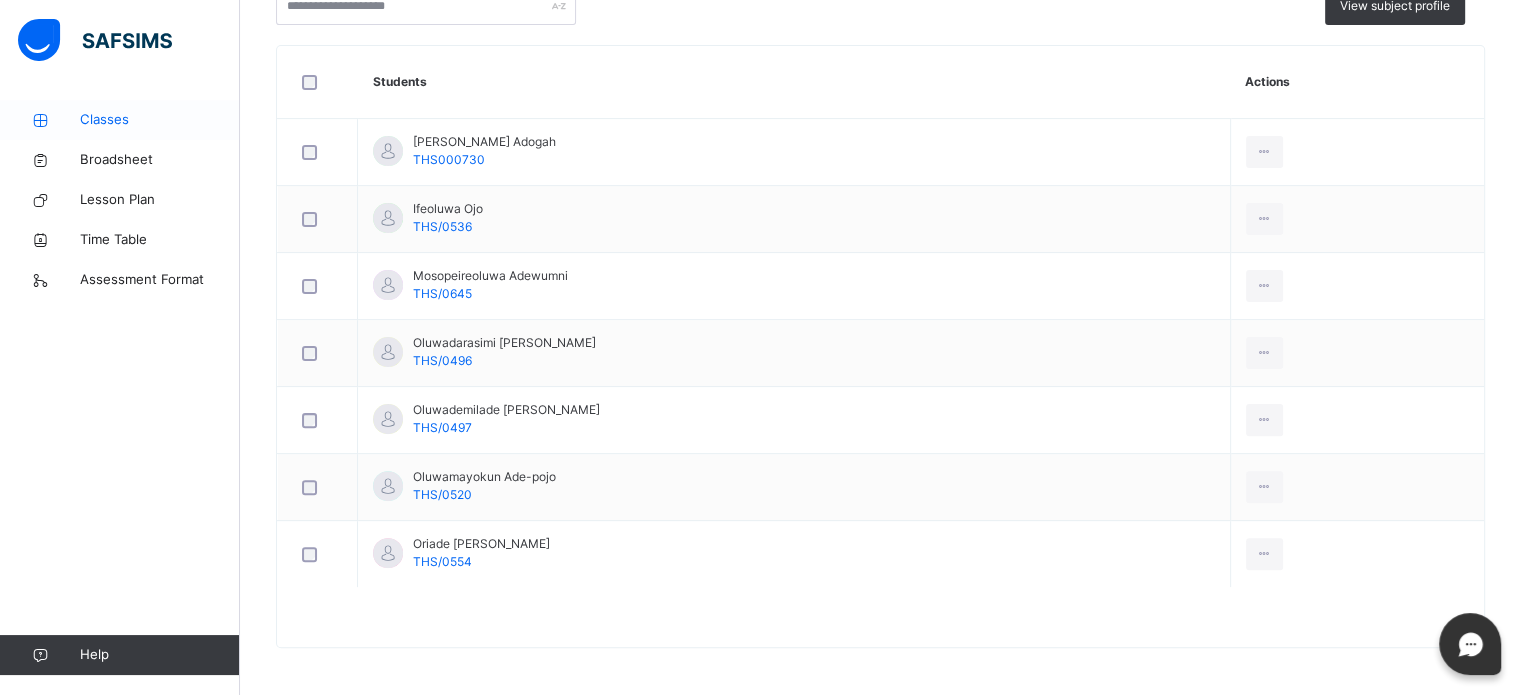 click on "Classes" at bounding box center [160, 120] 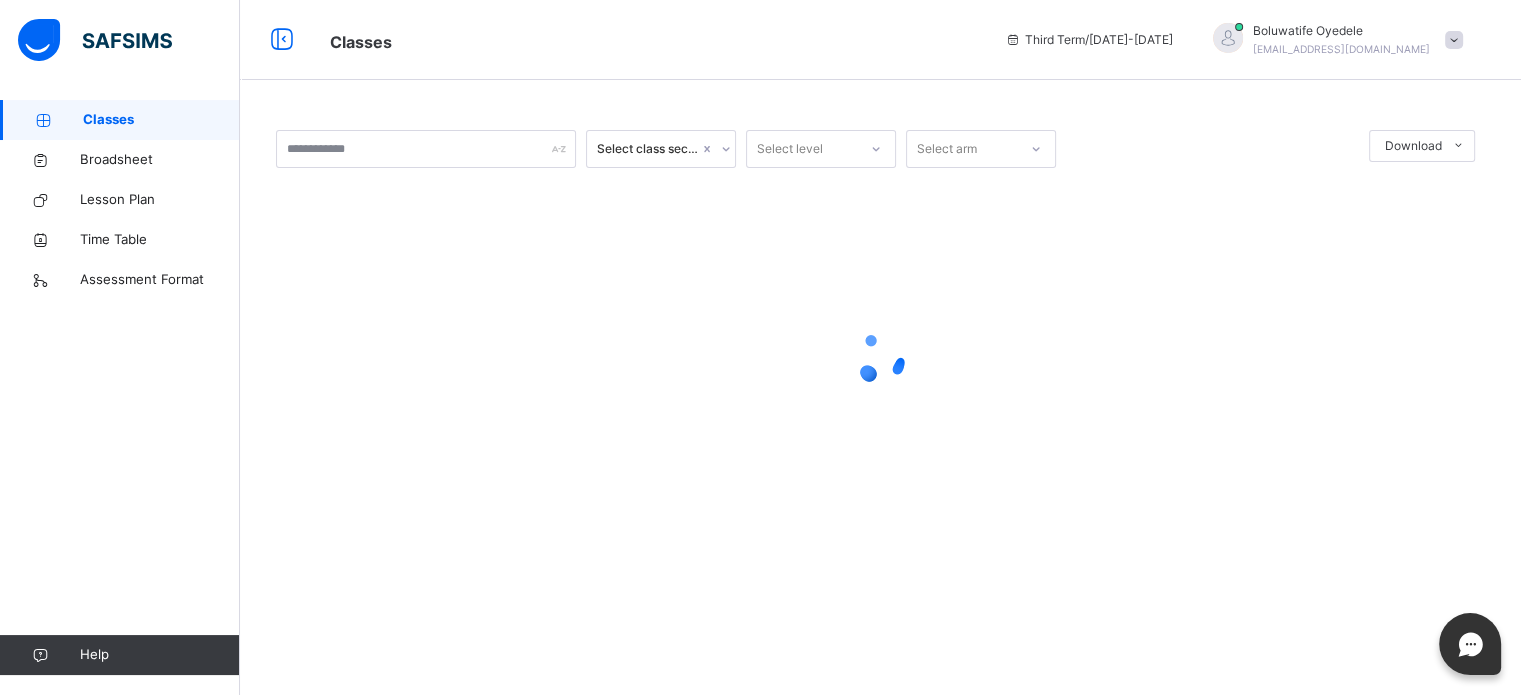 scroll, scrollTop: 0, scrollLeft: 0, axis: both 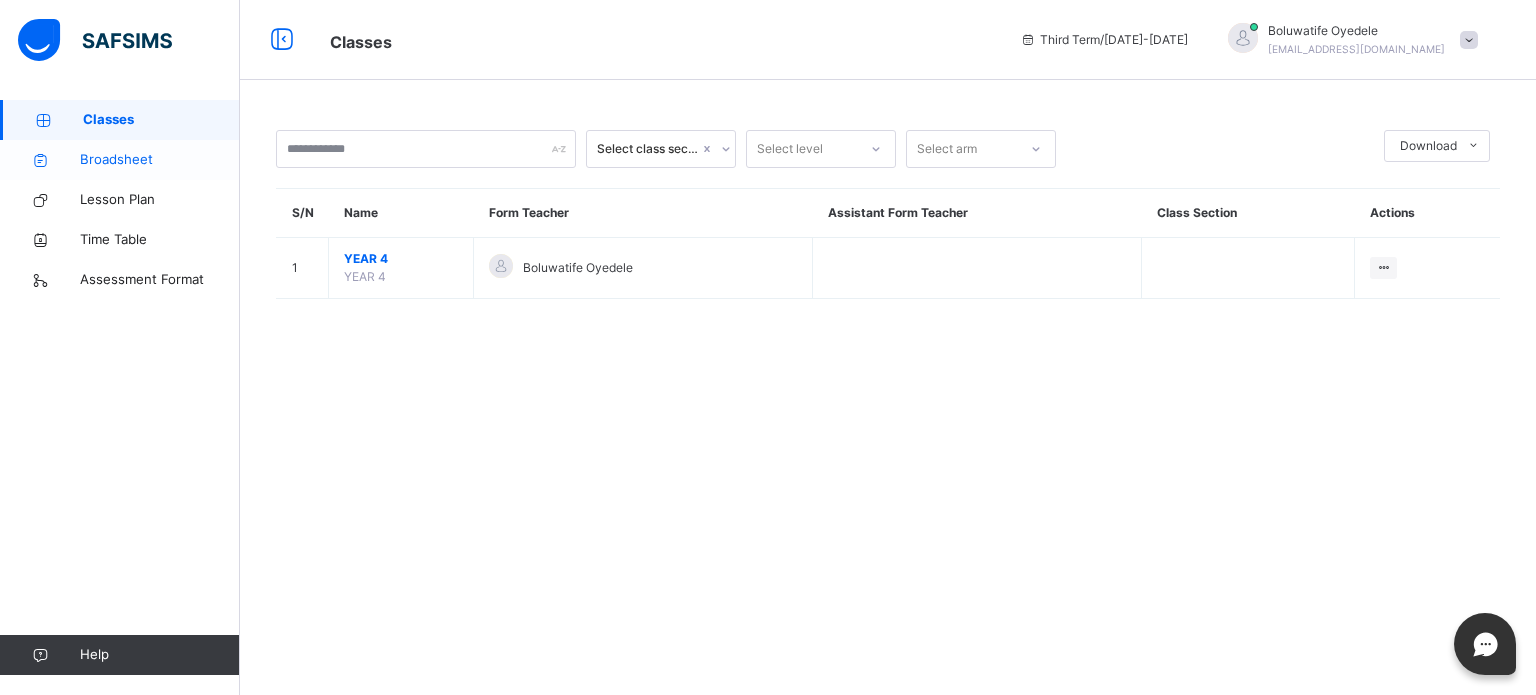click on "Broadsheet" at bounding box center [160, 160] 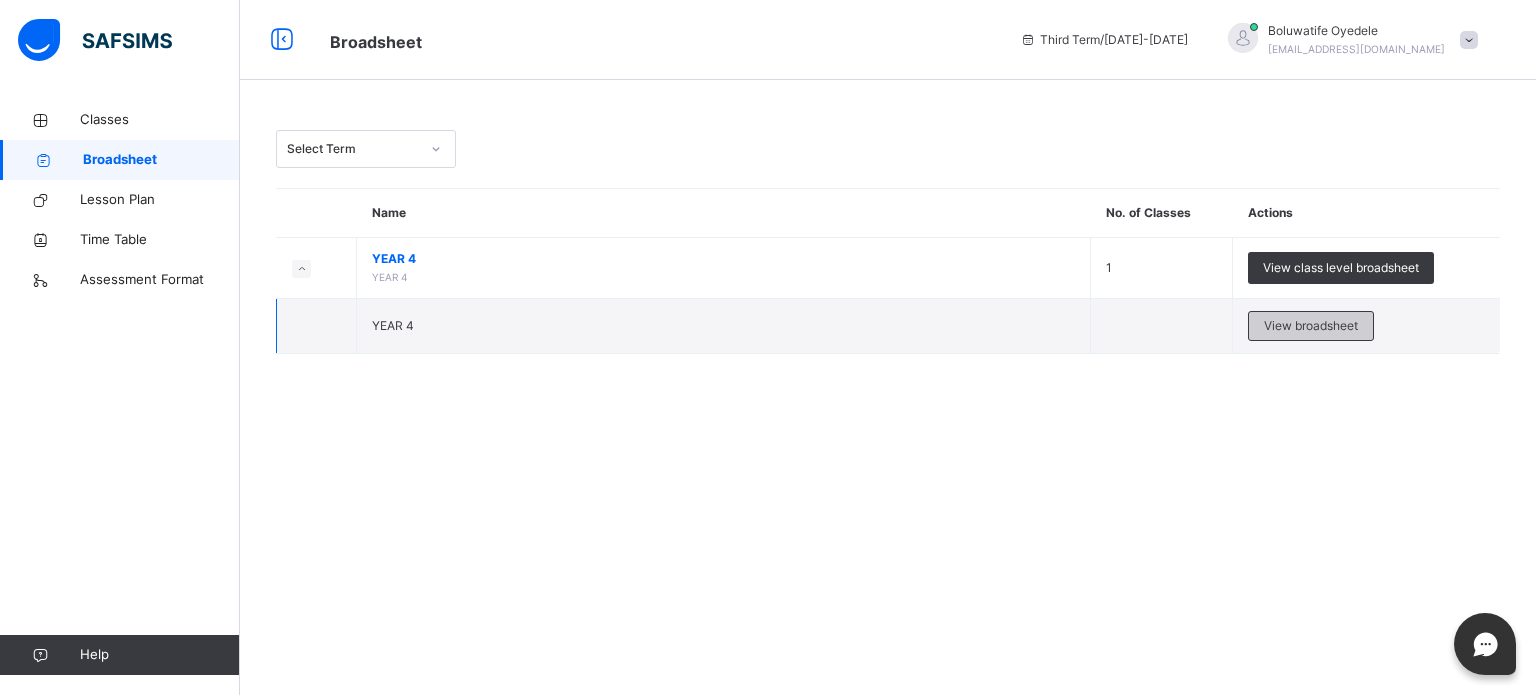 click on "View broadsheet" at bounding box center (1311, 326) 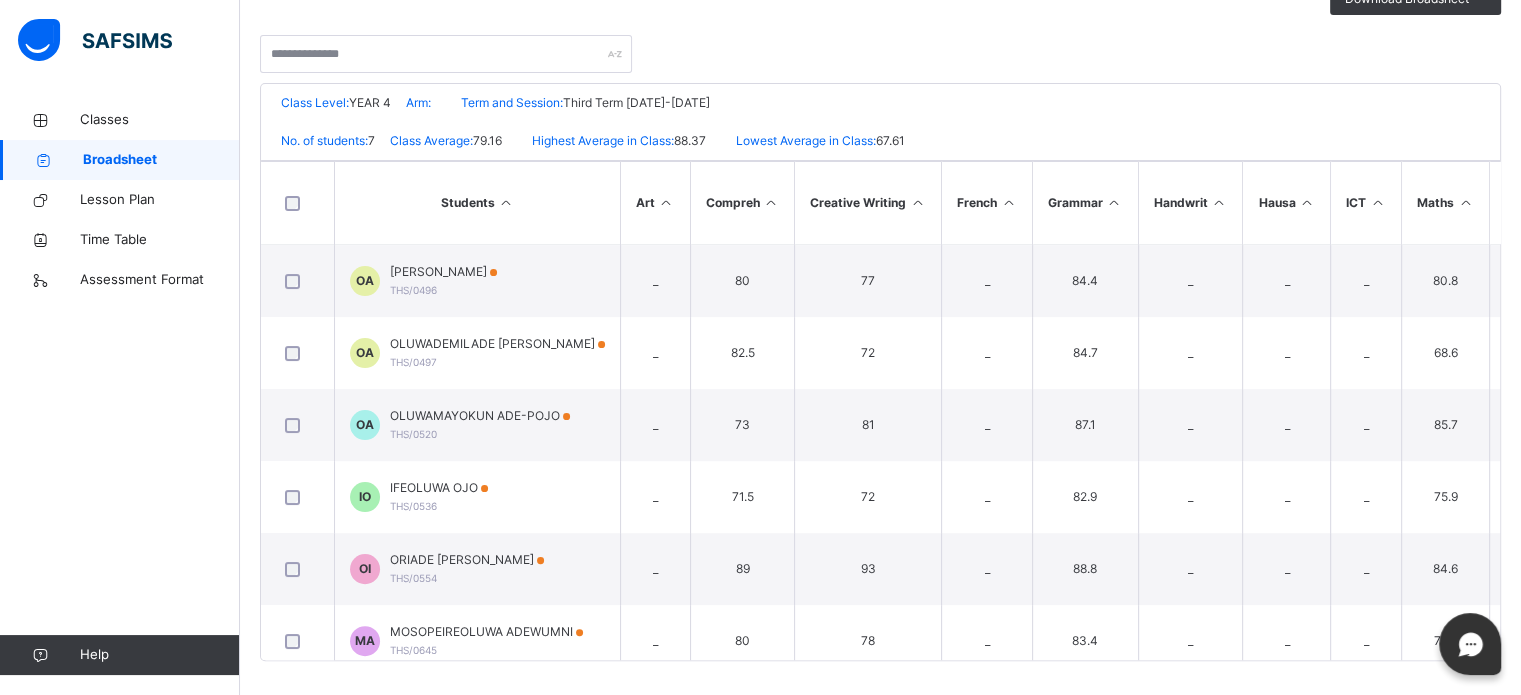 scroll, scrollTop: 397, scrollLeft: 0, axis: vertical 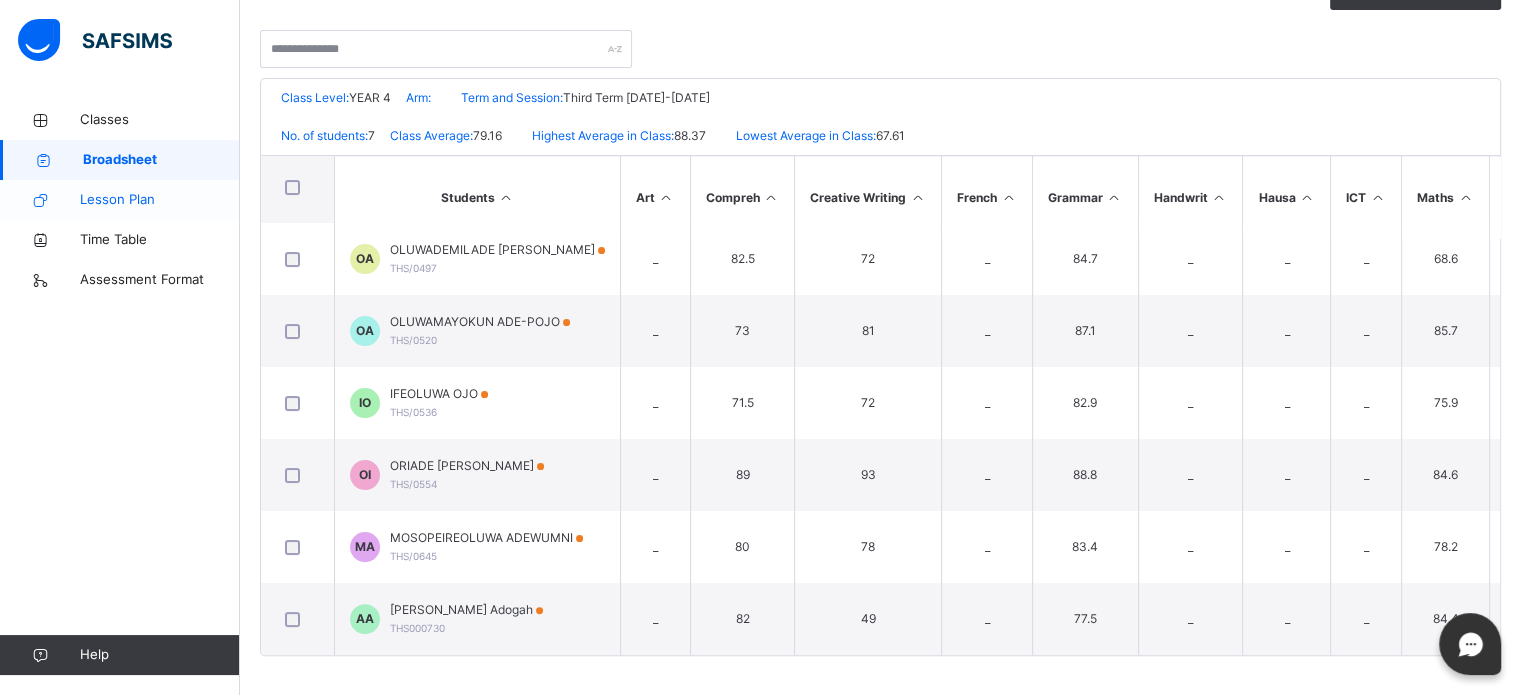 click on "Lesson Plan" at bounding box center (120, 200) 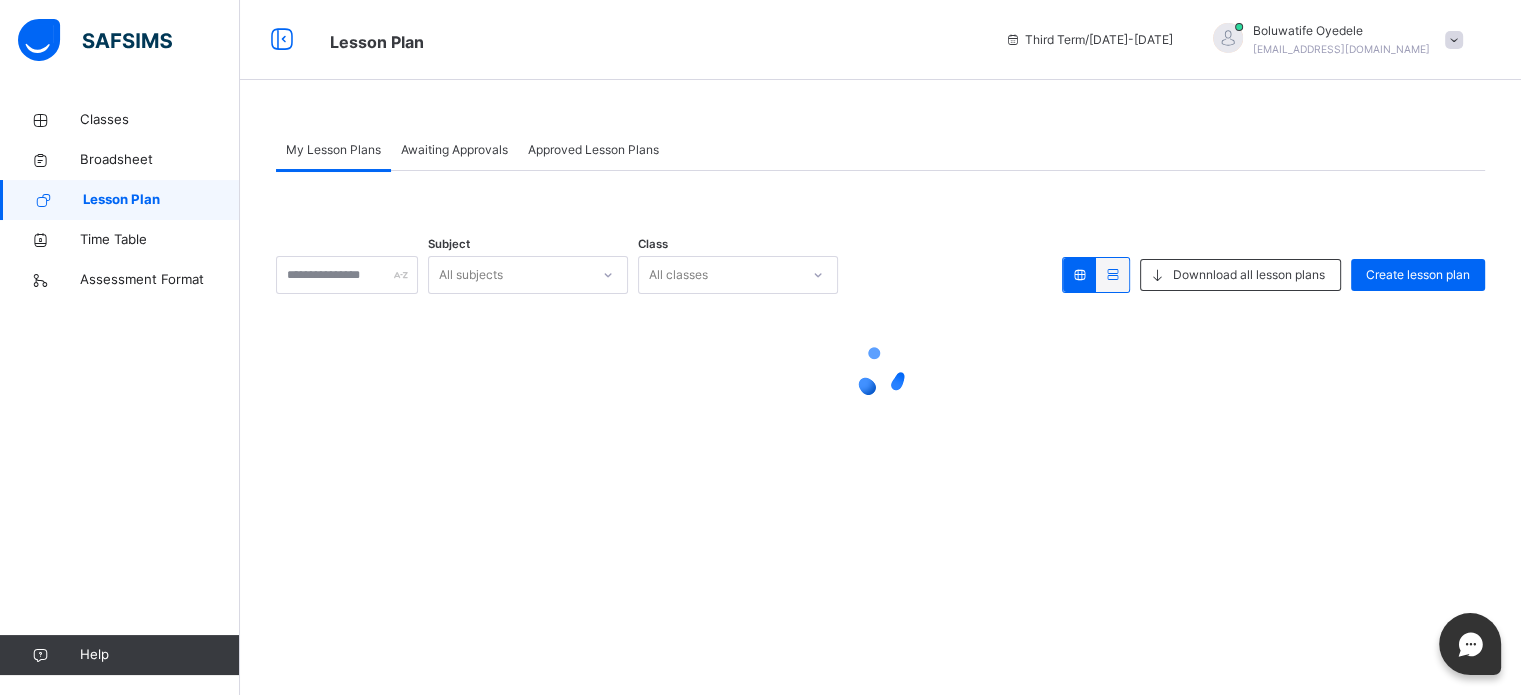 scroll, scrollTop: 0, scrollLeft: 0, axis: both 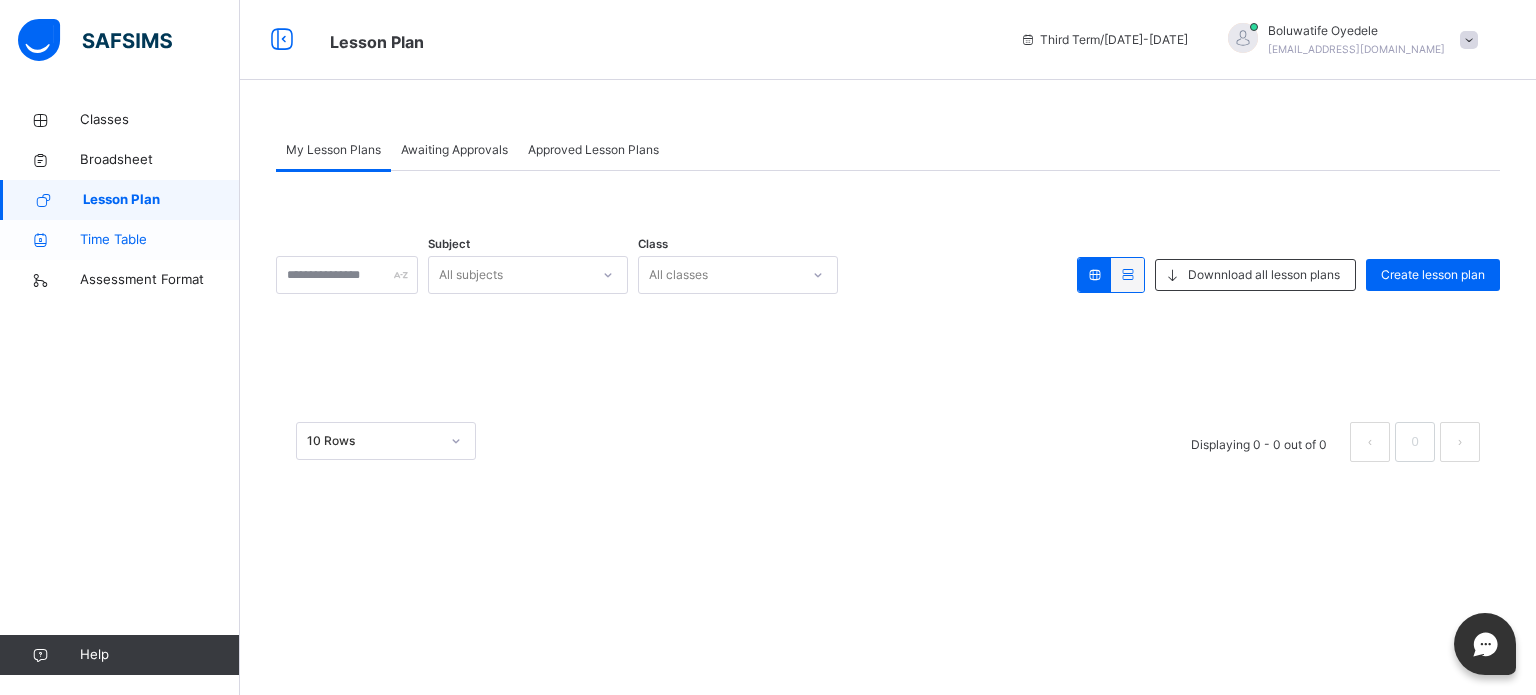 click on "Time Table" at bounding box center (160, 240) 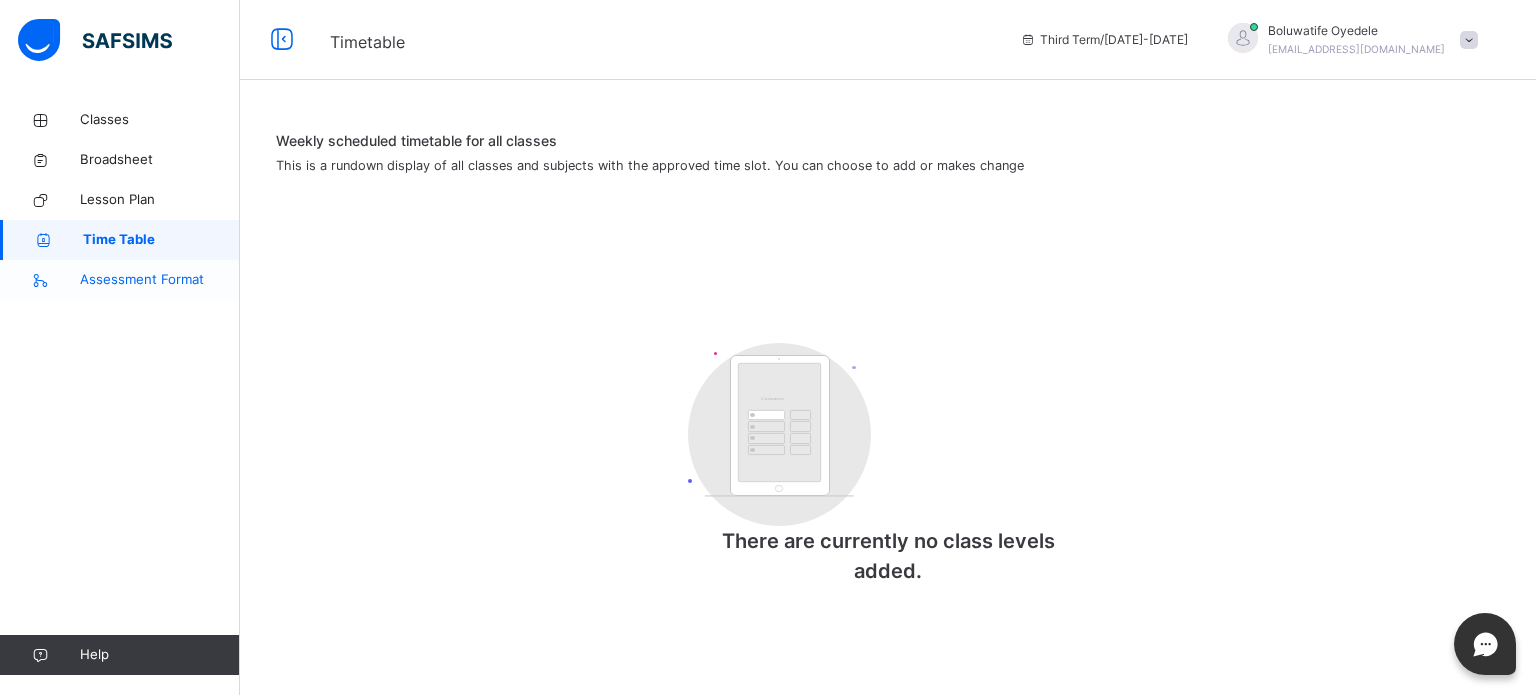 click on "Assessment Format" at bounding box center [160, 280] 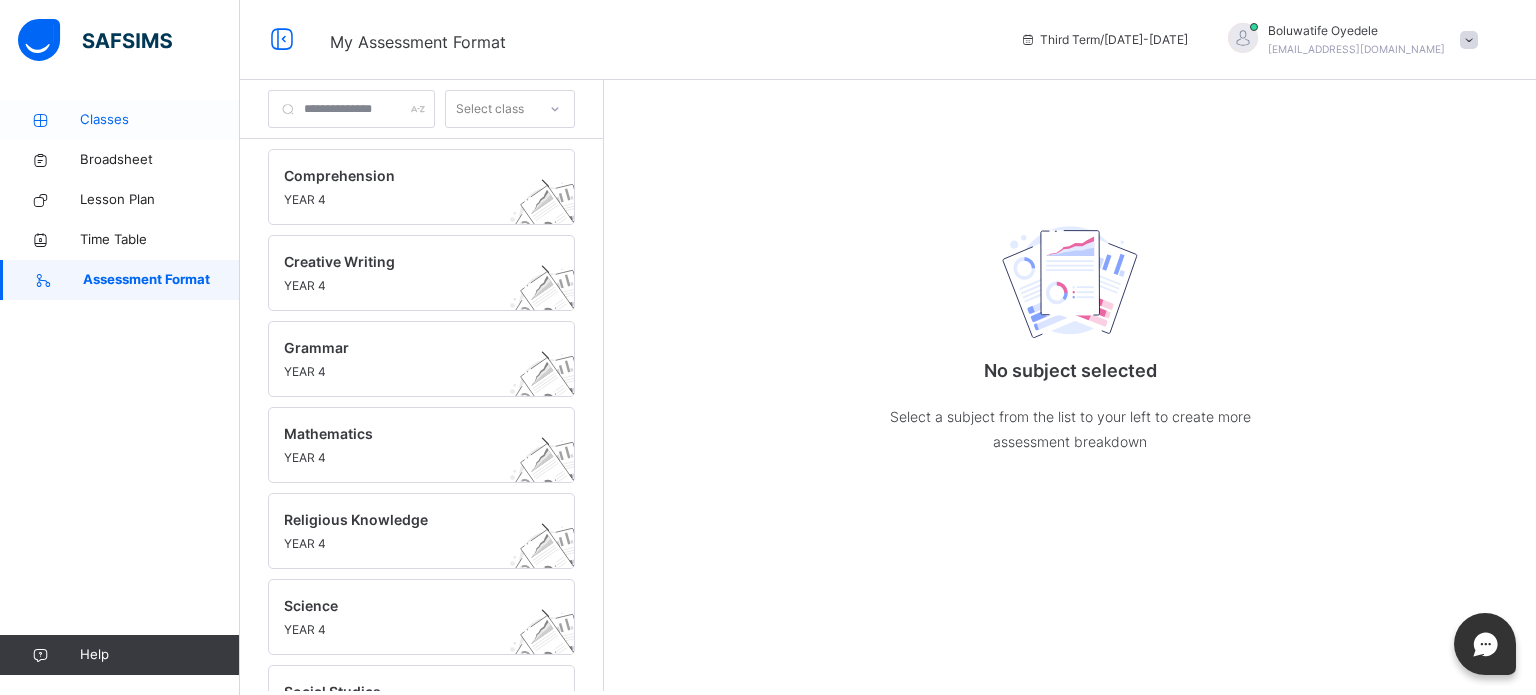 click on "Classes" at bounding box center [120, 120] 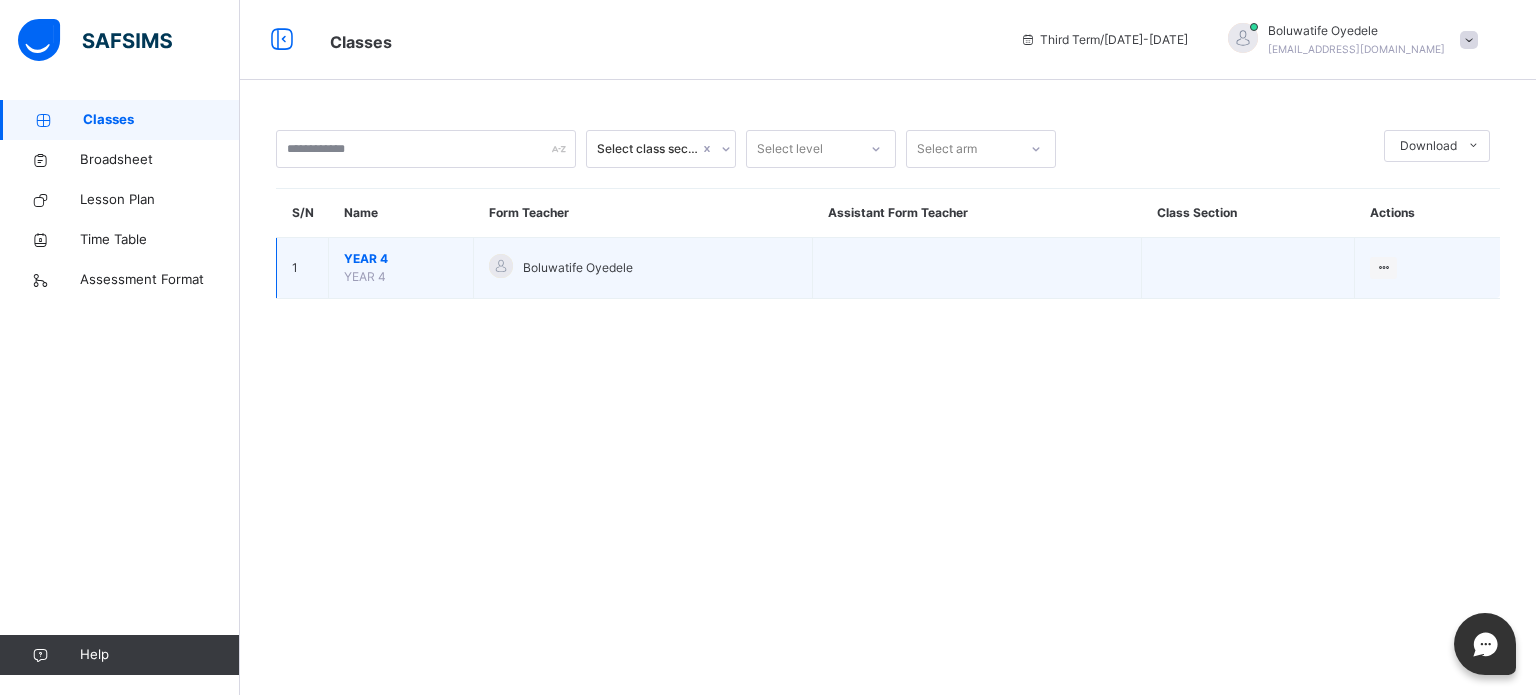 click on "View Class" at bounding box center (1427, 268) 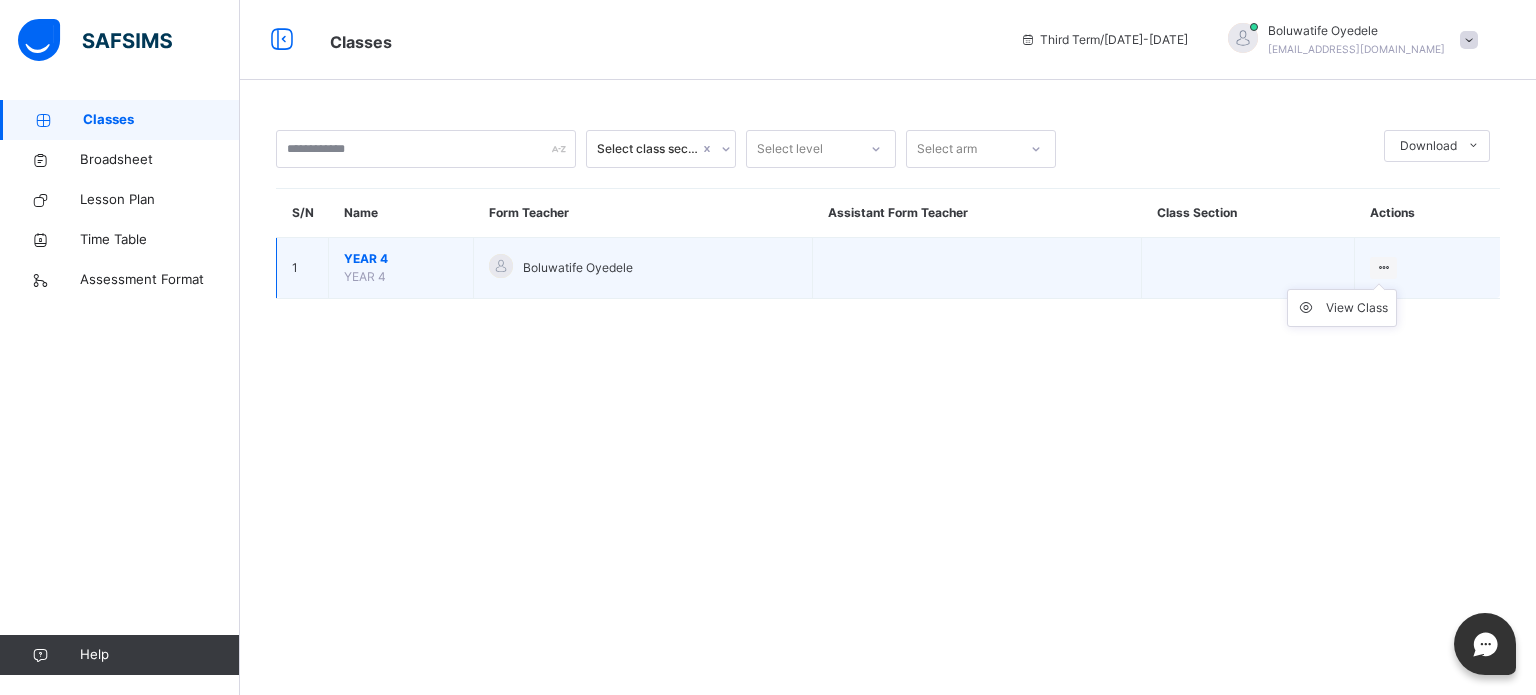 click on "View Class" at bounding box center (1342, 308) 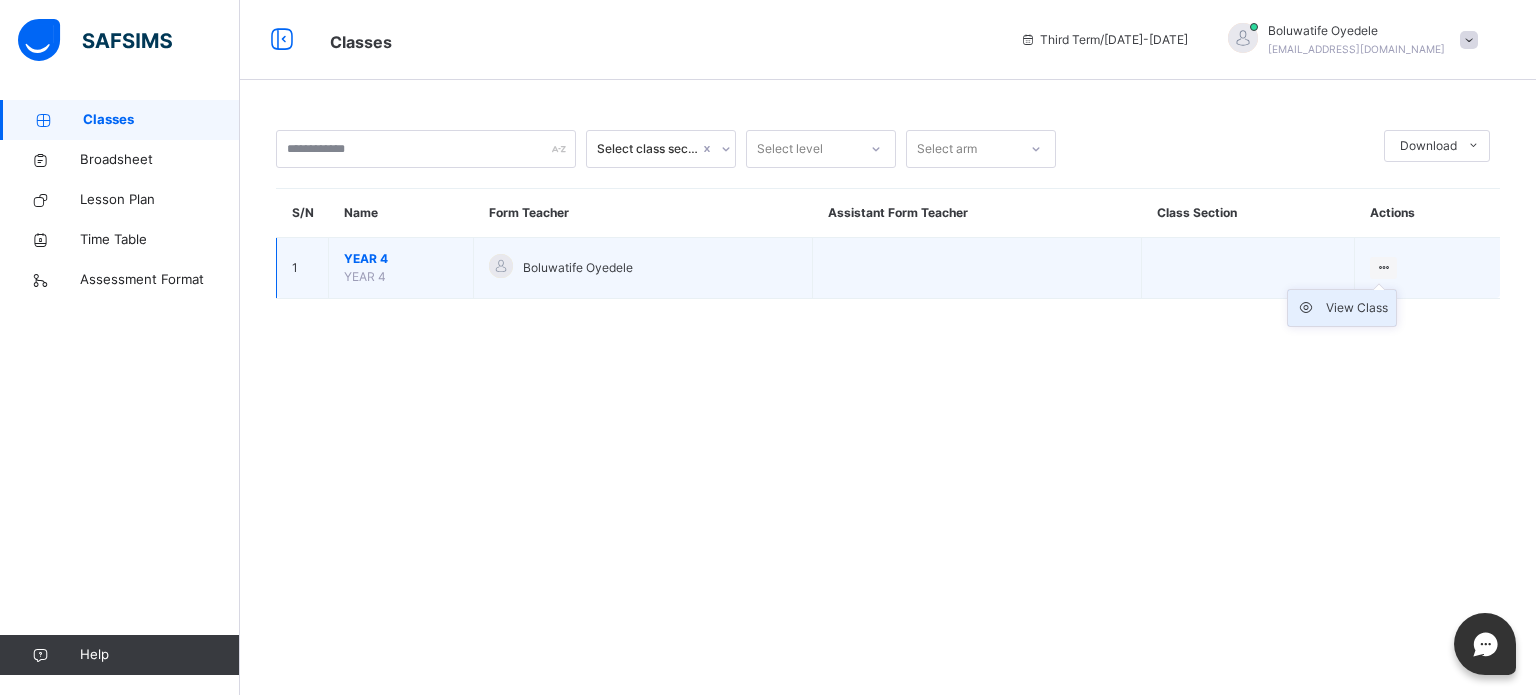 click on "View Class" at bounding box center [1357, 308] 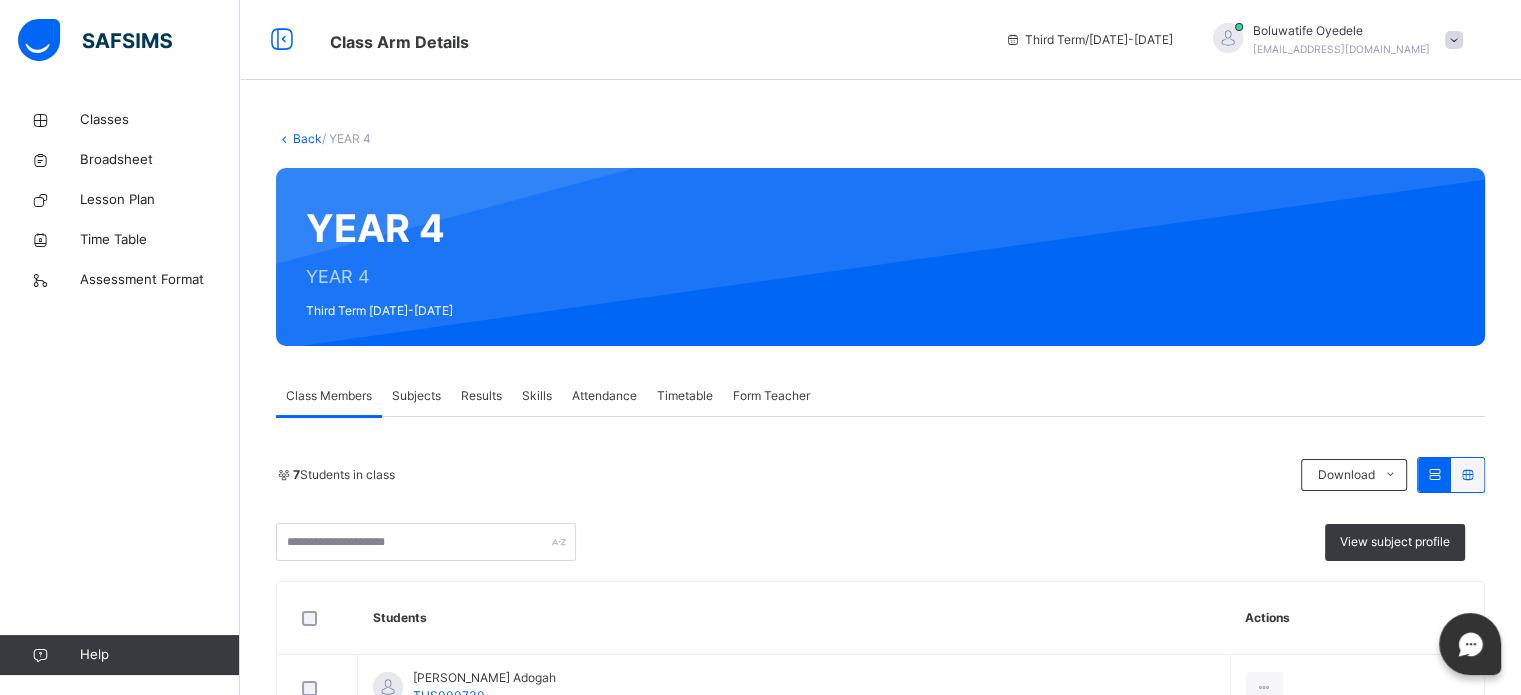 click on "Subjects" at bounding box center [416, 396] 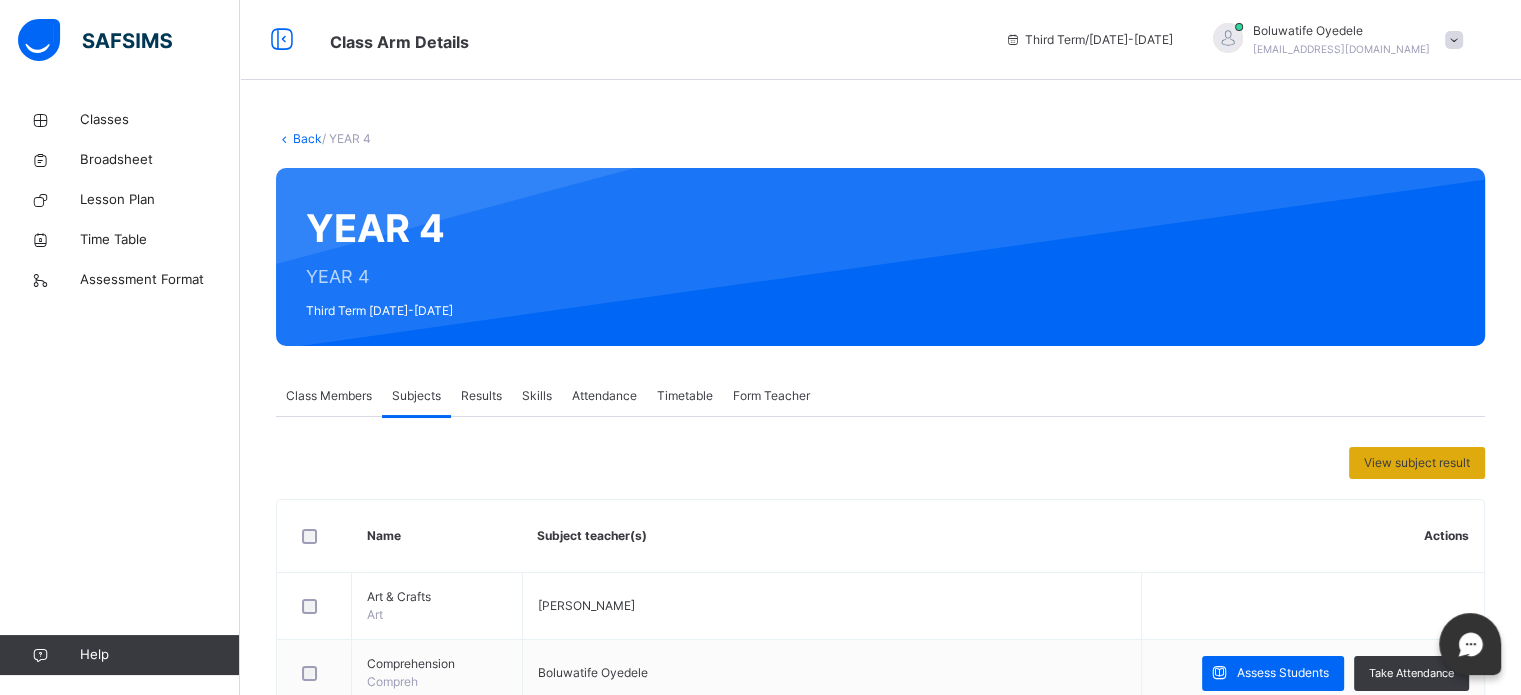 click on "View subject result" at bounding box center [1417, 463] 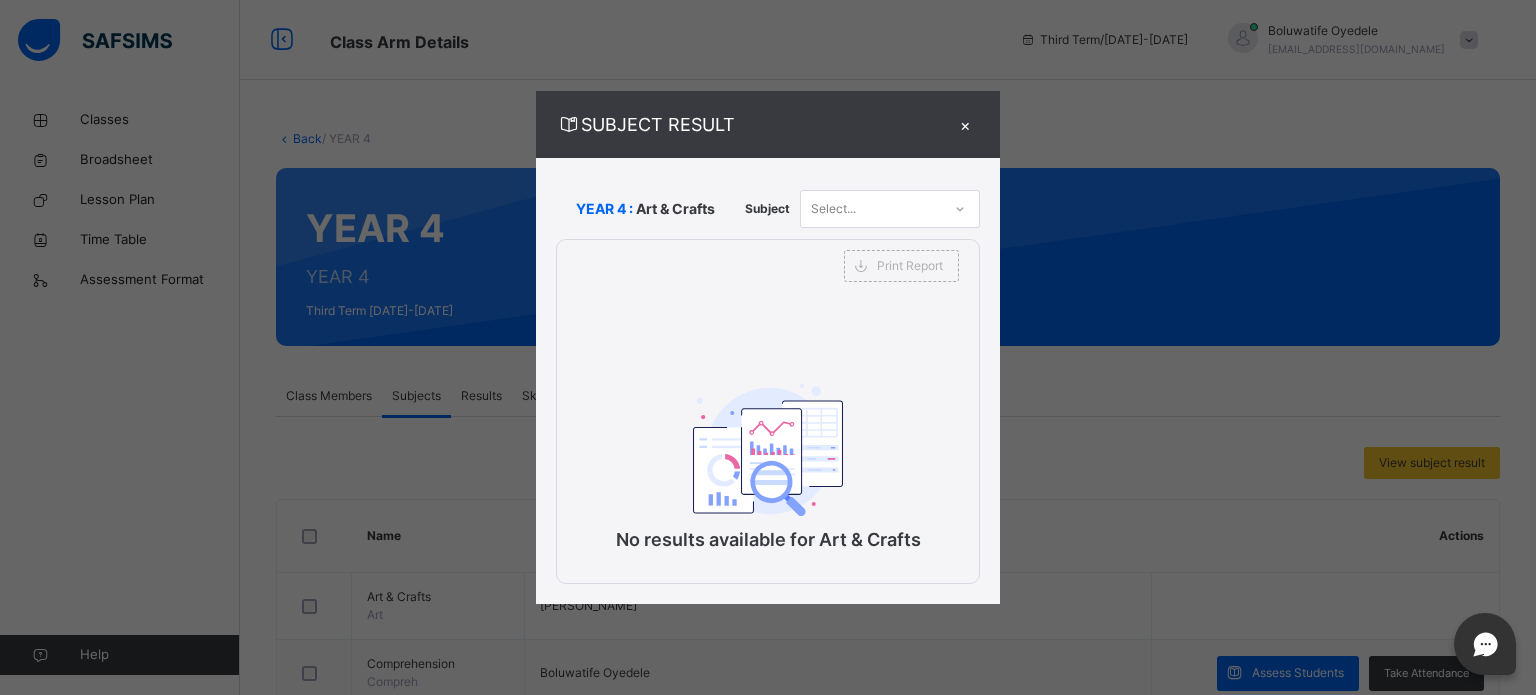 click on "×" at bounding box center (965, 124) 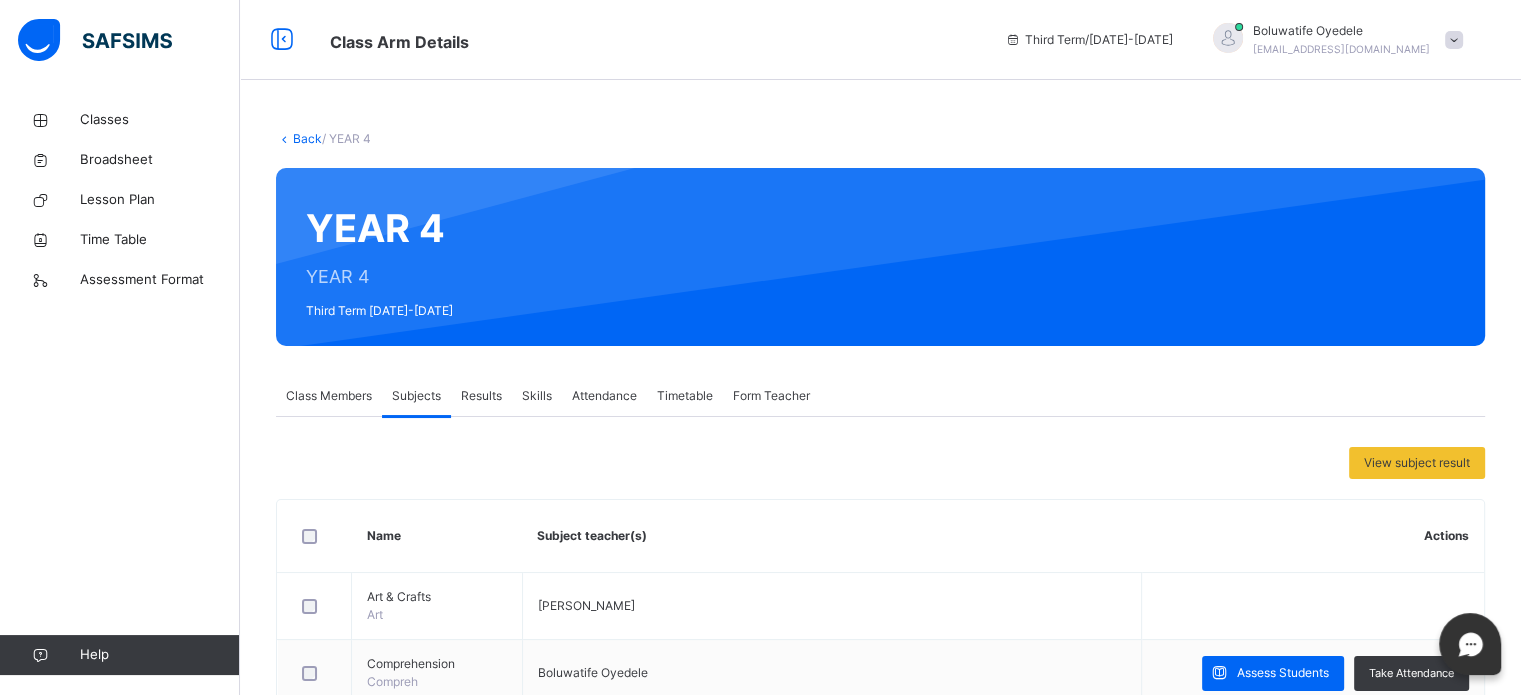 click on "YEAR 4  YEAR 4 Third Term [DATE]-[DATE]" at bounding box center [880, 257] 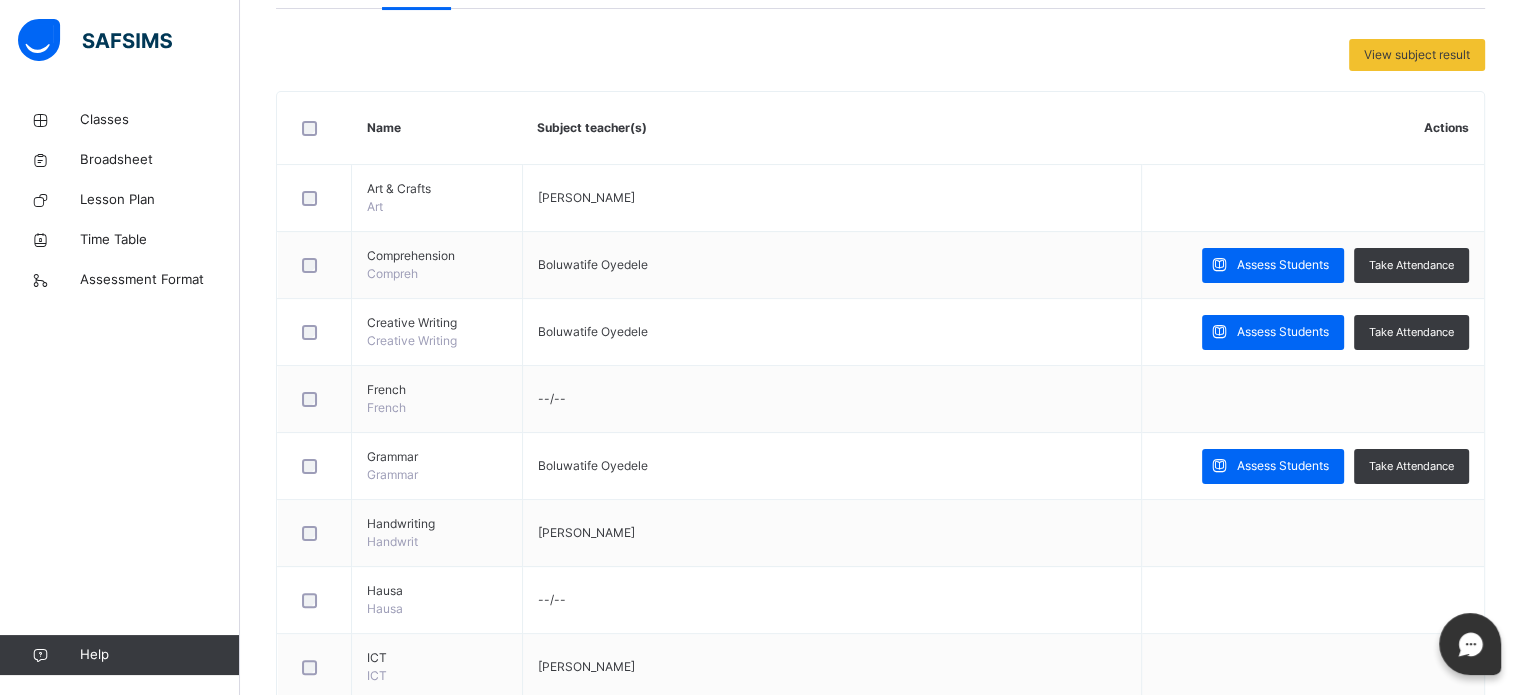scroll, scrollTop: 427, scrollLeft: 0, axis: vertical 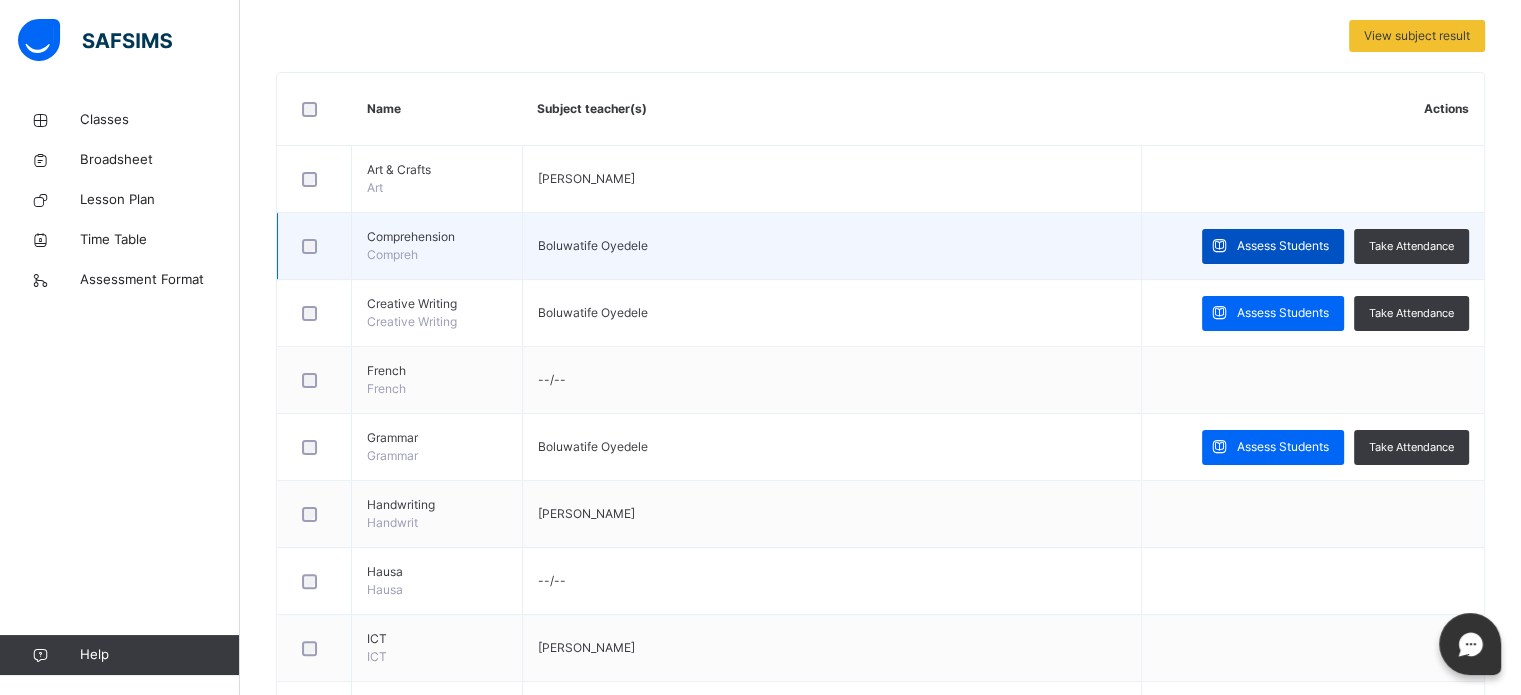click on "Assess Students" at bounding box center [1283, 246] 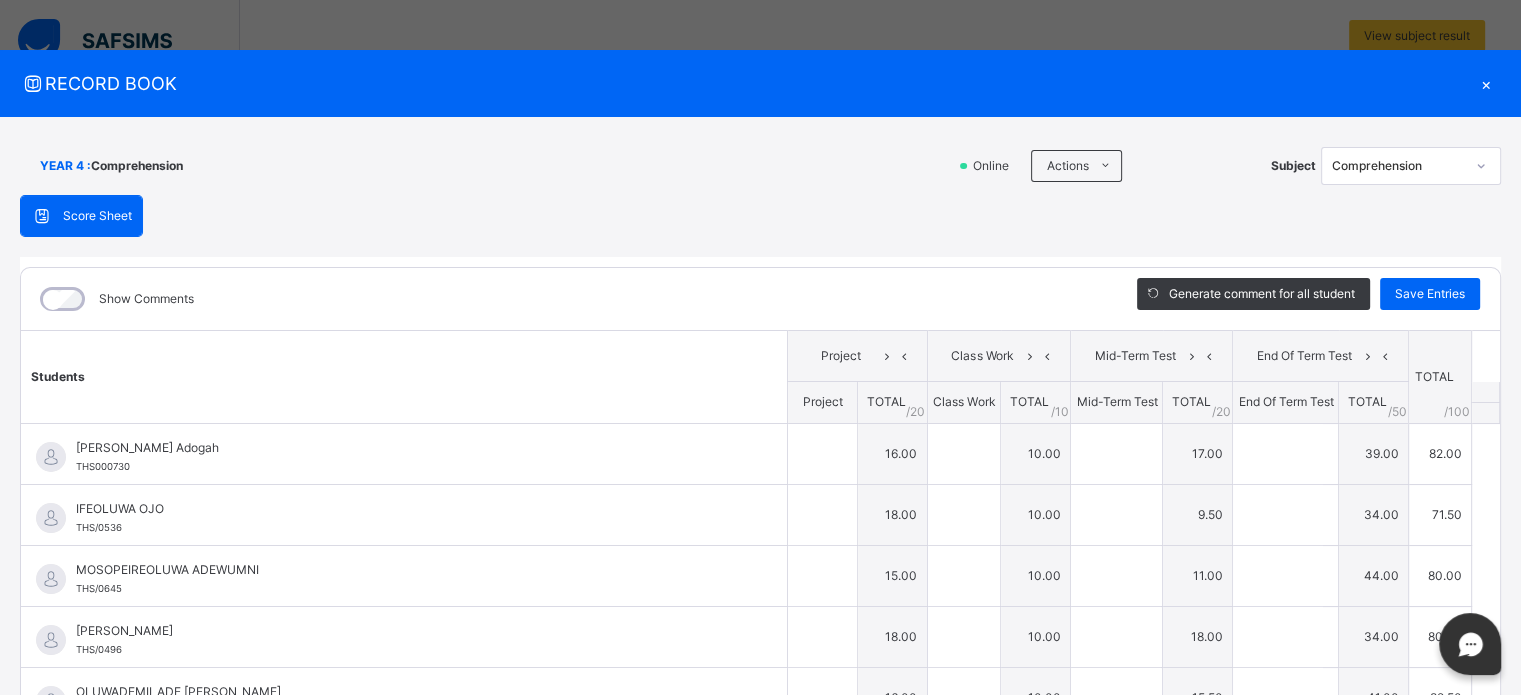type on "**" 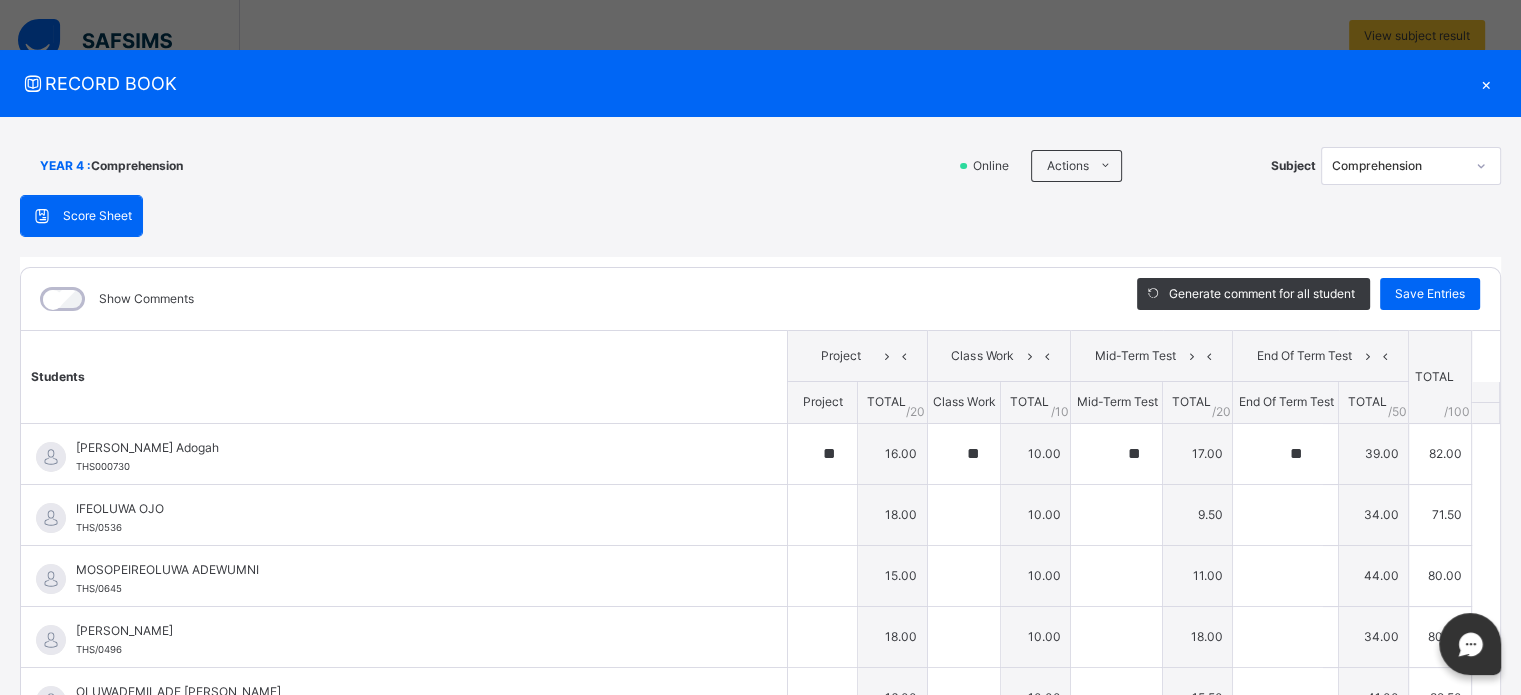 type on "**" 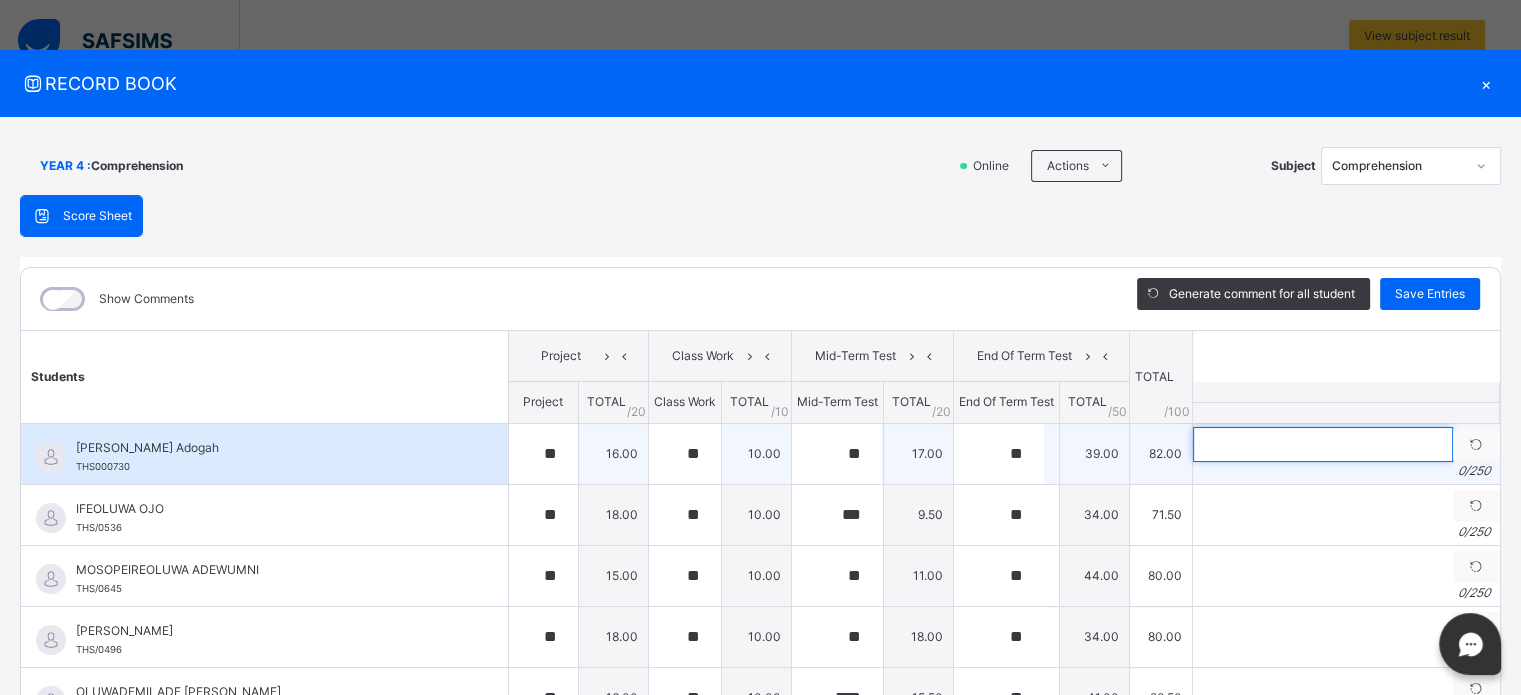 click at bounding box center [1323, 444] 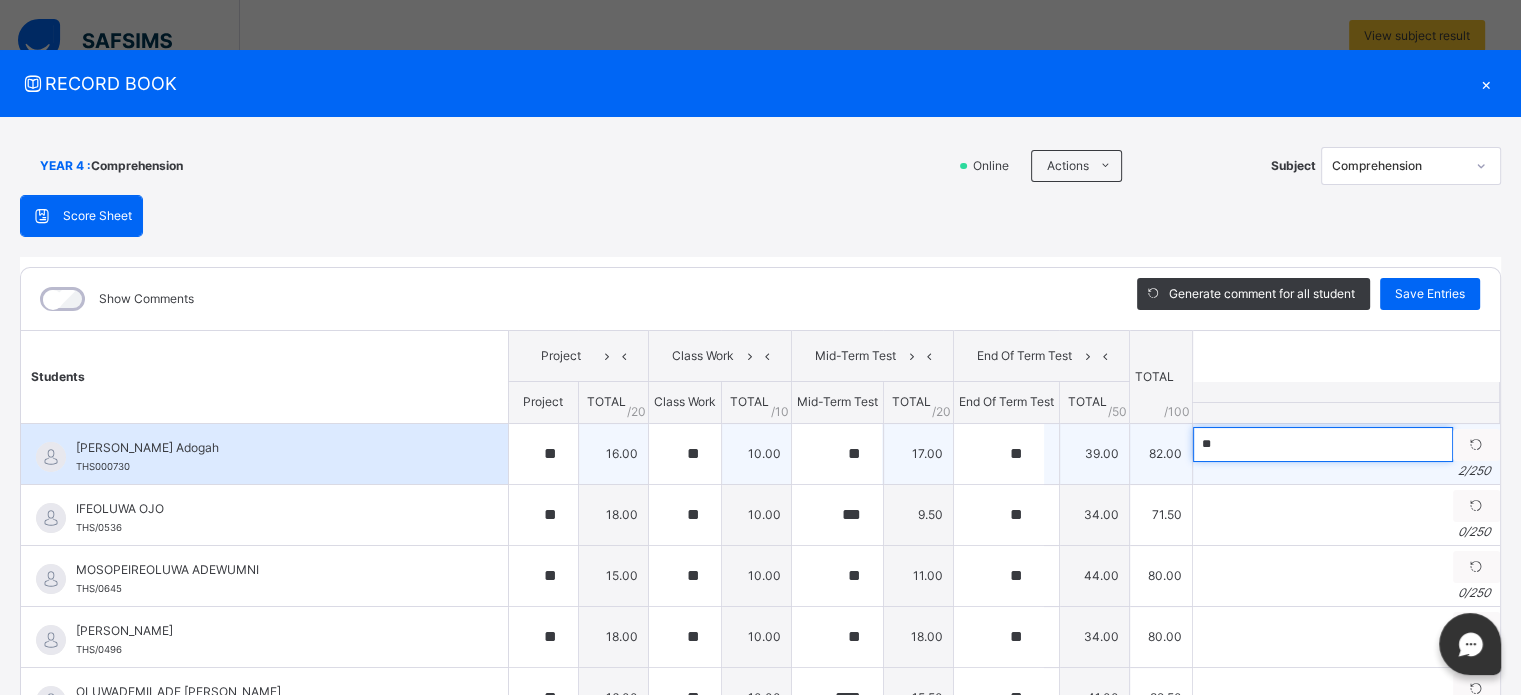 type on "*" 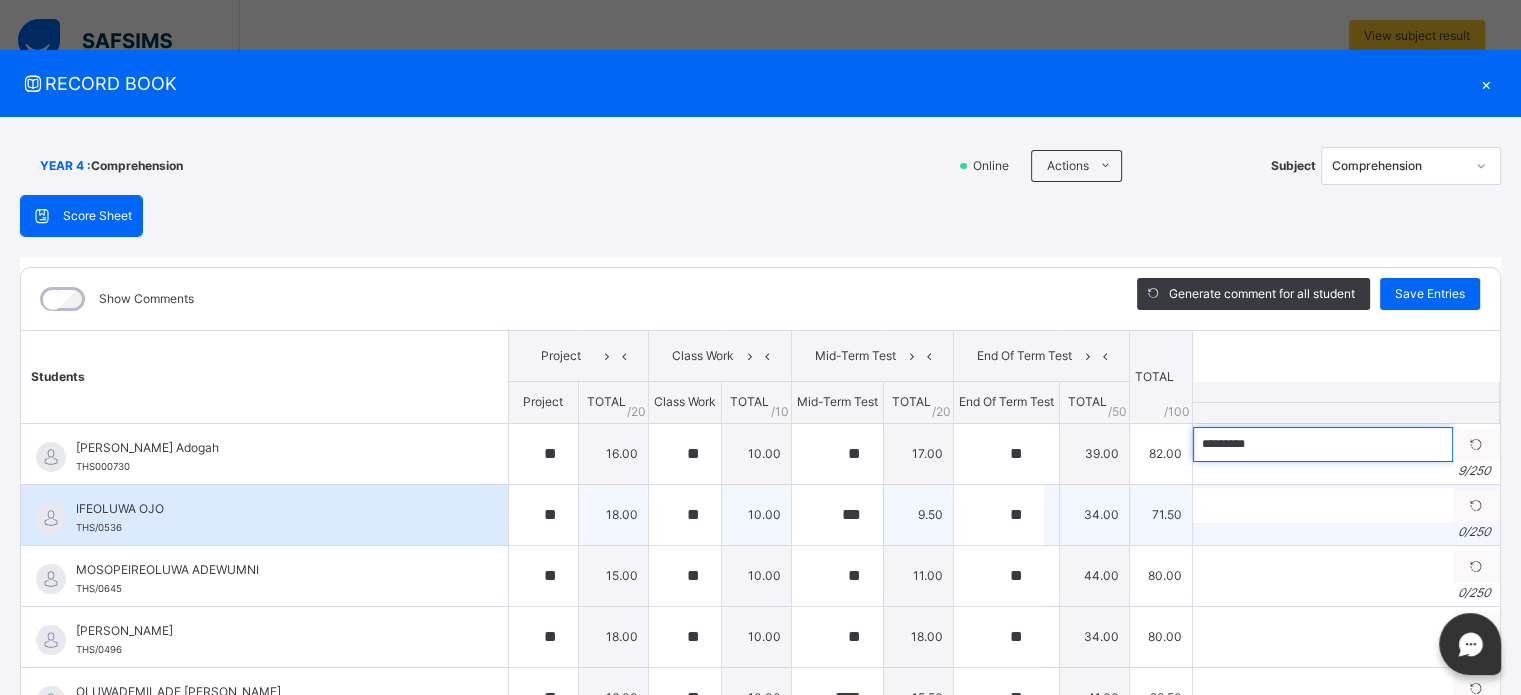 type on "*********" 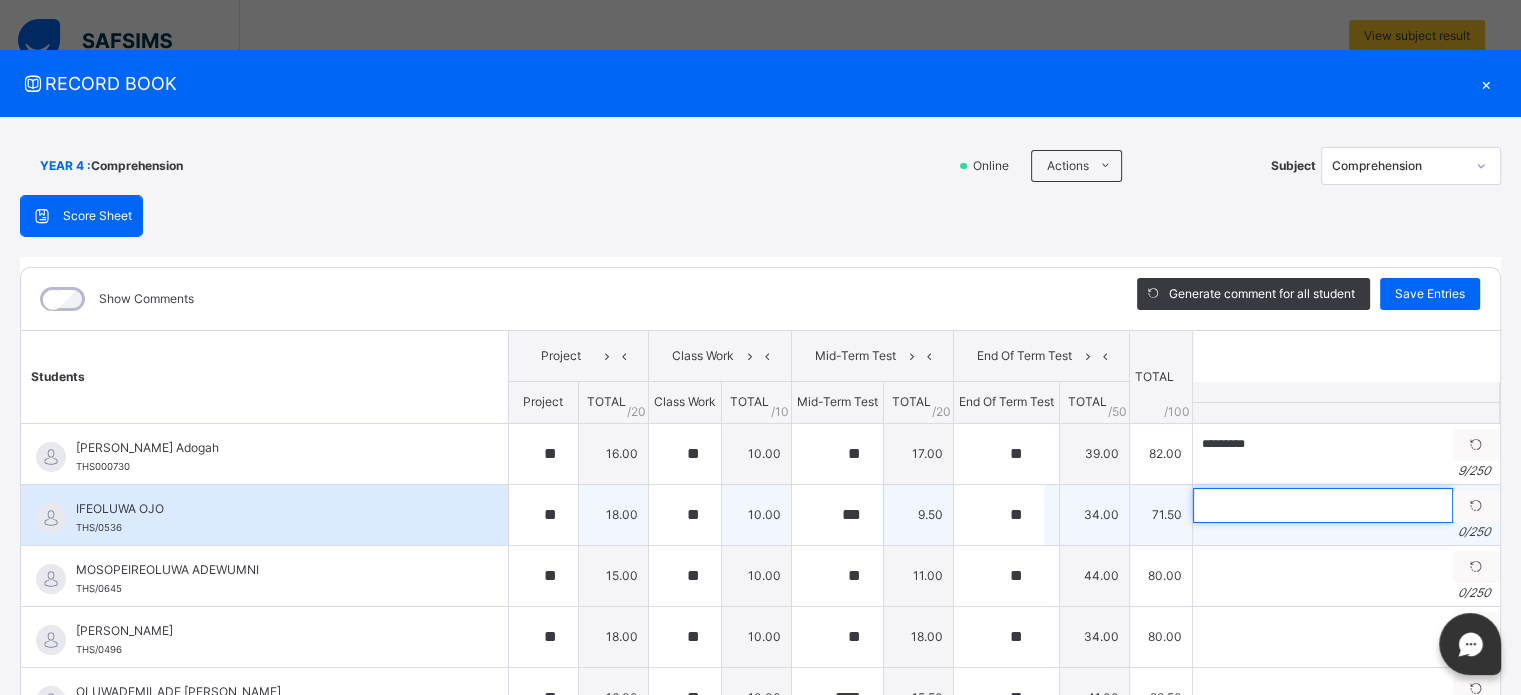 click at bounding box center [1323, 505] 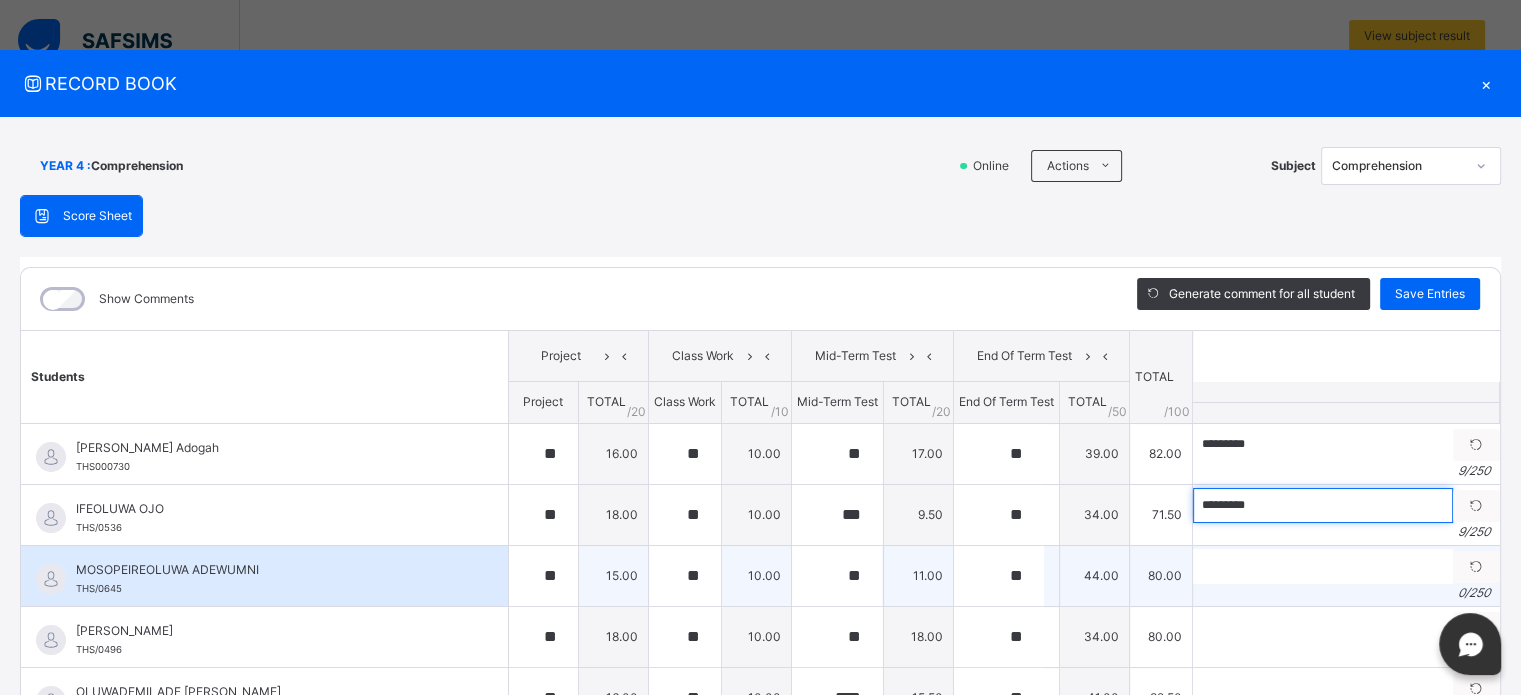 type on "*********" 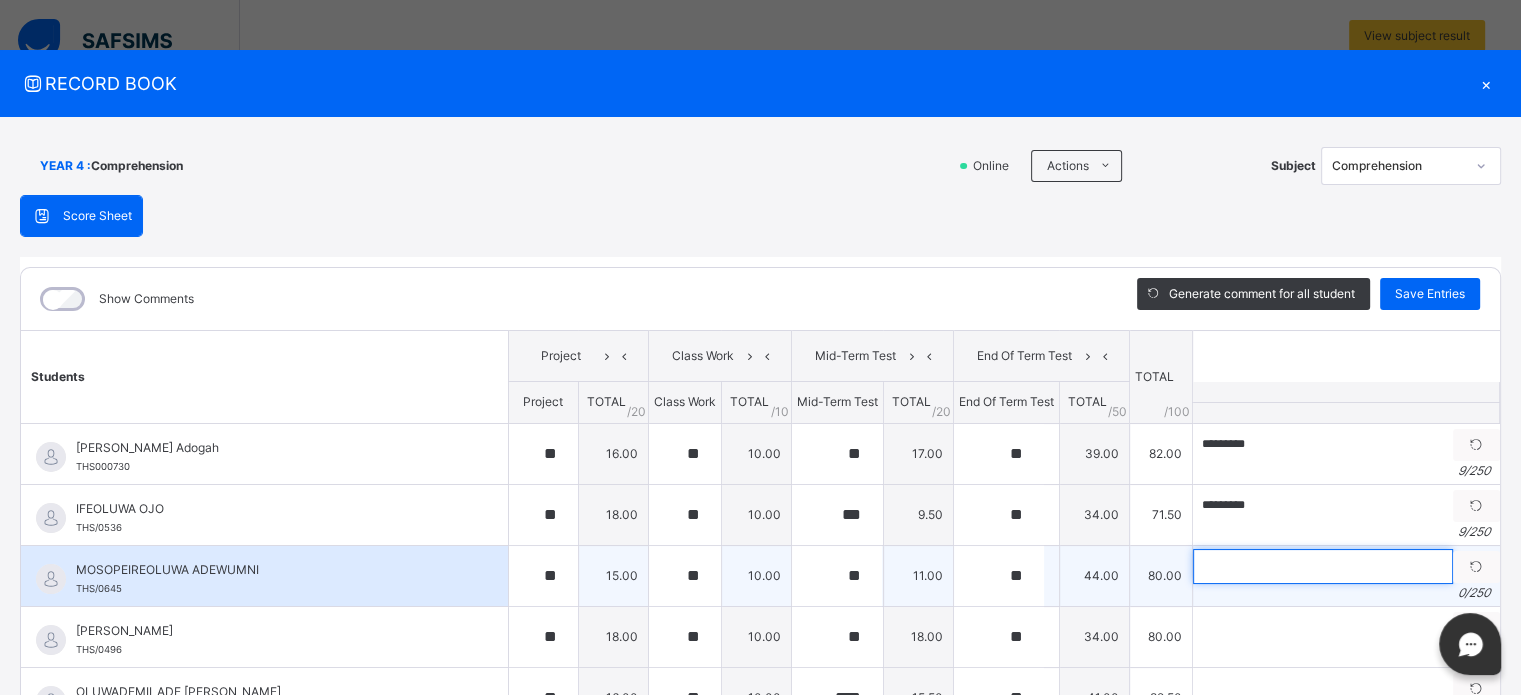 click at bounding box center [1323, 566] 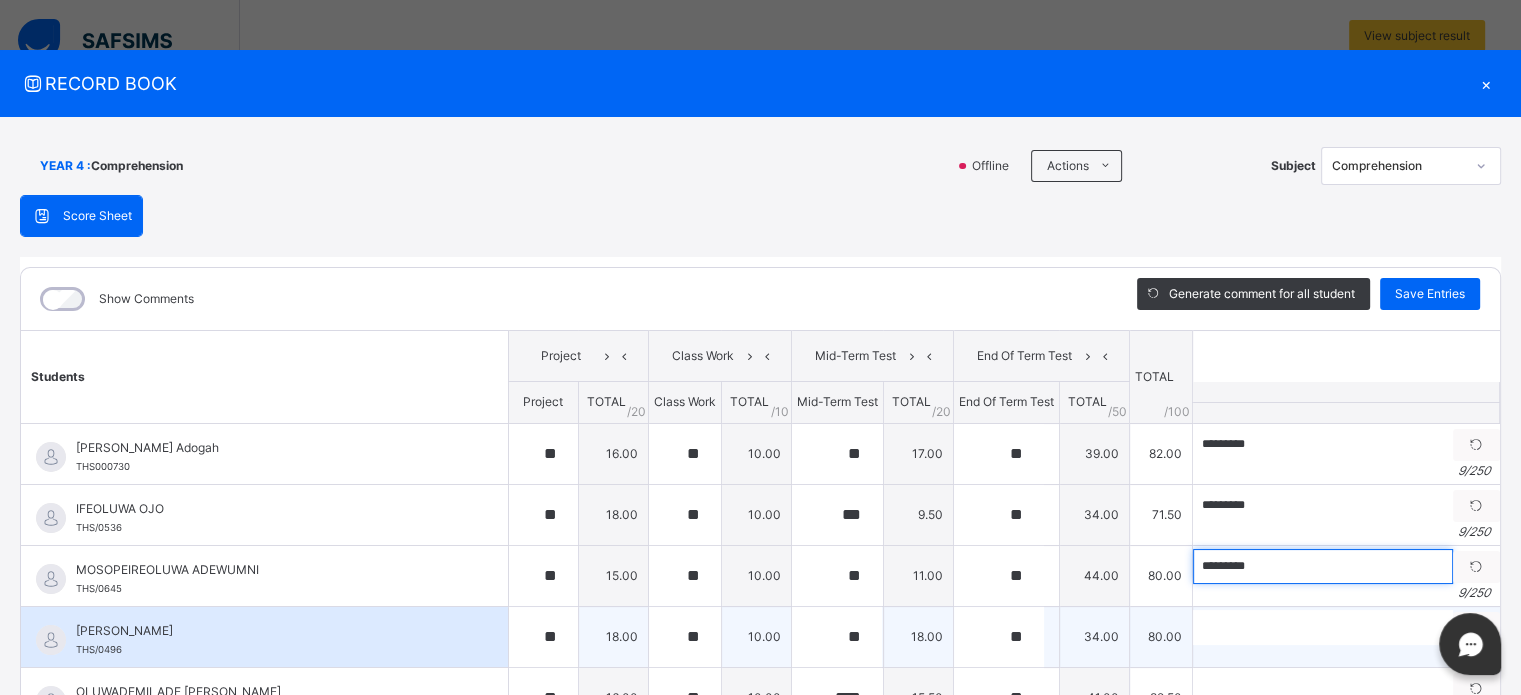 type on "*********" 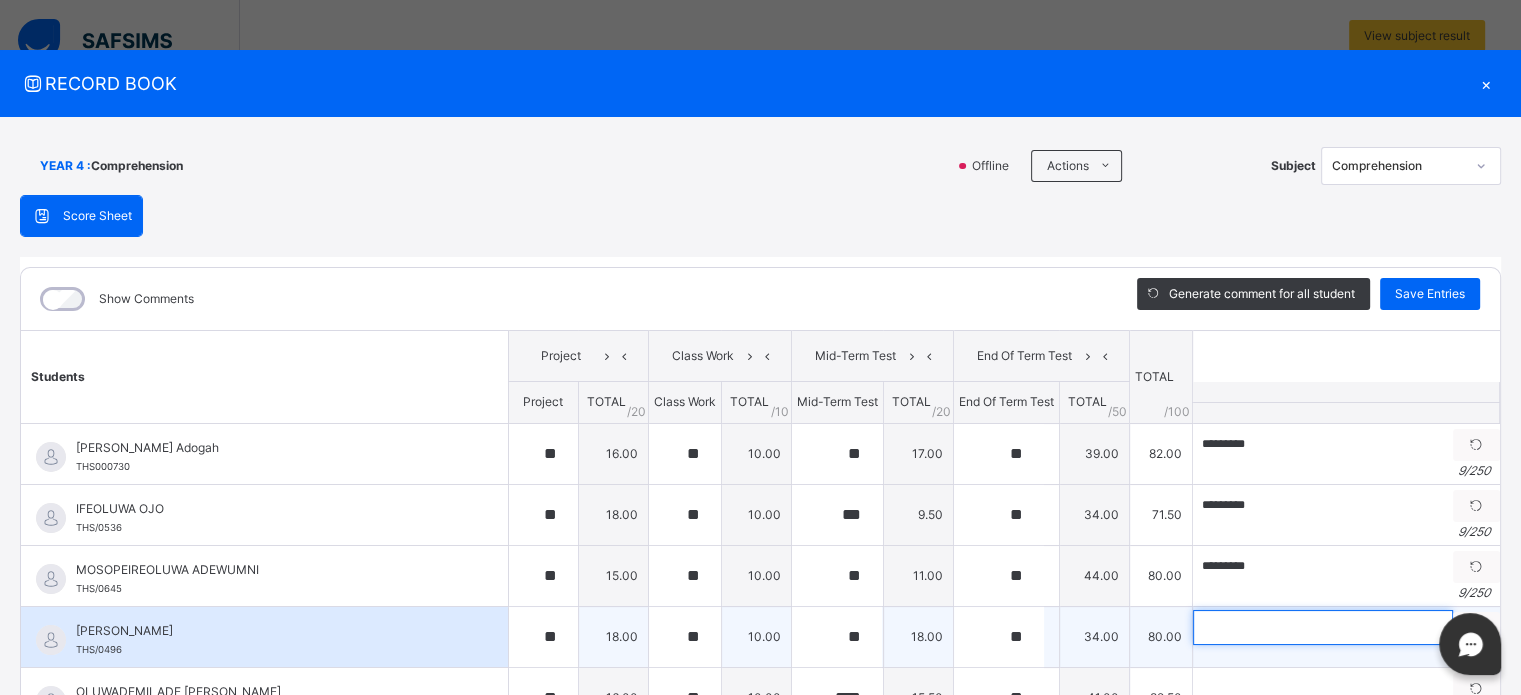 click at bounding box center [1323, 627] 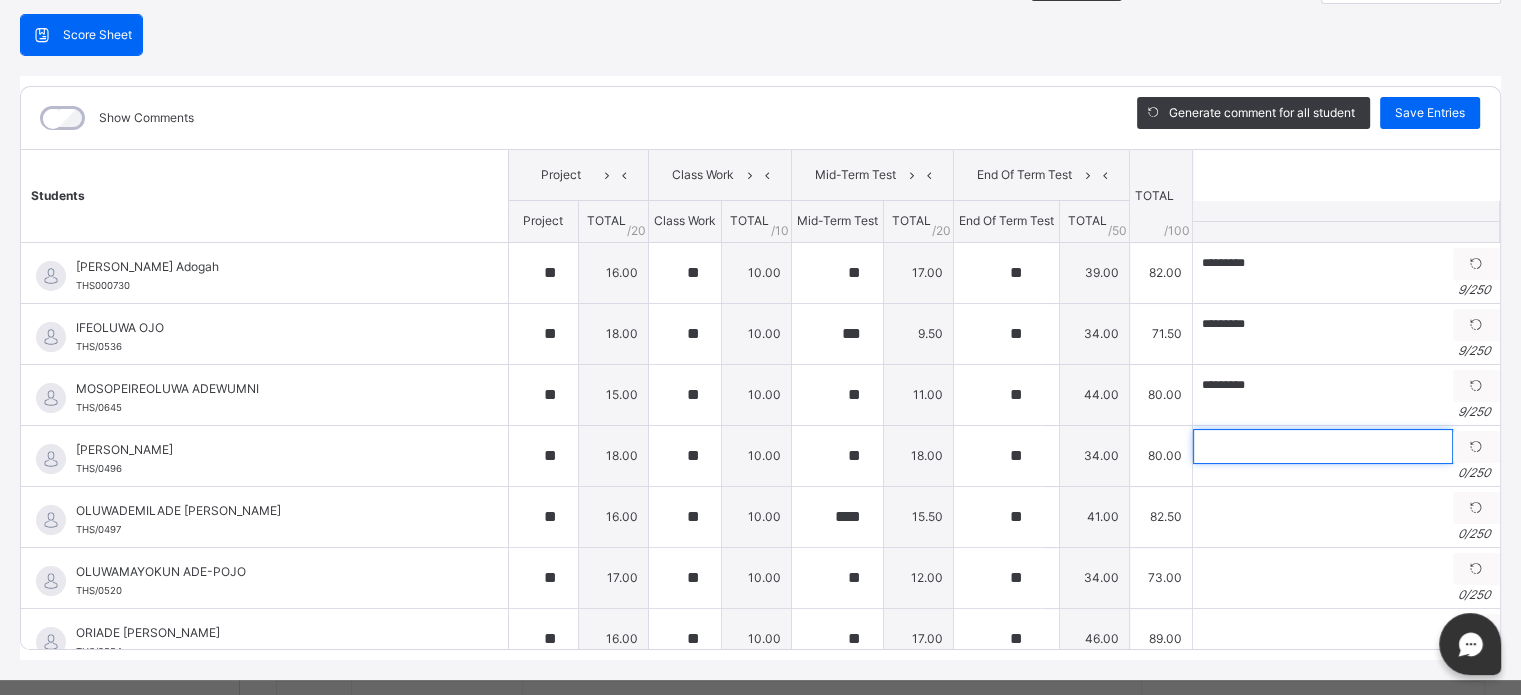 scroll, scrollTop: 215, scrollLeft: 0, axis: vertical 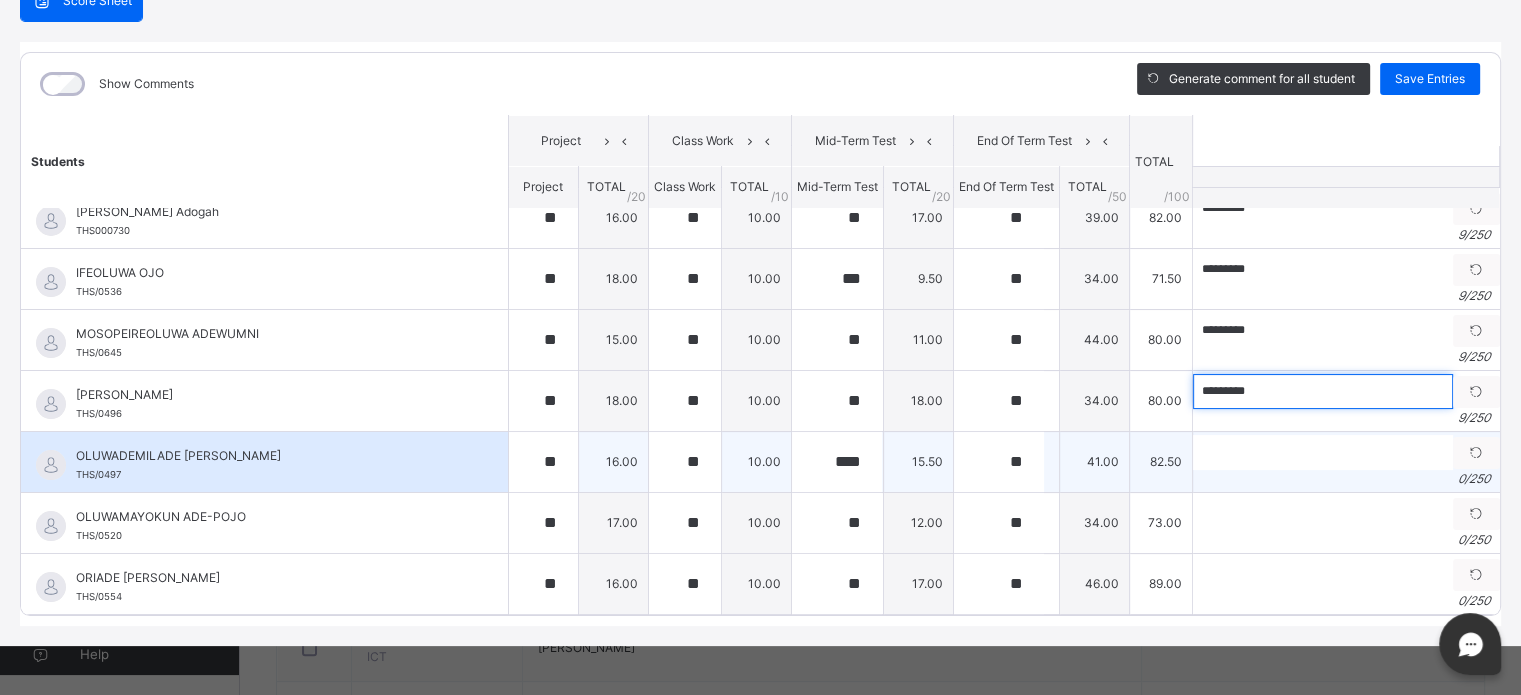 type on "*********" 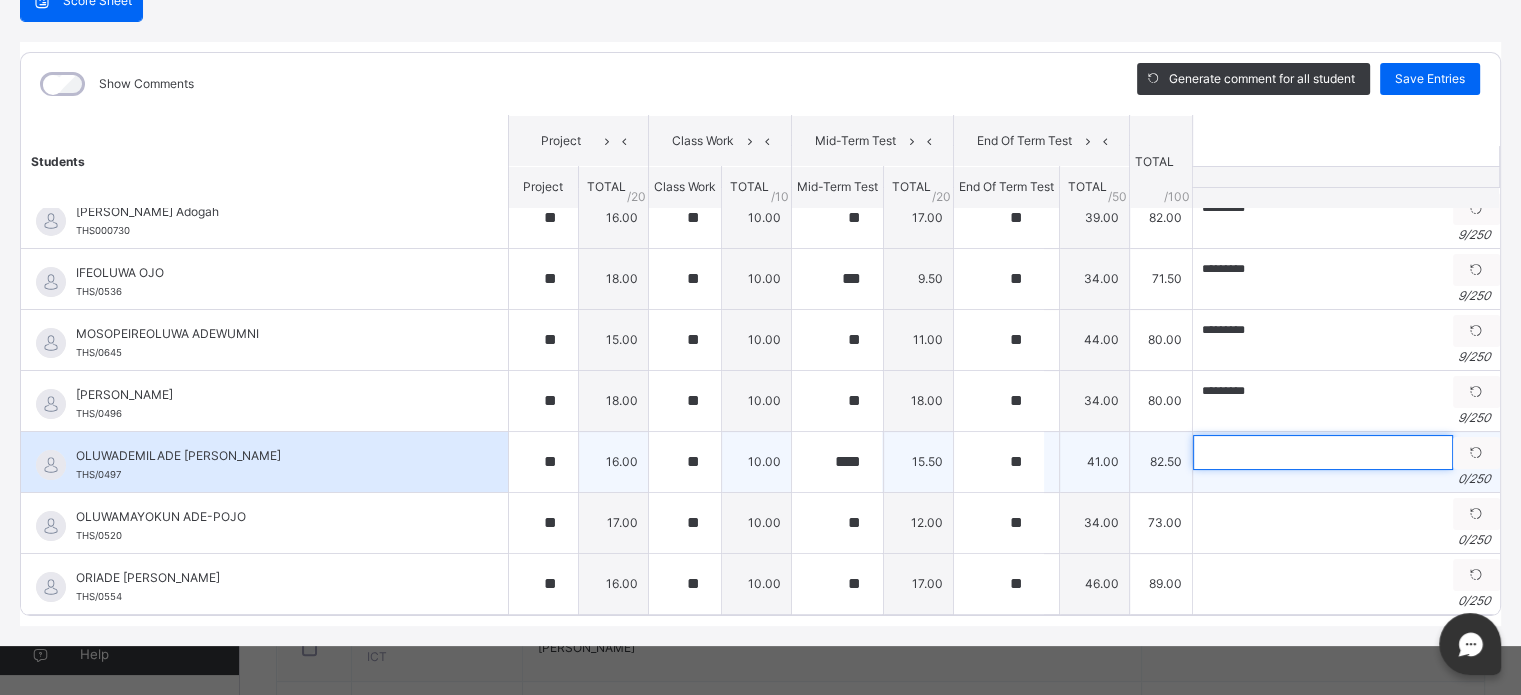 click at bounding box center [1323, 452] 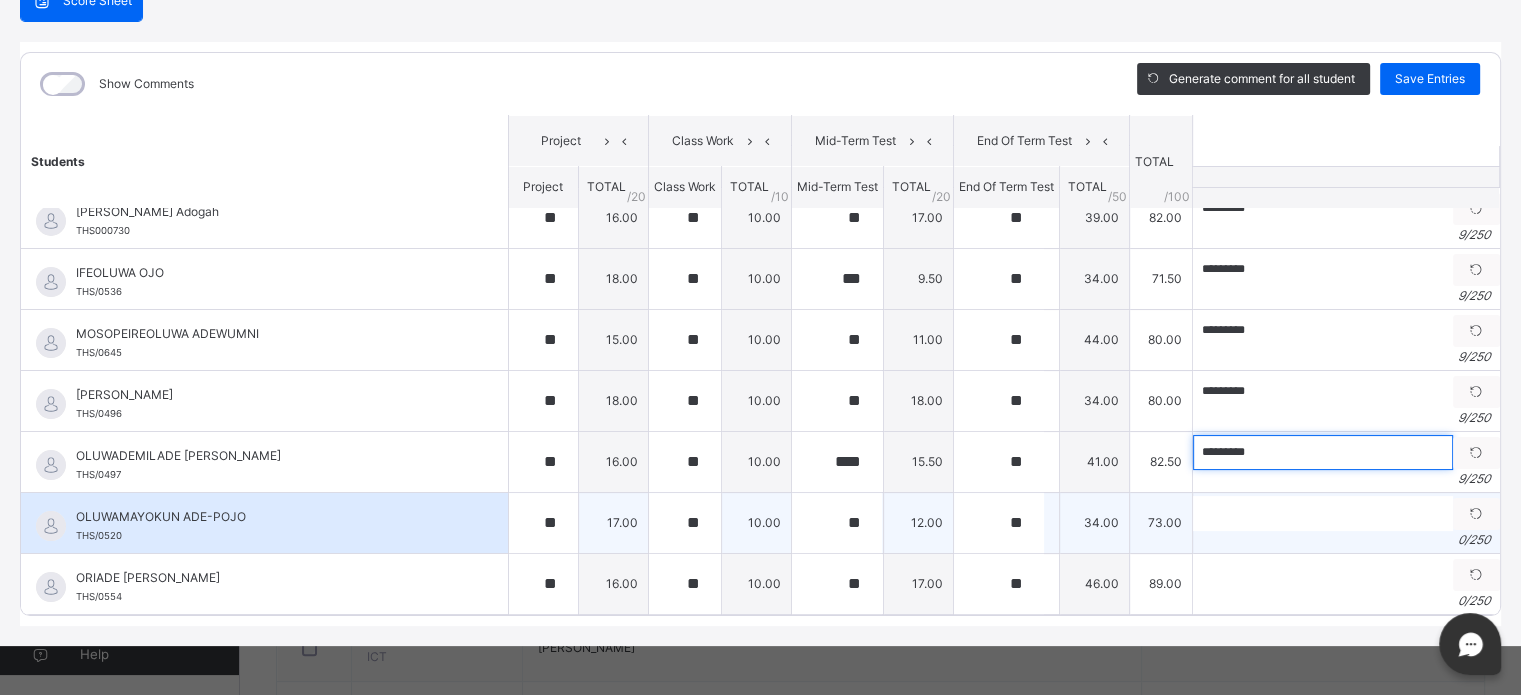 type on "*********" 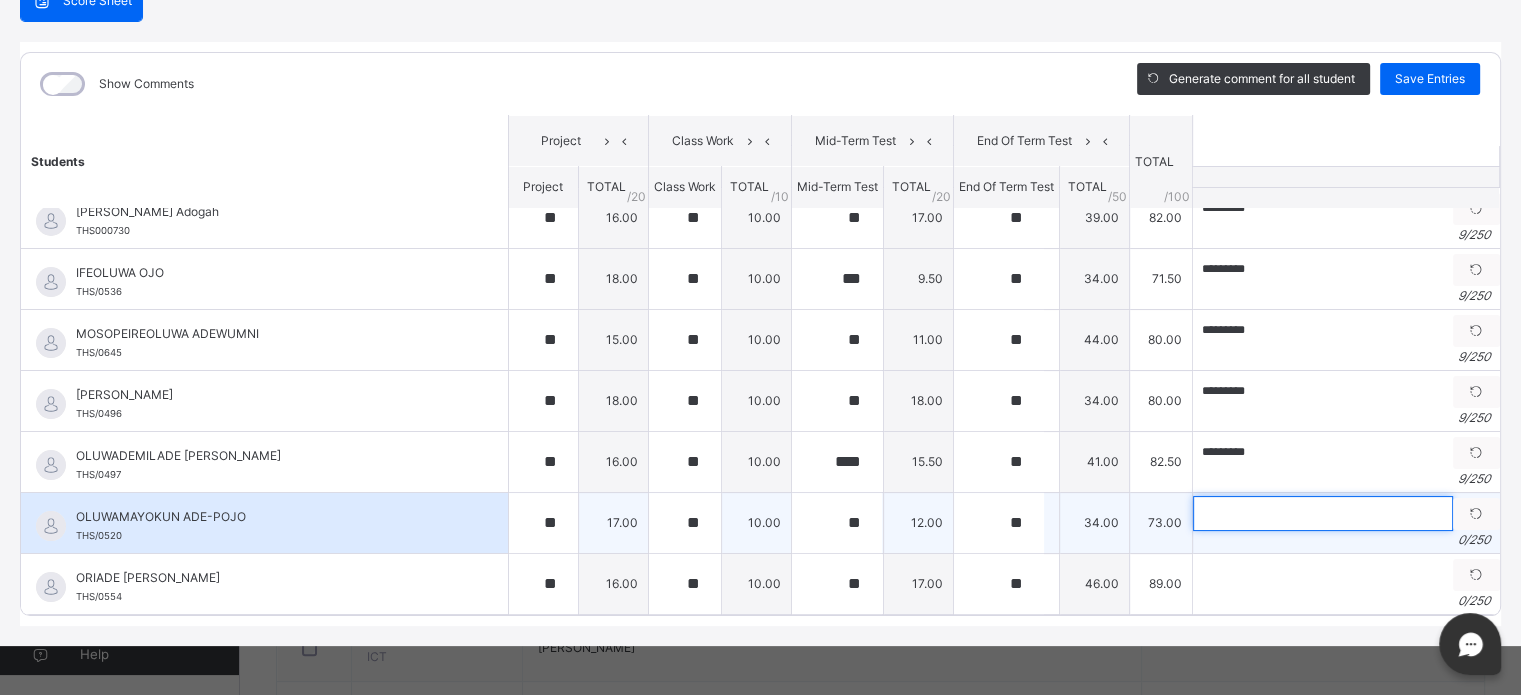 click at bounding box center (1323, 513) 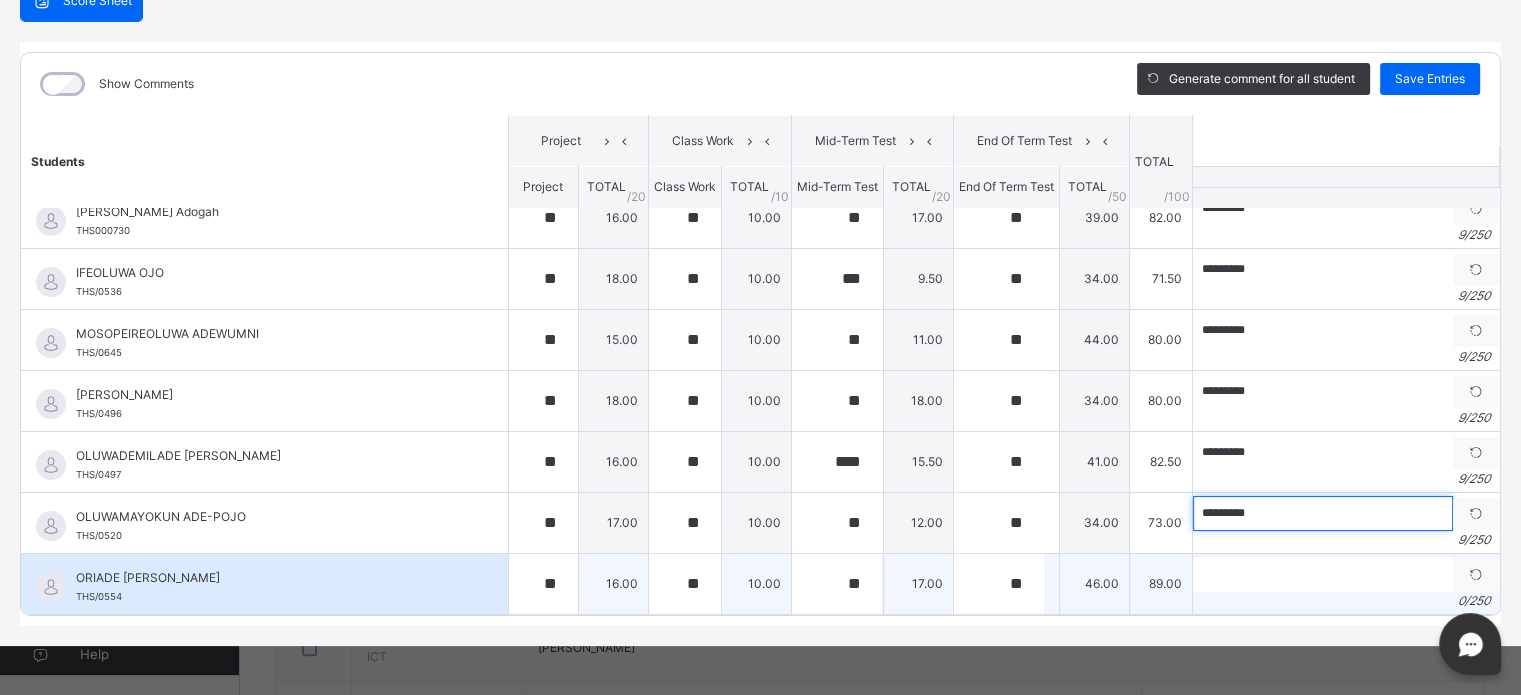 type on "*********" 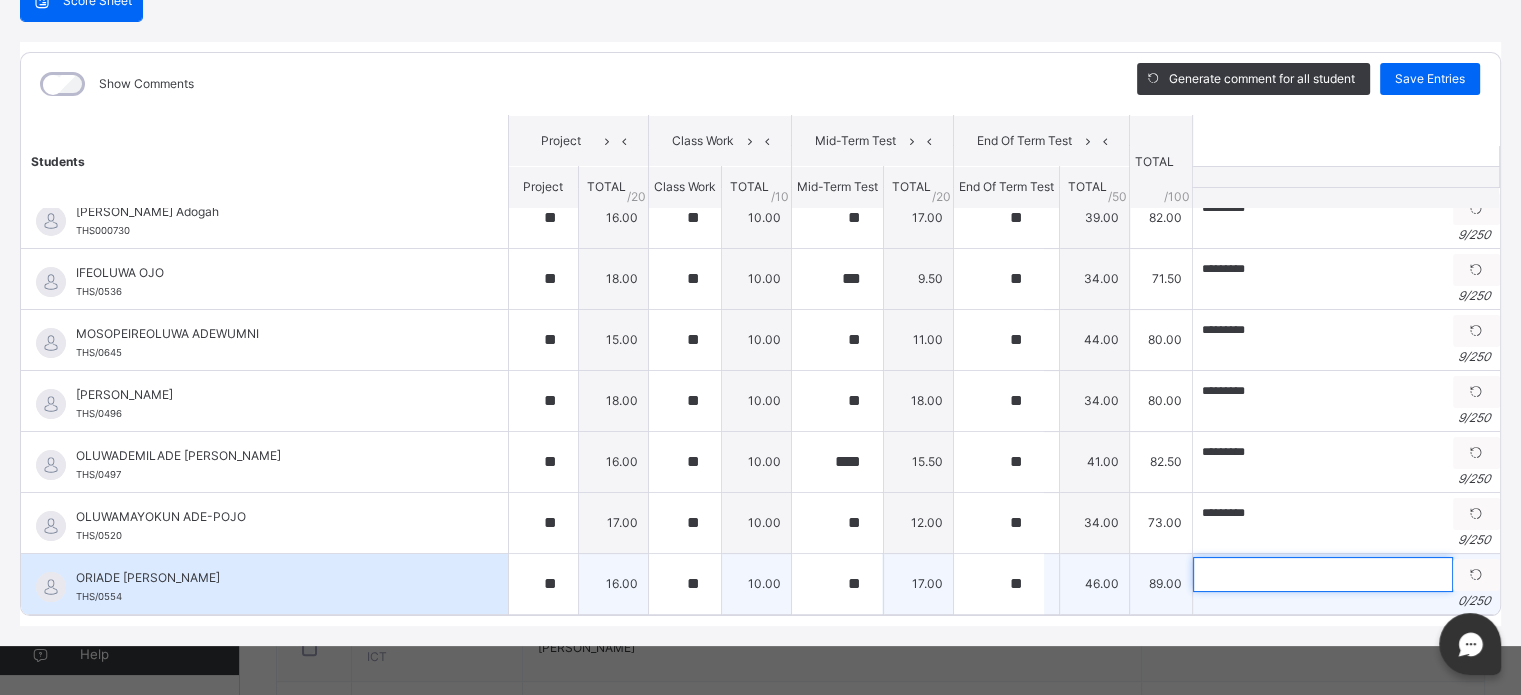 click at bounding box center (1323, 574) 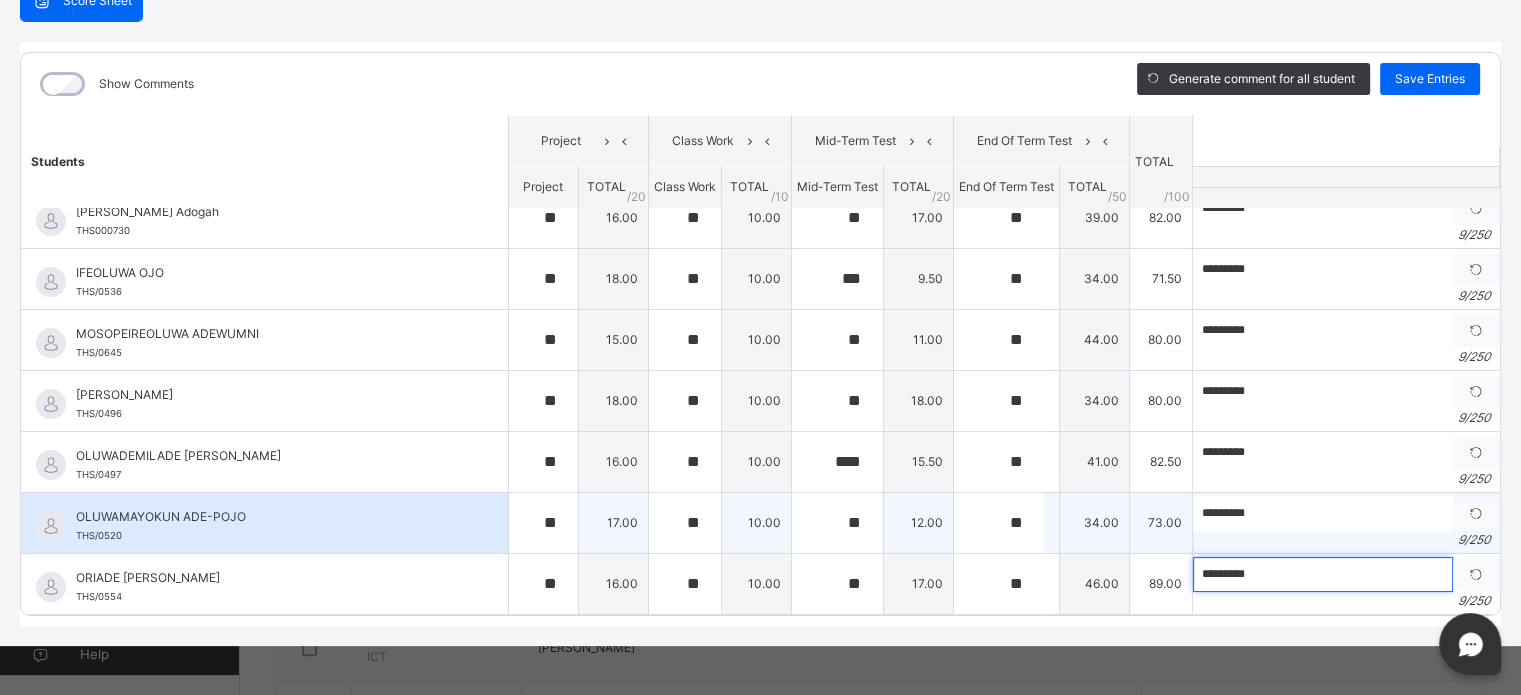 type on "*********" 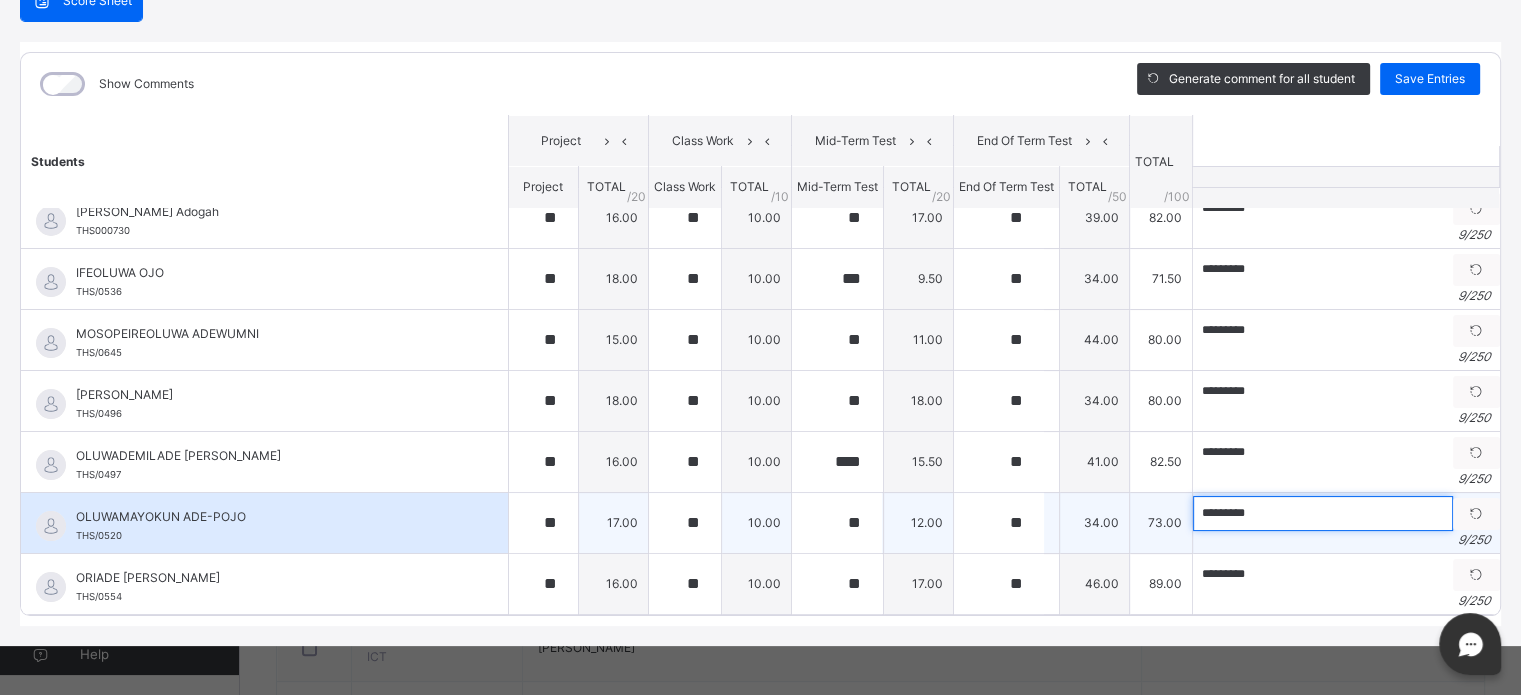 click on "*********" at bounding box center (1323, 513) 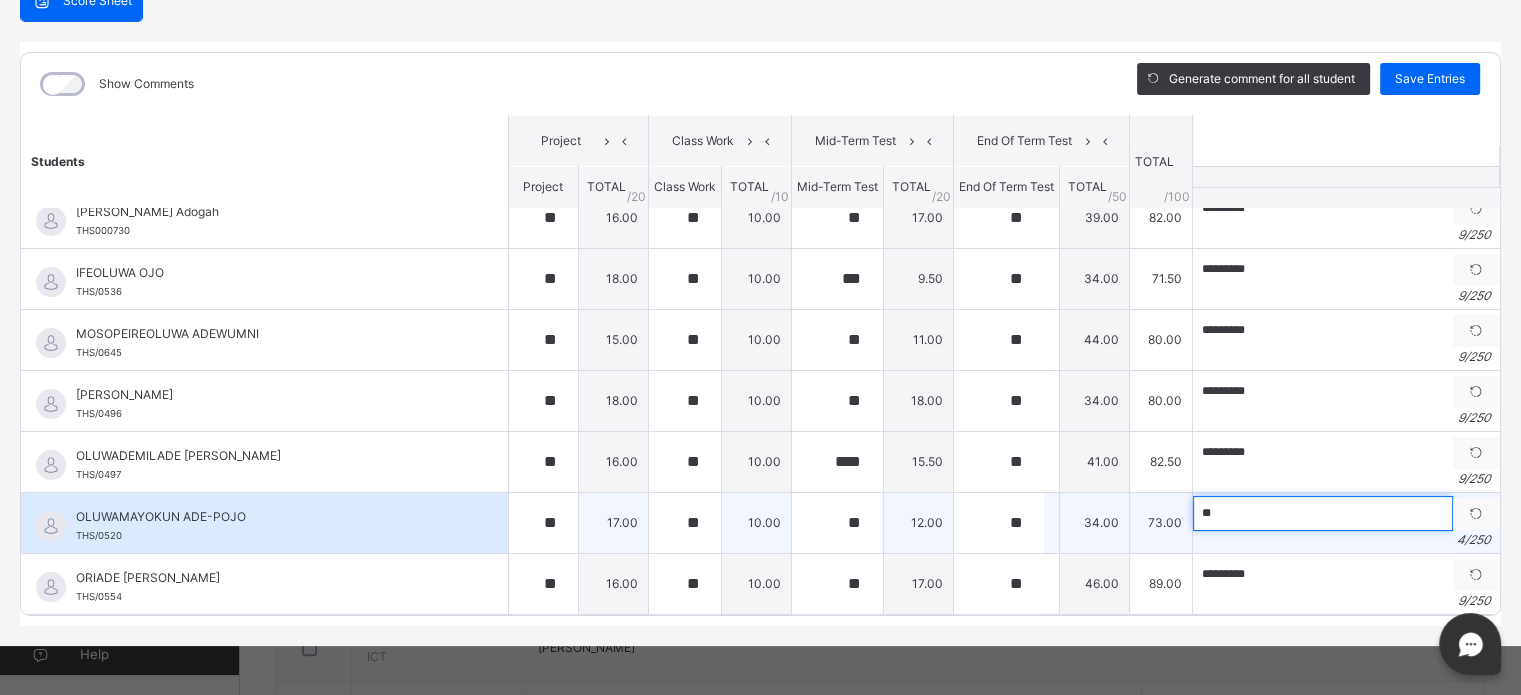 type on "*" 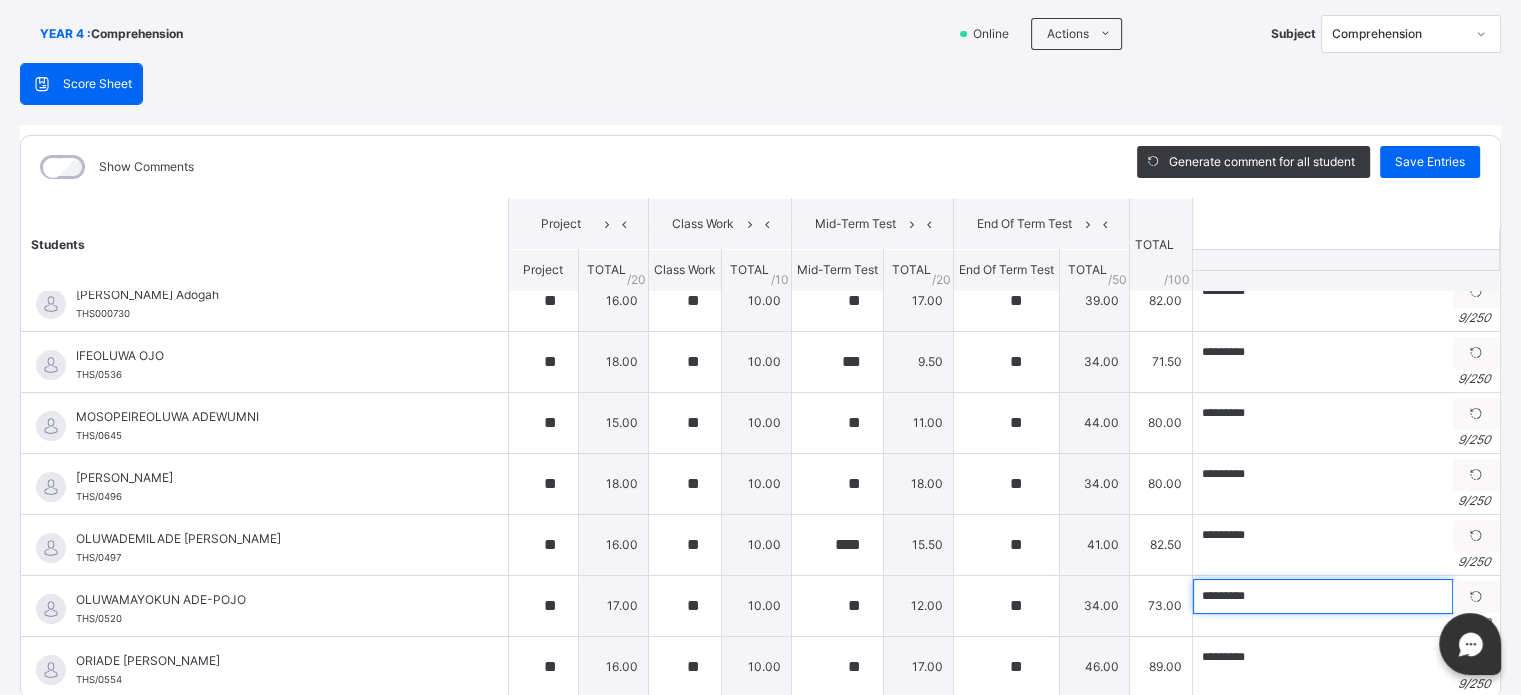 scroll, scrollTop: 88, scrollLeft: 0, axis: vertical 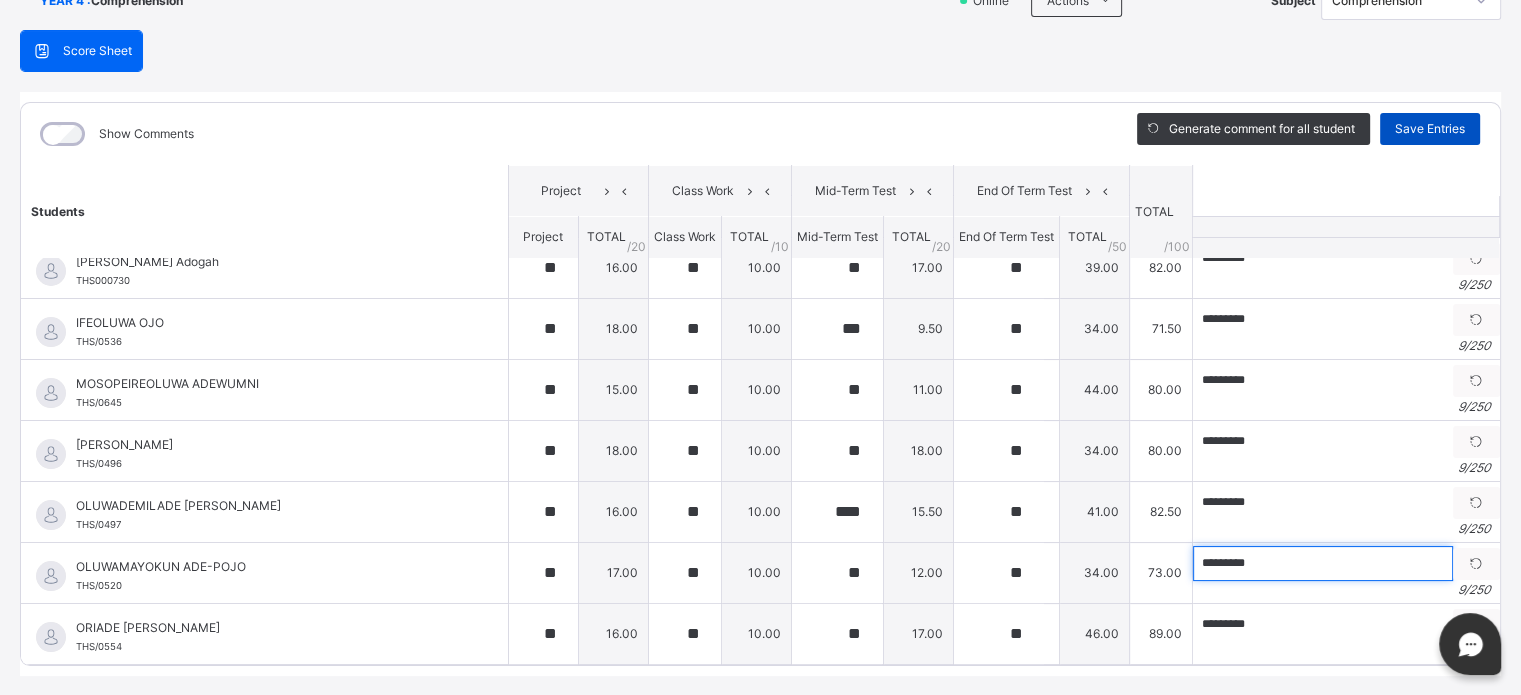type on "*********" 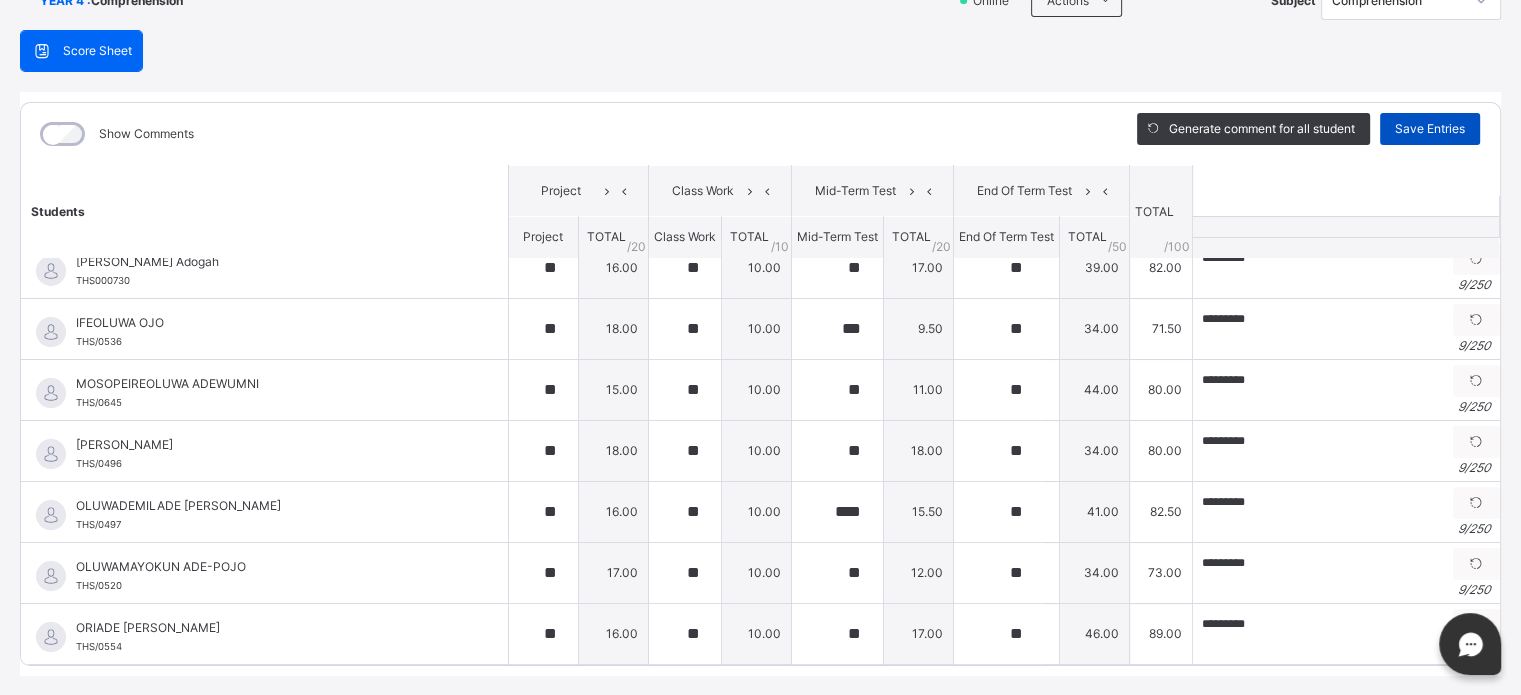 click on "Save Entries" at bounding box center (1430, 129) 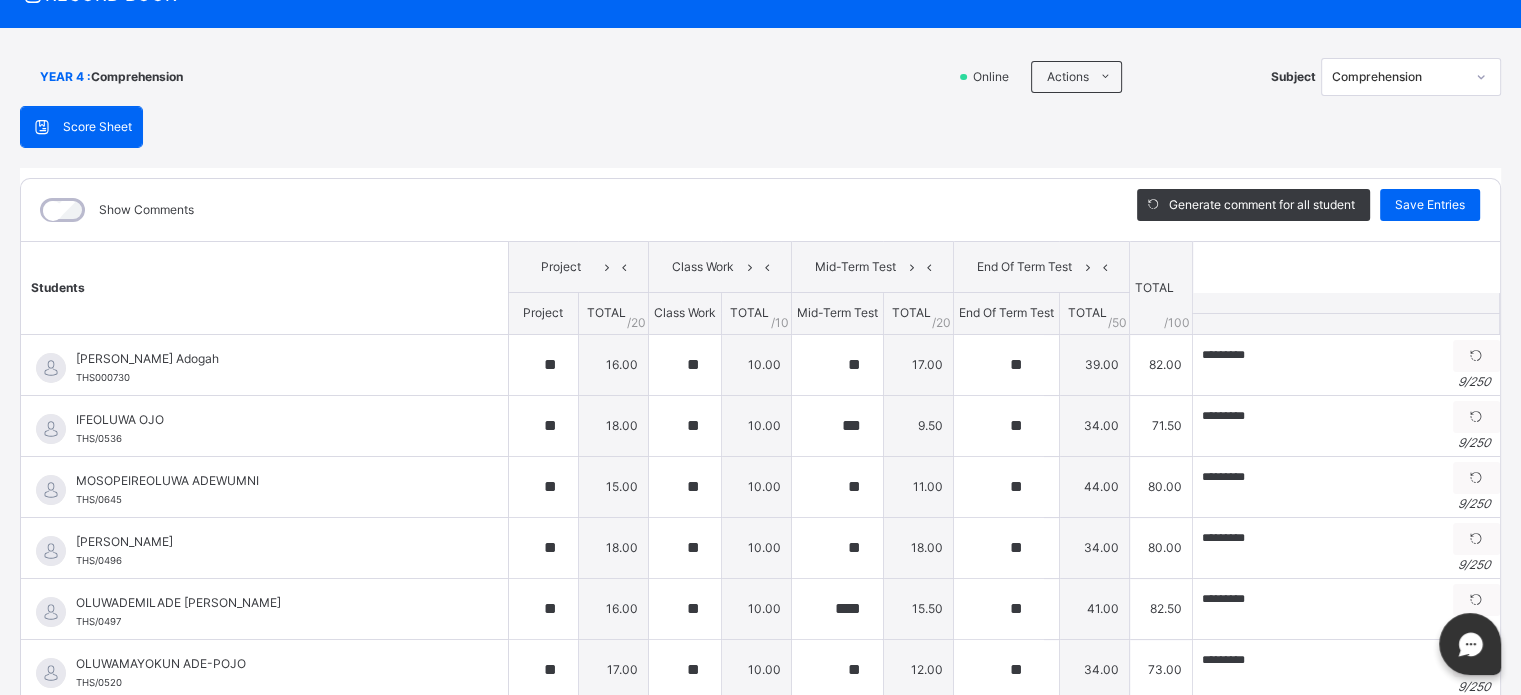 scroll, scrollTop: 74, scrollLeft: 0, axis: vertical 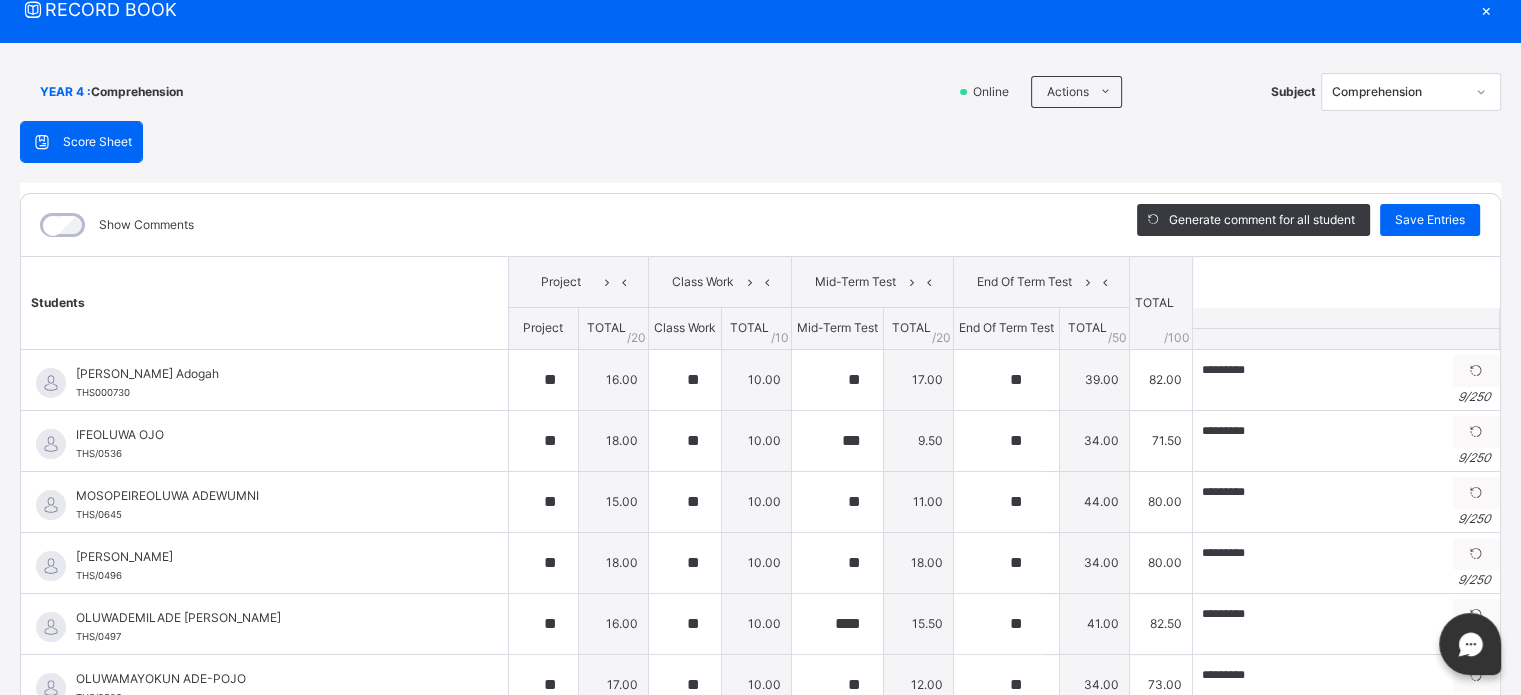 click on "×" at bounding box center (1486, 9) 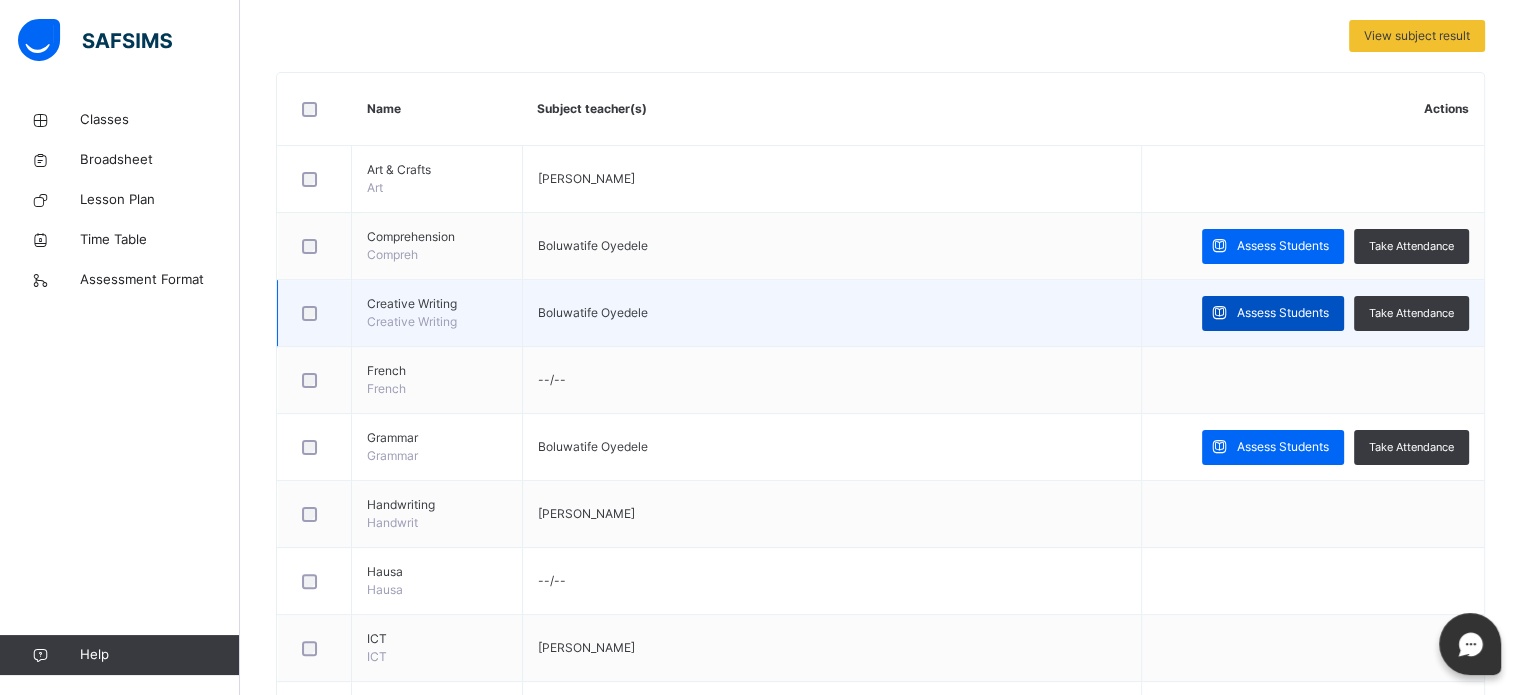 click at bounding box center (1219, 313) 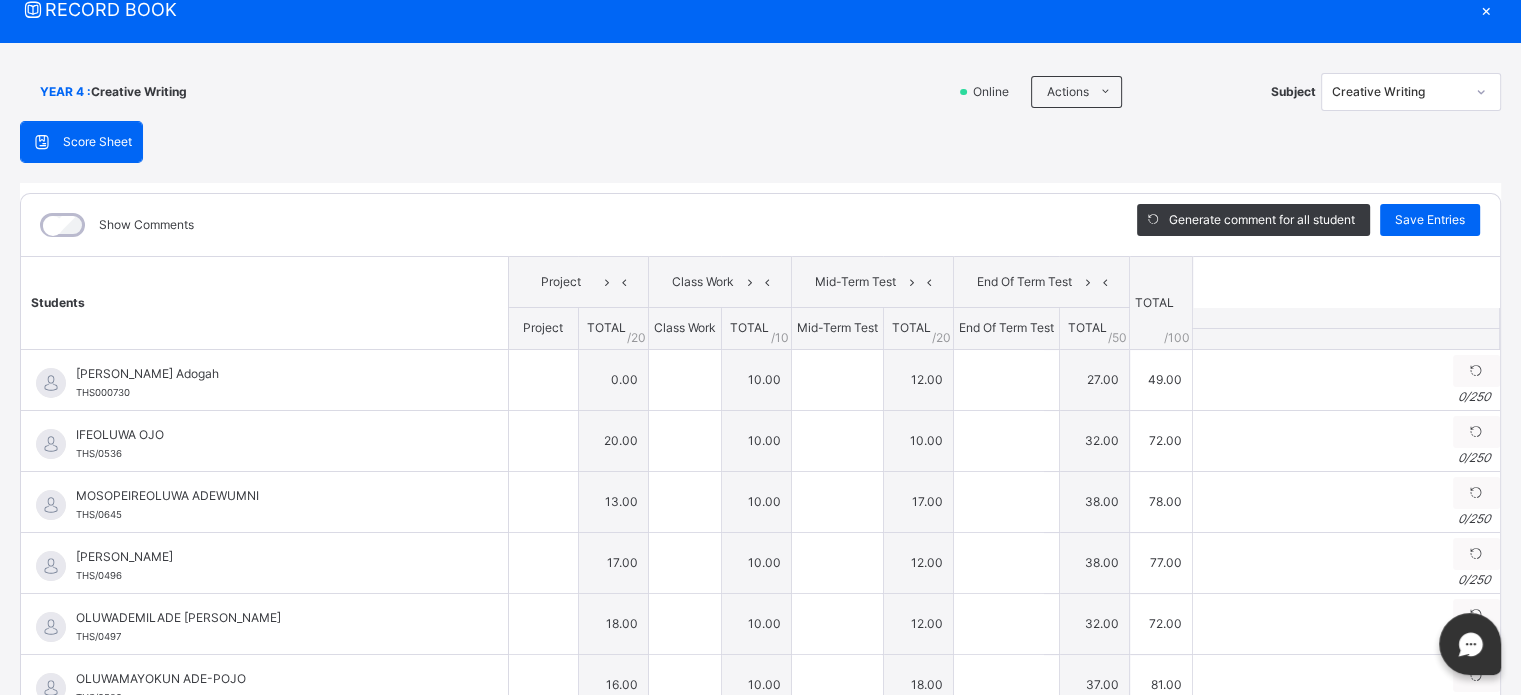 type on "**" 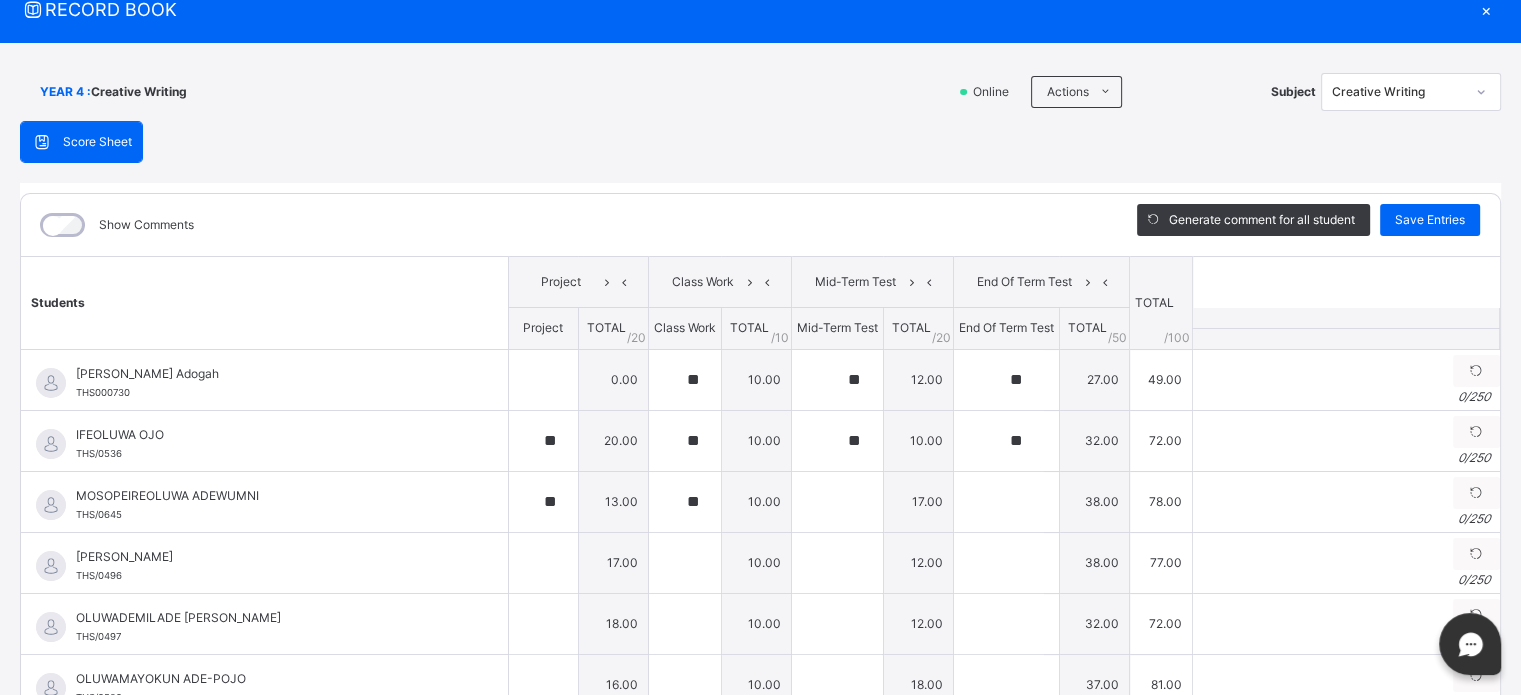 type on "**" 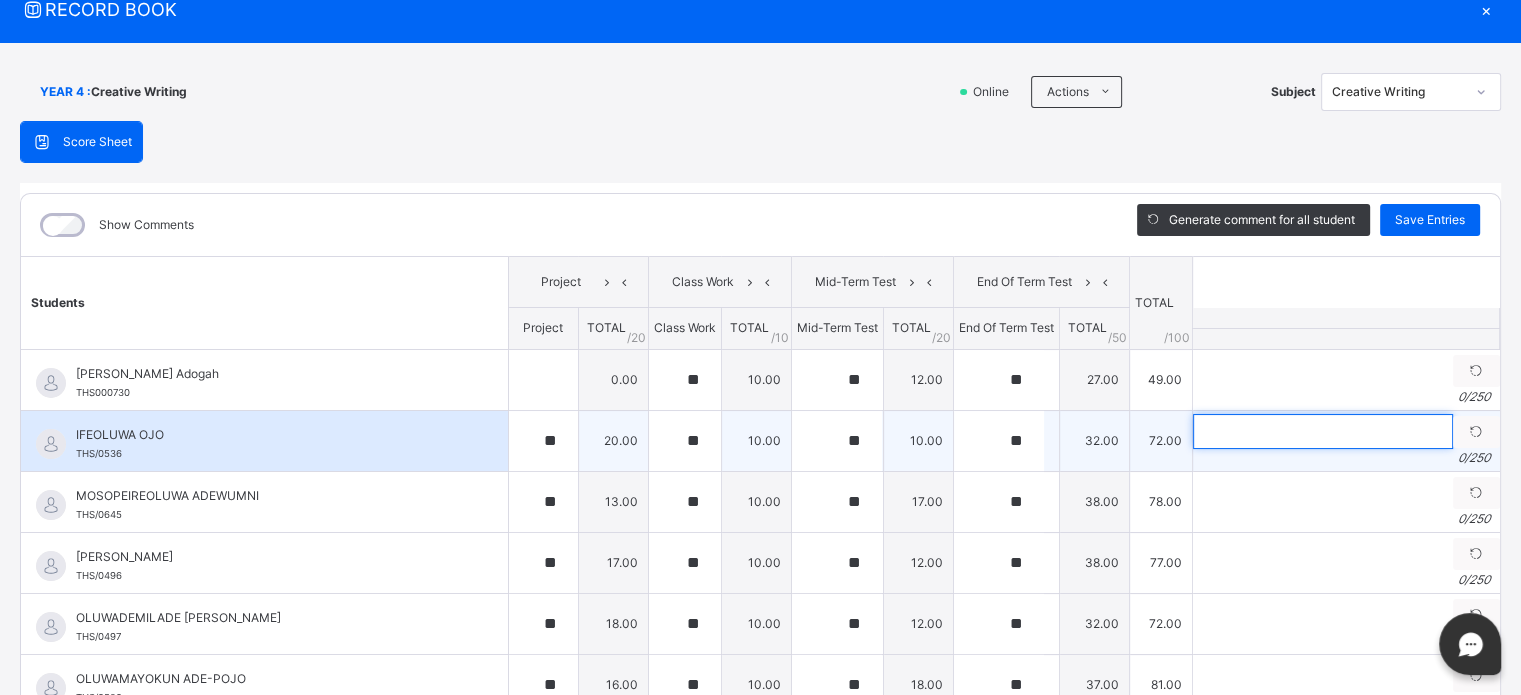 click at bounding box center [1323, 431] 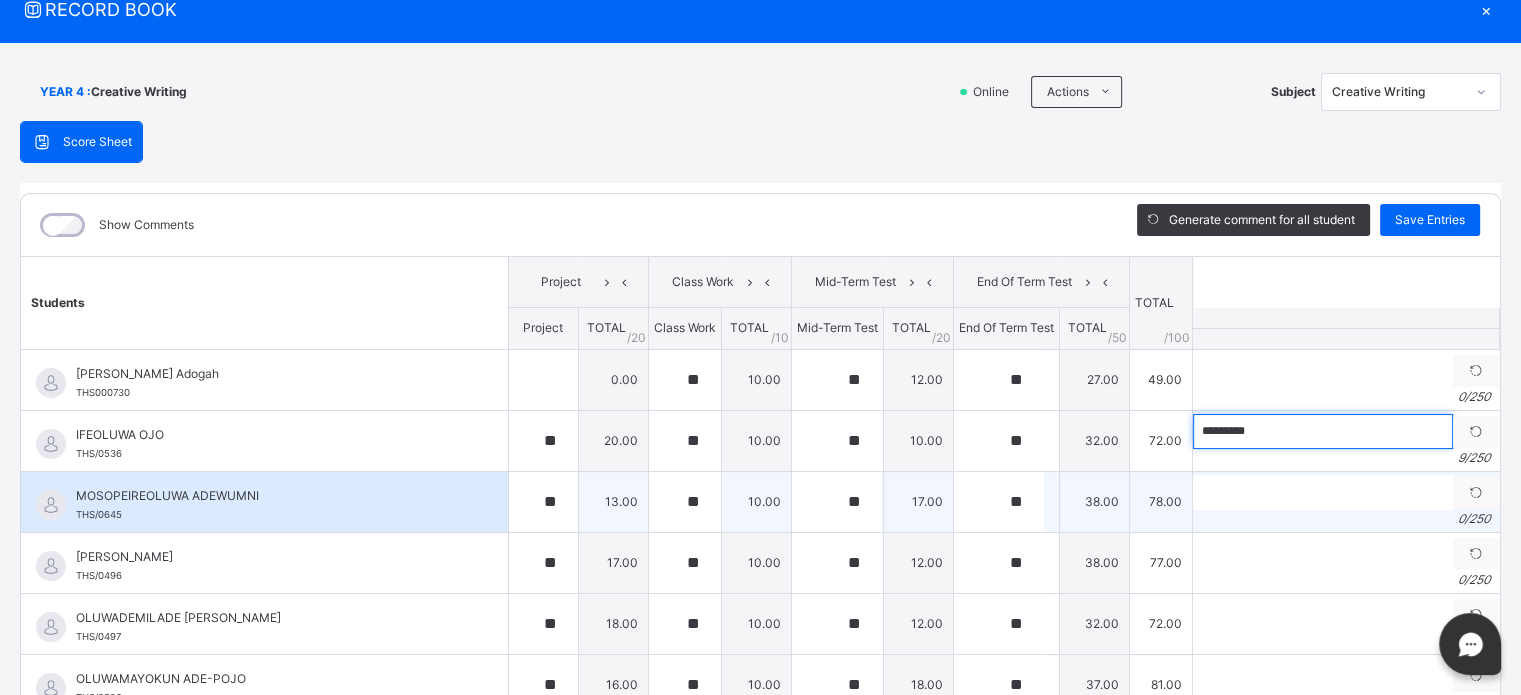 type on "*********" 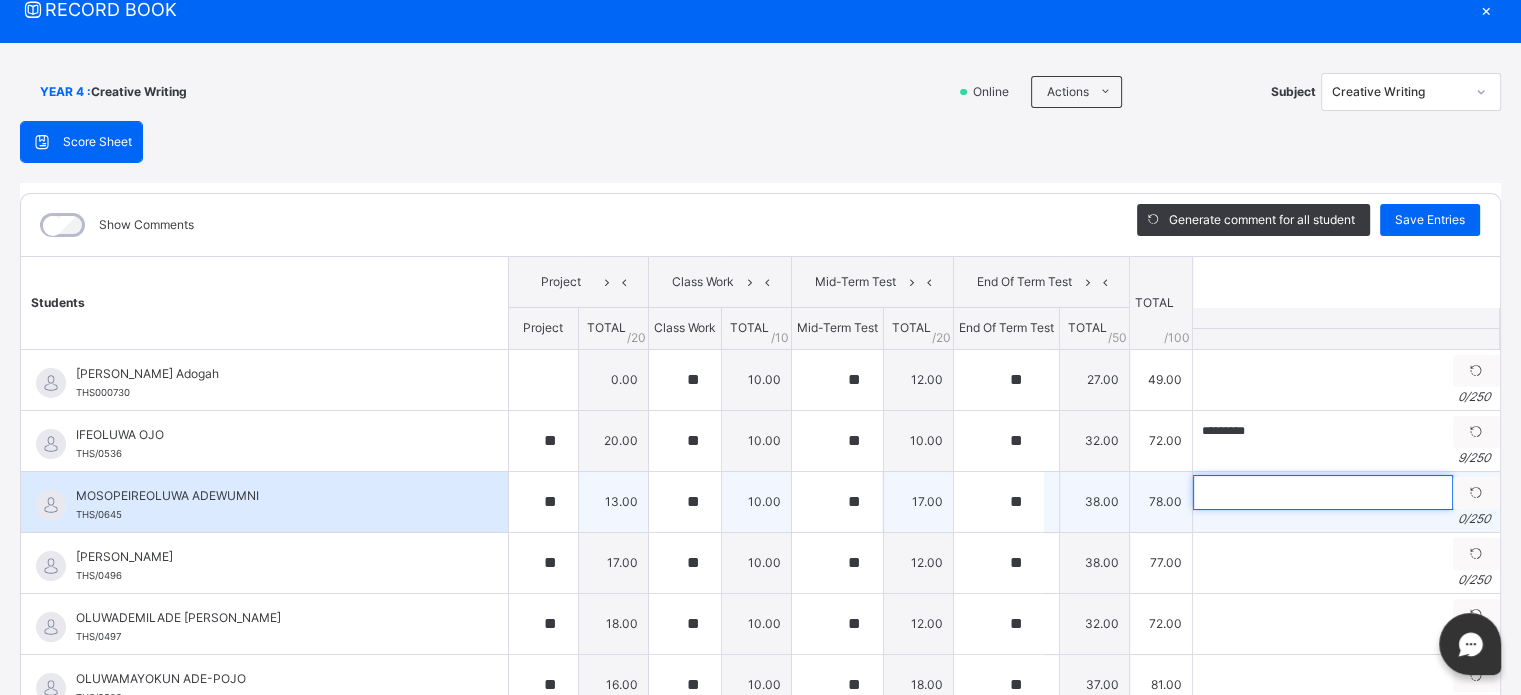 click at bounding box center [1323, 492] 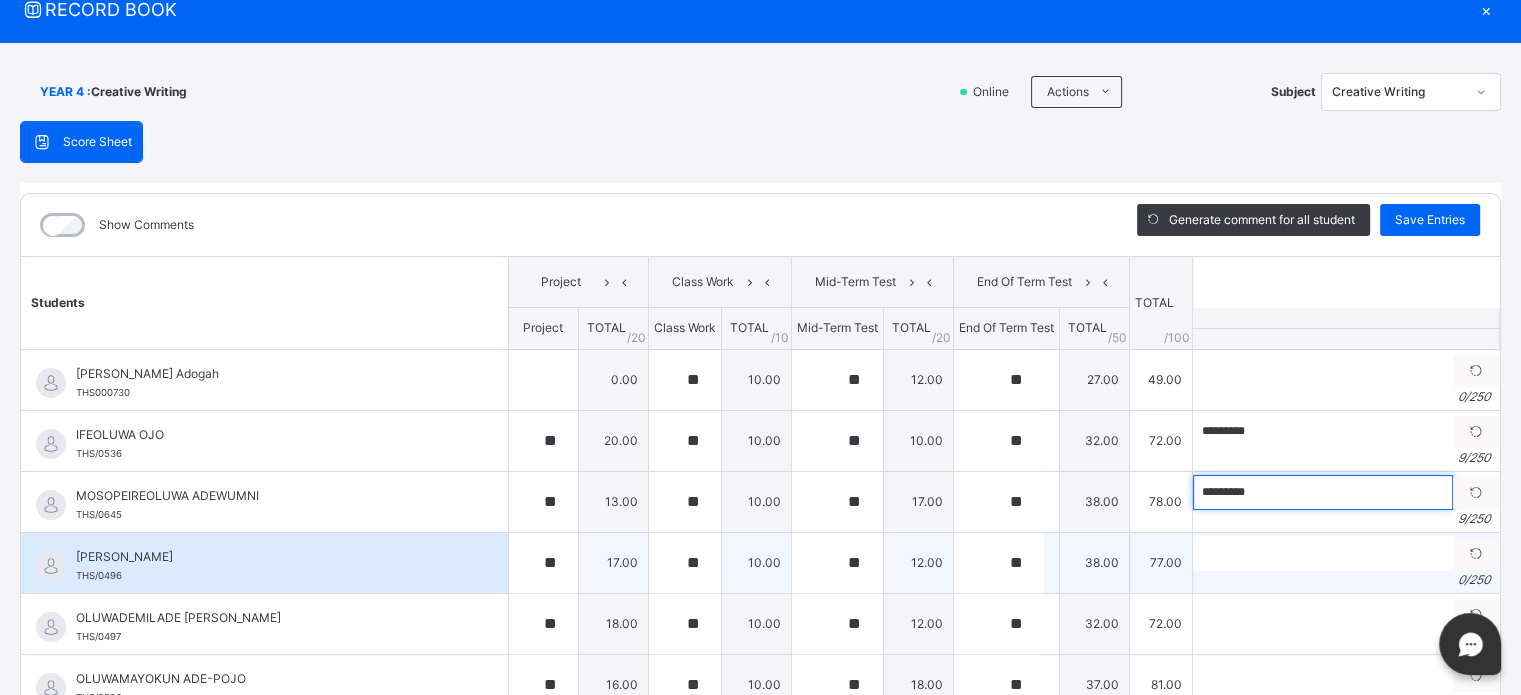 type on "*********" 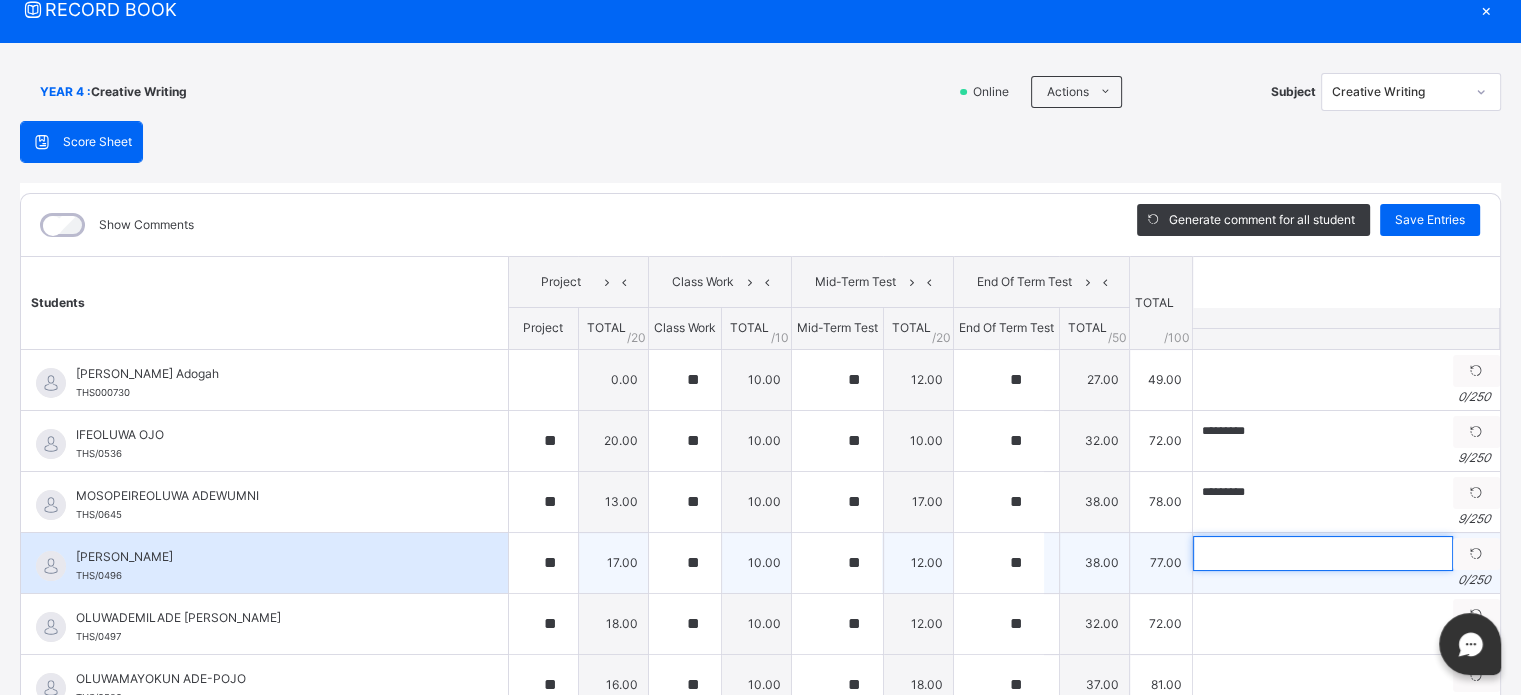click at bounding box center (1323, 553) 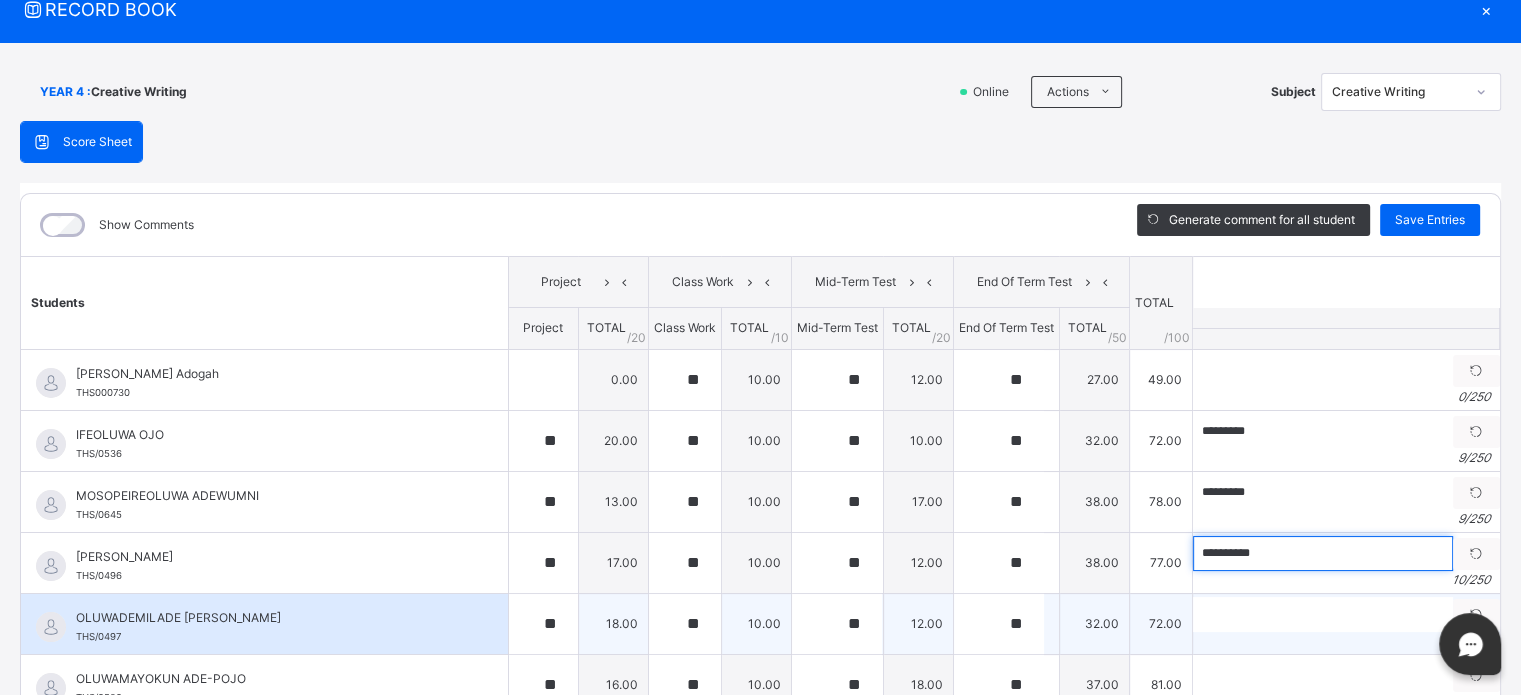 type on "*********" 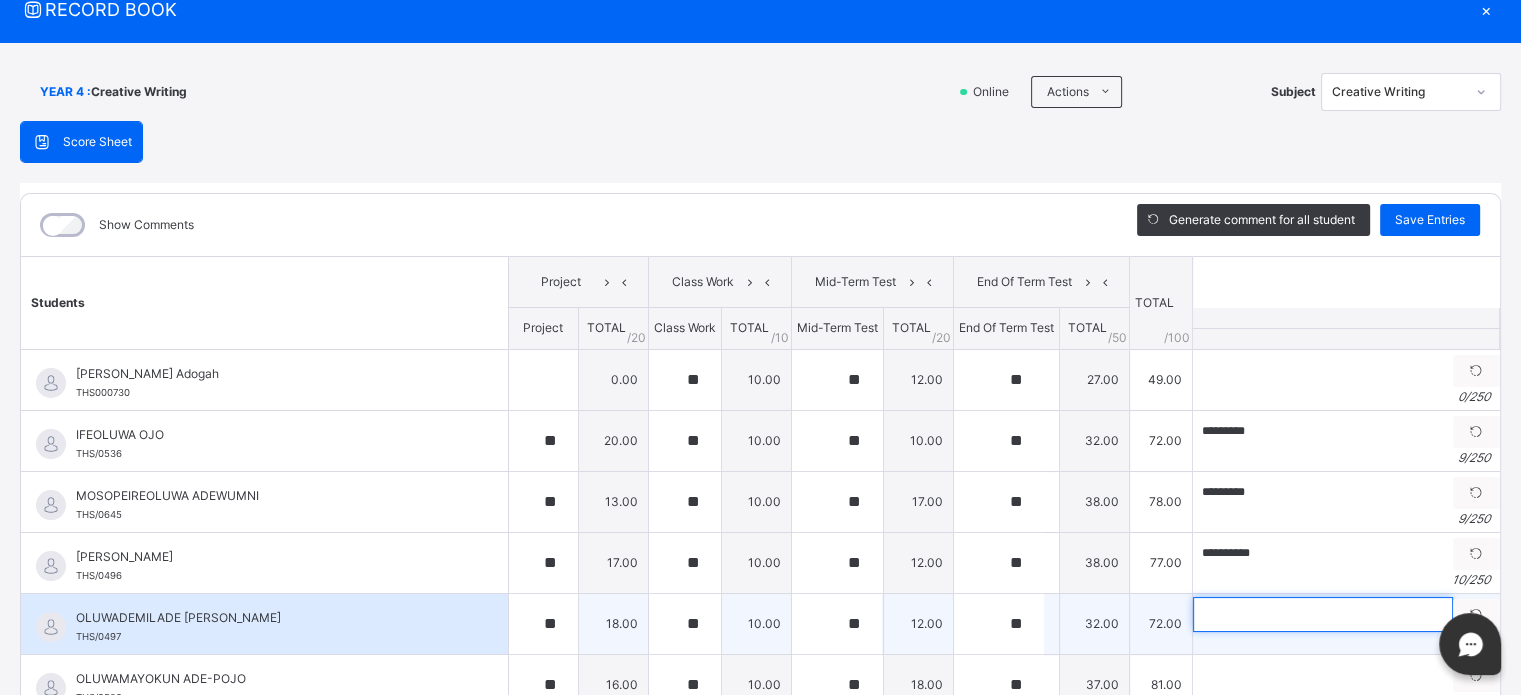 click at bounding box center (1323, 614) 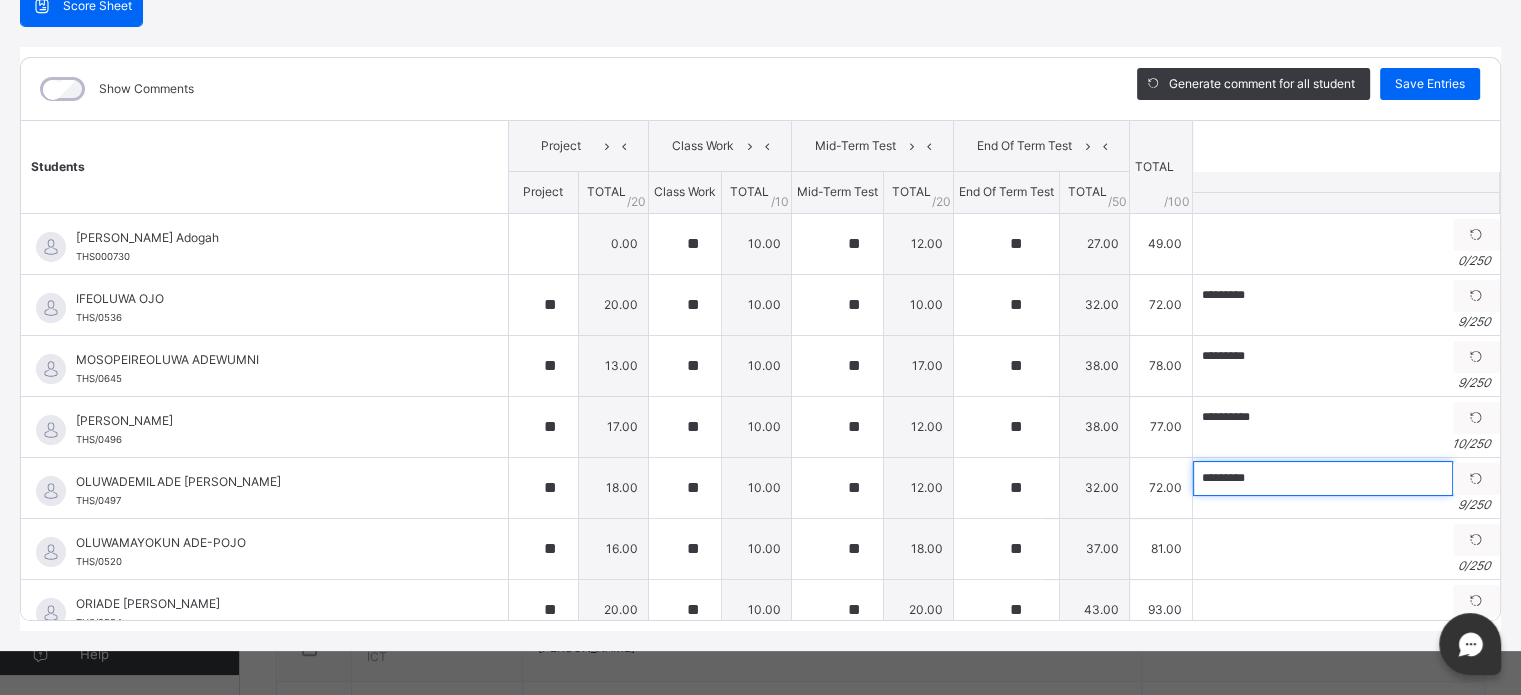 scroll, scrollTop: 215, scrollLeft: 0, axis: vertical 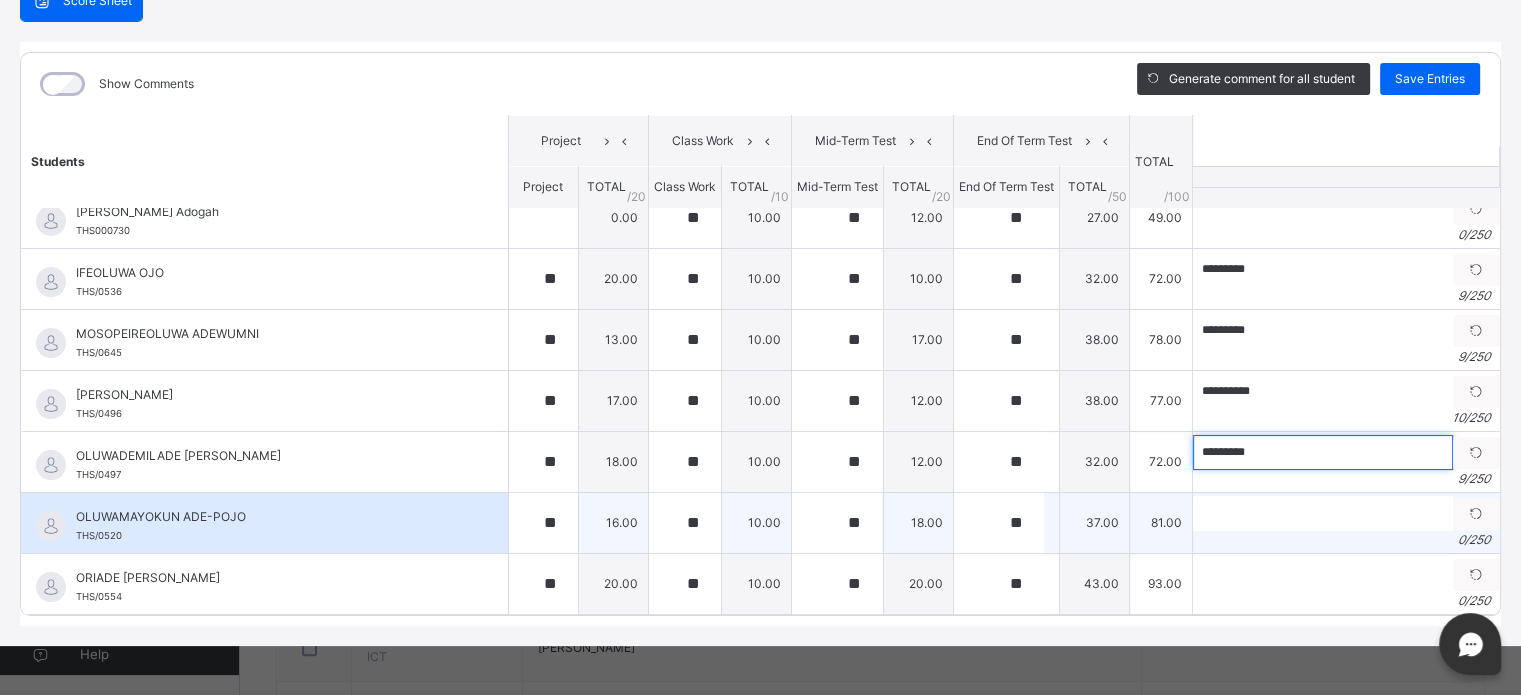 type on "*********" 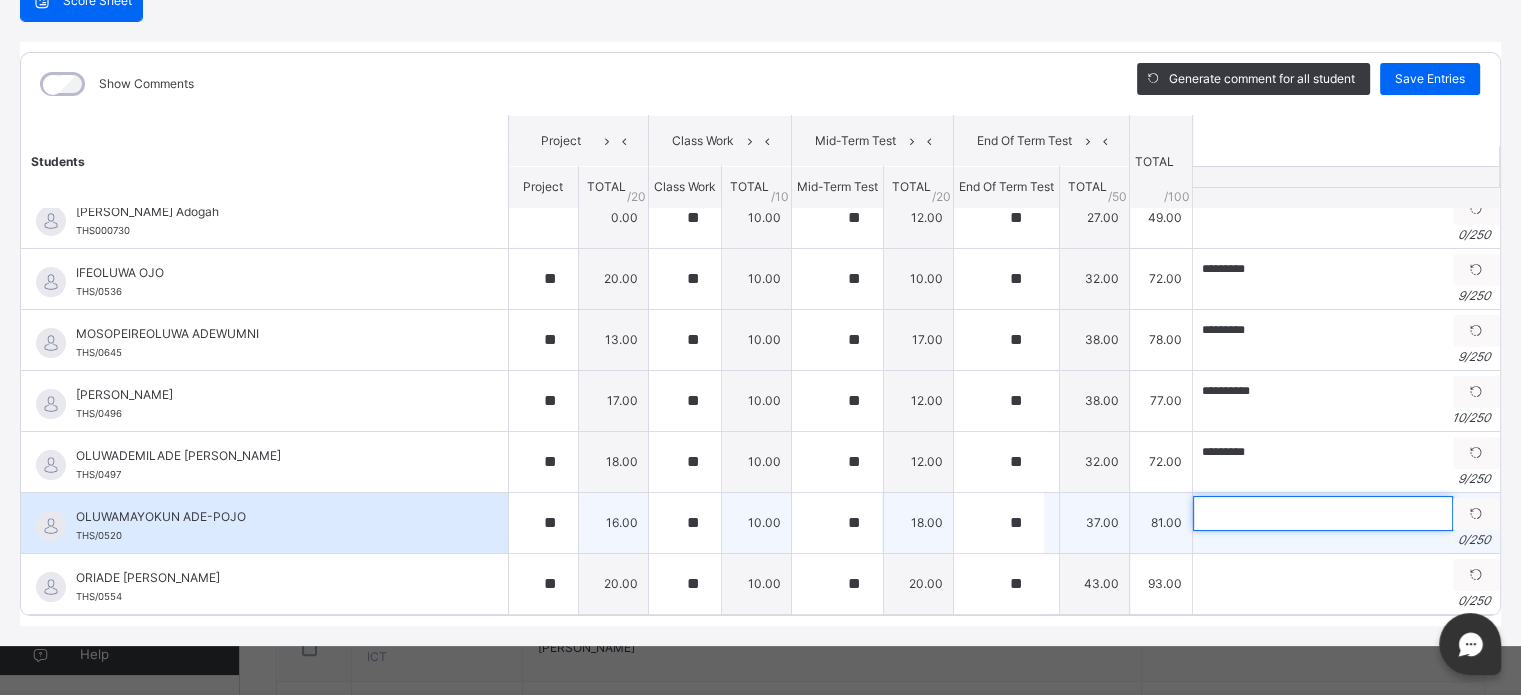 click at bounding box center [1323, 513] 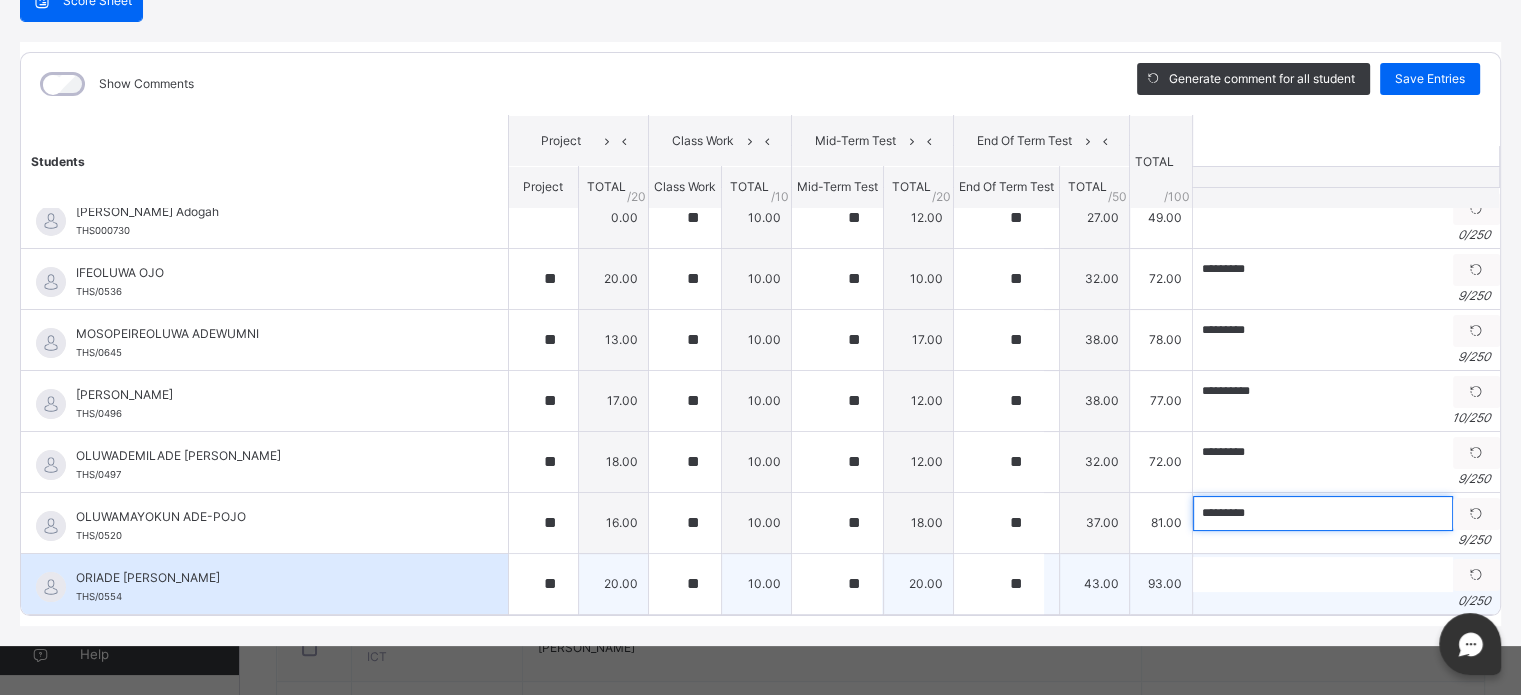 type on "*********" 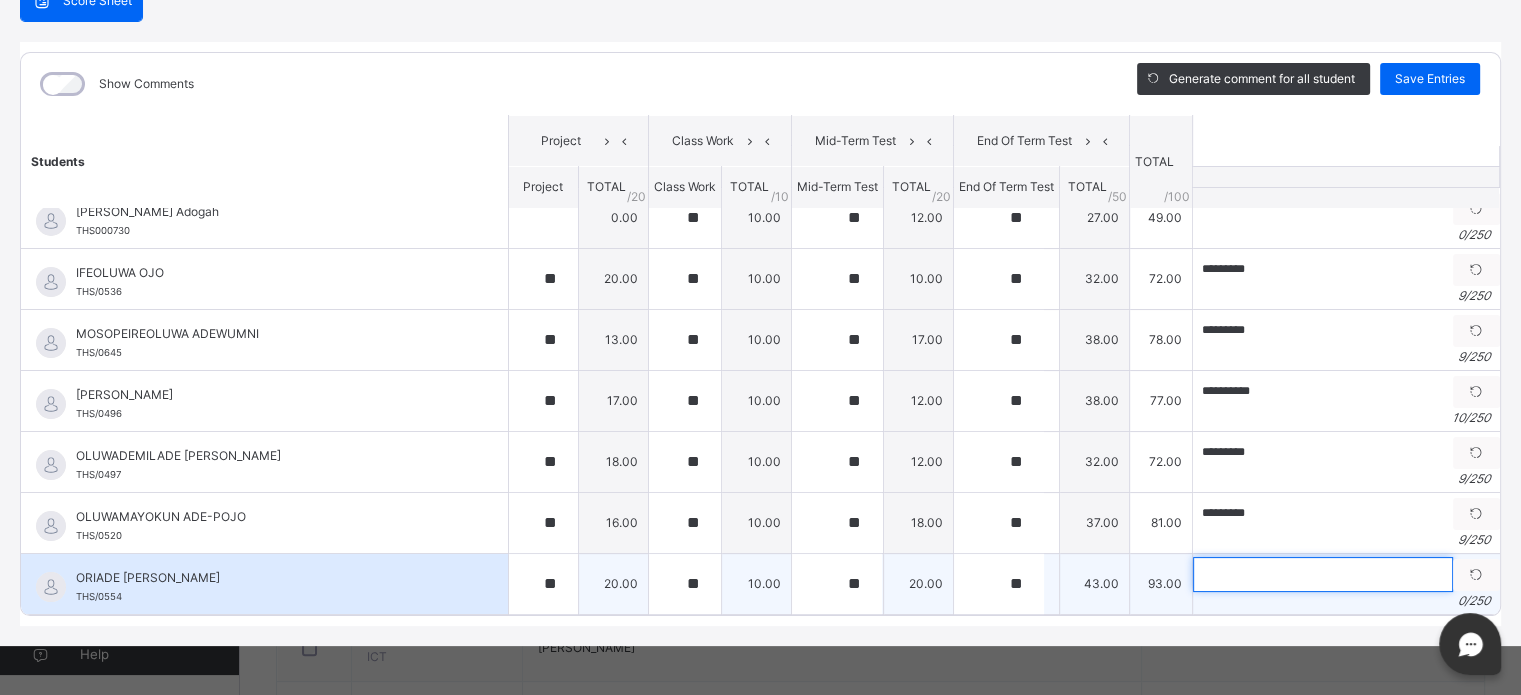 click at bounding box center [1323, 574] 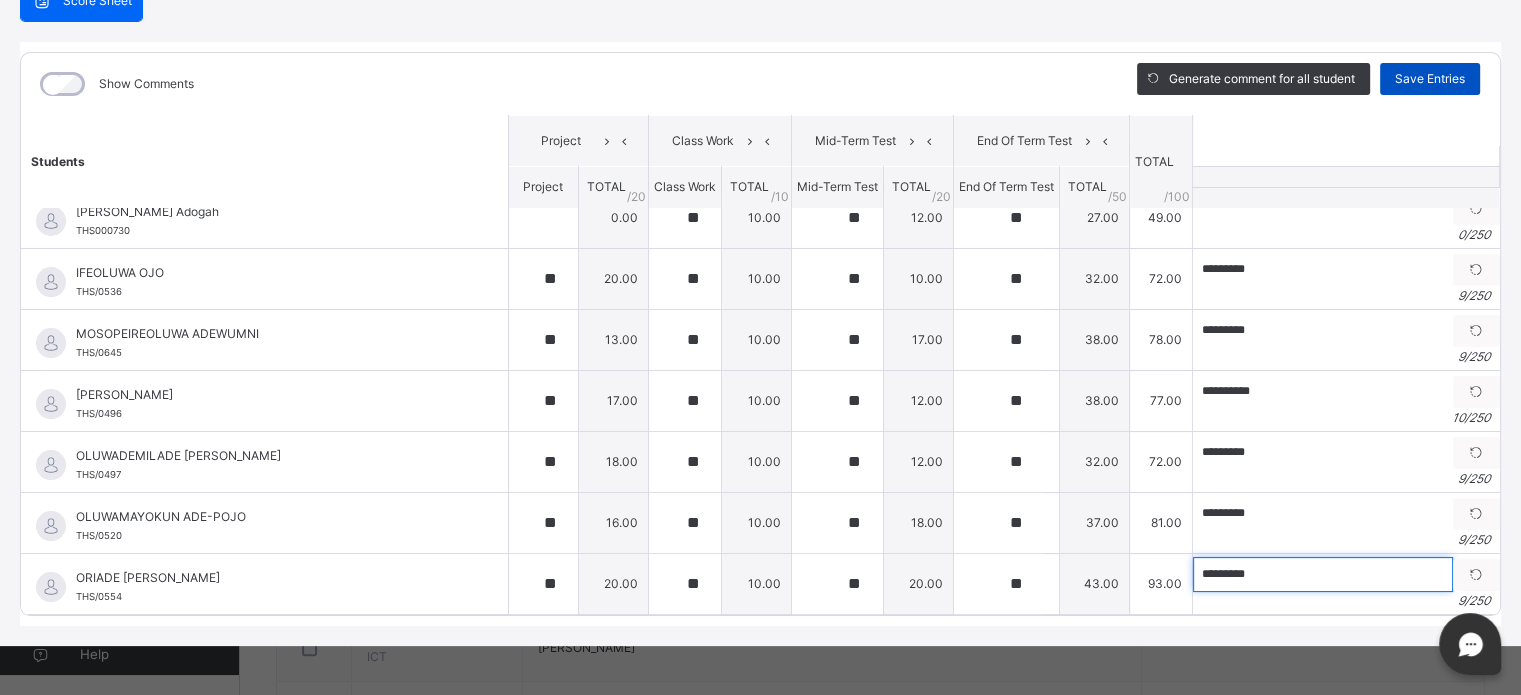 type on "*********" 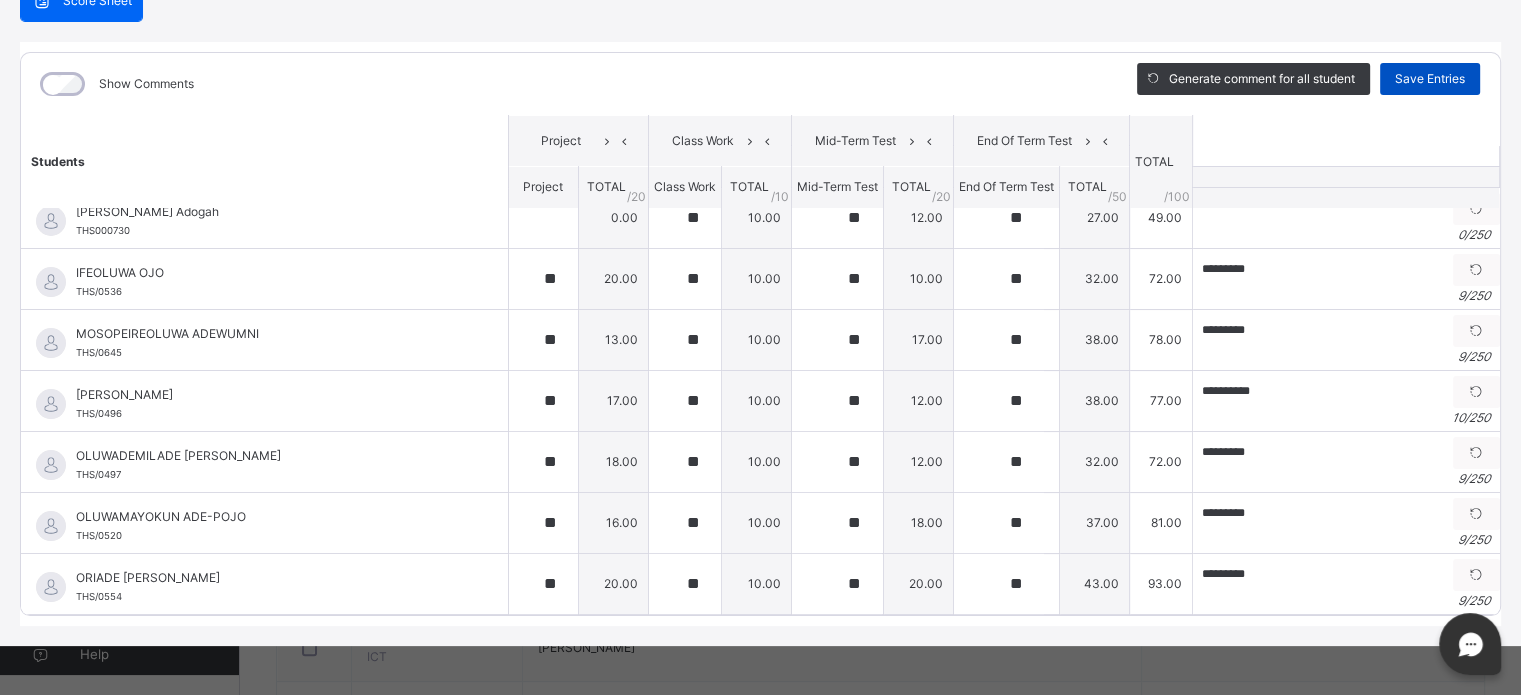 click on "Save Entries" at bounding box center [1430, 79] 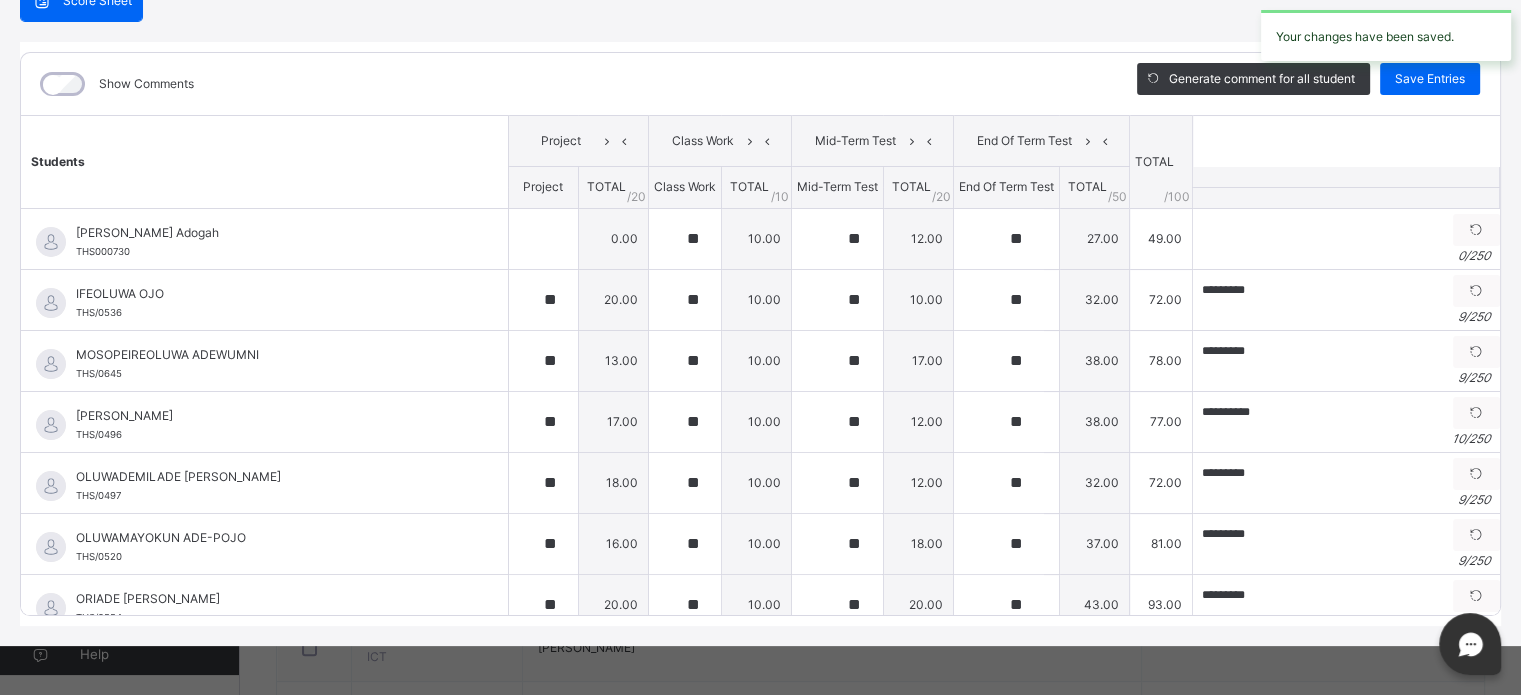 scroll, scrollTop: 27, scrollLeft: 0, axis: vertical 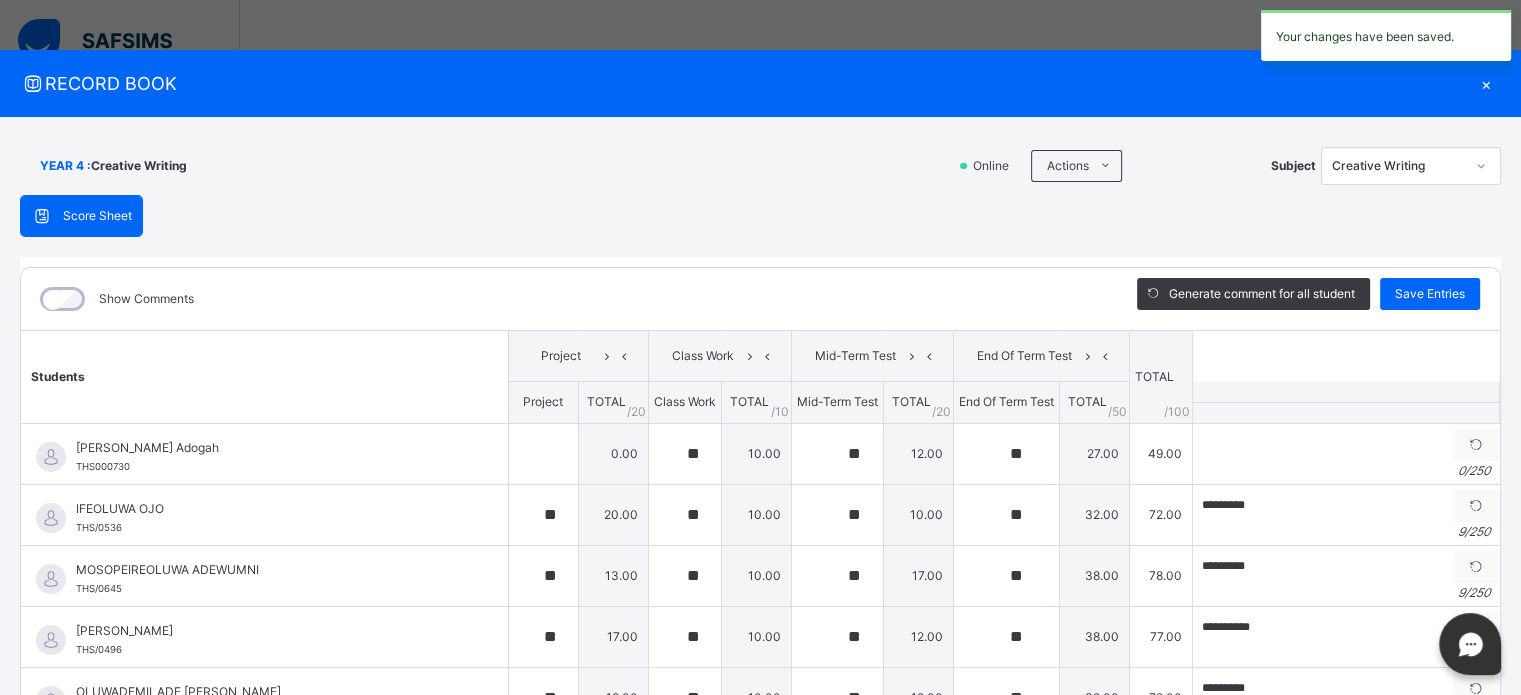 click on "×" at bounding box center (1486, 83) 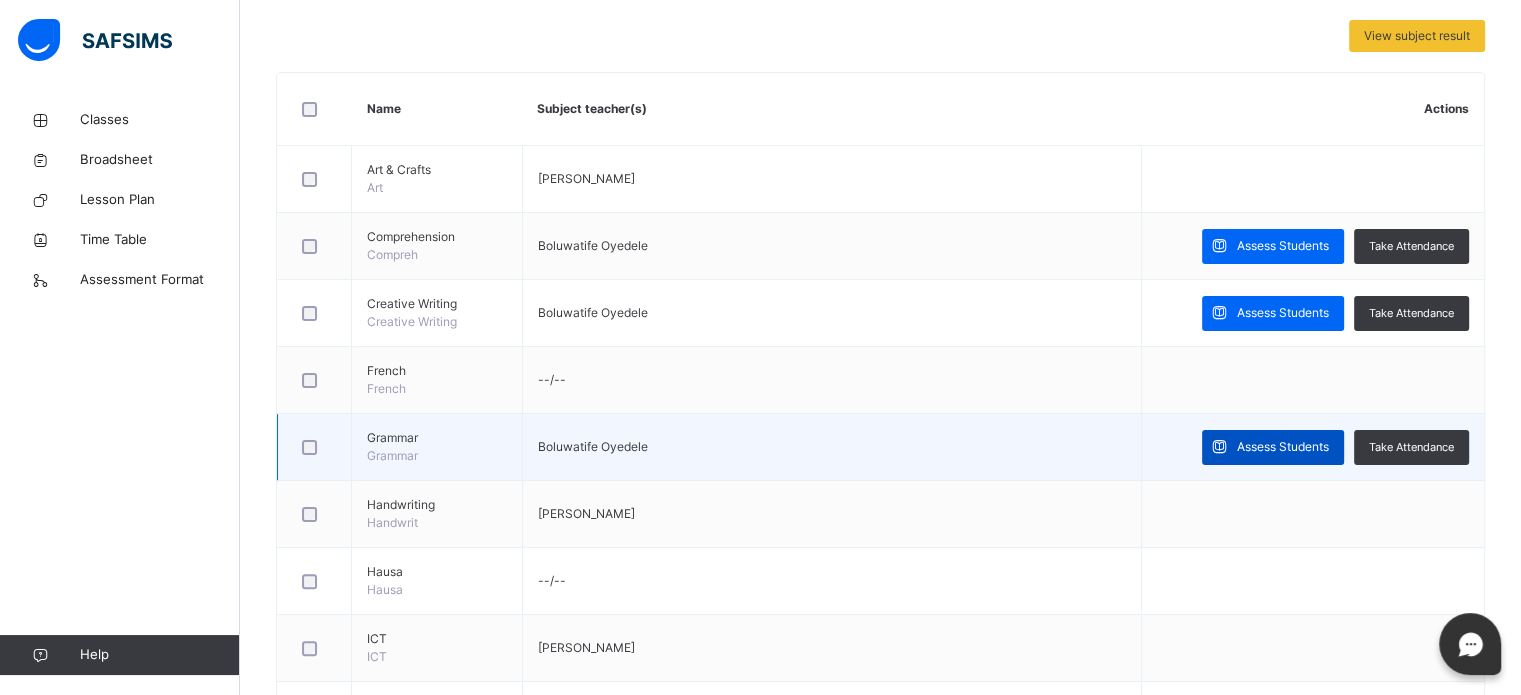 click at bounding box center (1219, 447) 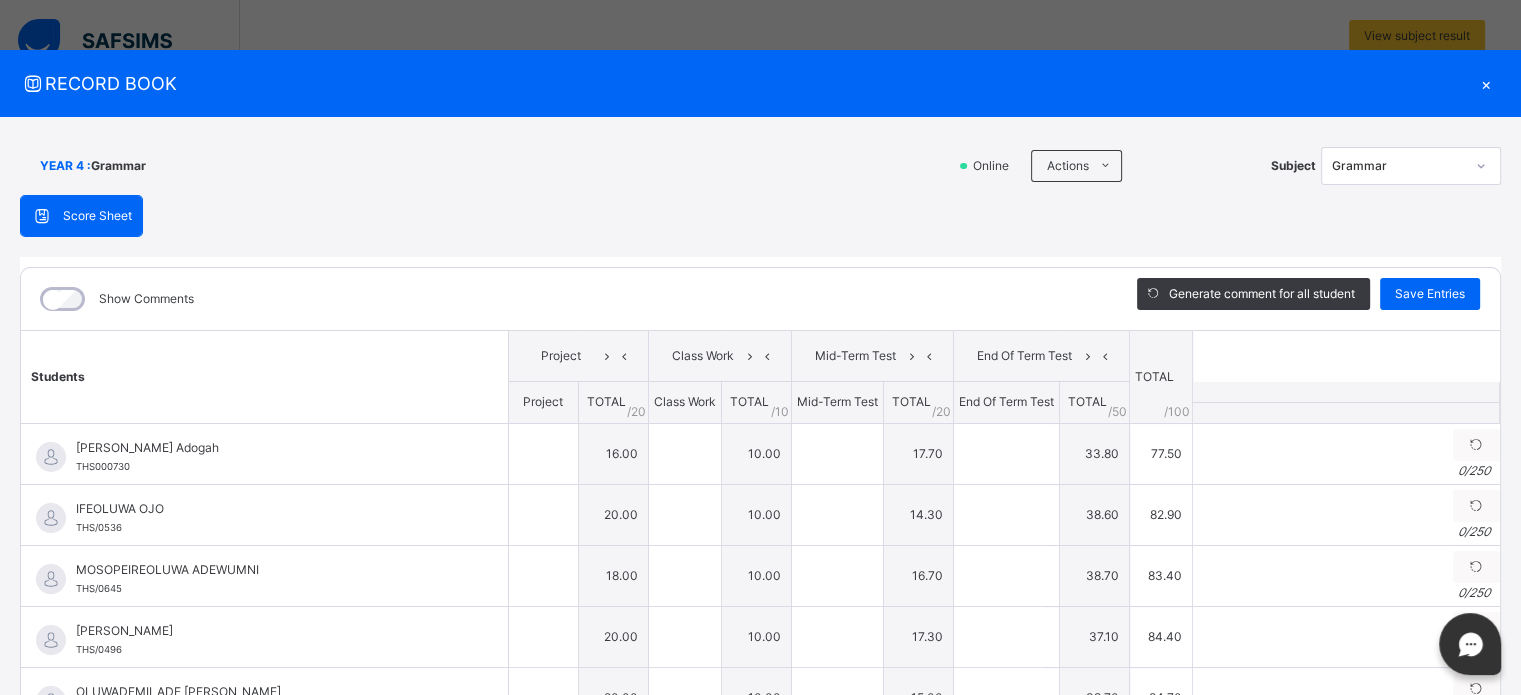 type on "**" 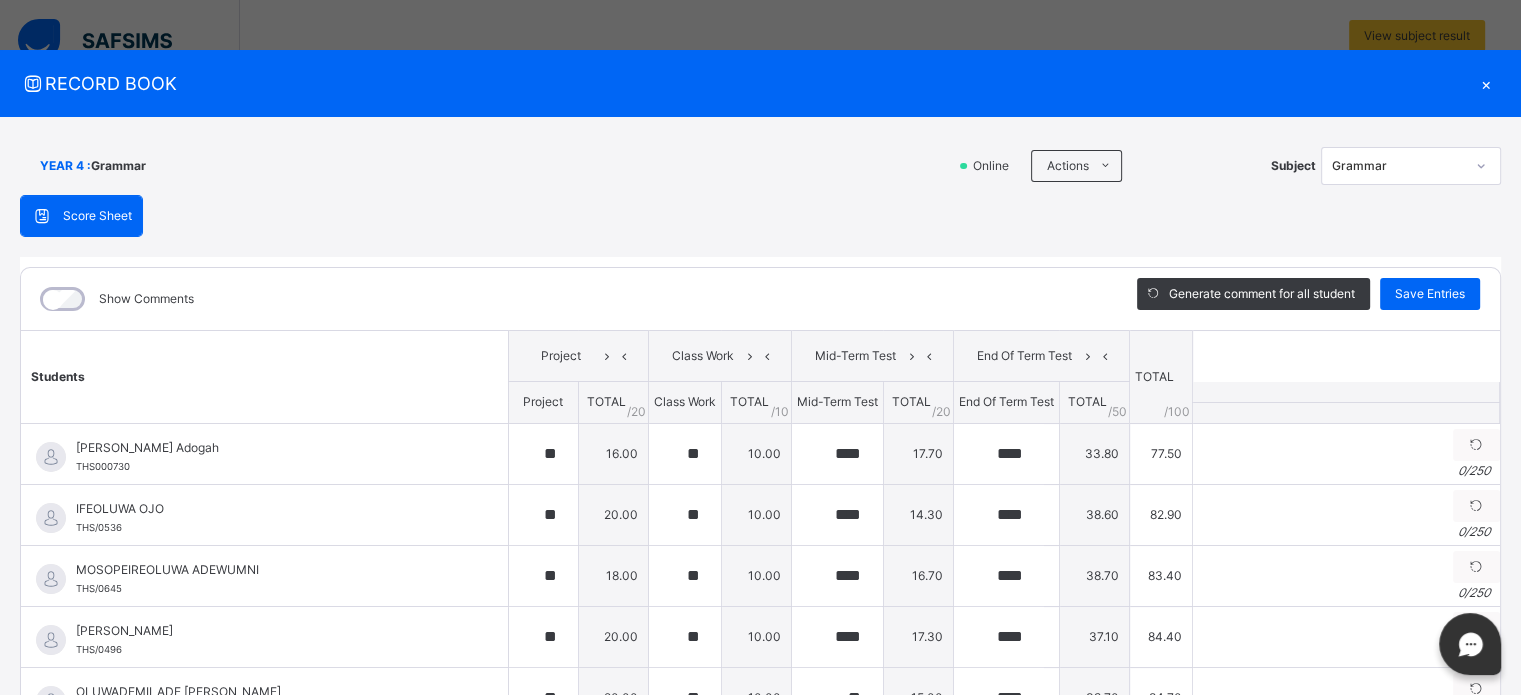 type on "**" 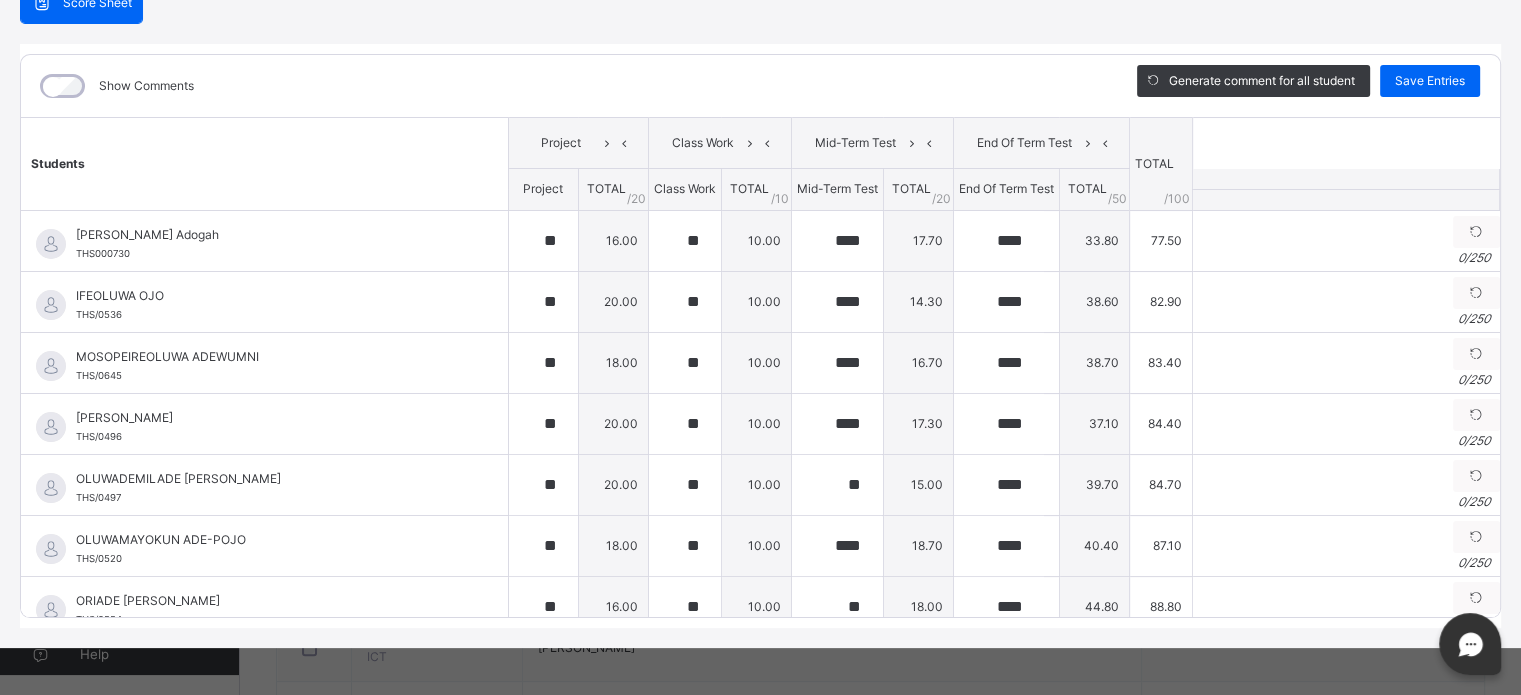scroll, scrollTop: 215, scrollLeft: 0, axis: vertical 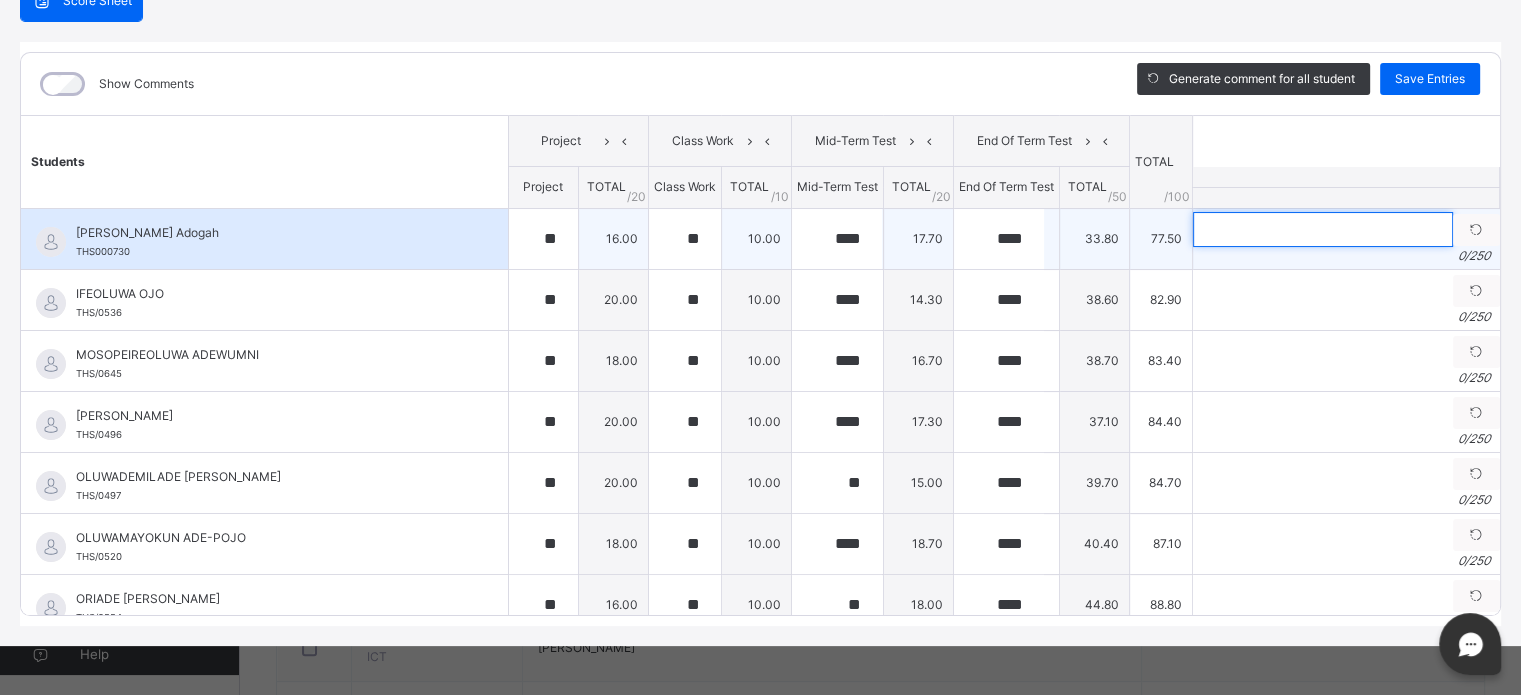 click at bounding box center [1323, 229] 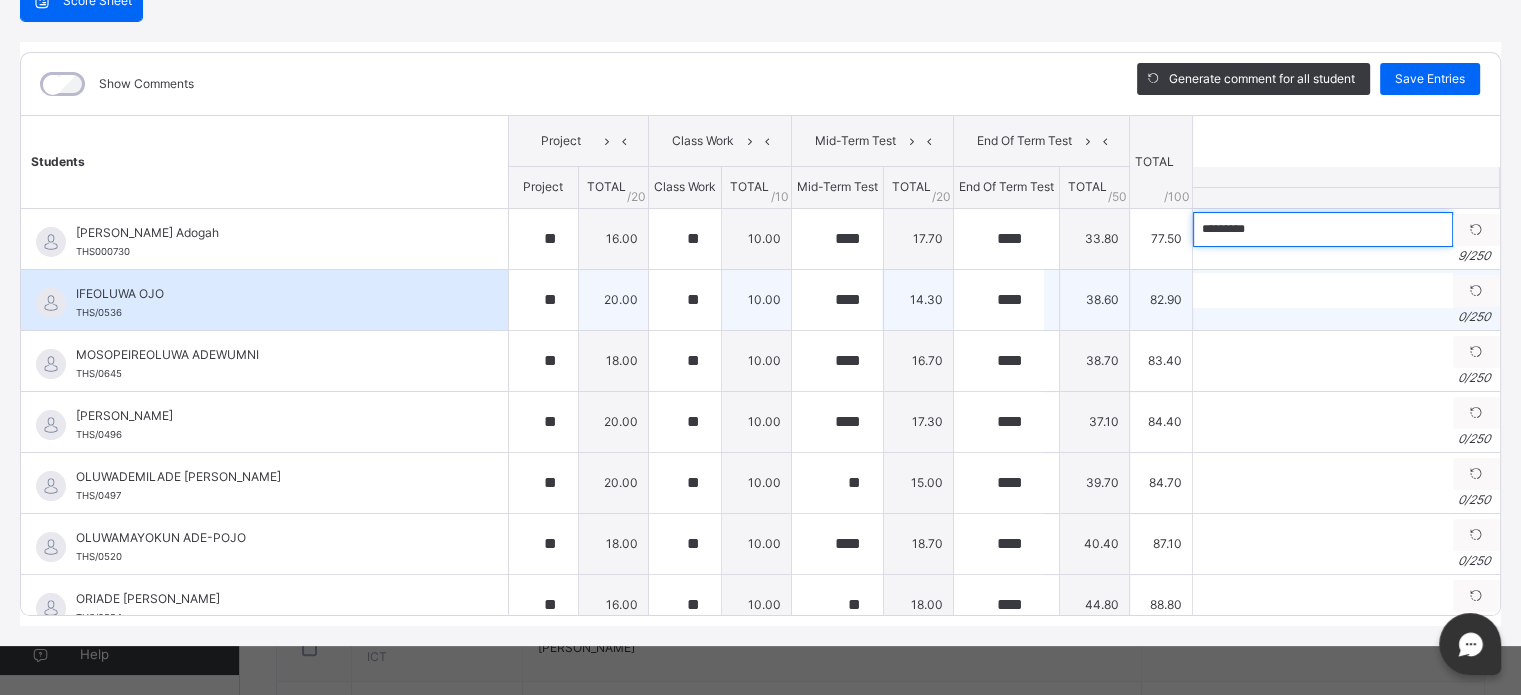 type on "*********" 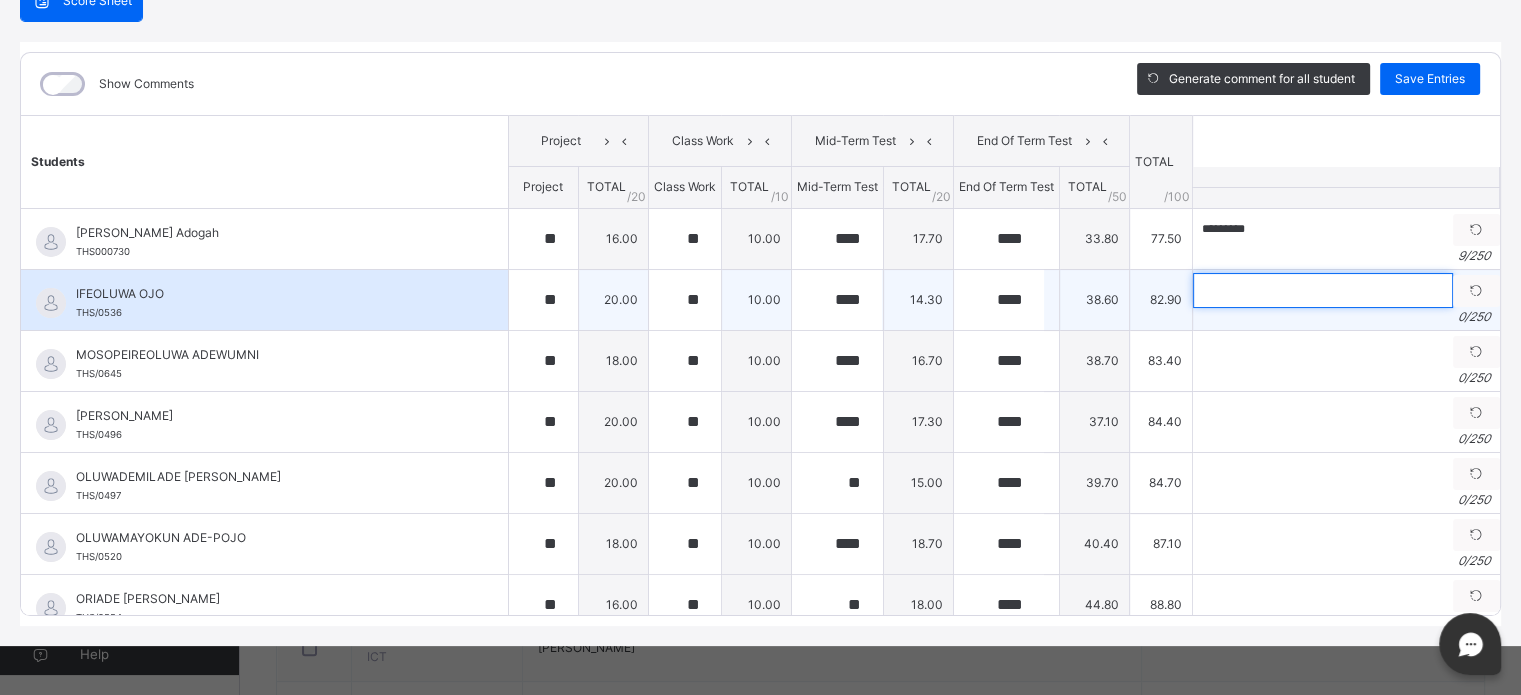 click at bounding box center [1323, 290] 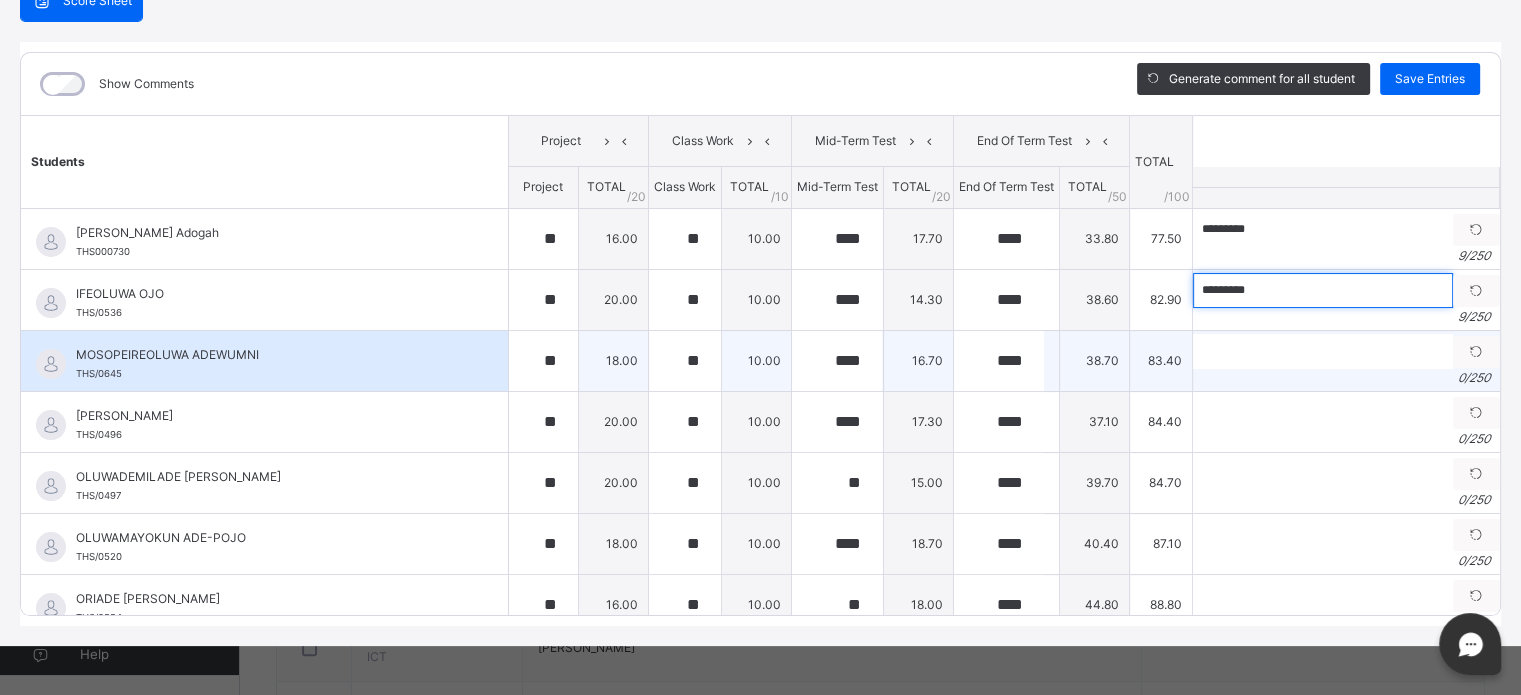 type on "*********" 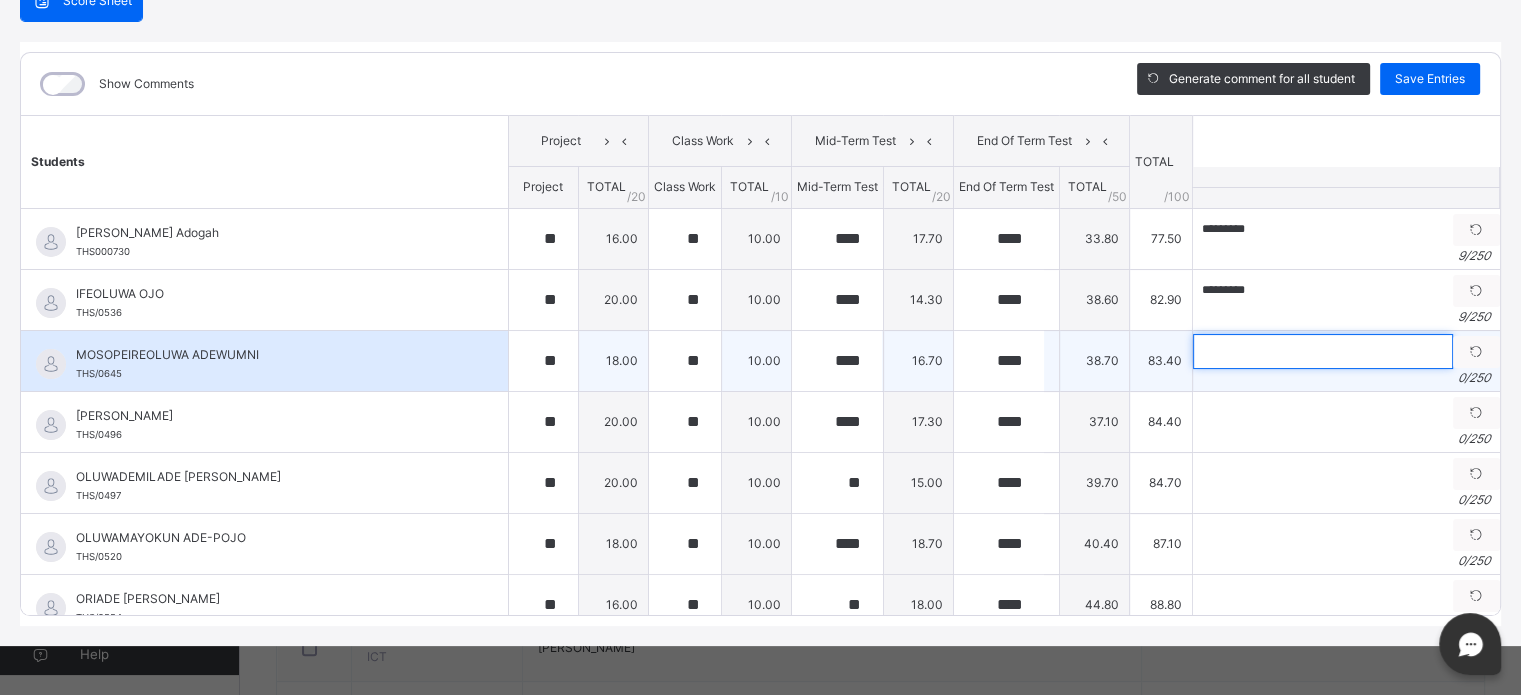 click at bounding box center [1323, 351] 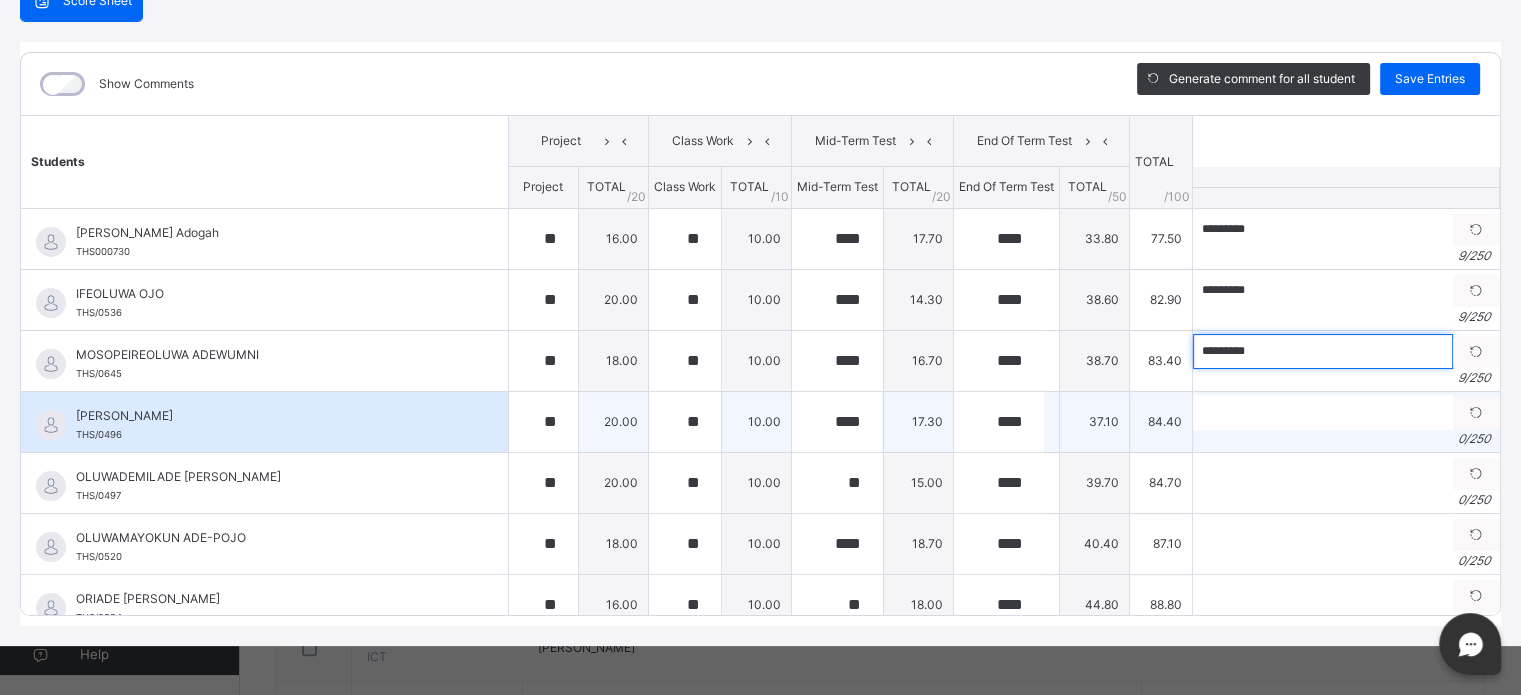 type on "*********" 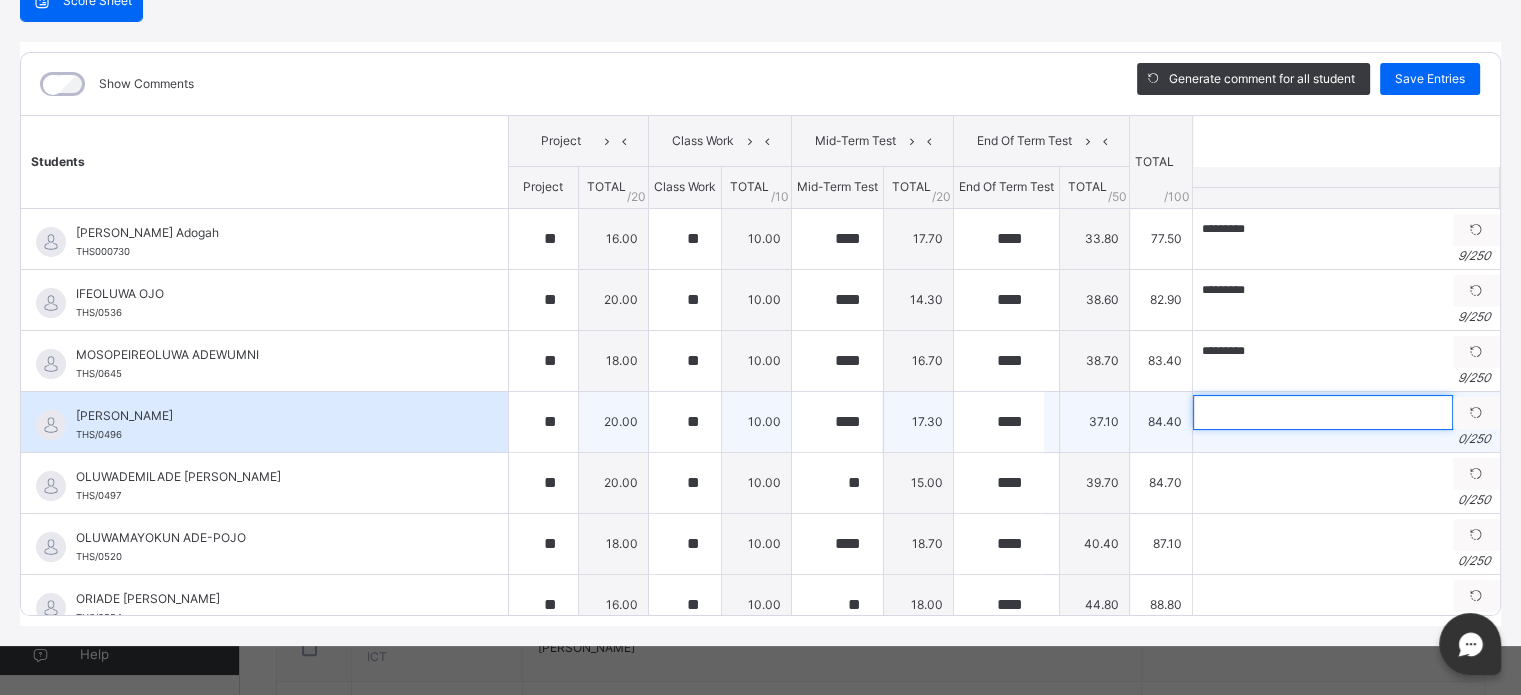click at bounding box center (1323, 412) 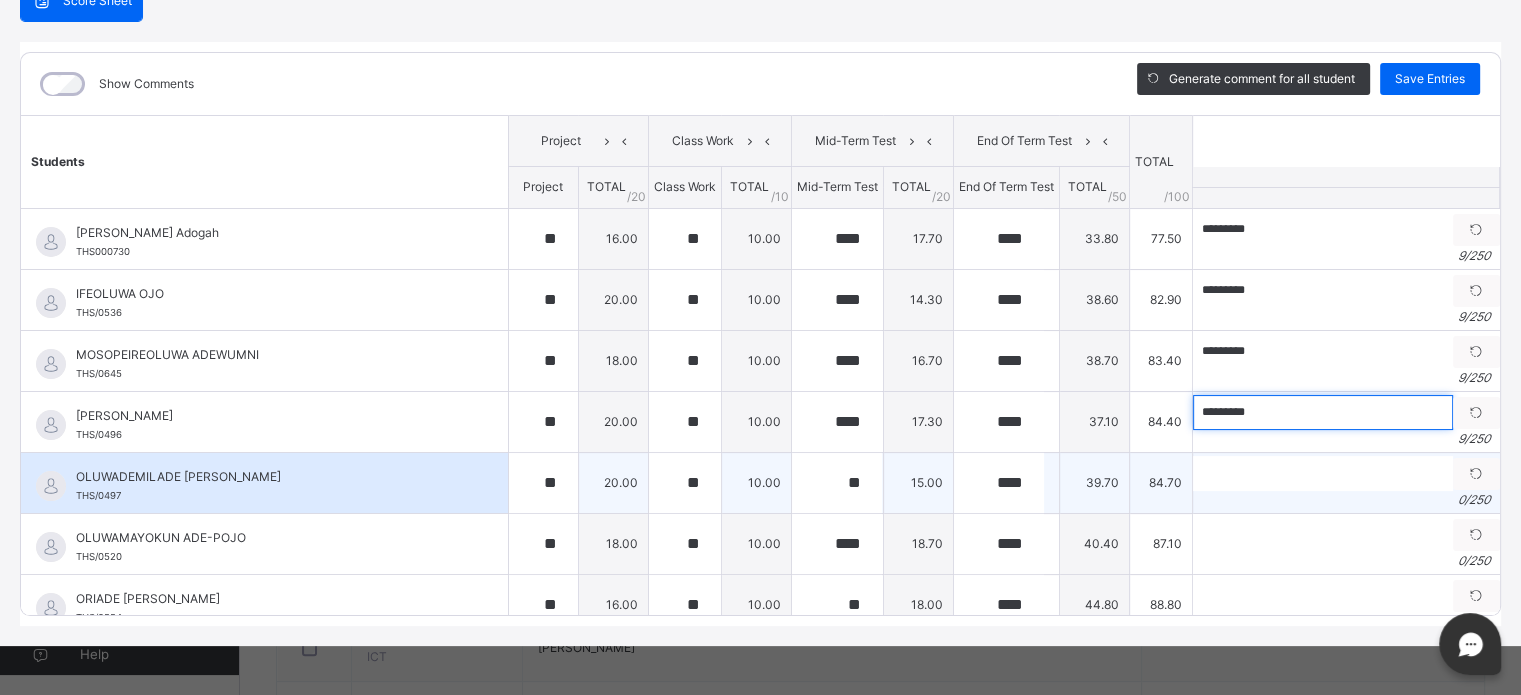 type on "*********" 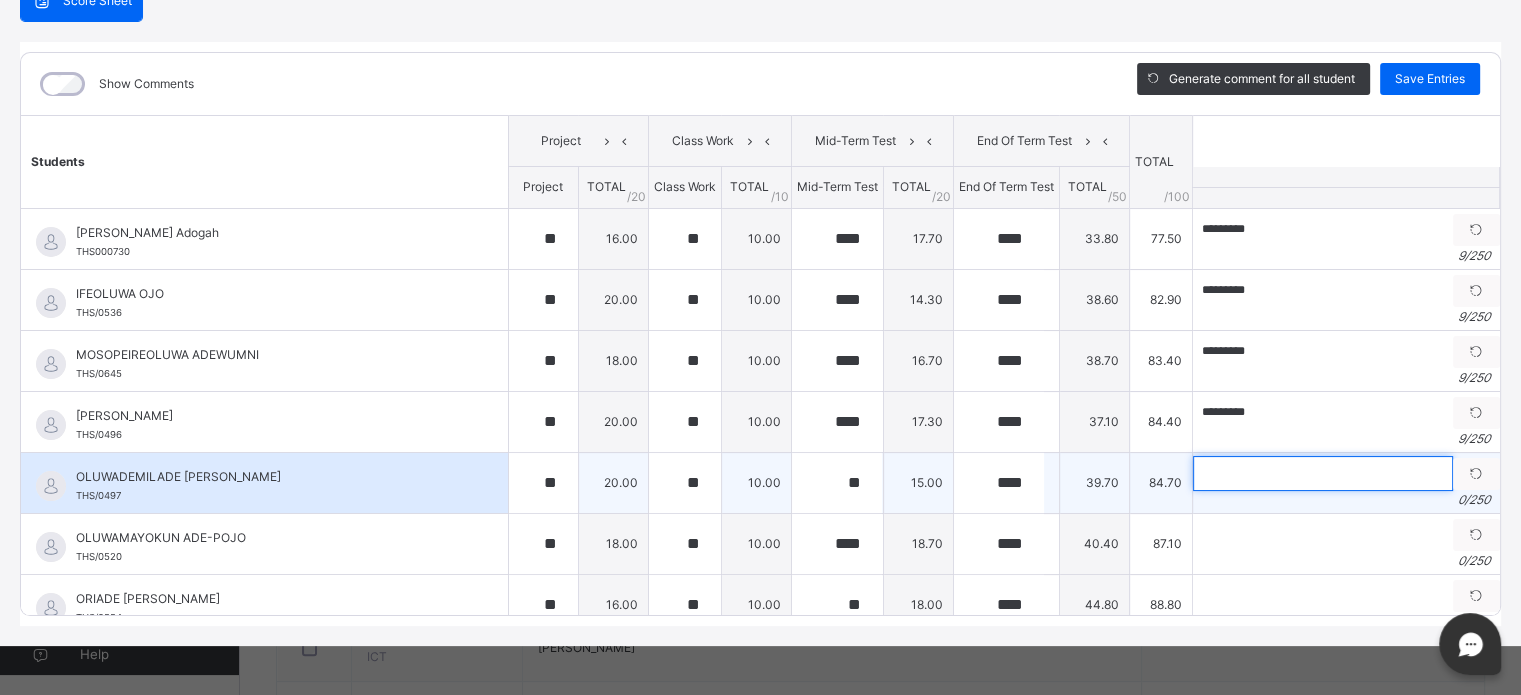click at bounding box center (1323, 473) 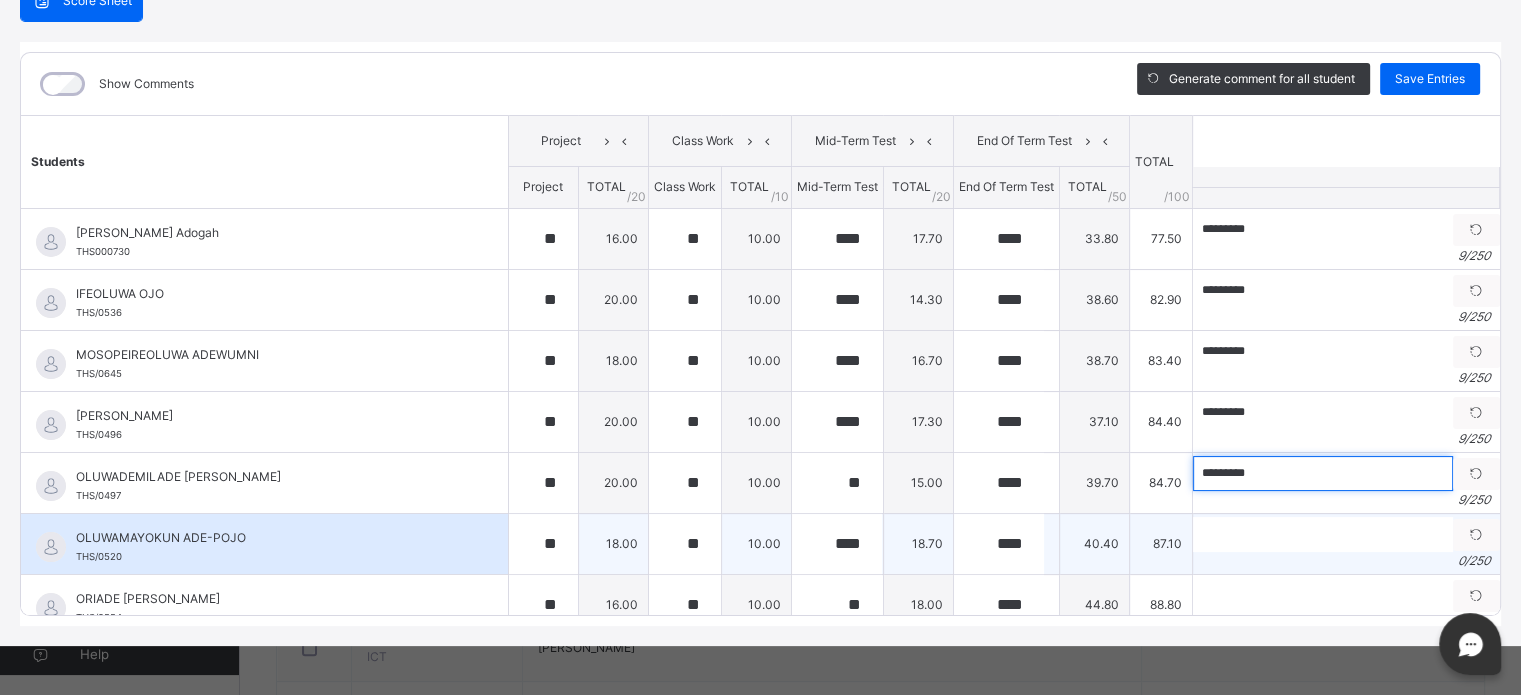 type on "*********" 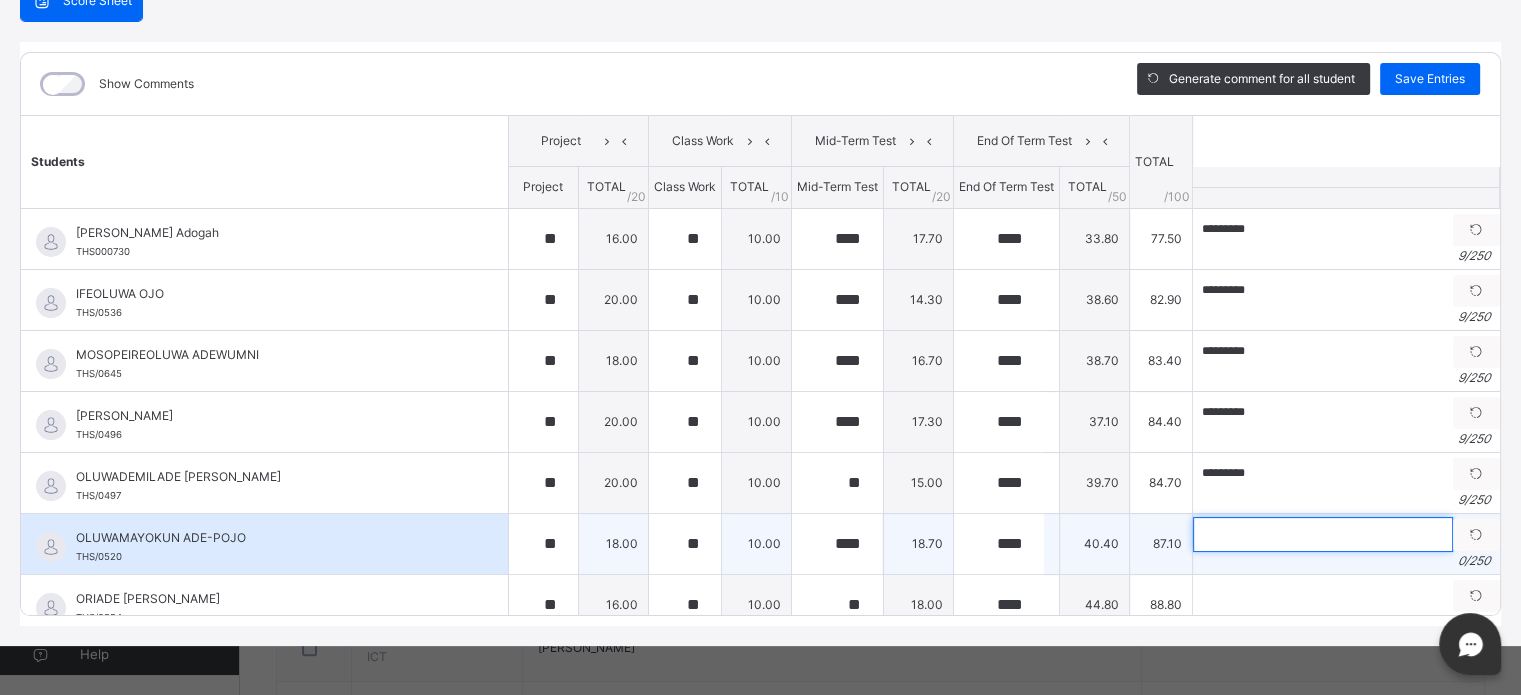 click at bounding box center [1323, 534] 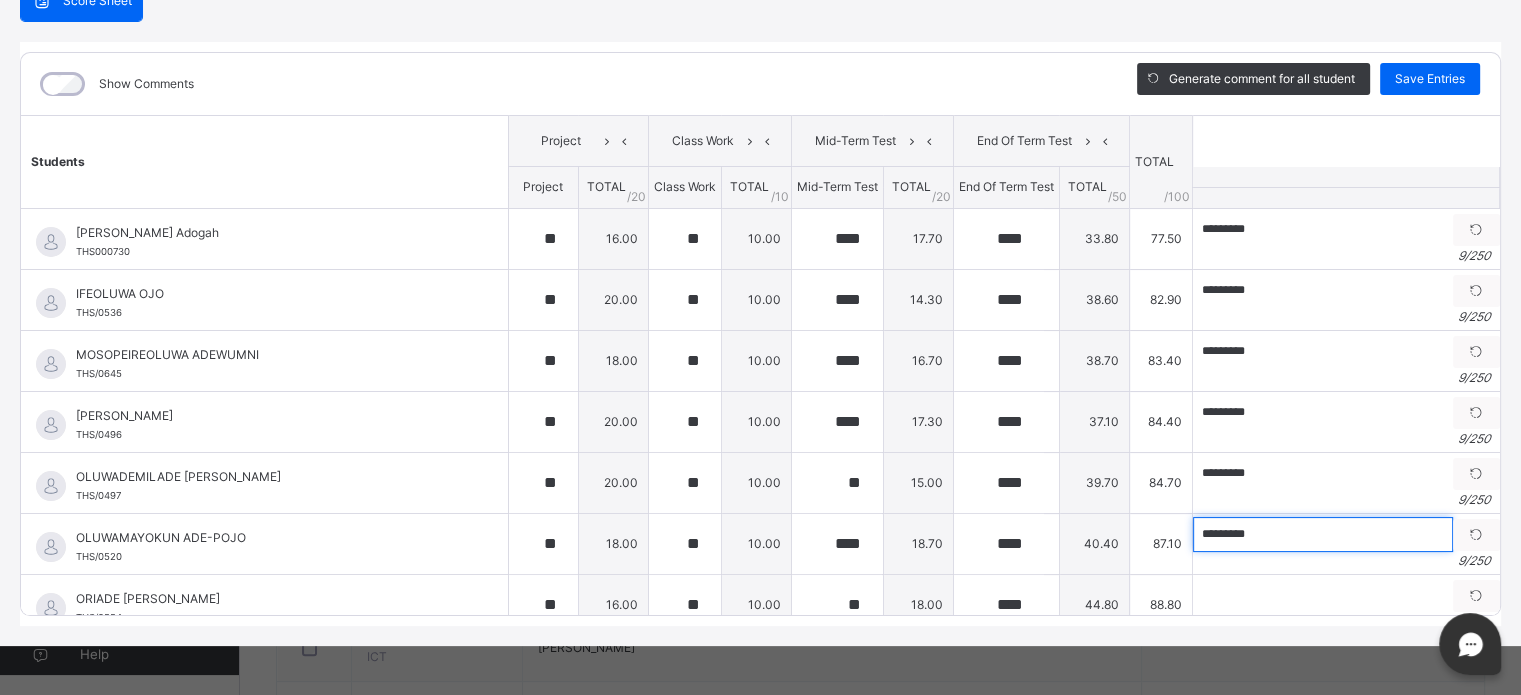 scroll, scrollTop: 33, scrollLeft: 0, axis: vertical 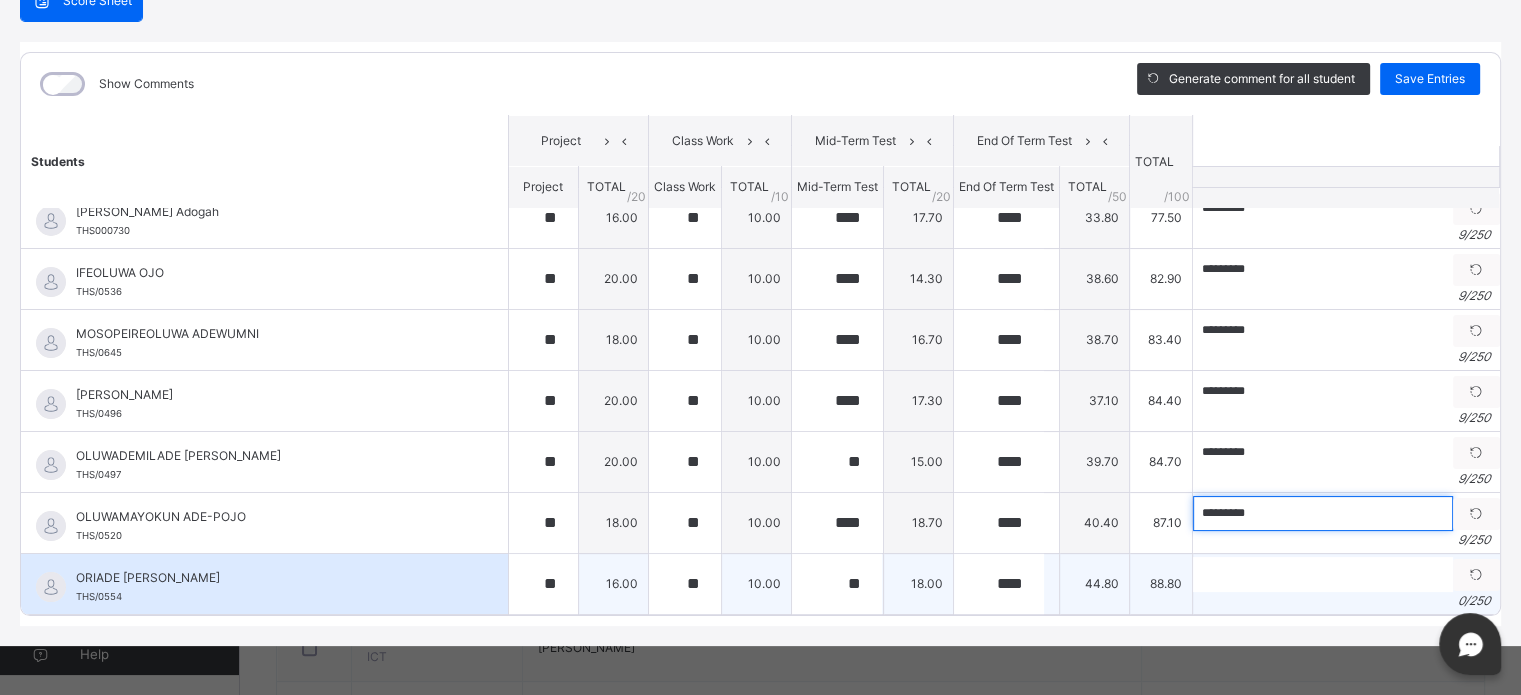 type on "*********" 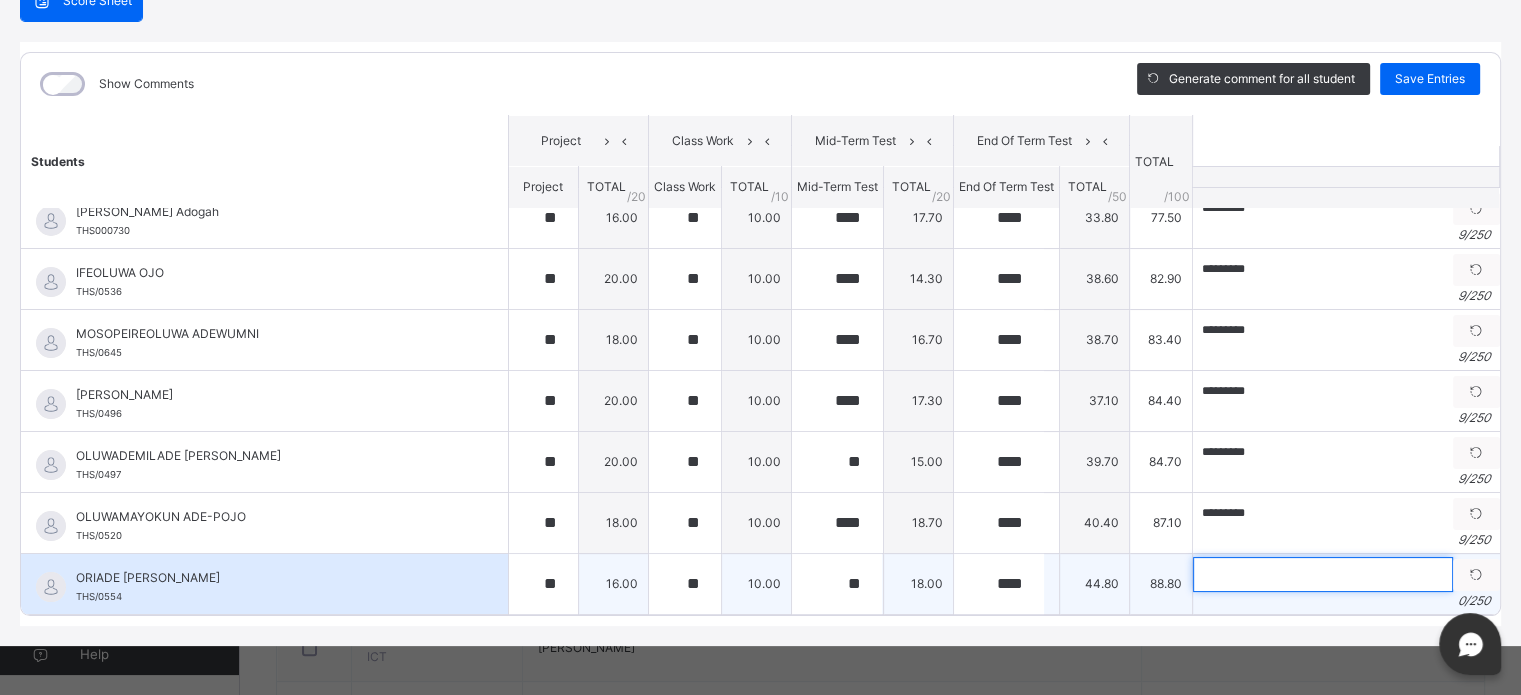 click at bounding box center [1323, 574] 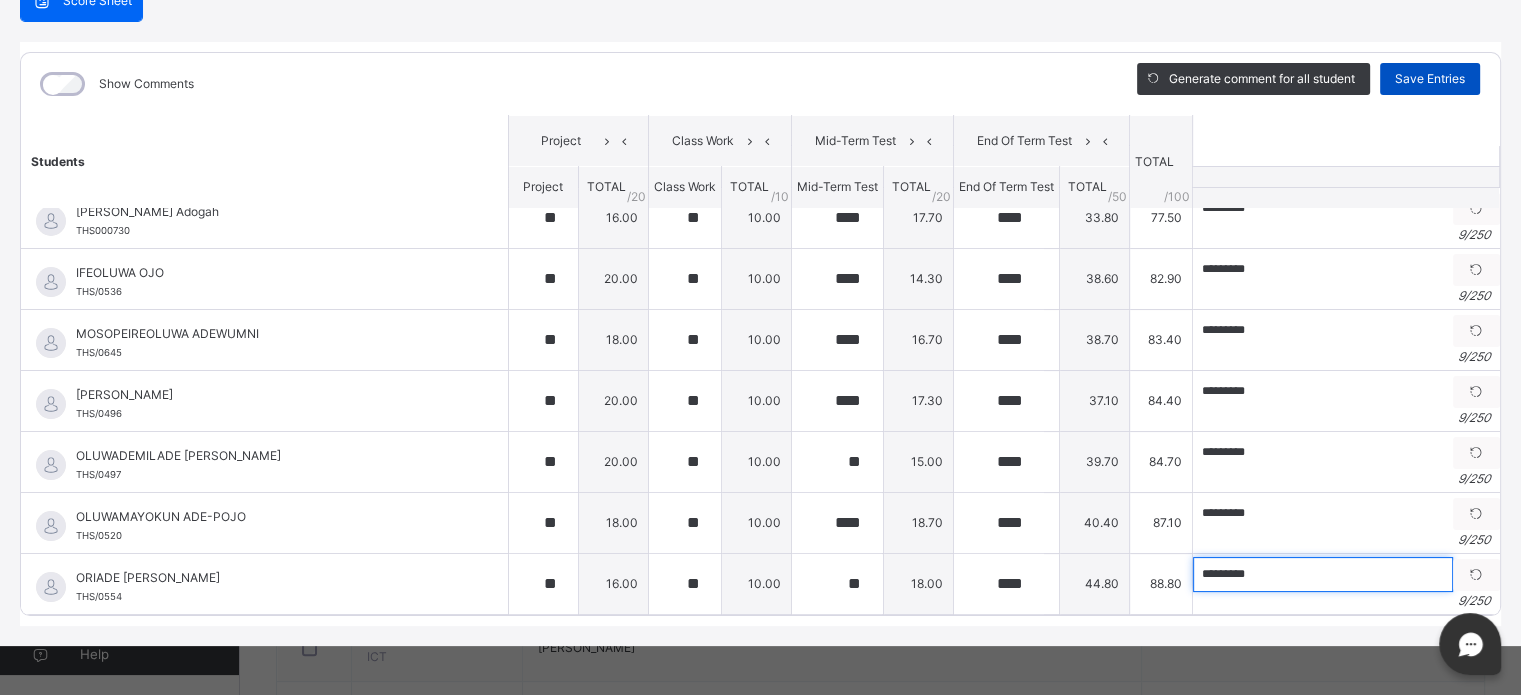 type on "*********" 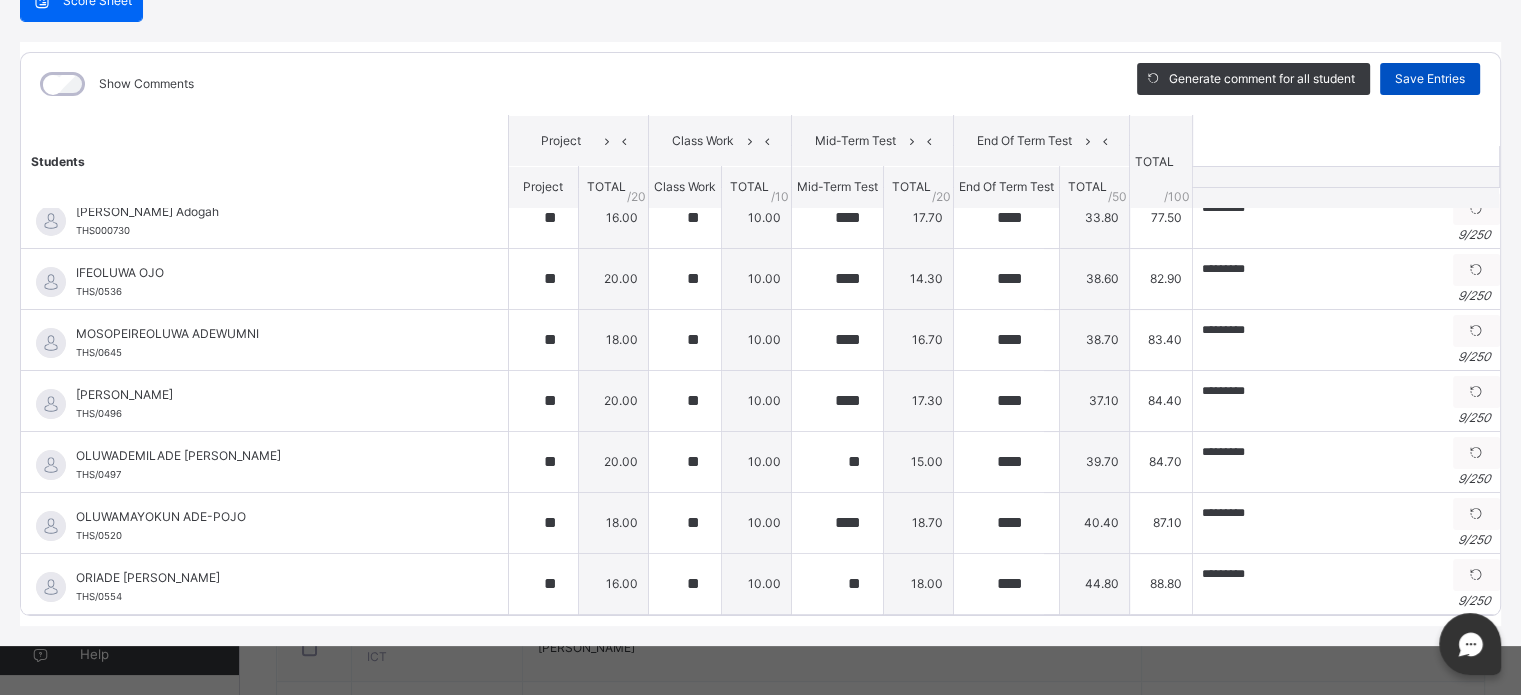 click on "Save Entries" at bounding box center [1430, 79] 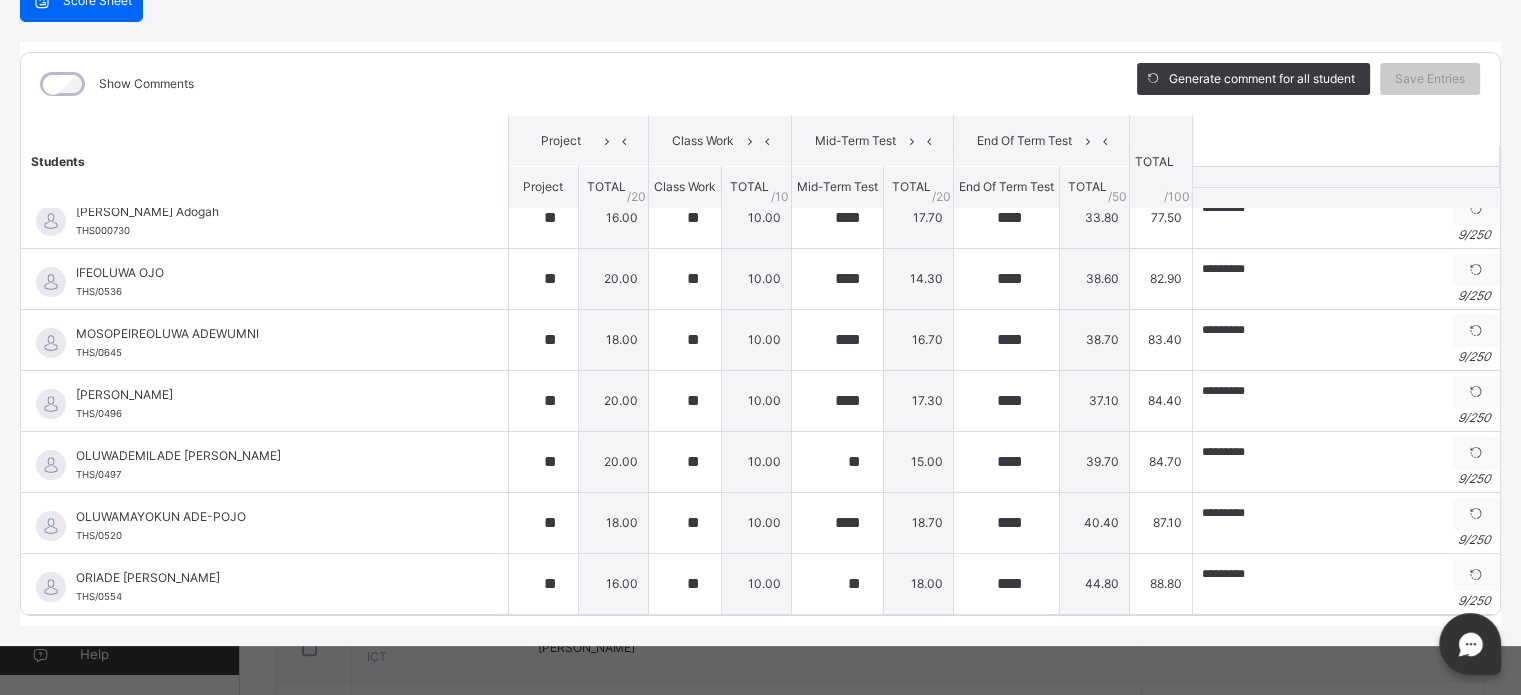 scroll, scrollTop: 23, scrollLeft: 0, axis: vertical 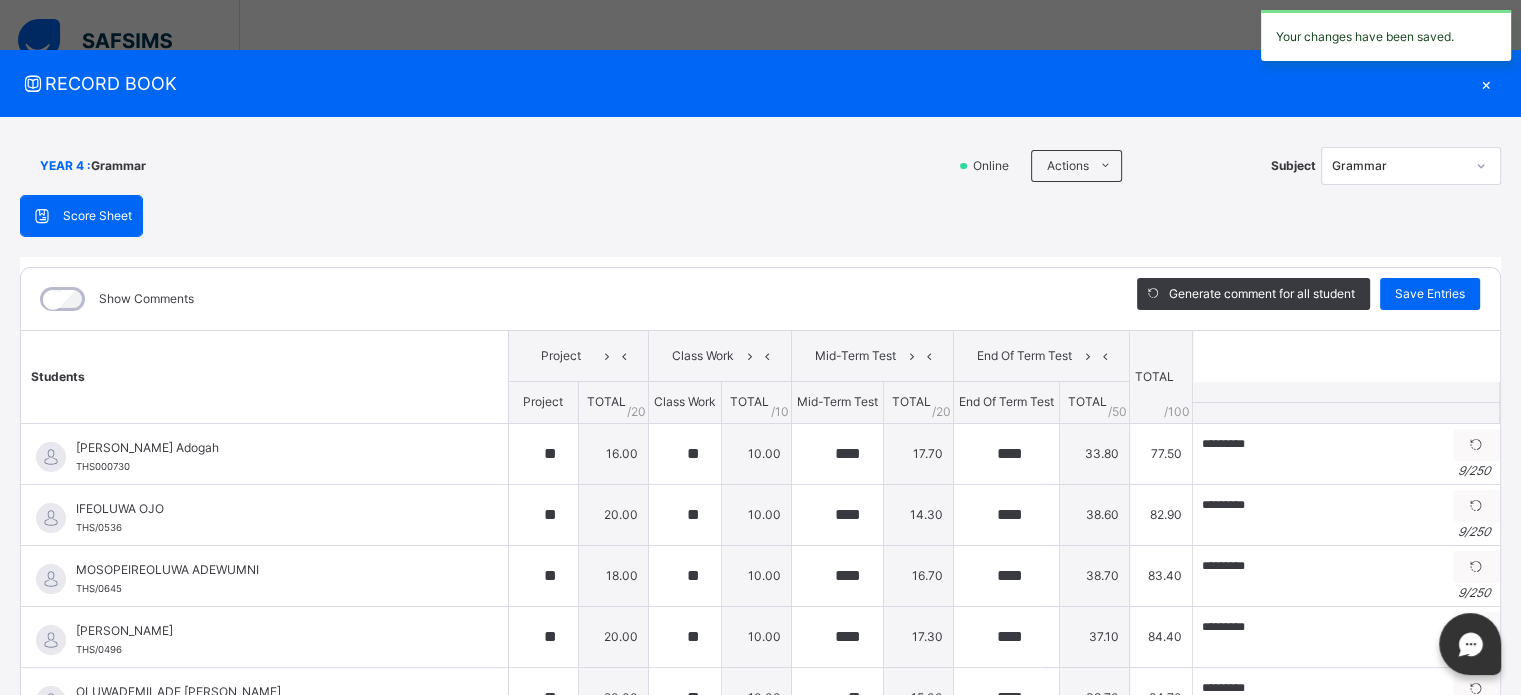 click on "×" at bounding box center (1486, 83) 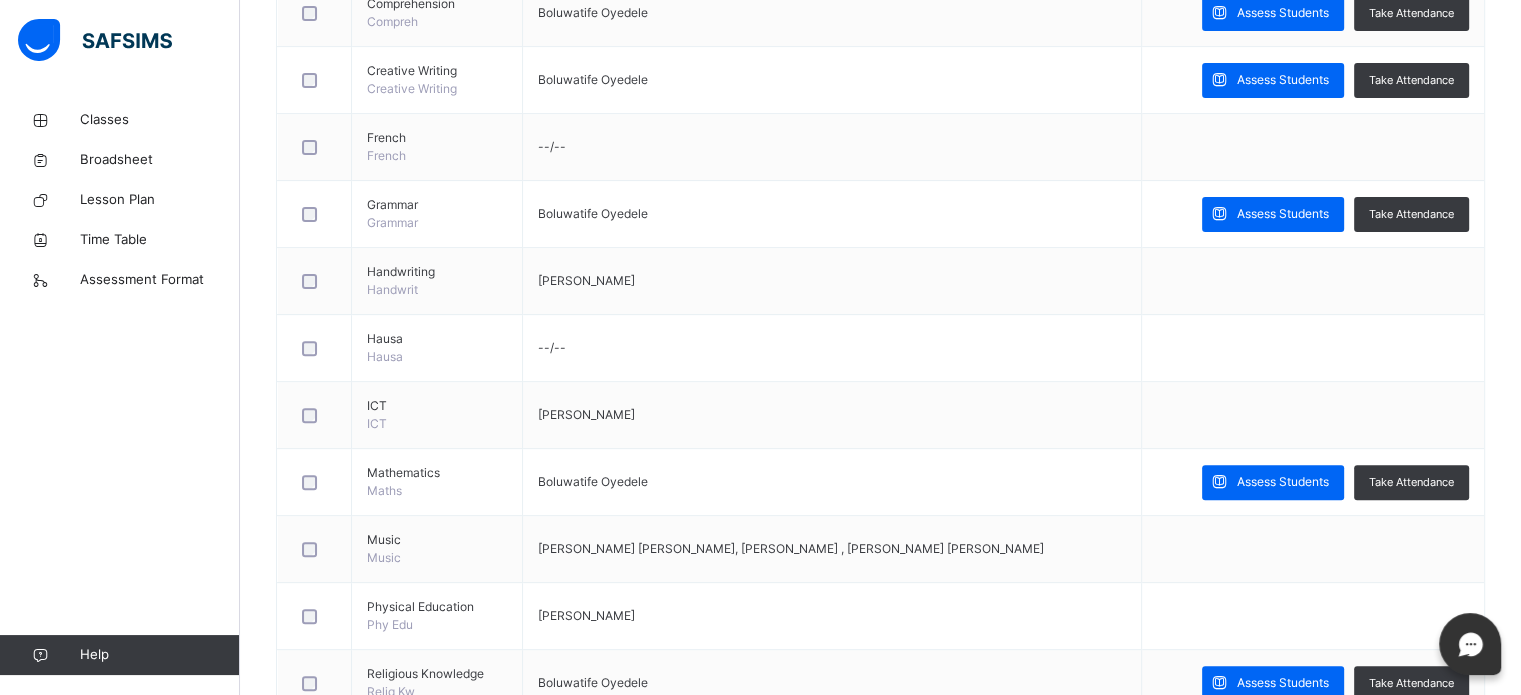 scroll, scrollTop: 701, scrollLeft: 0, axis: vertical 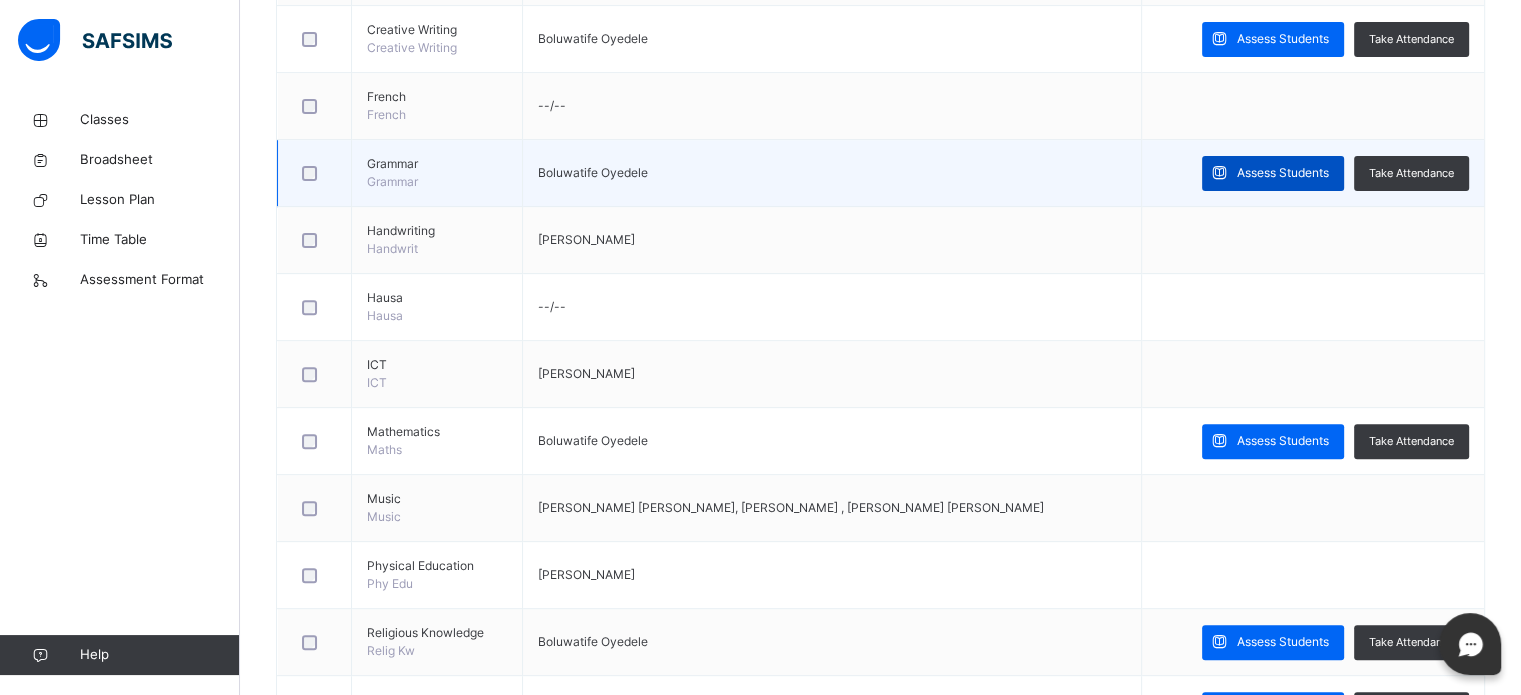 click on "Assess Students" at bounding box center (1273, 173) 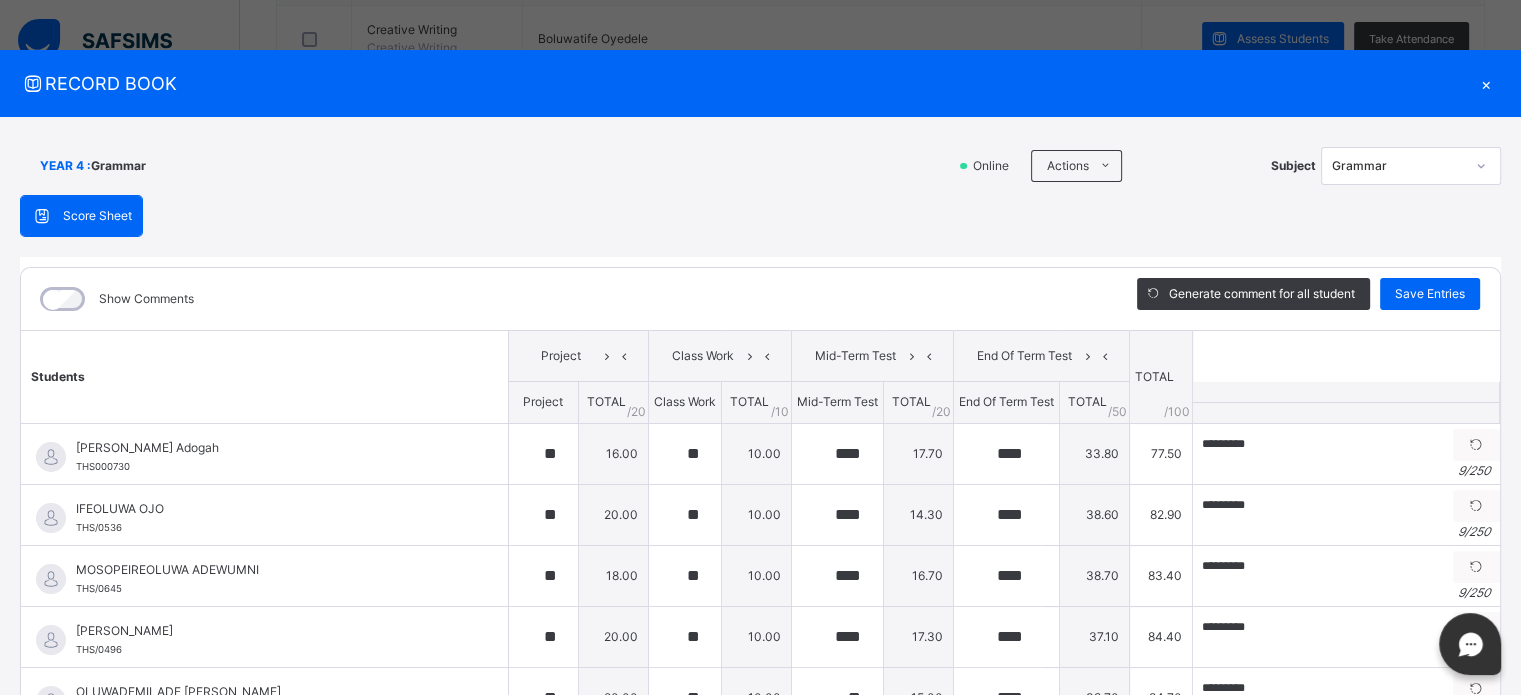 click on "×" at bounding box center (1486, 83) 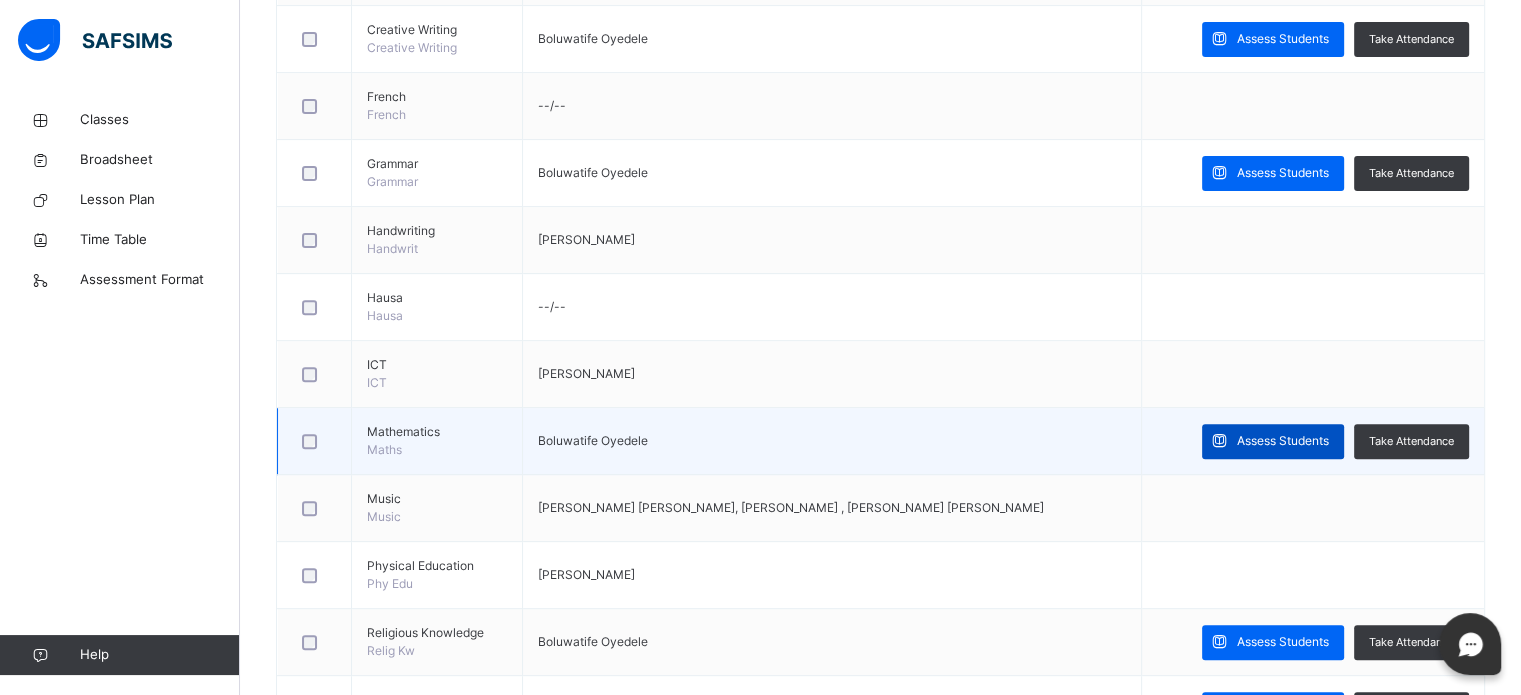 click on "Assess Students" at bounding box center [1283, 441] 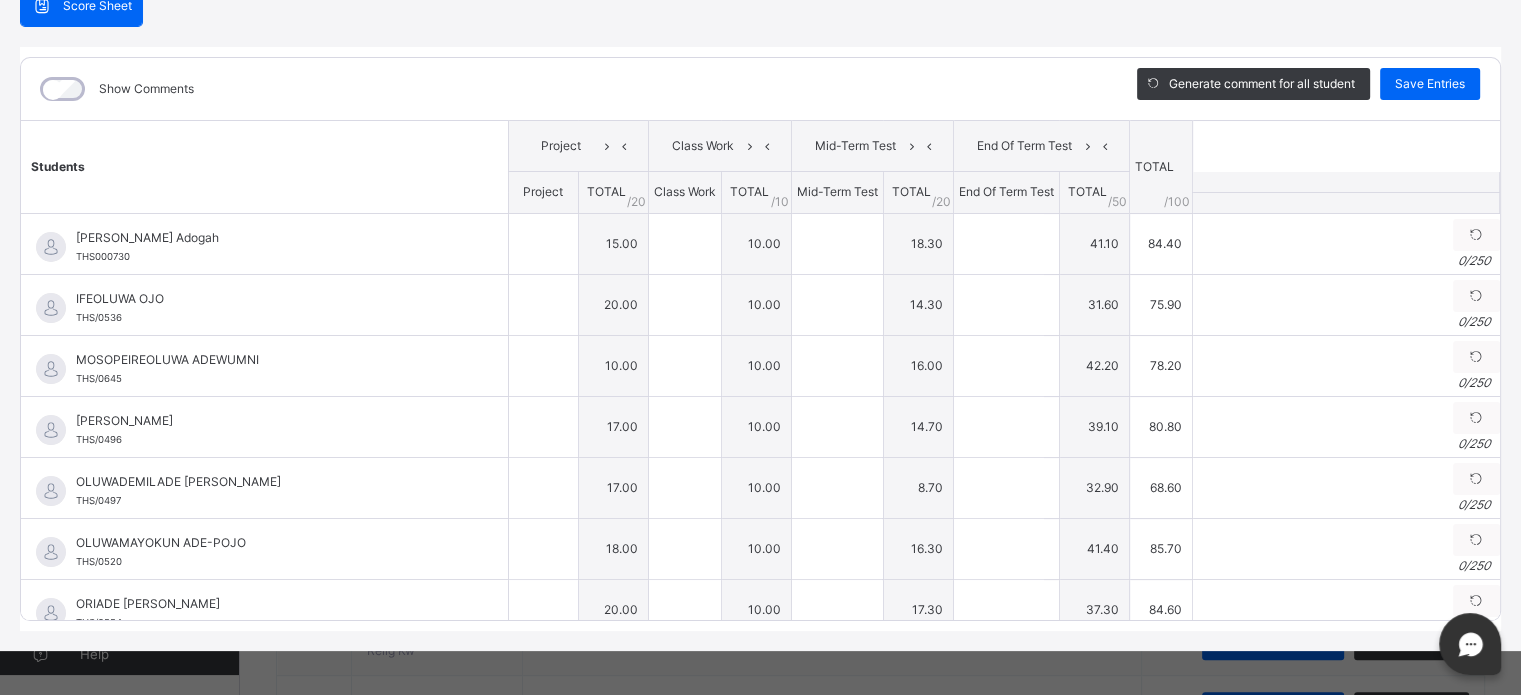 type on "**" 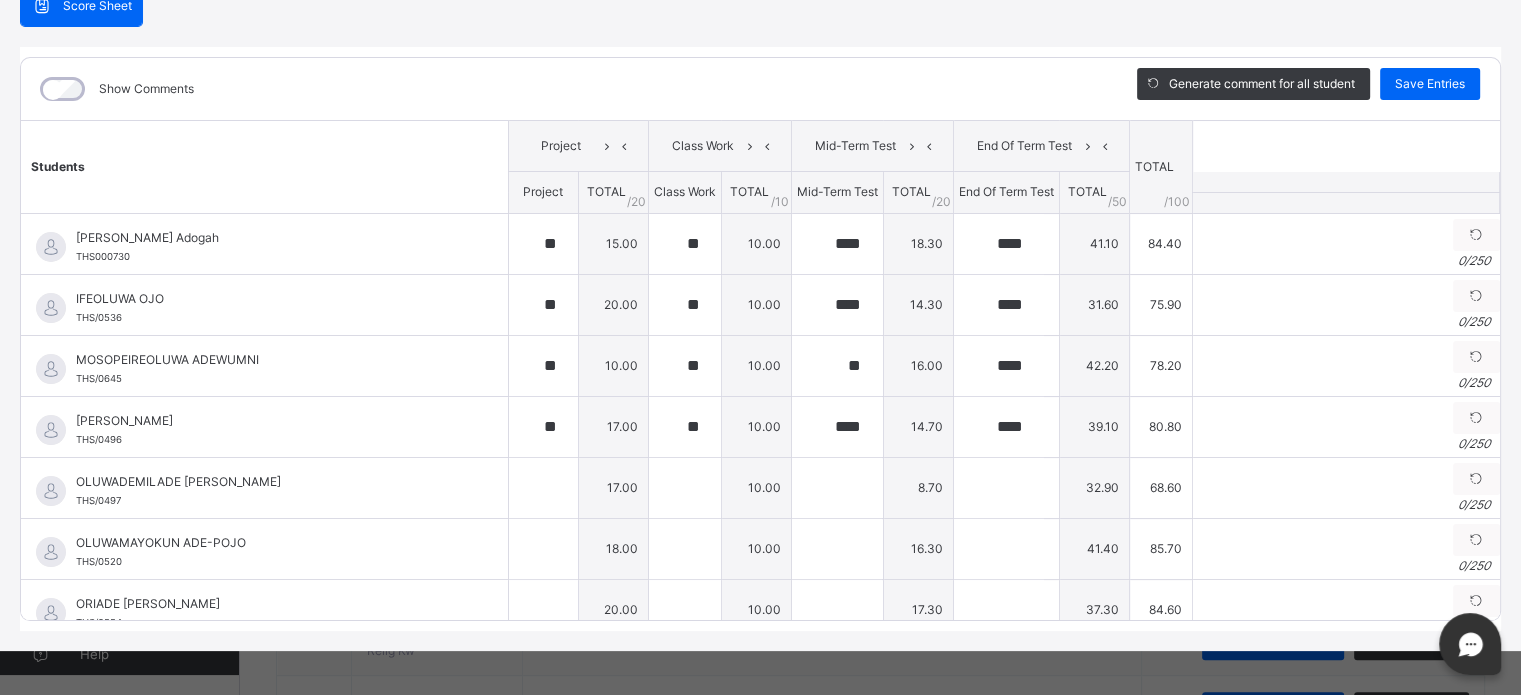 type on "**" 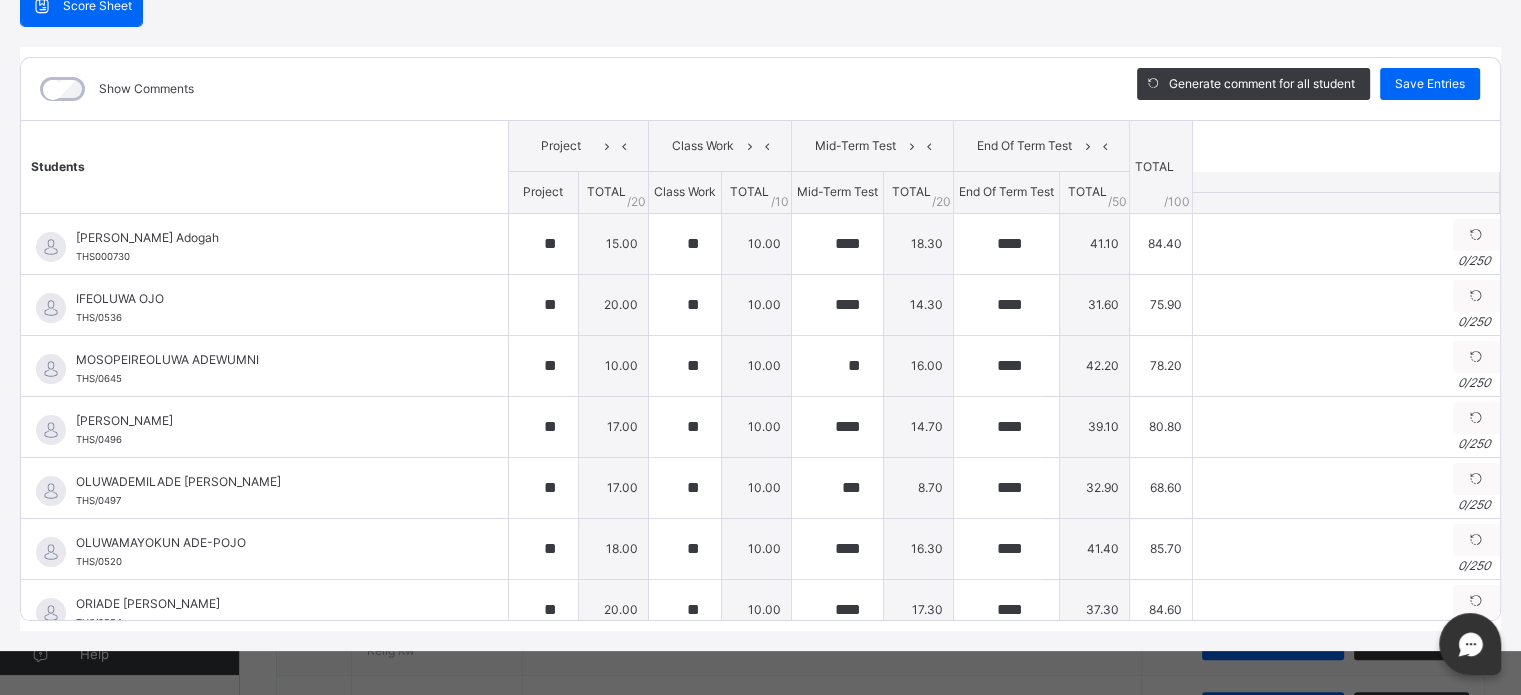 scroll, scrollTop: 215, scrollLeft: 0, axis: vertical 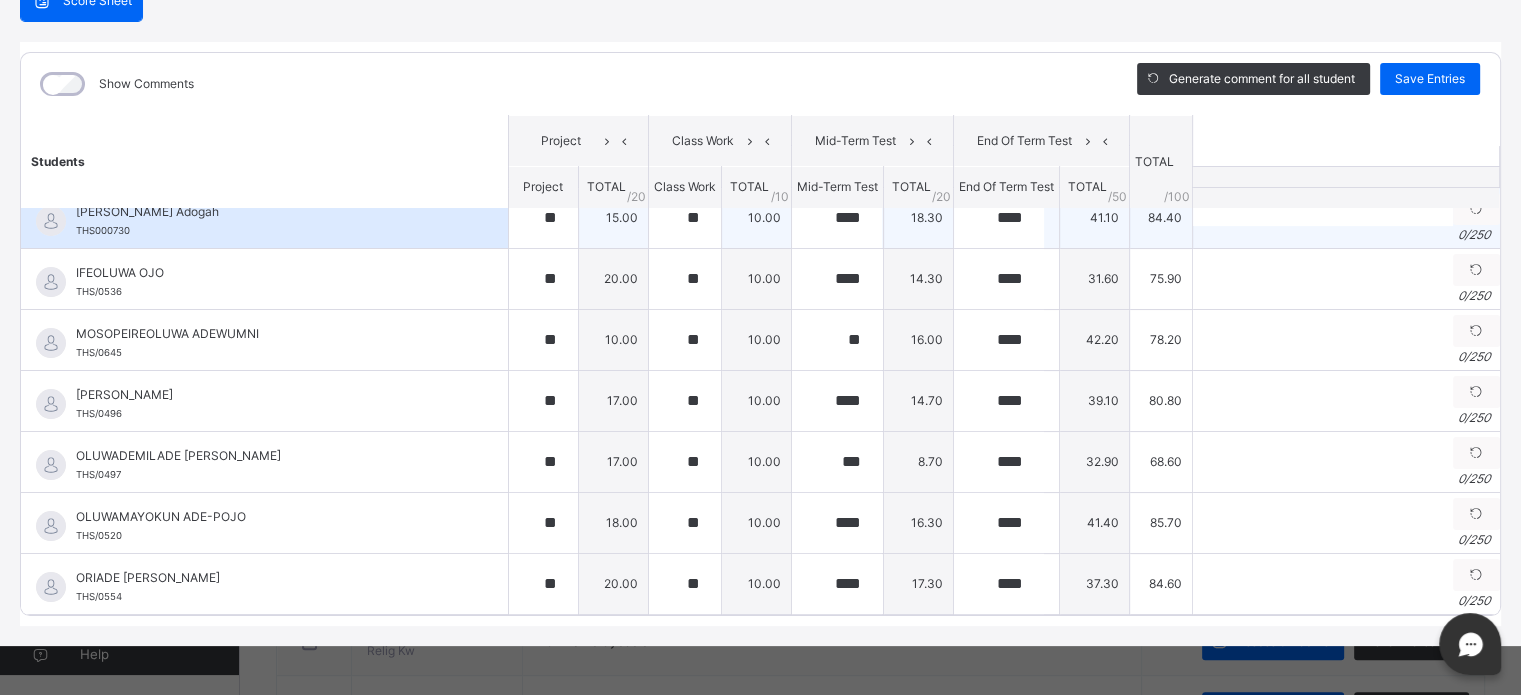 click on "0 / 250" at bounding box center [1346, 235] 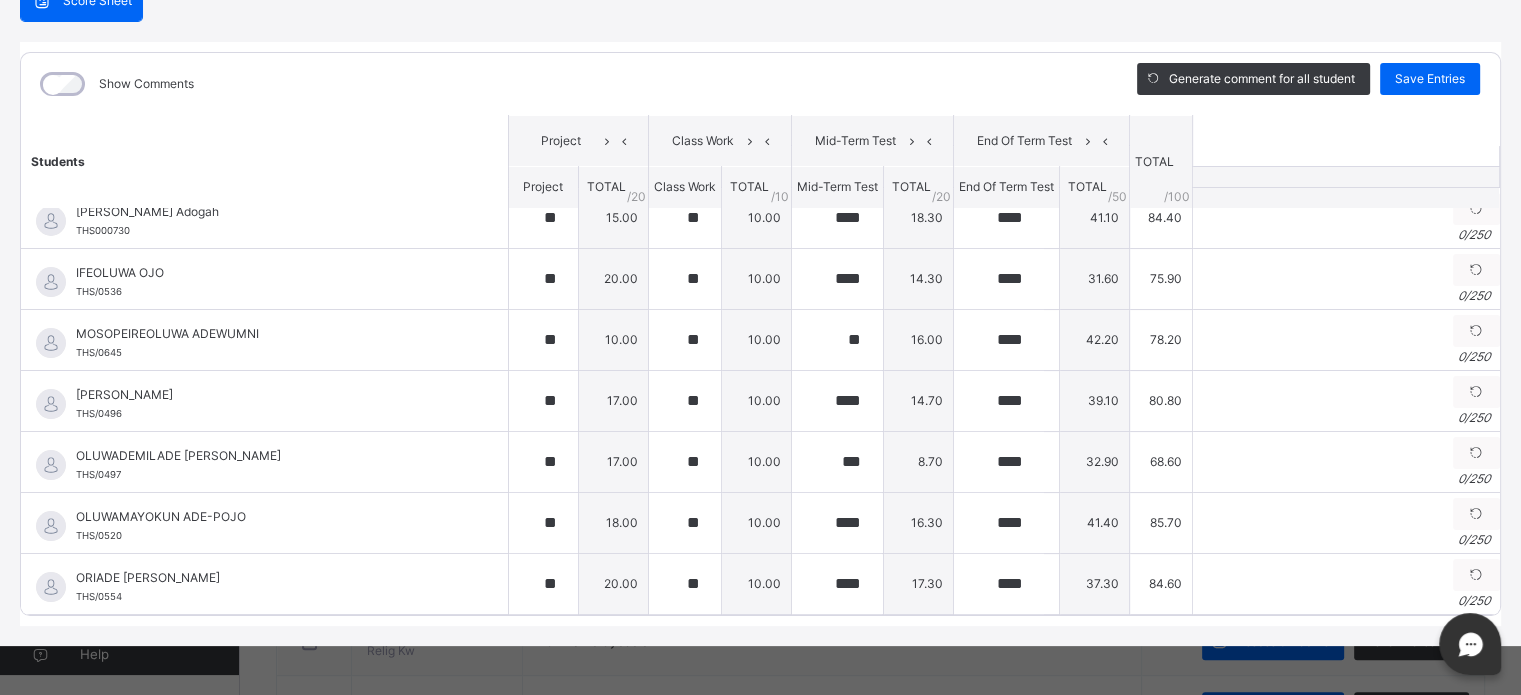 scroll, scrollTop: 24, scrollLeft: 0, axis: vertical 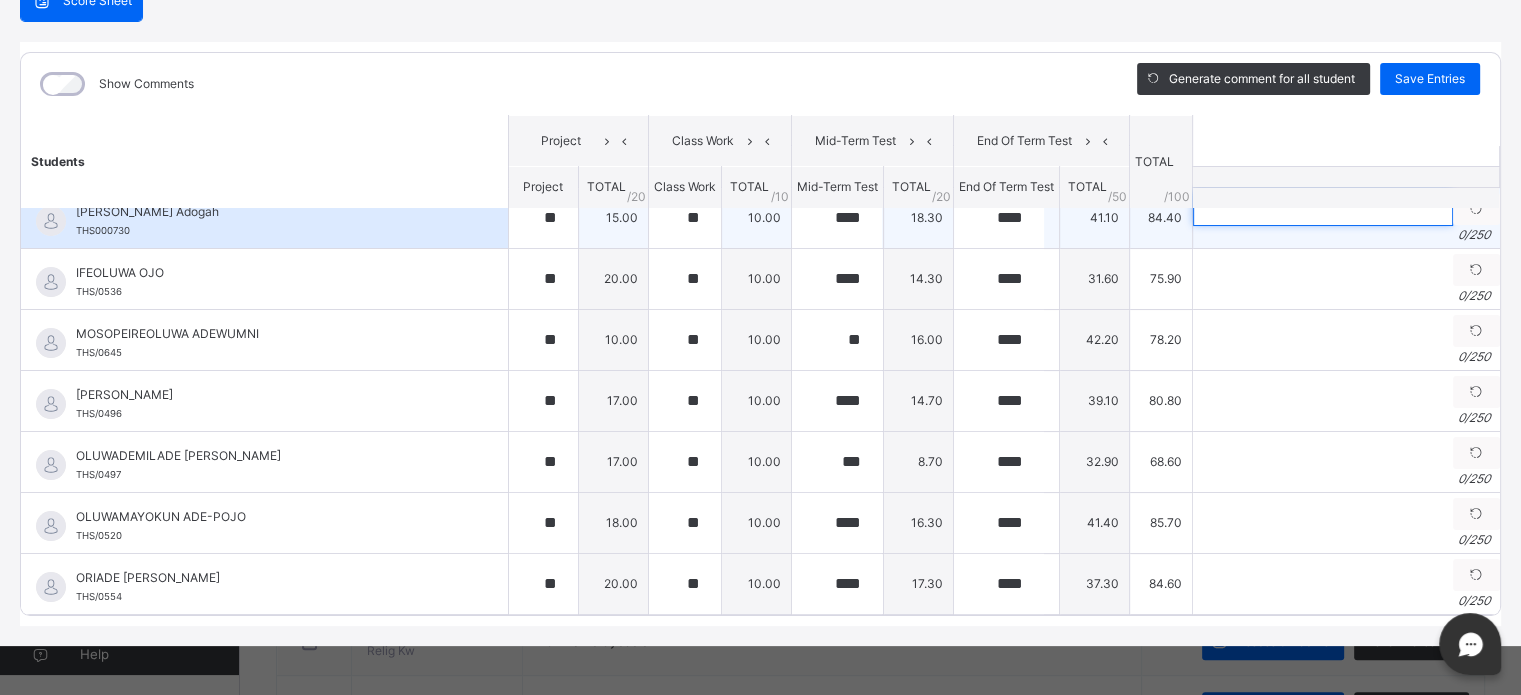 click at bounding box center (1323, 208) 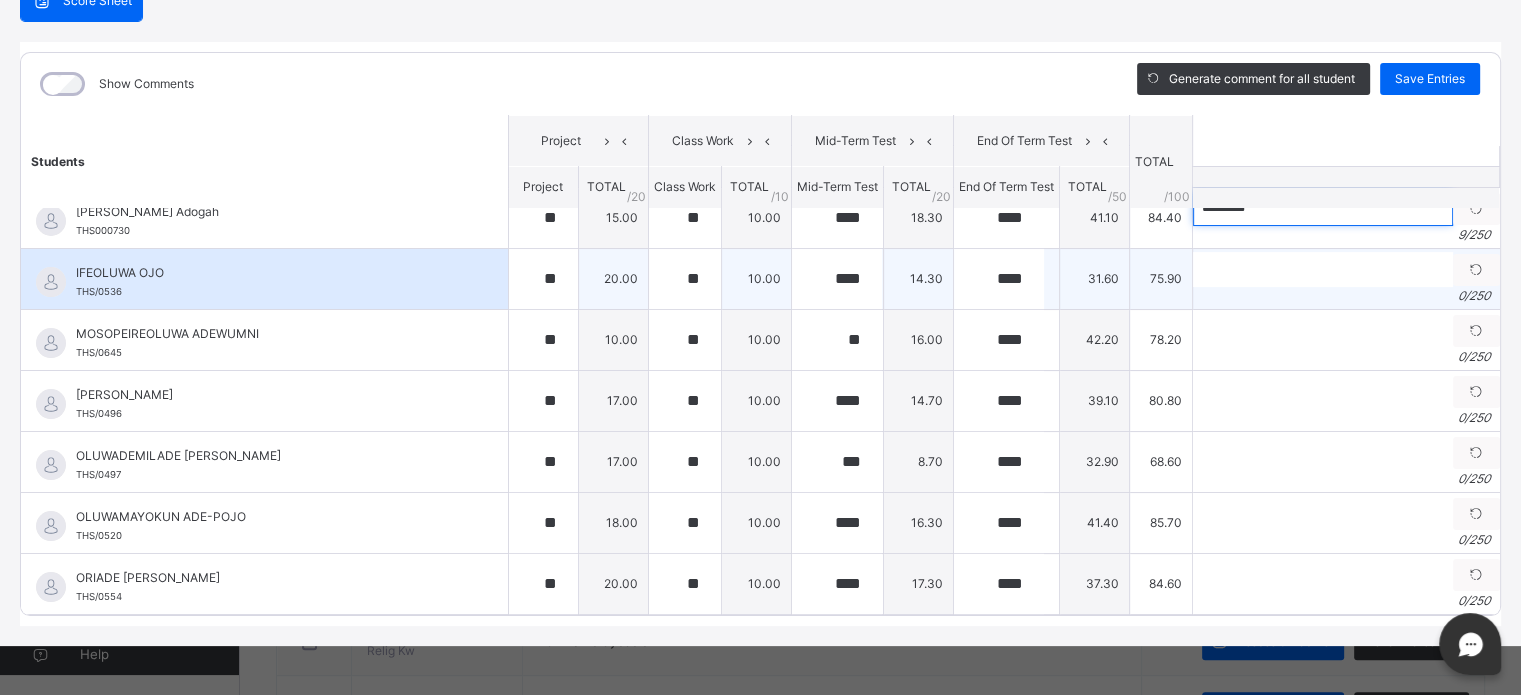 type on "*********" 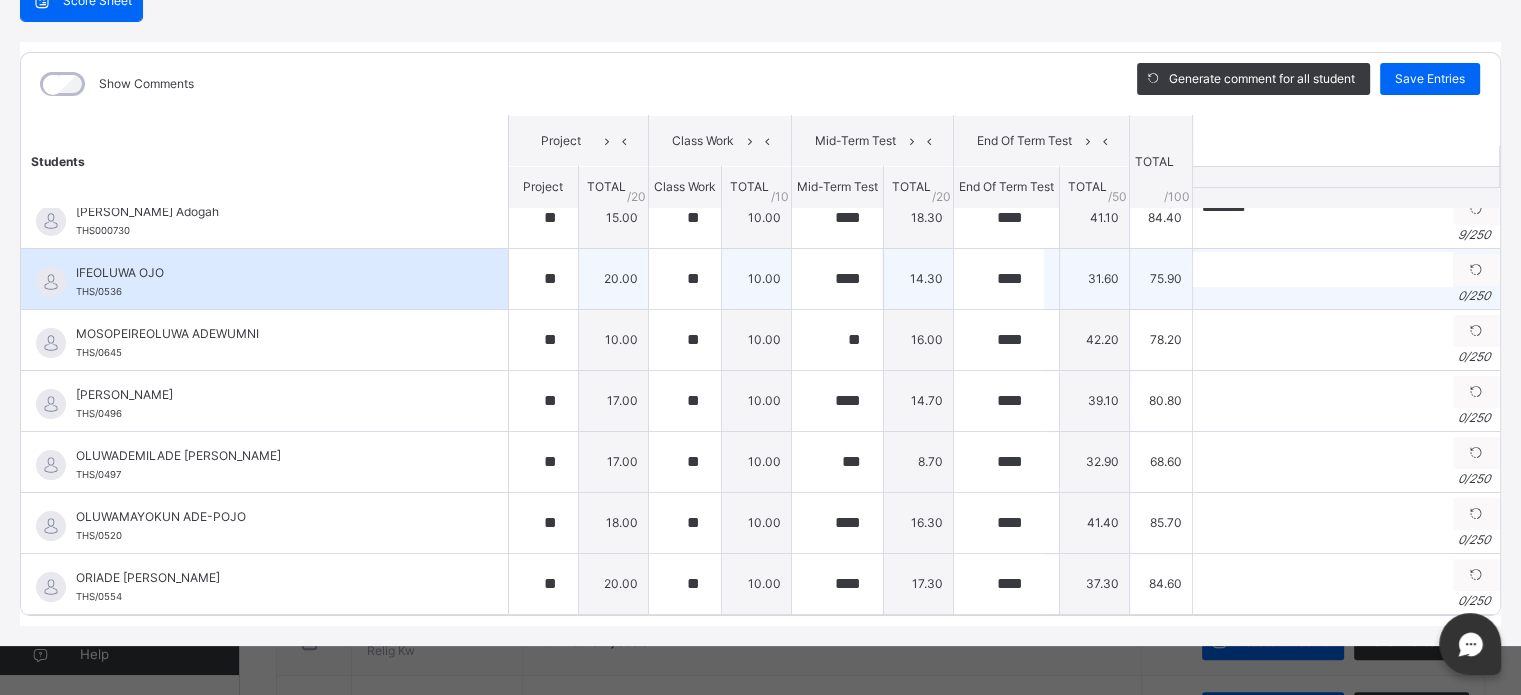 click on "0 / 250" at bounding box center (1346, 296) 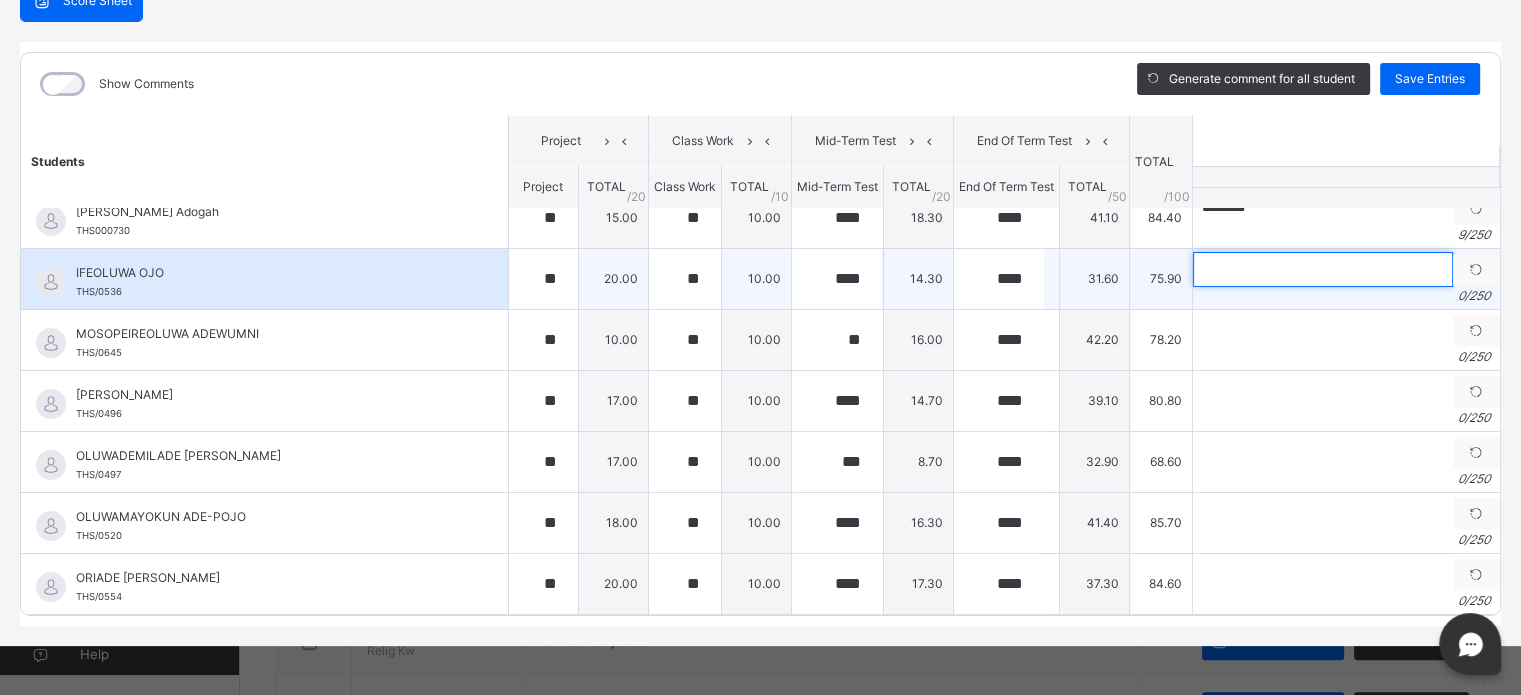 click at bounding box center [1323, 269] 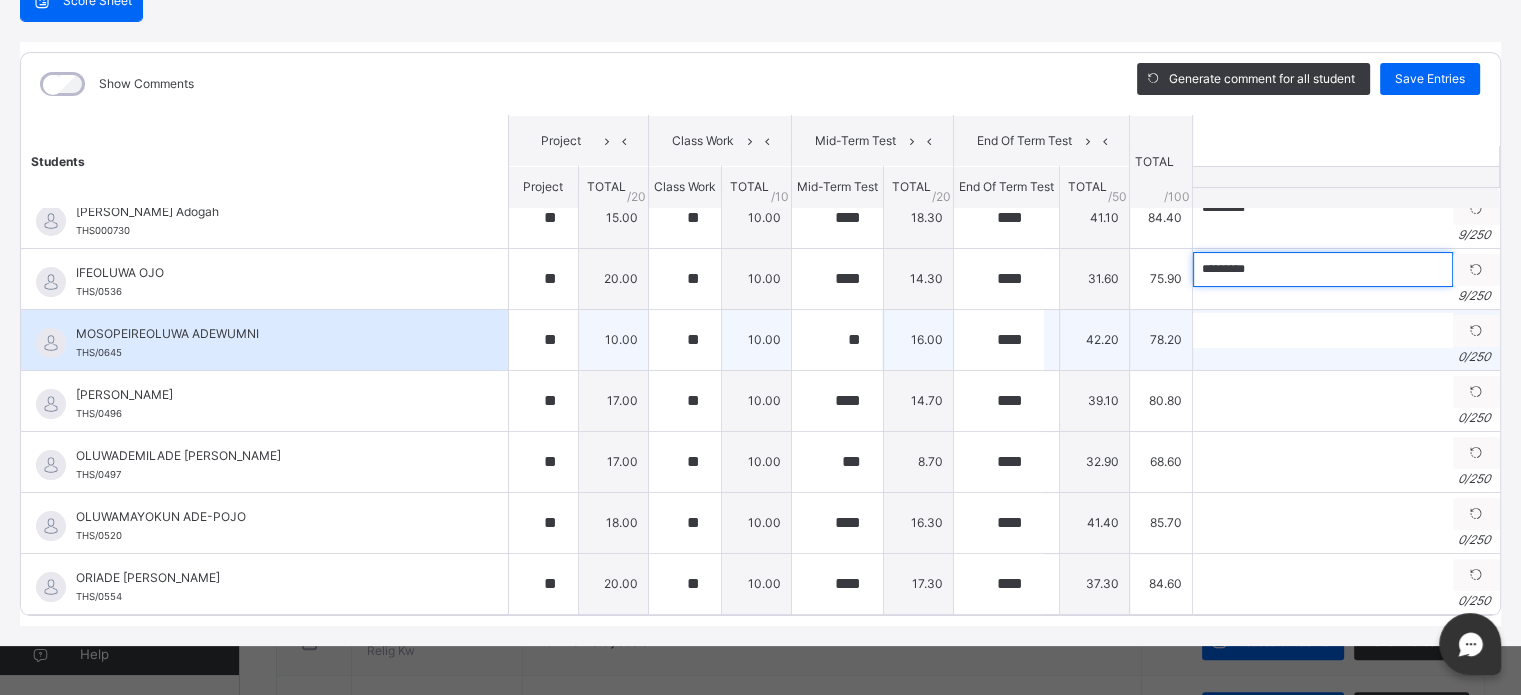 type on "*********" 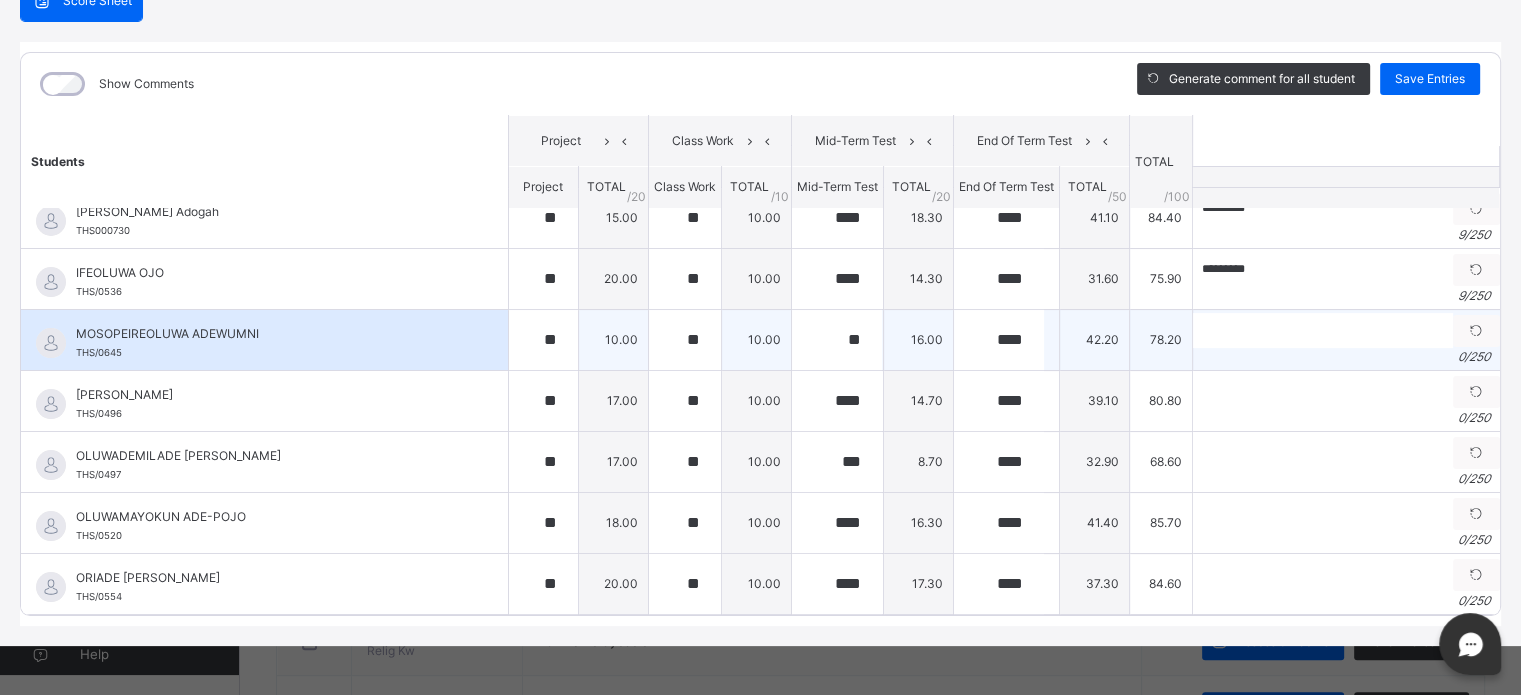 click on "0 / 250" at bounding box center [1346, 357] 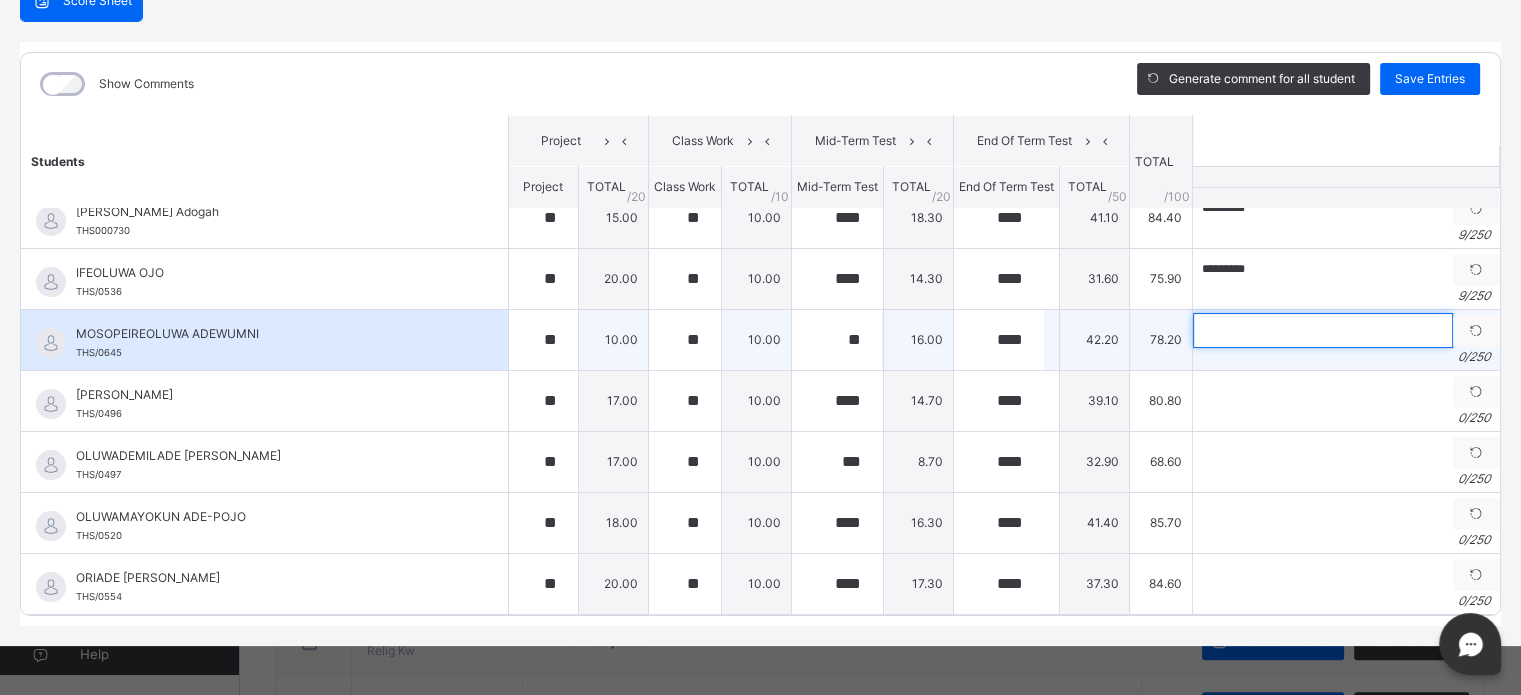click at bounding box center (1323, 330) 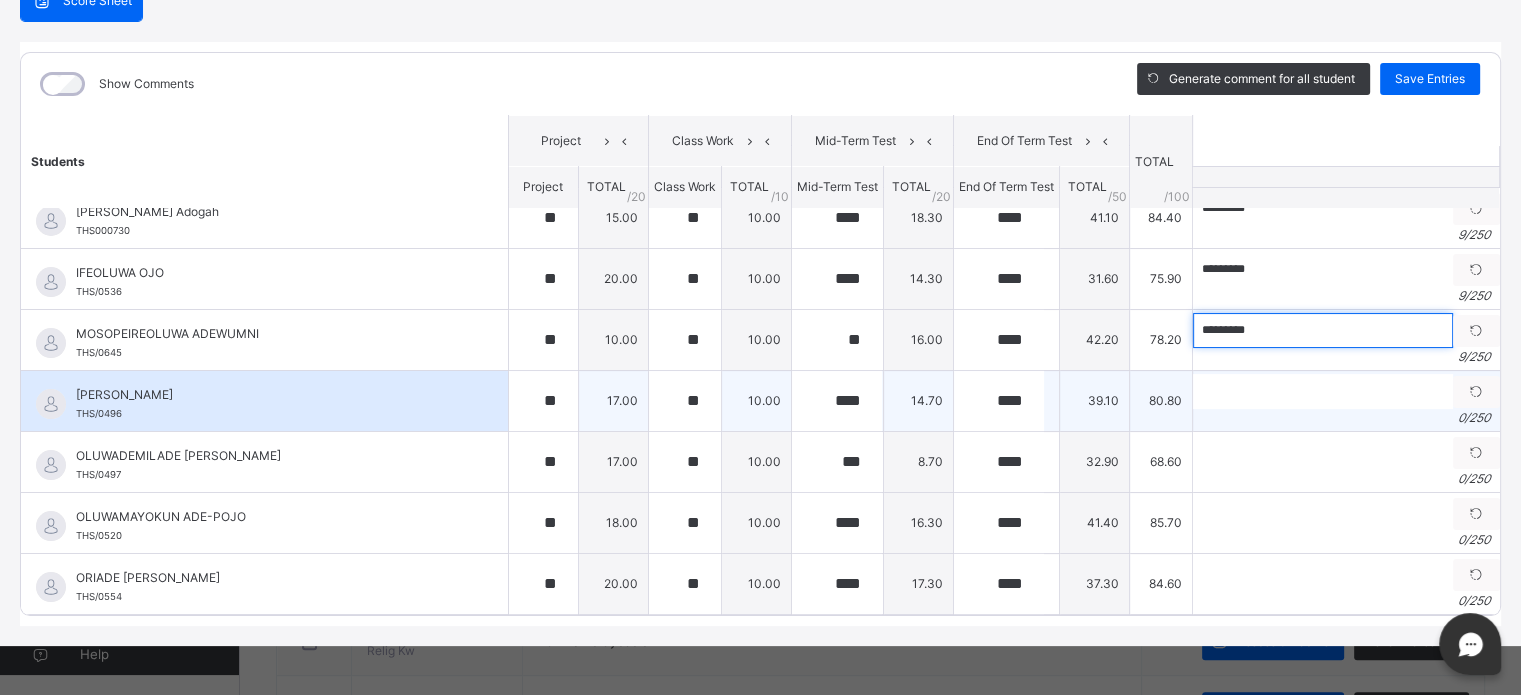 type on "*********" 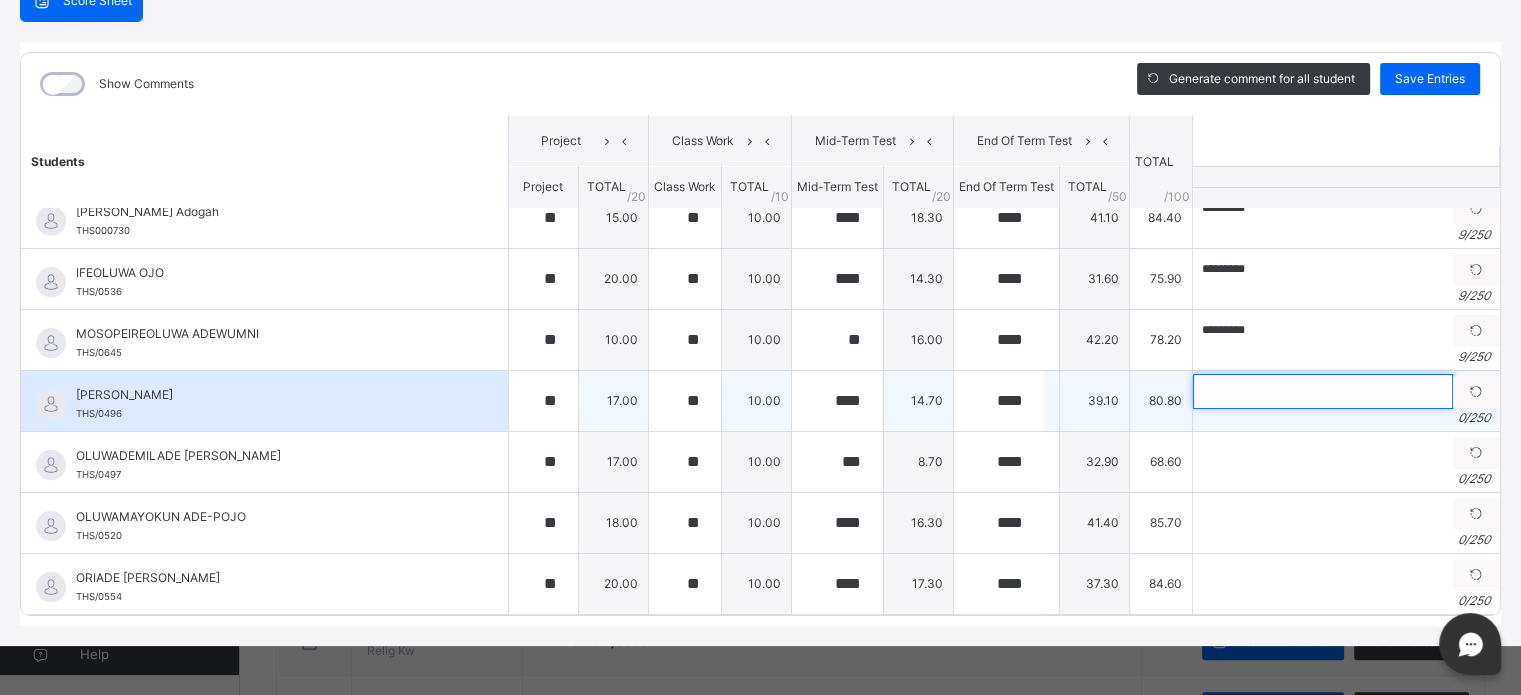 click at bounding box center (1323, 391) 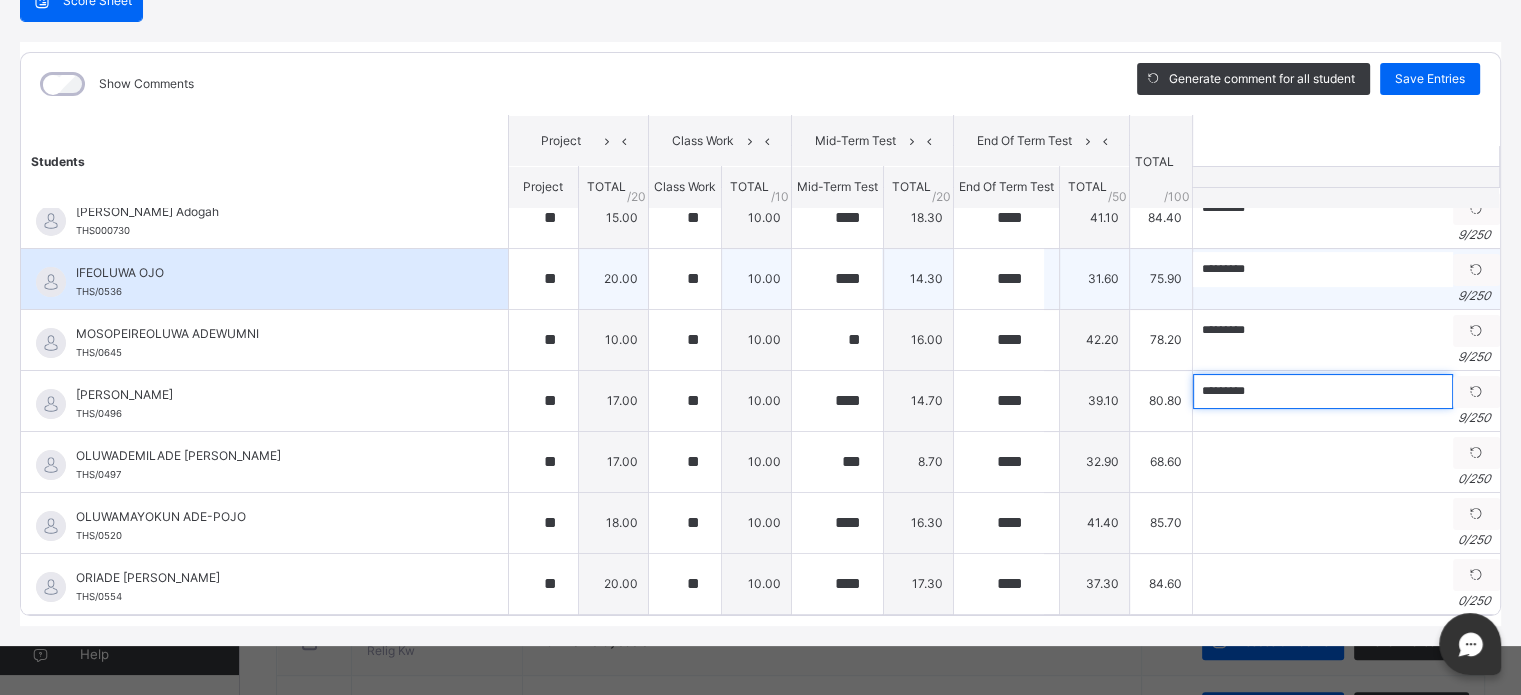 type on "*********" 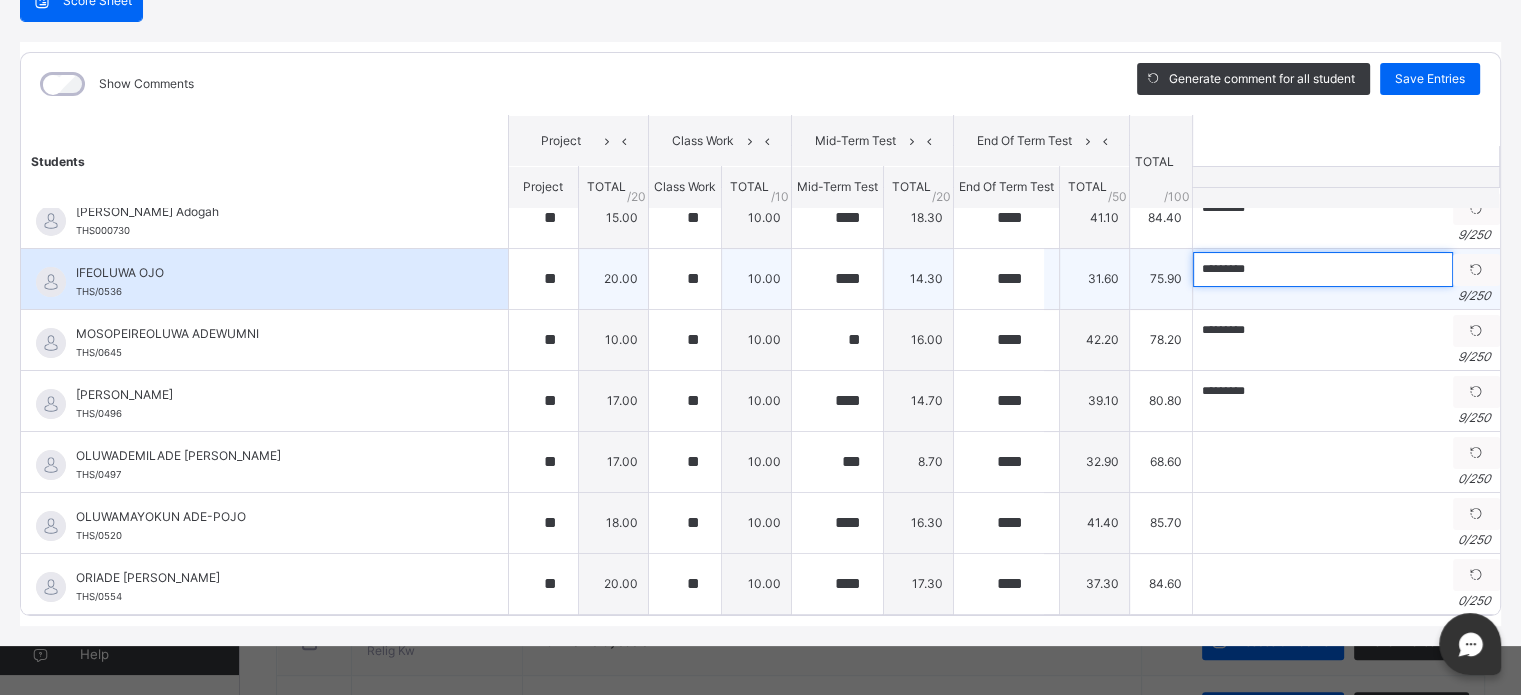 click on "*********" at bounding box center [1323, 269] 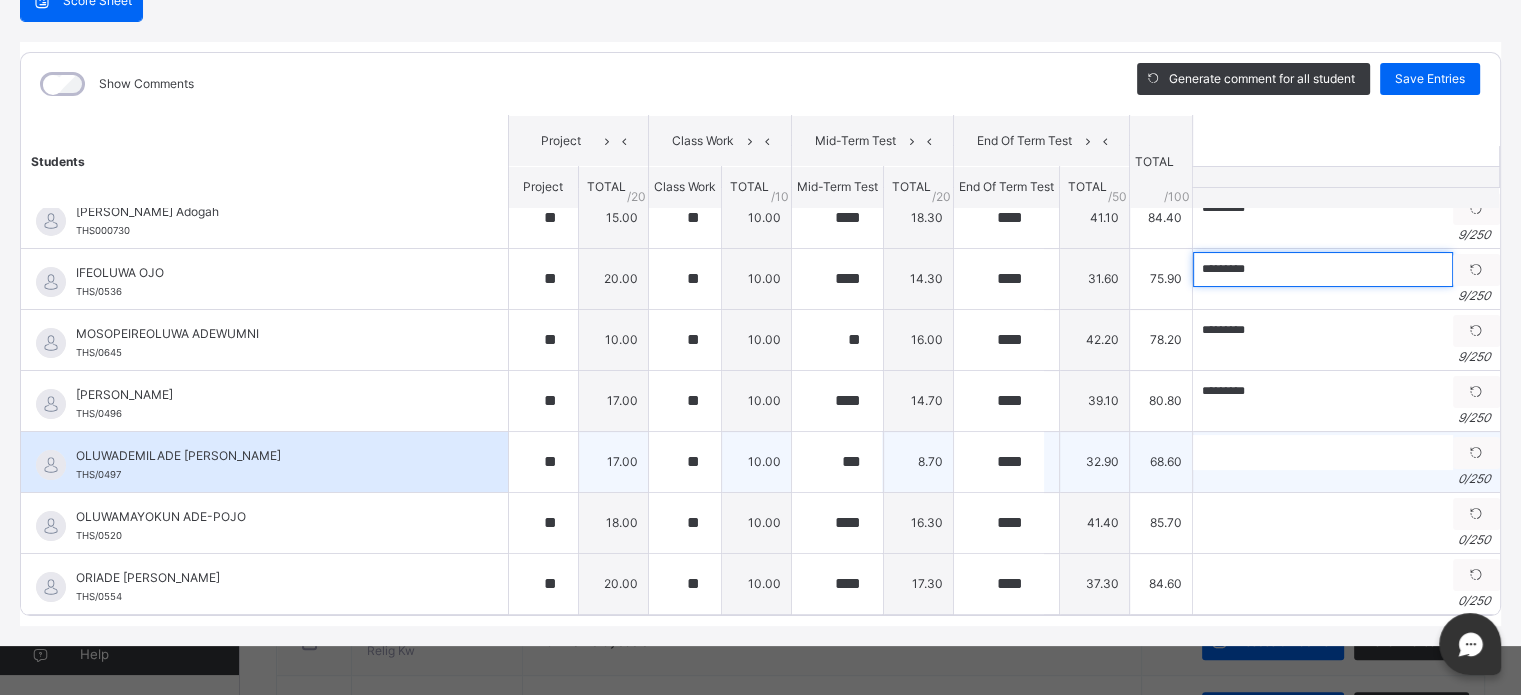 type on "*********" 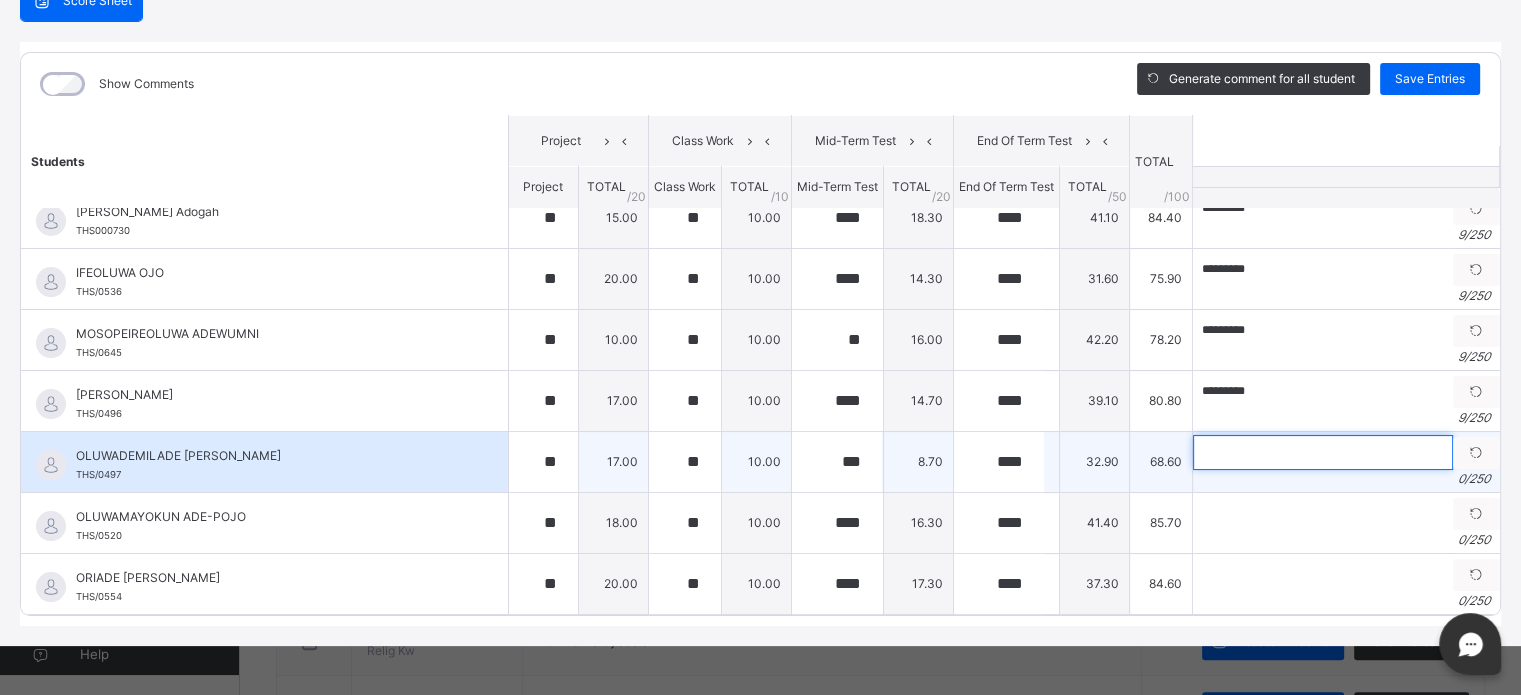 click at bounding box center [1323, 452] 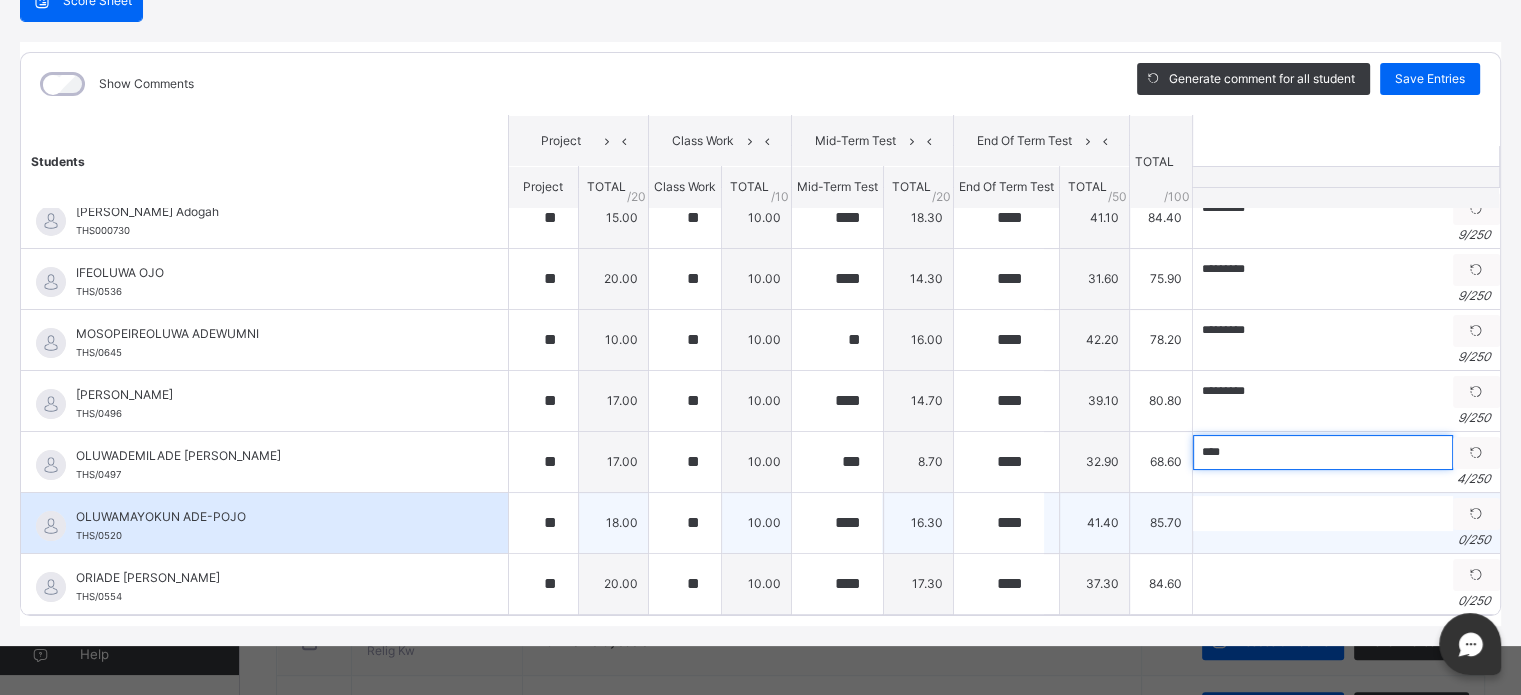 type on "****" 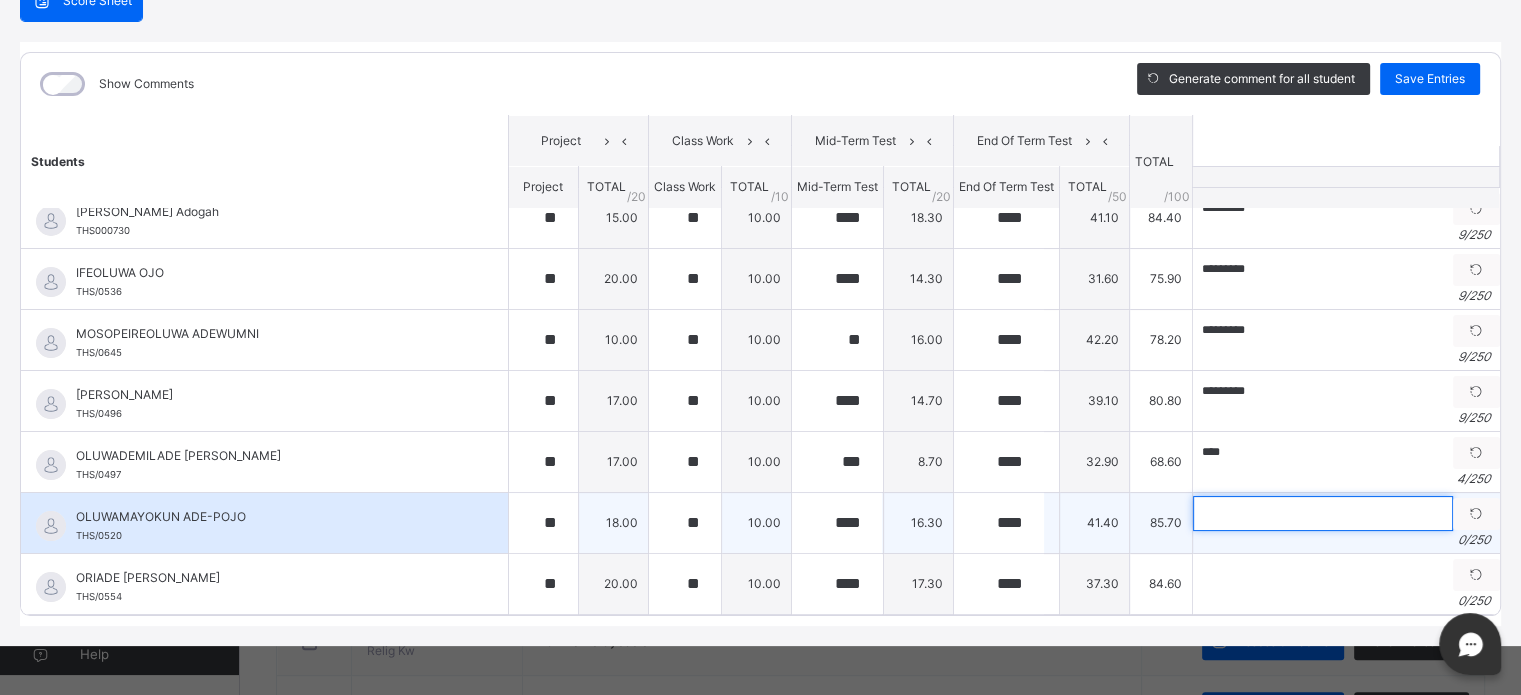 click at bounding box center (1323, 513) 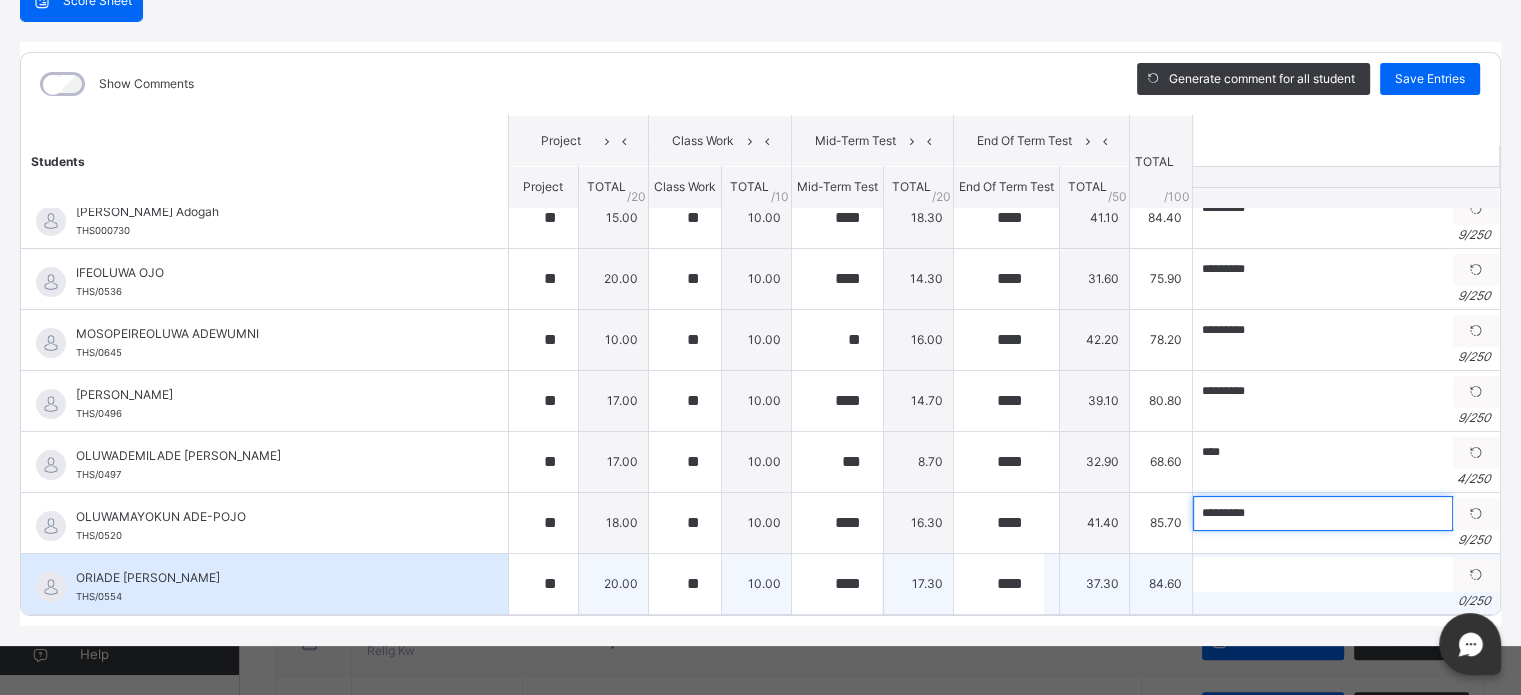 type on "*********" 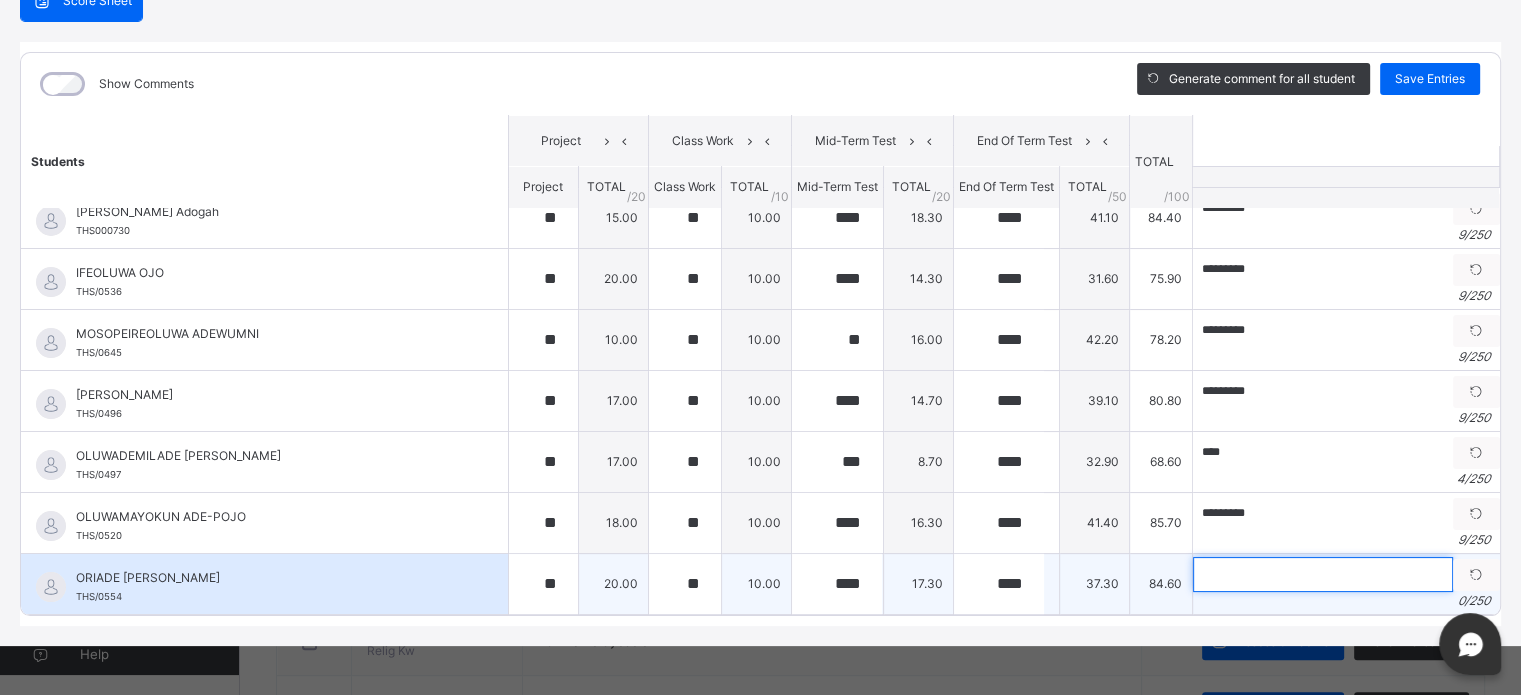 click at bounding box center (1323, 574) 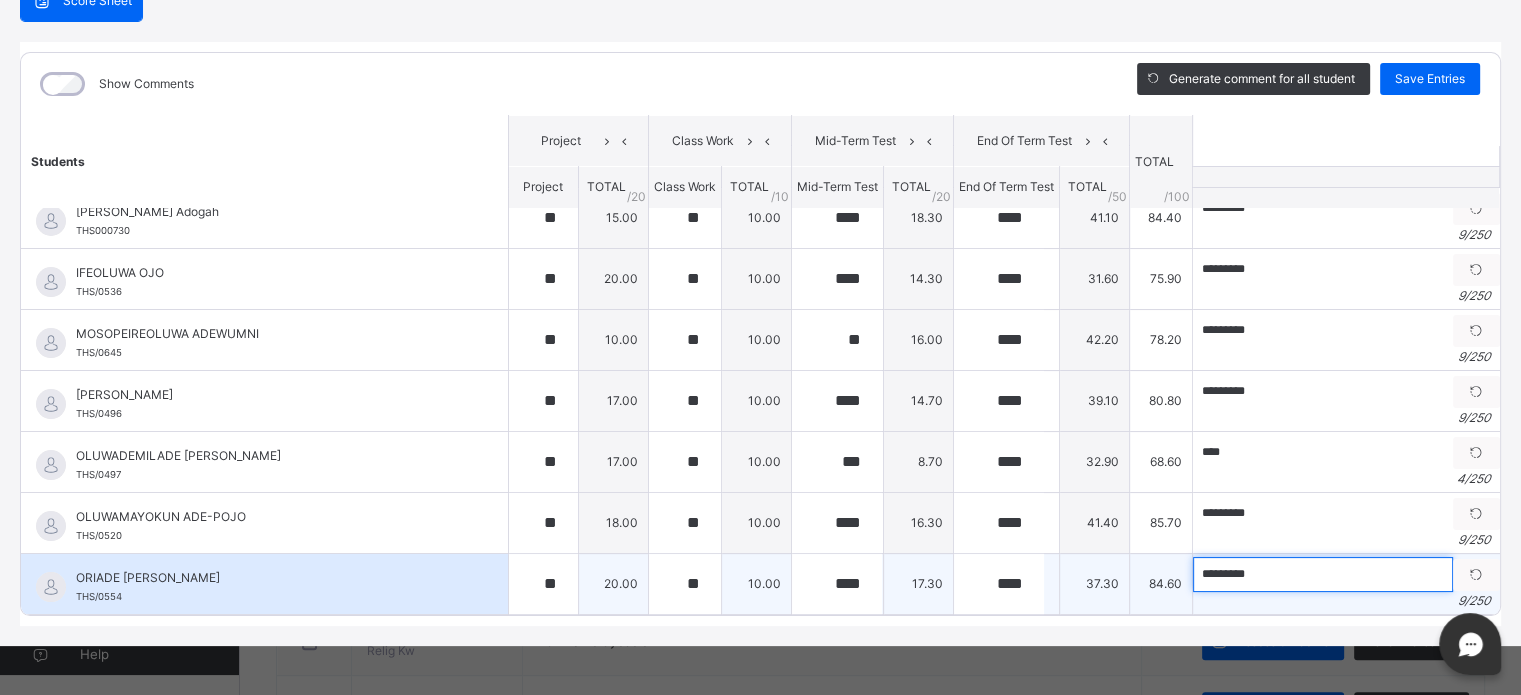 click on "*********" at bounding box center [1323, 574] 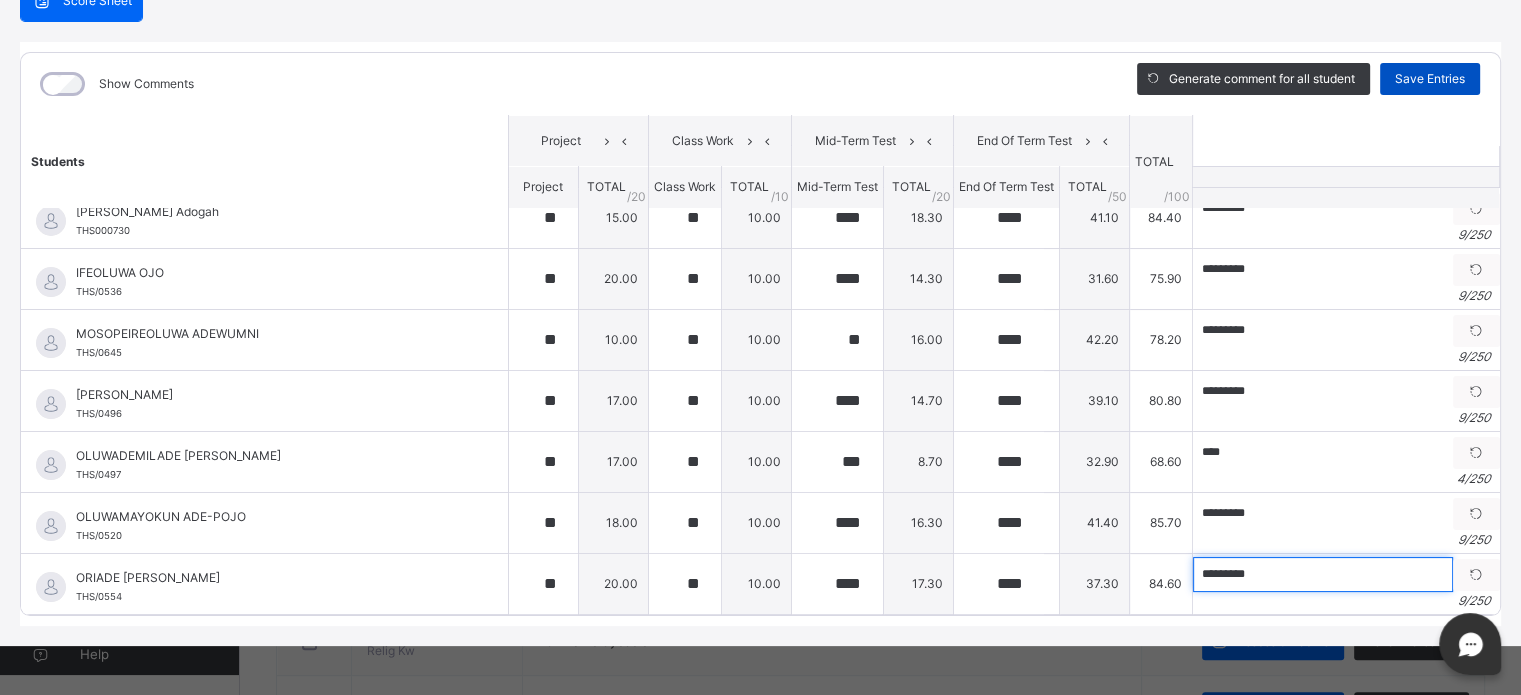 type on "*********" 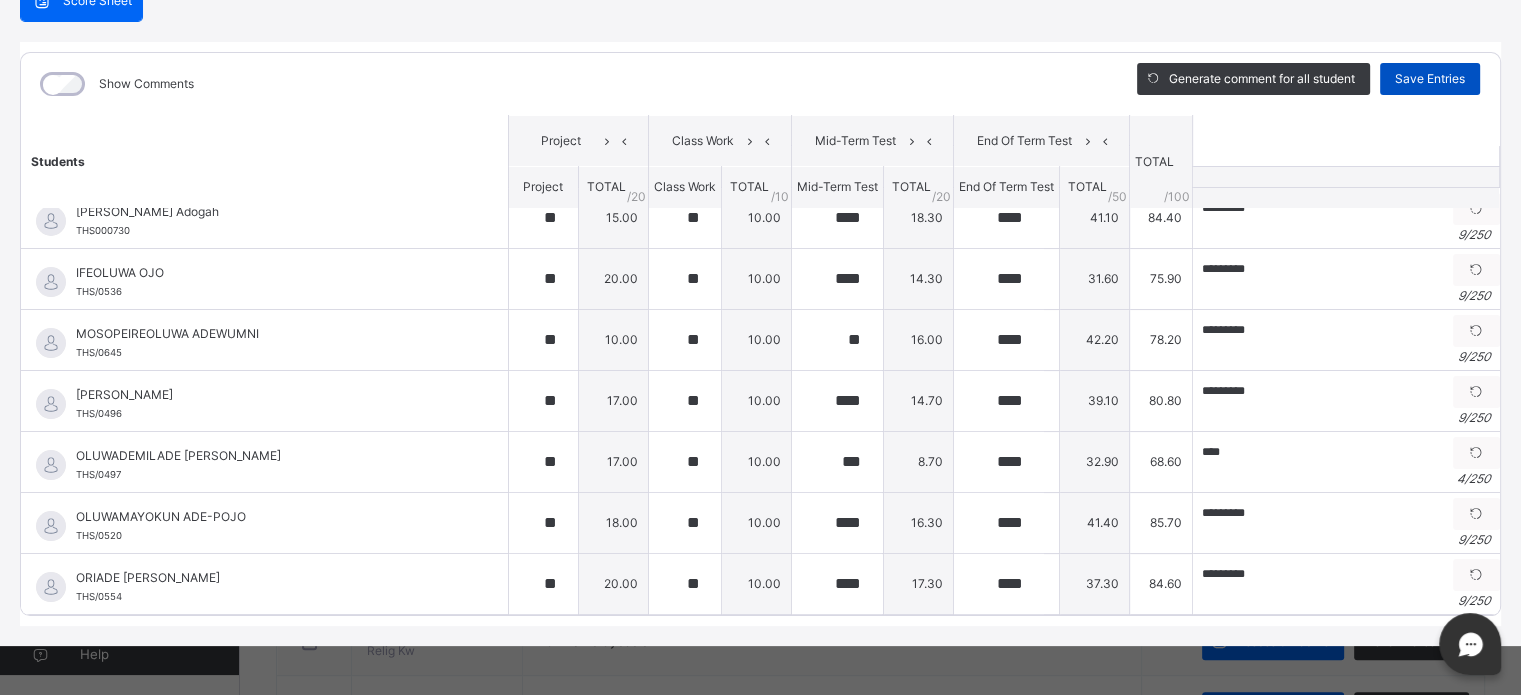 click on "Save Entries" at bounding box center (1430, 79) 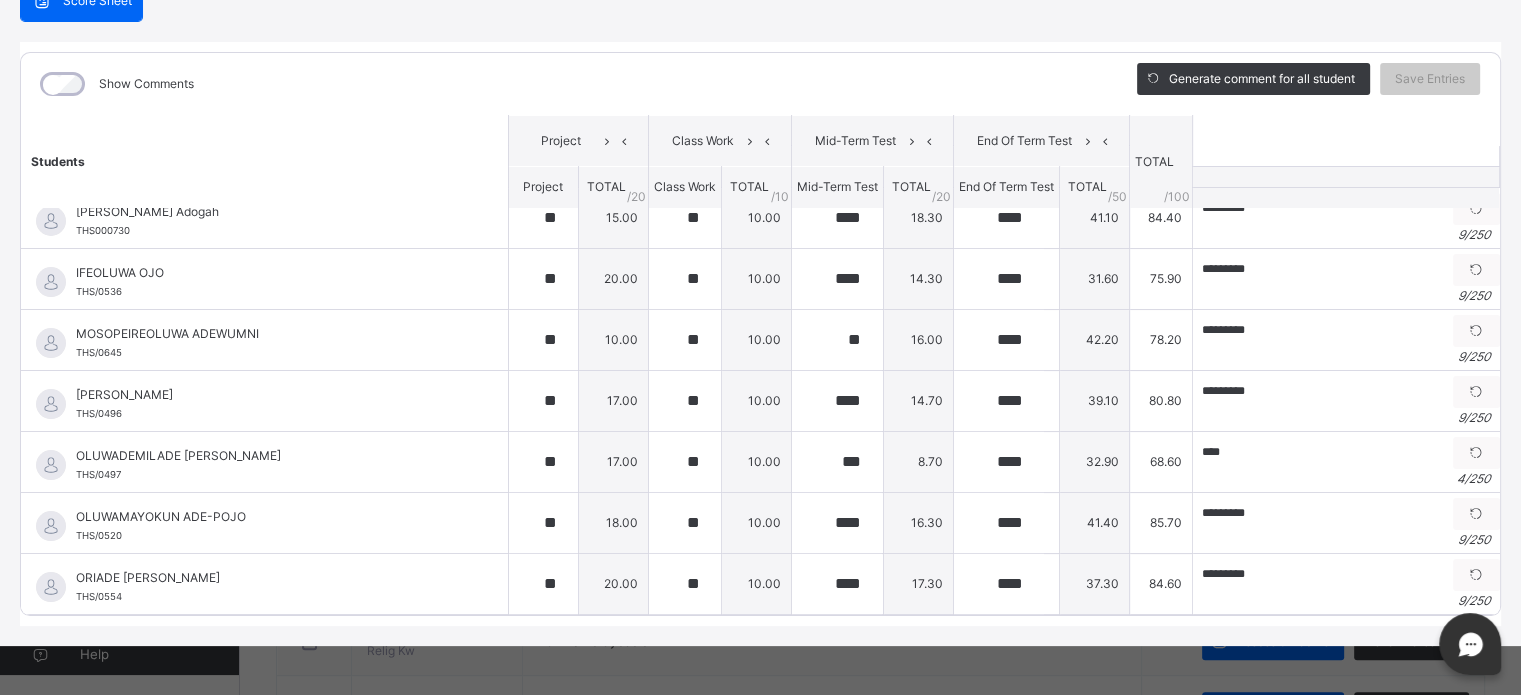 scroll, scrollTop: 0, scrollLeft: 0, axis: both 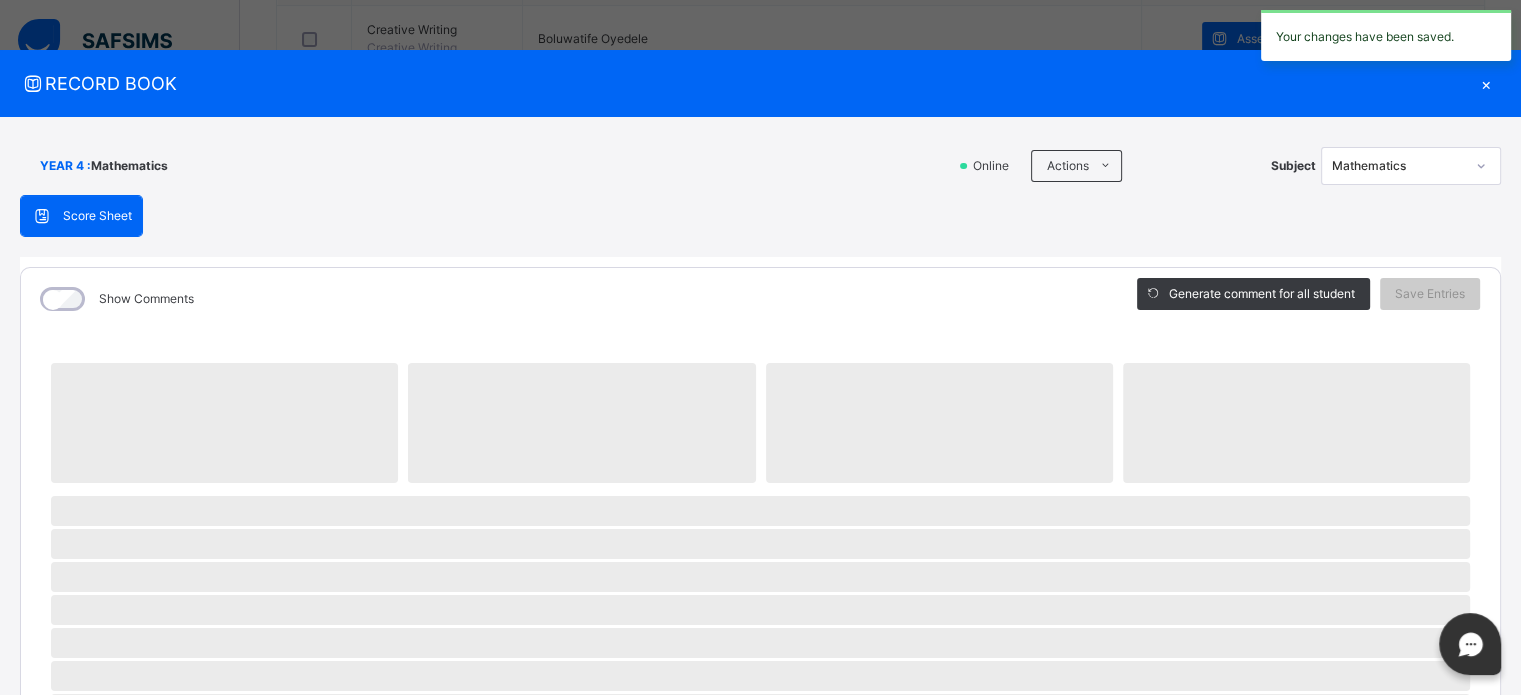 click on "×" at bounding box center [1486, 83] 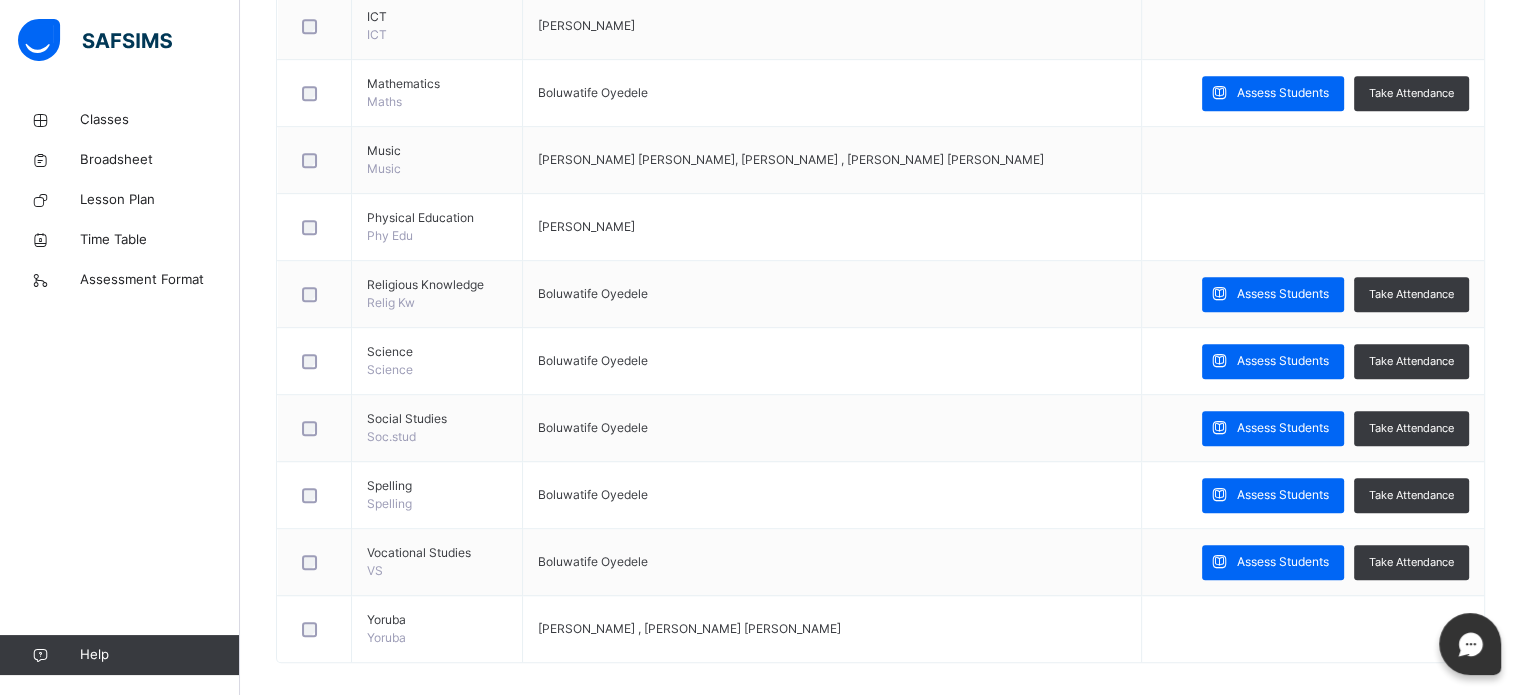 scroll, scrollTop: 1054, scrollLeft: 0, axis: vertical 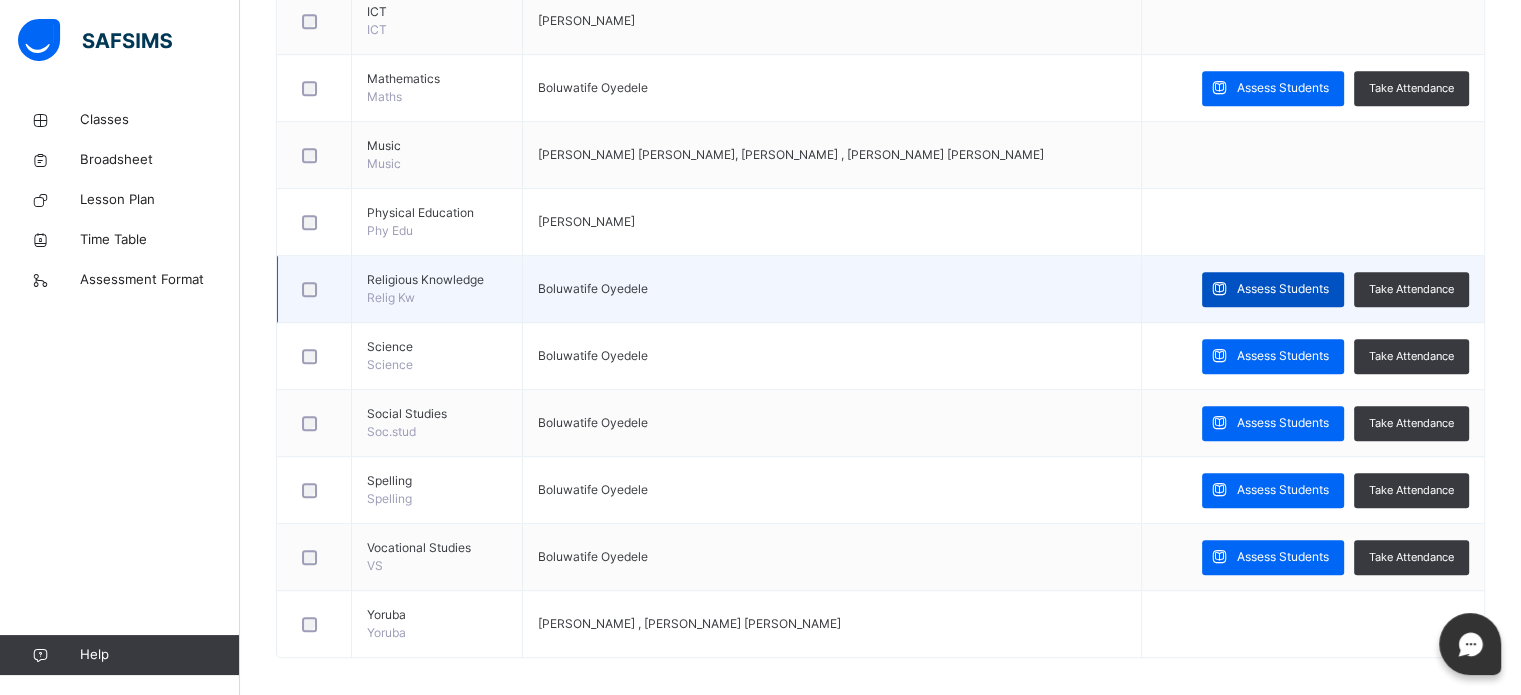 click on "Assess Students" at bounding box center [1273, 289] 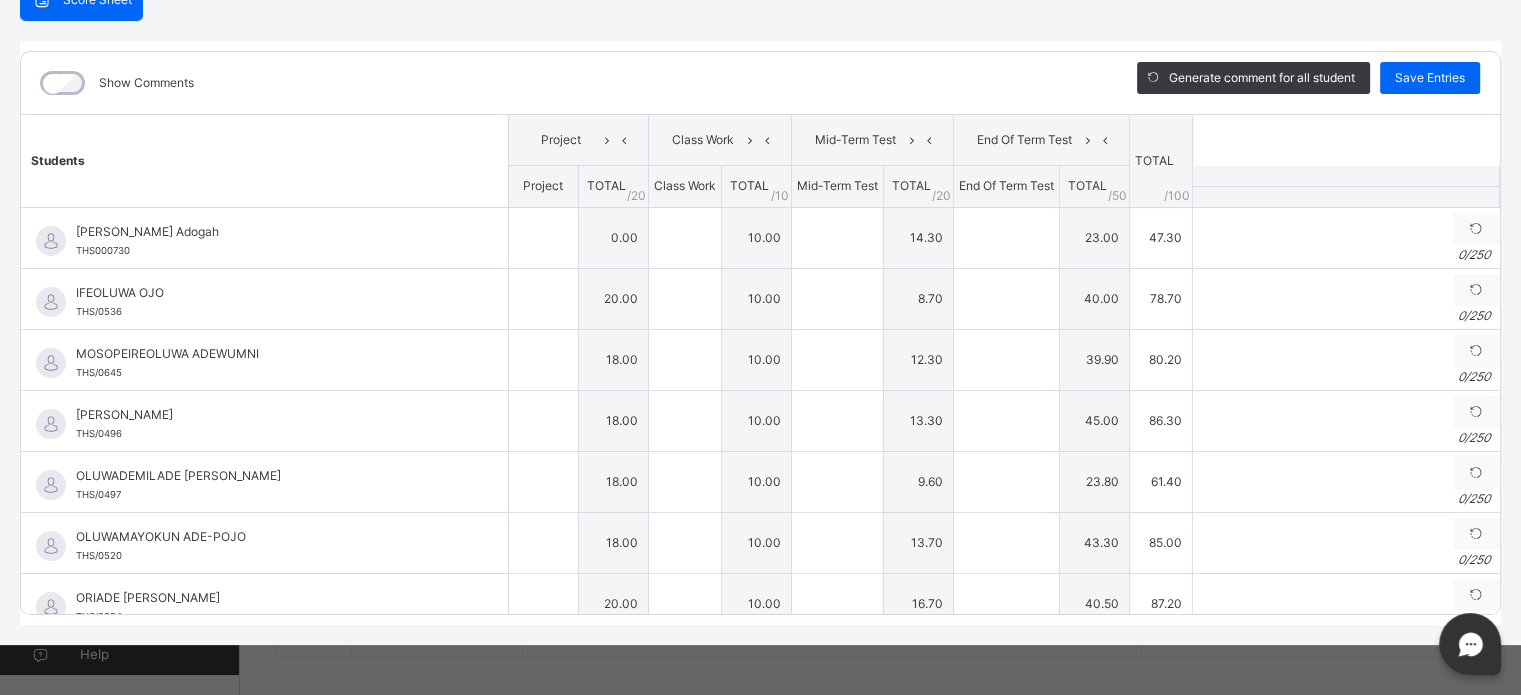 type on "**" 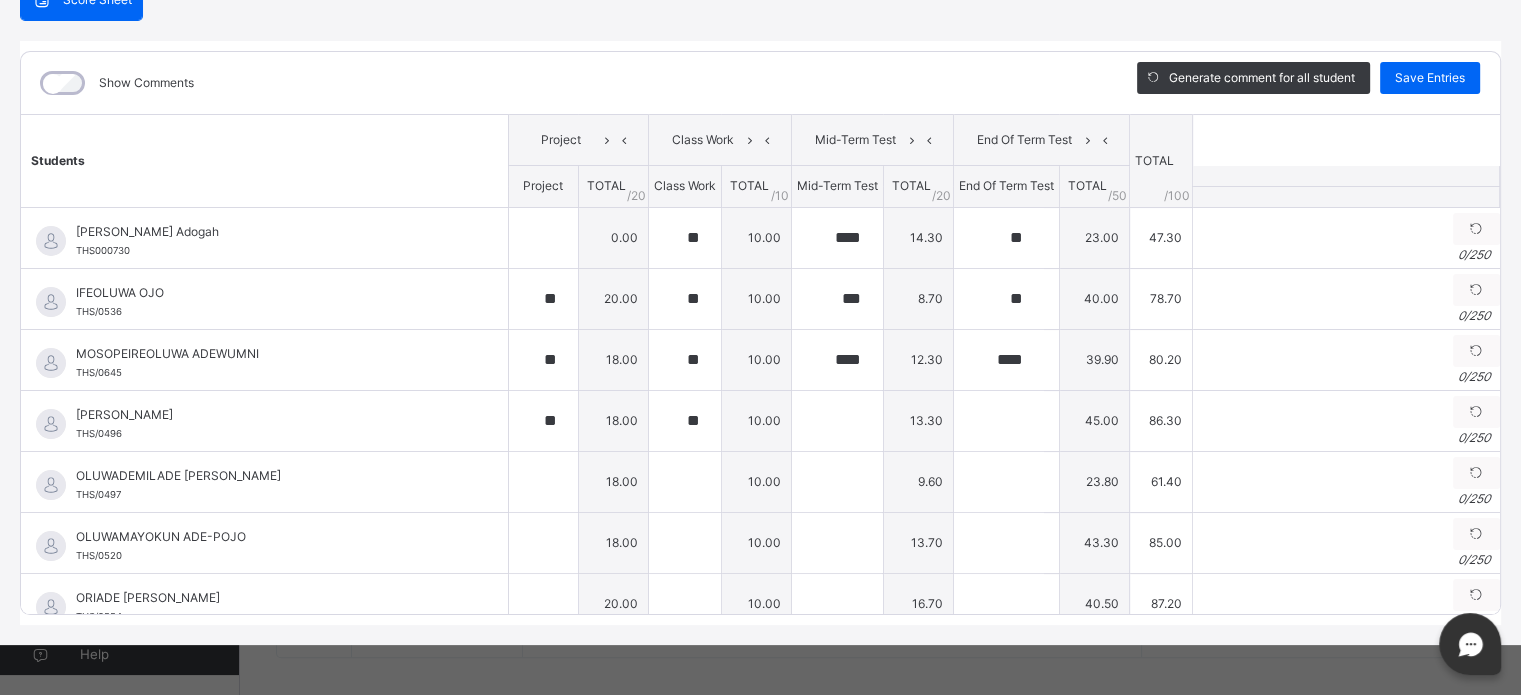 type on "****" 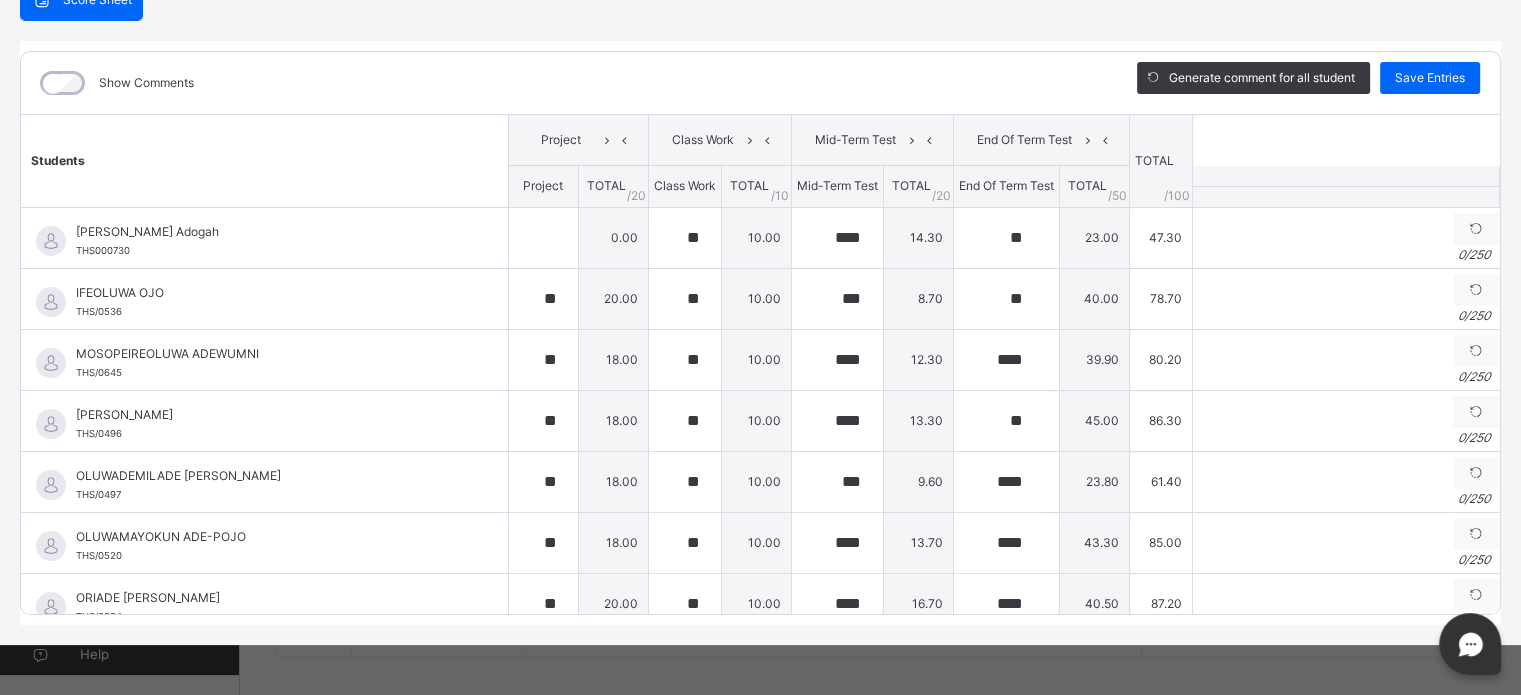 scroll, scrollTop: 215, scrollLeft: 0, axis: vertical 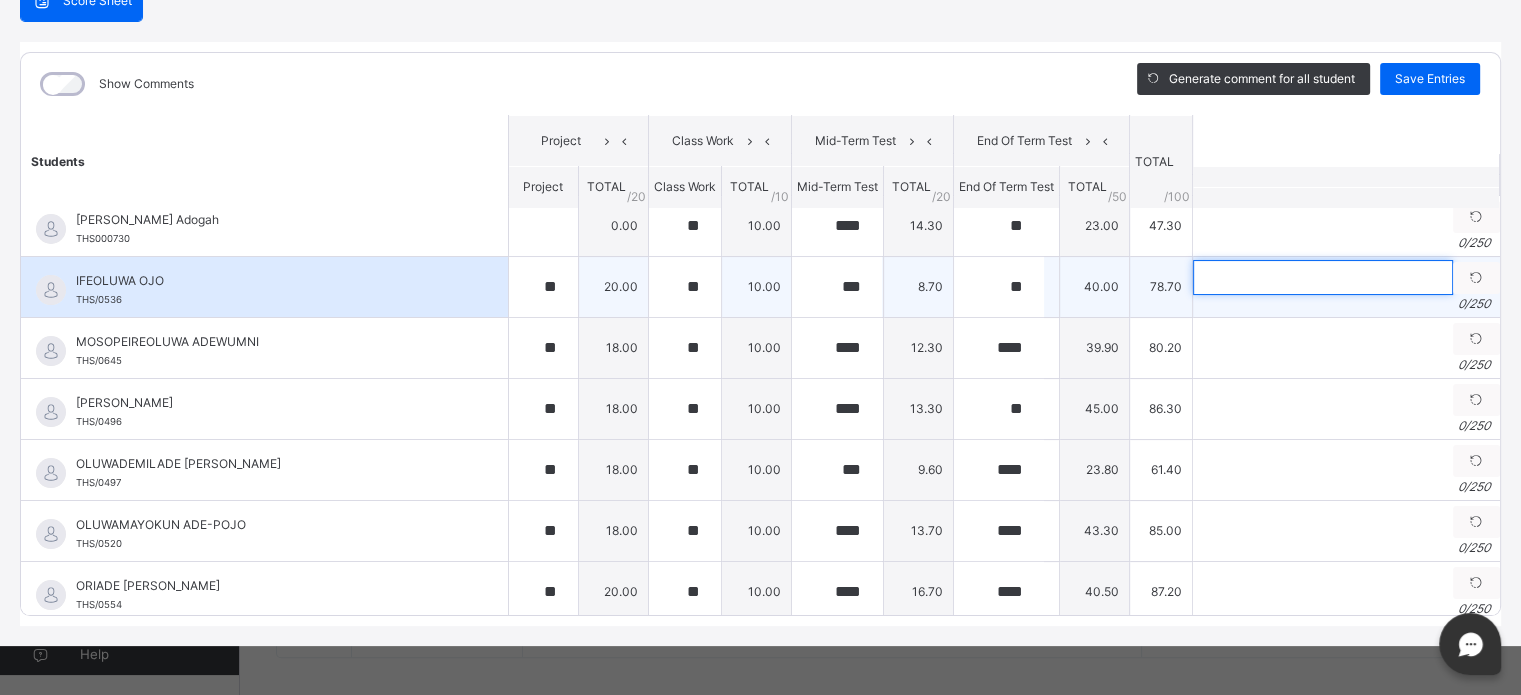 click at bounding box center (1323, 277) 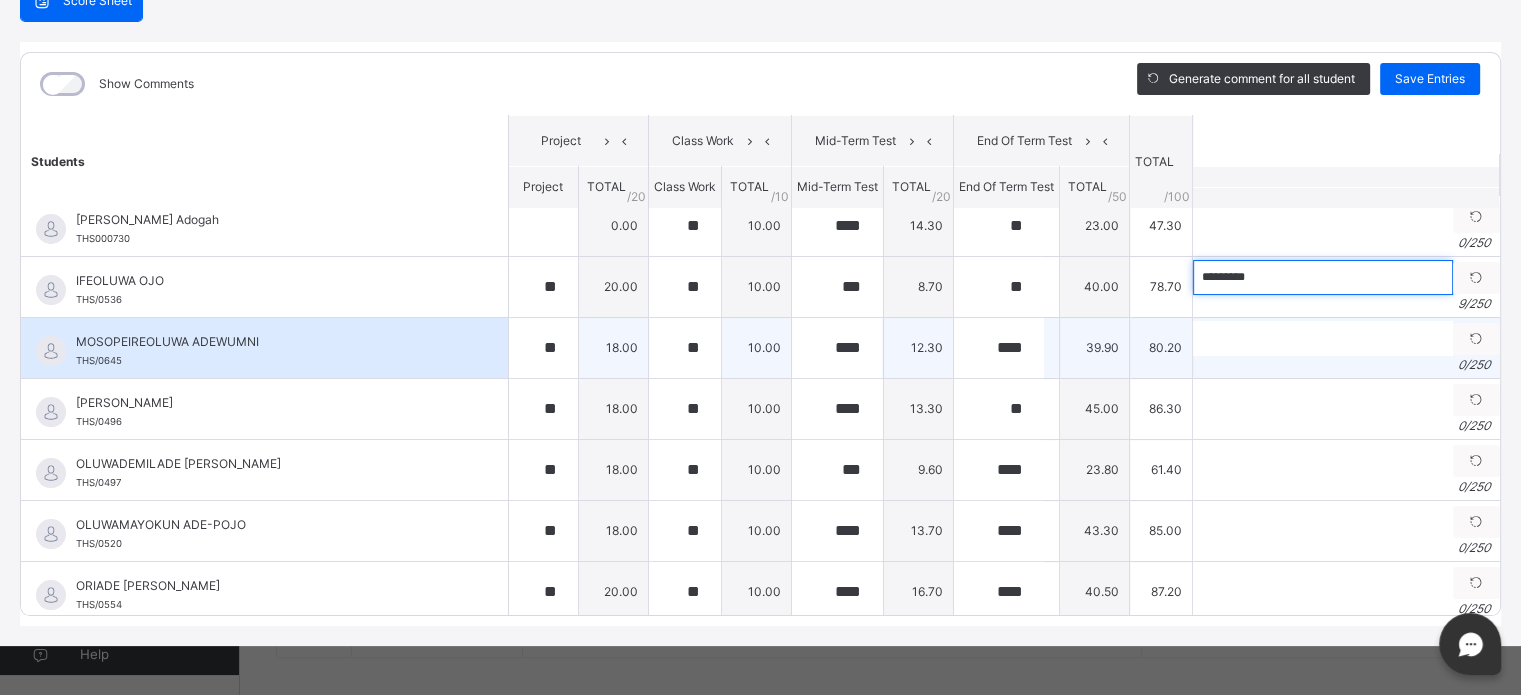 type on "*********" 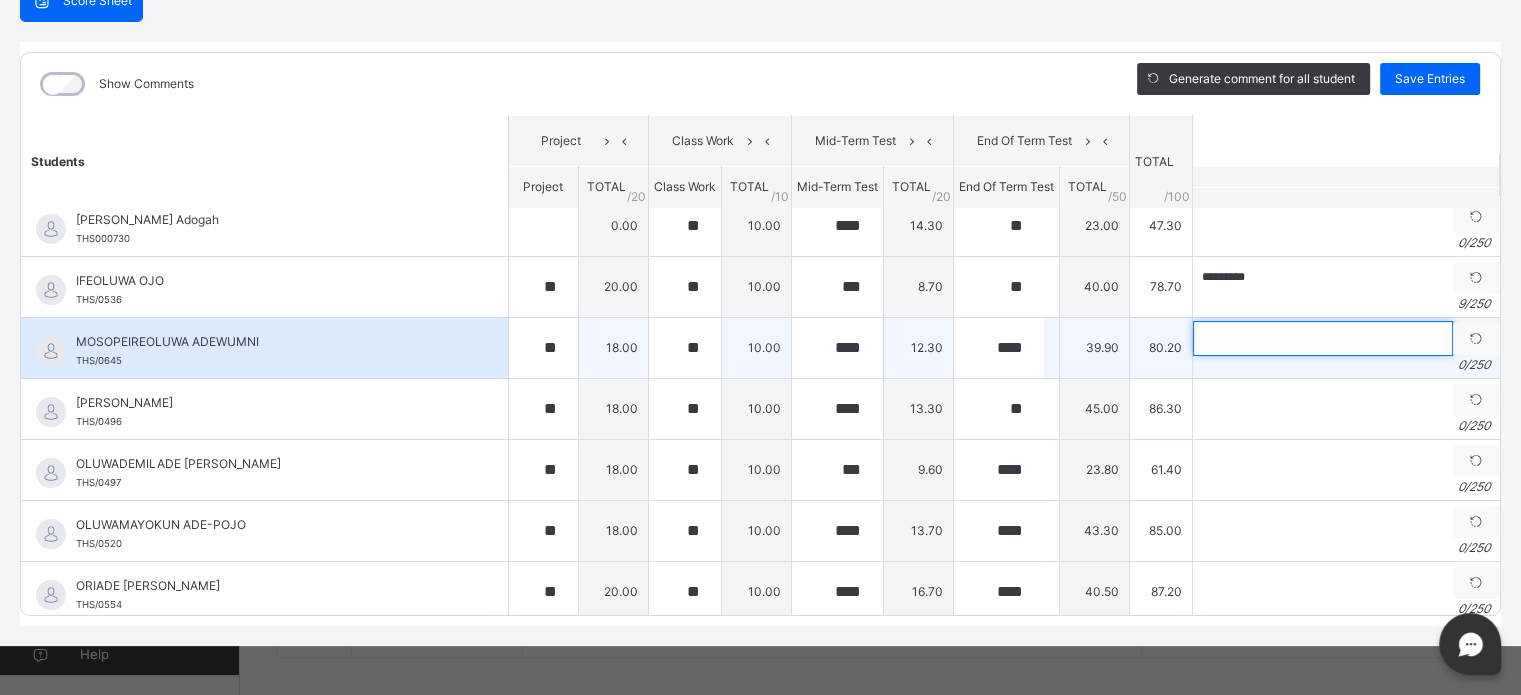 click at bounding box center [1323, 338] 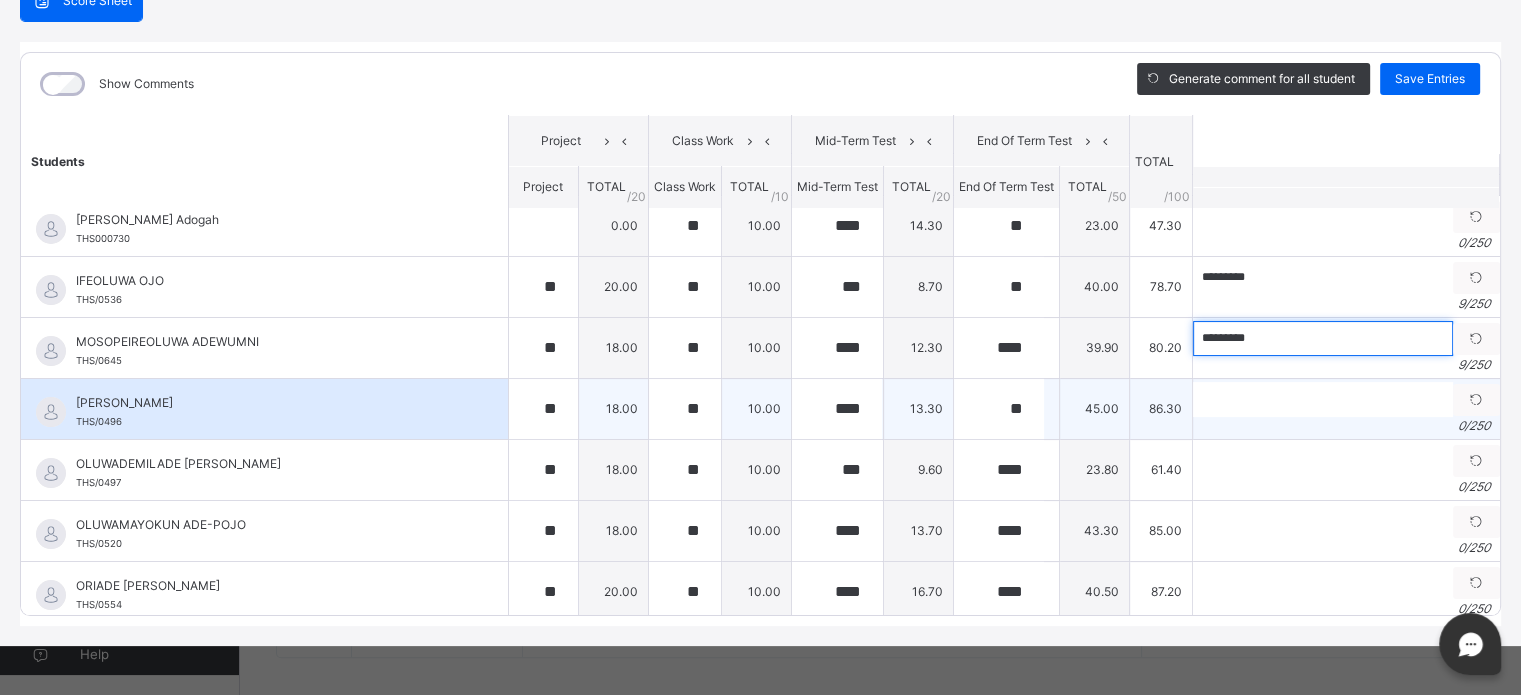 type on "*********" 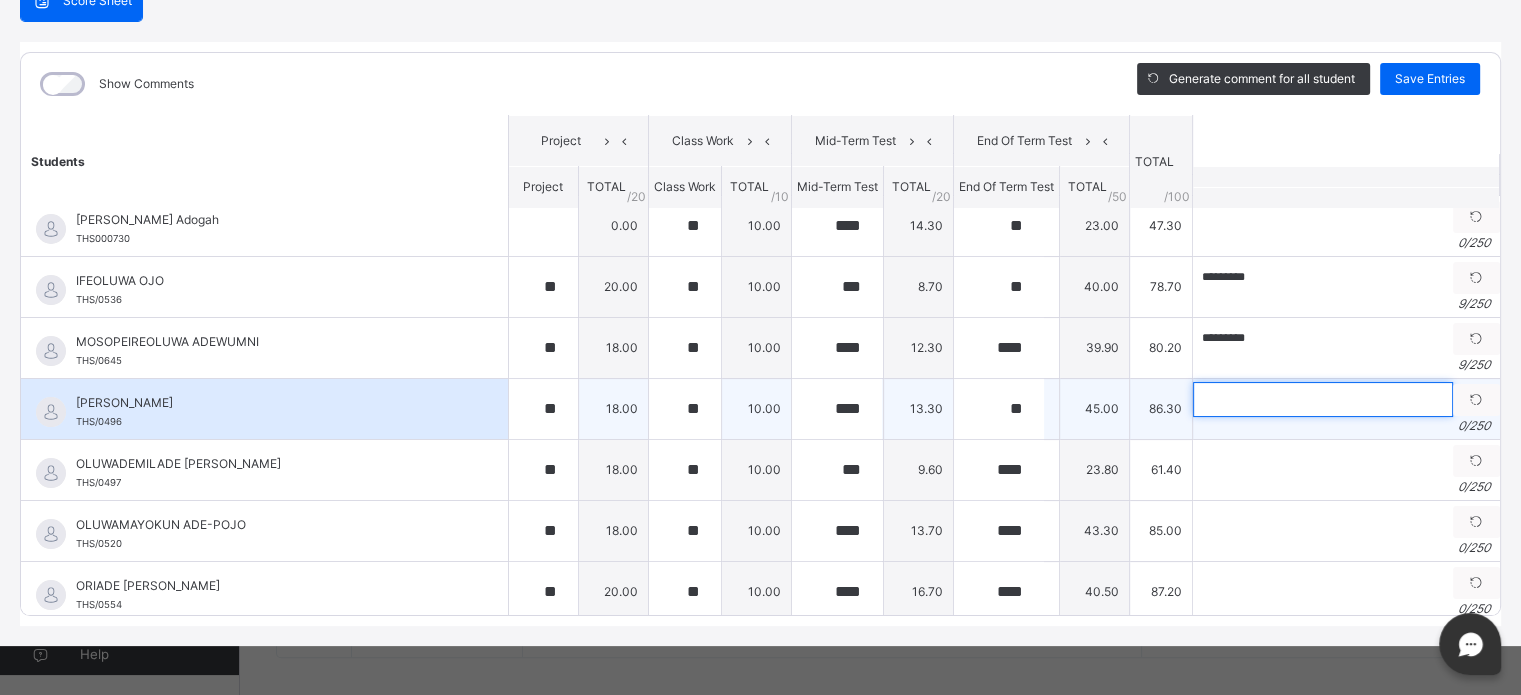 click at bounding box center (1323, 399) 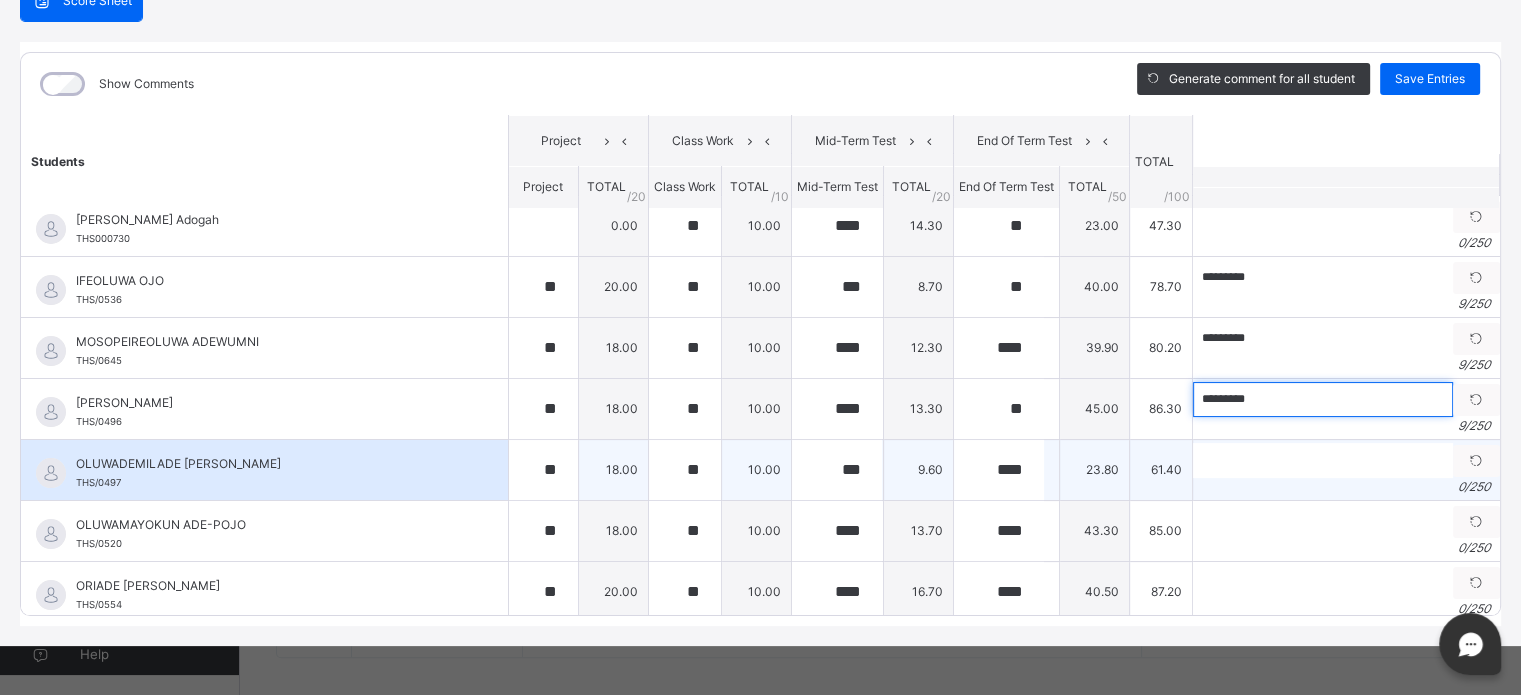 type on "*********" 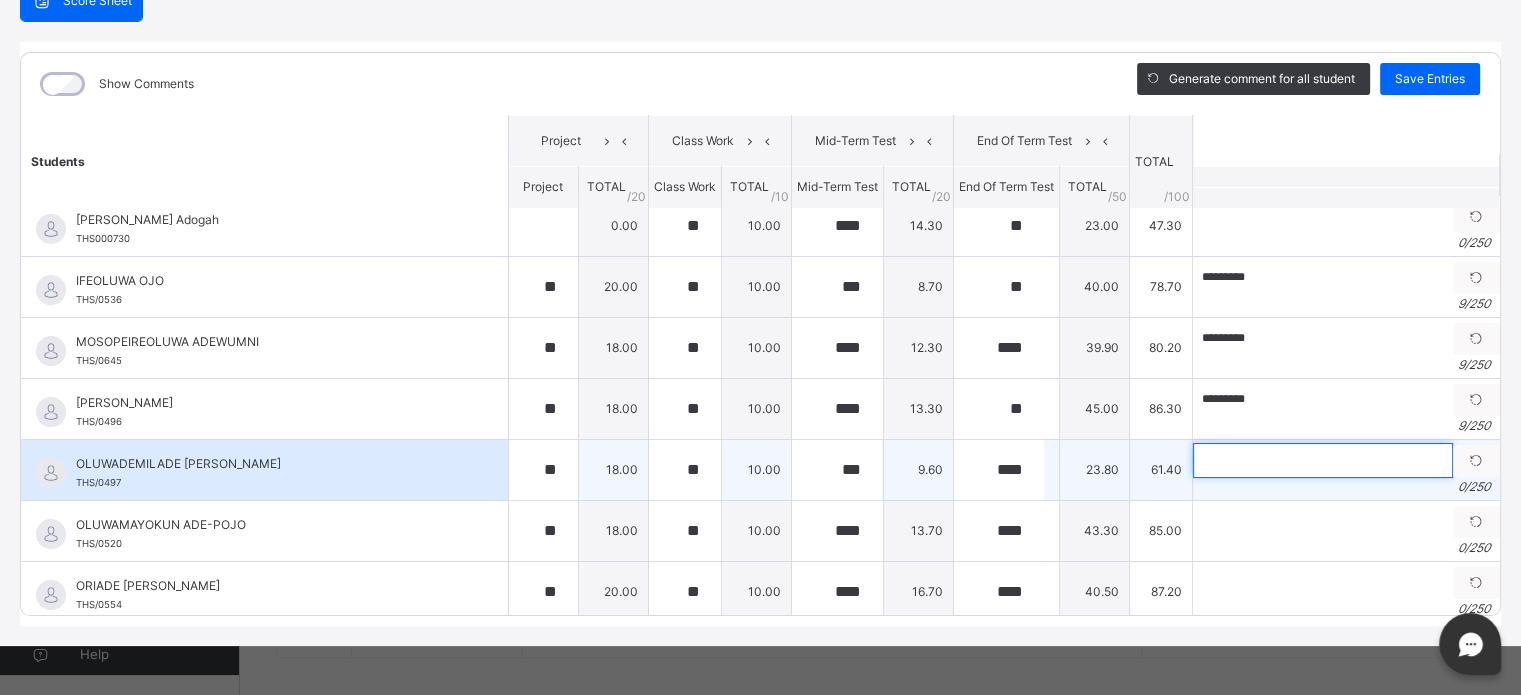 click at bounding box center (1323, 460) 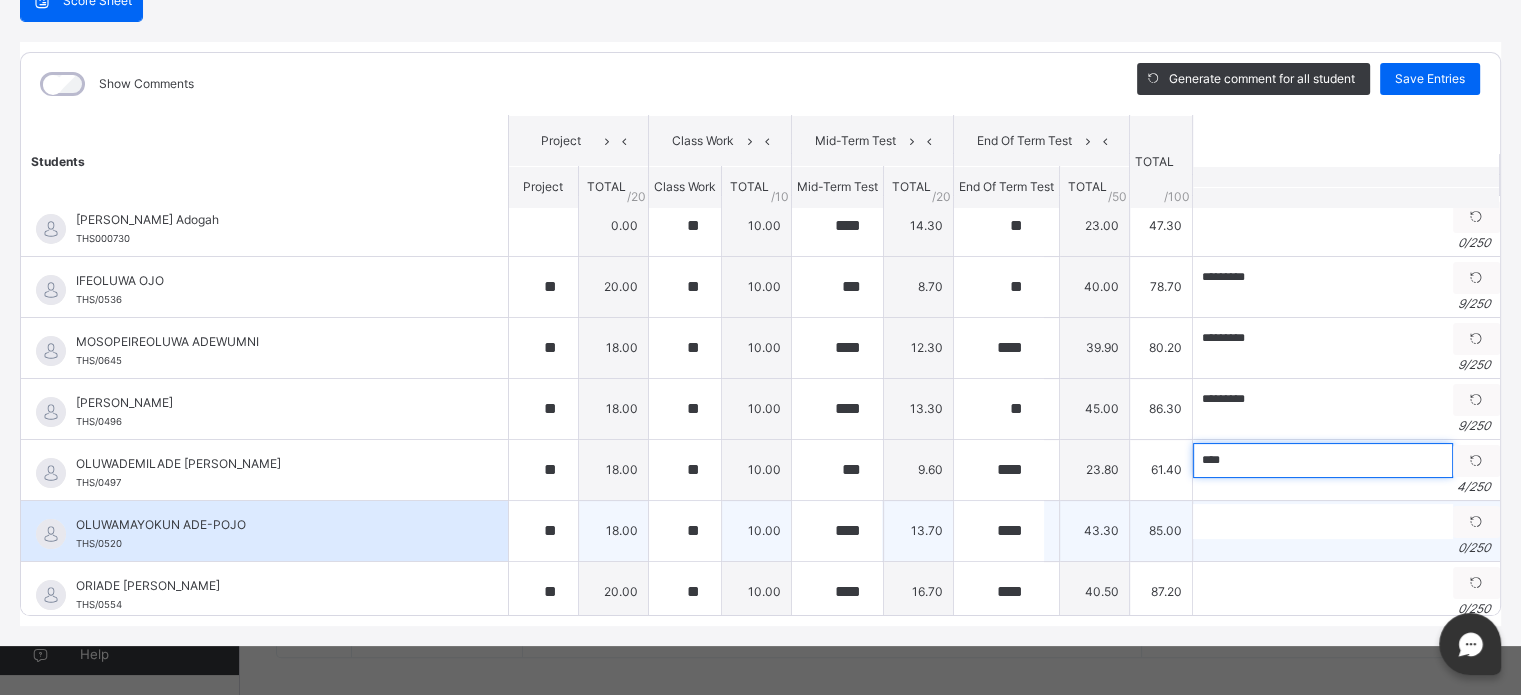type on "****" 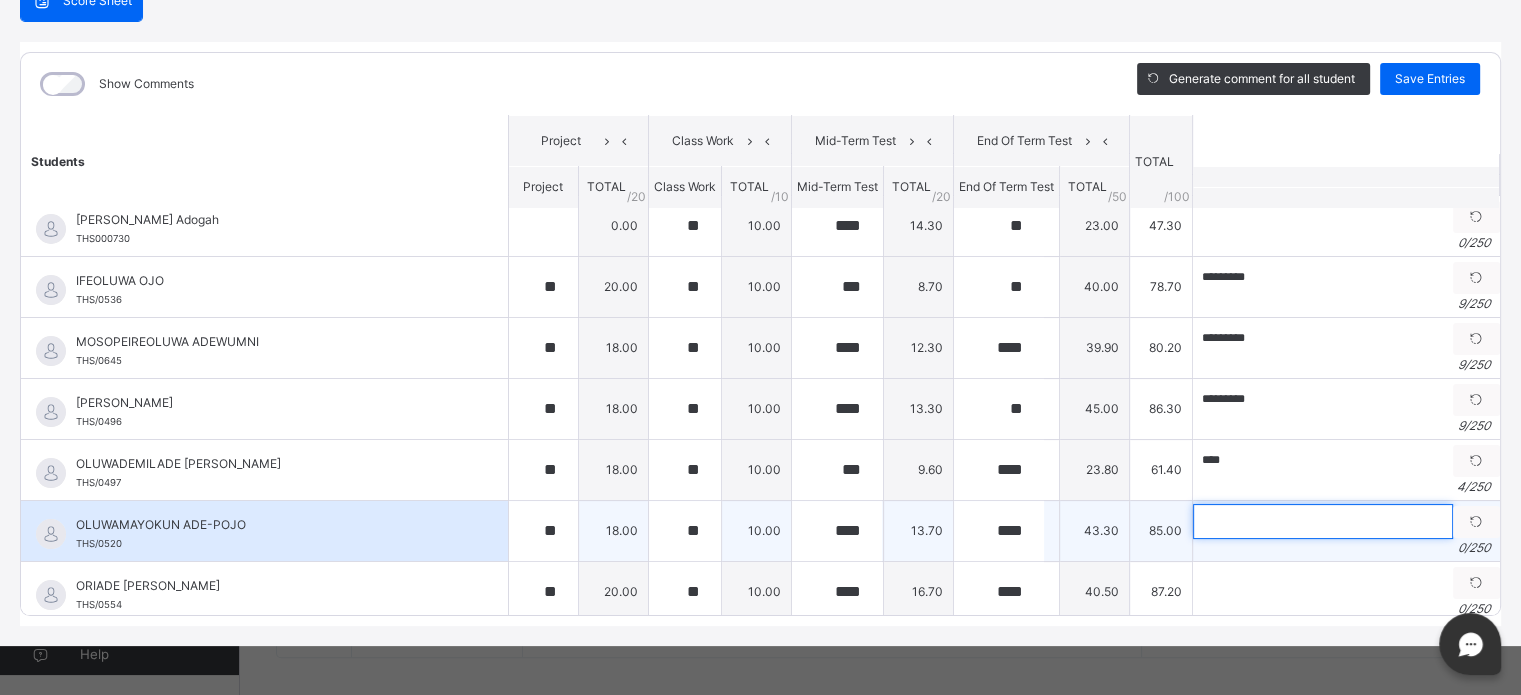click at bounding box center (1323, 521) 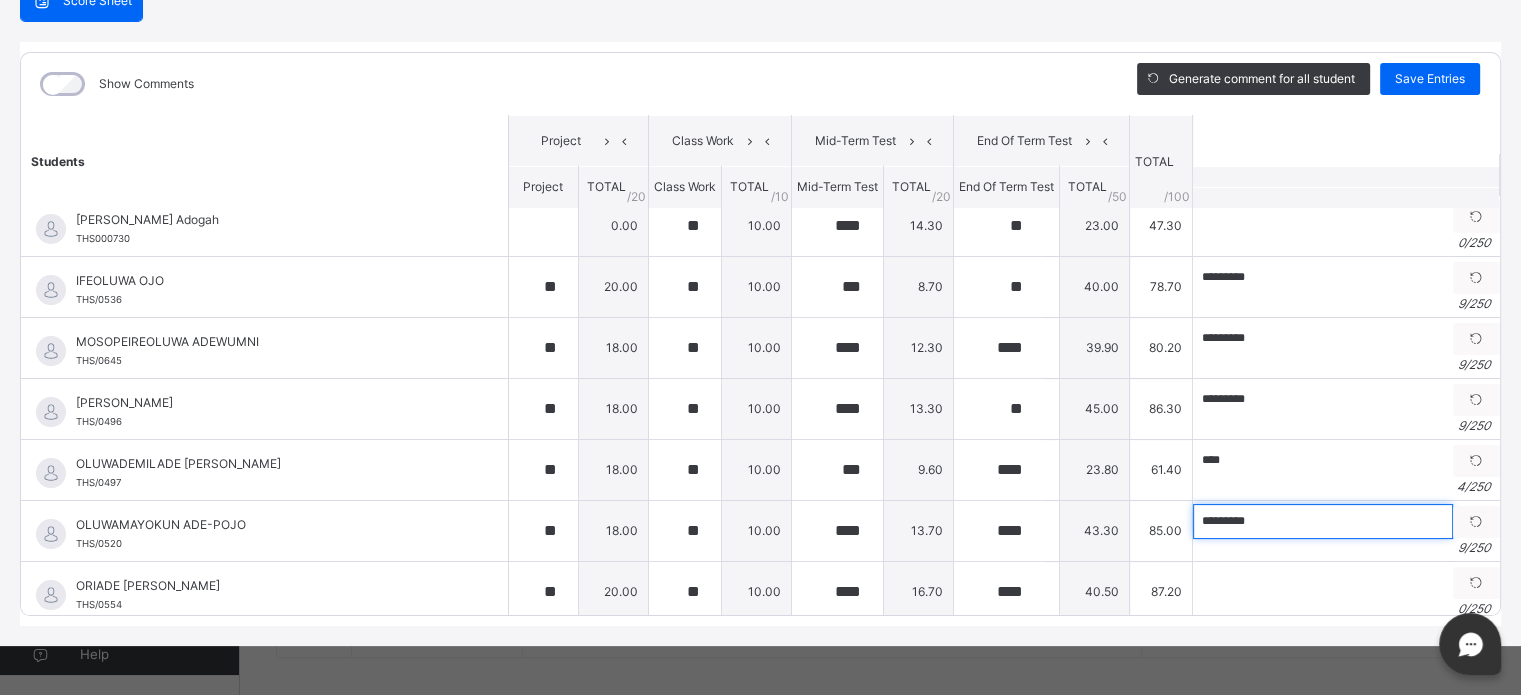 scroll, scrollTop: 33, scrollLeft: 0, axis: vertical 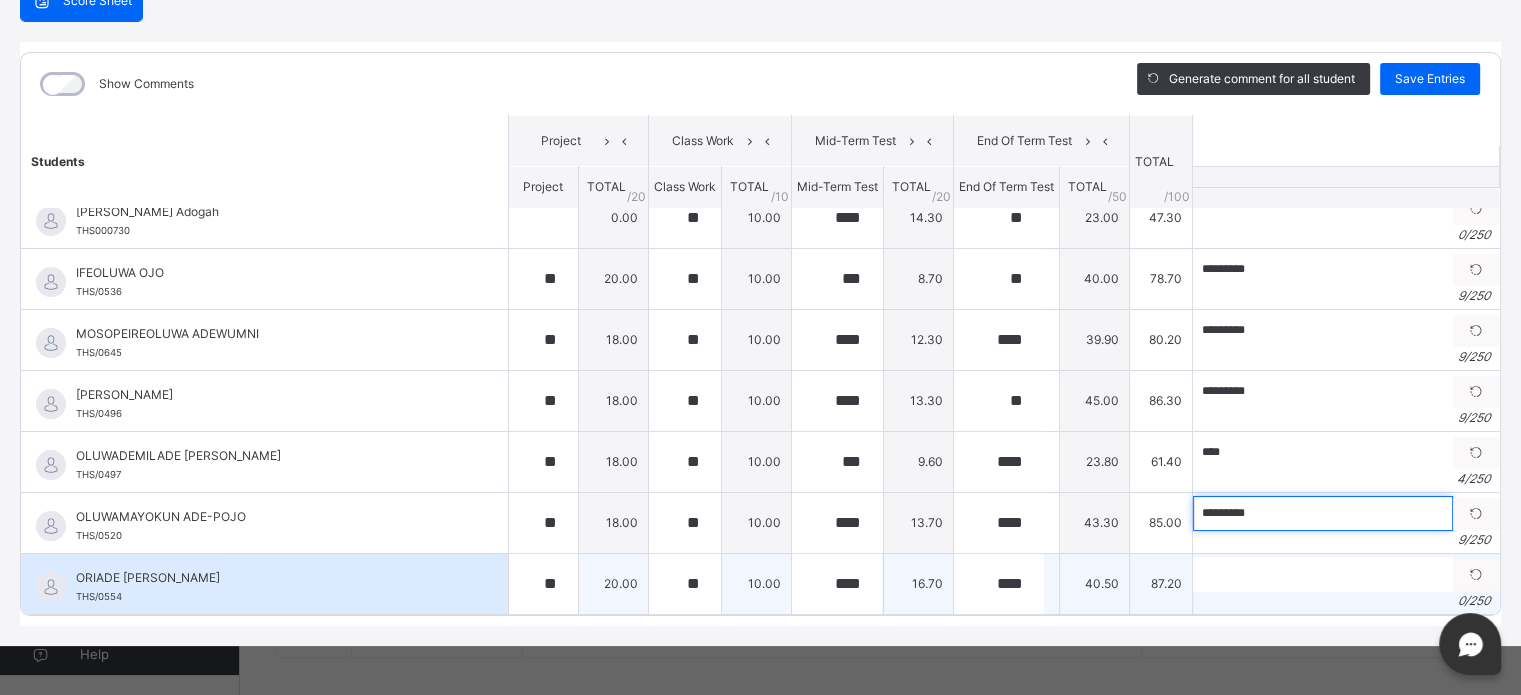 type on "*********" 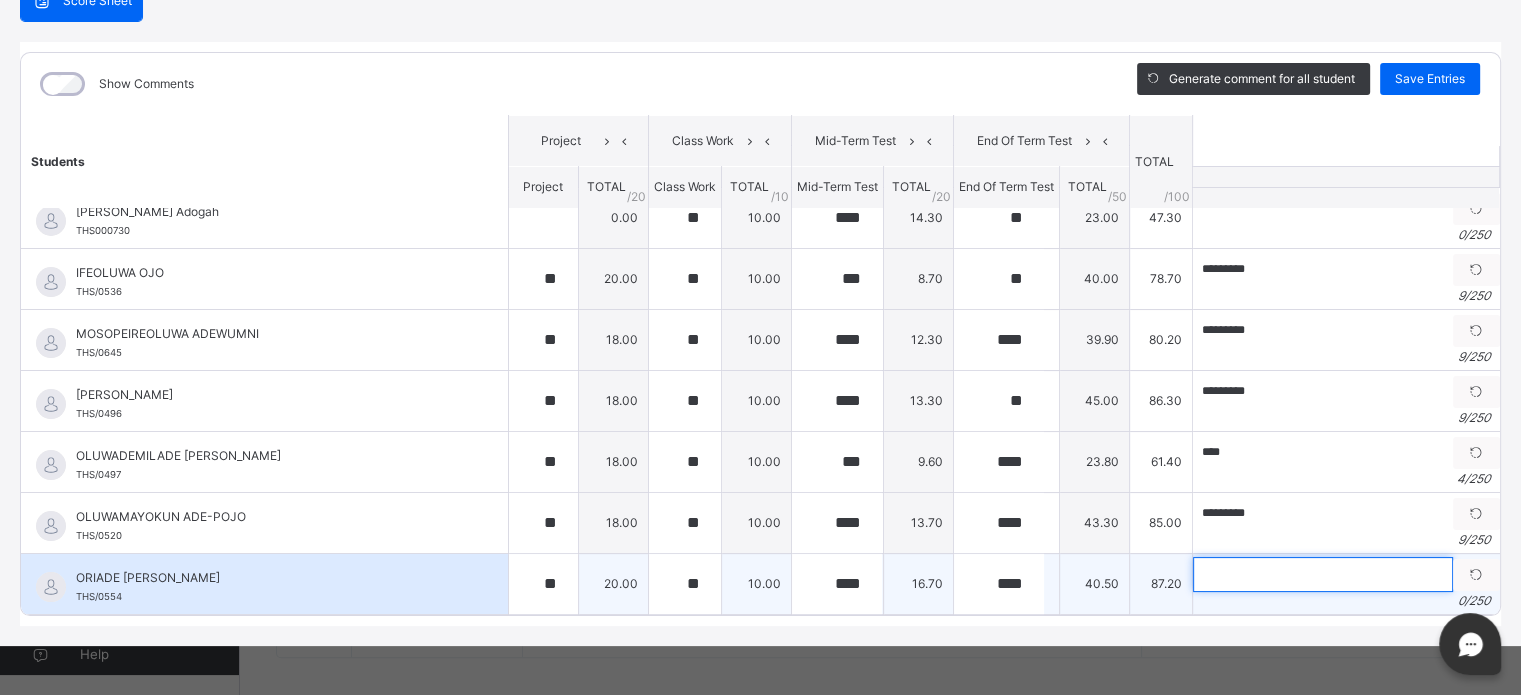 click at bounding box center [1323, 574] 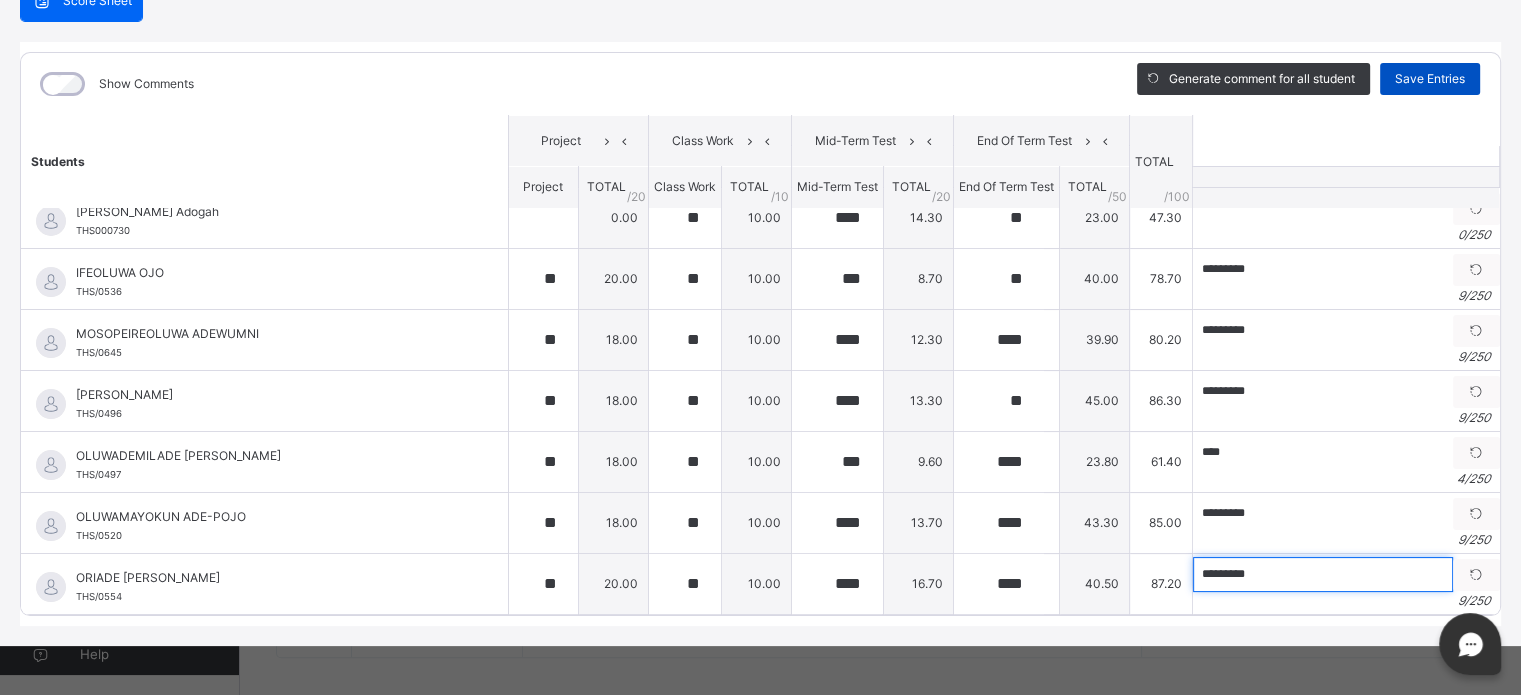 type on "*********" 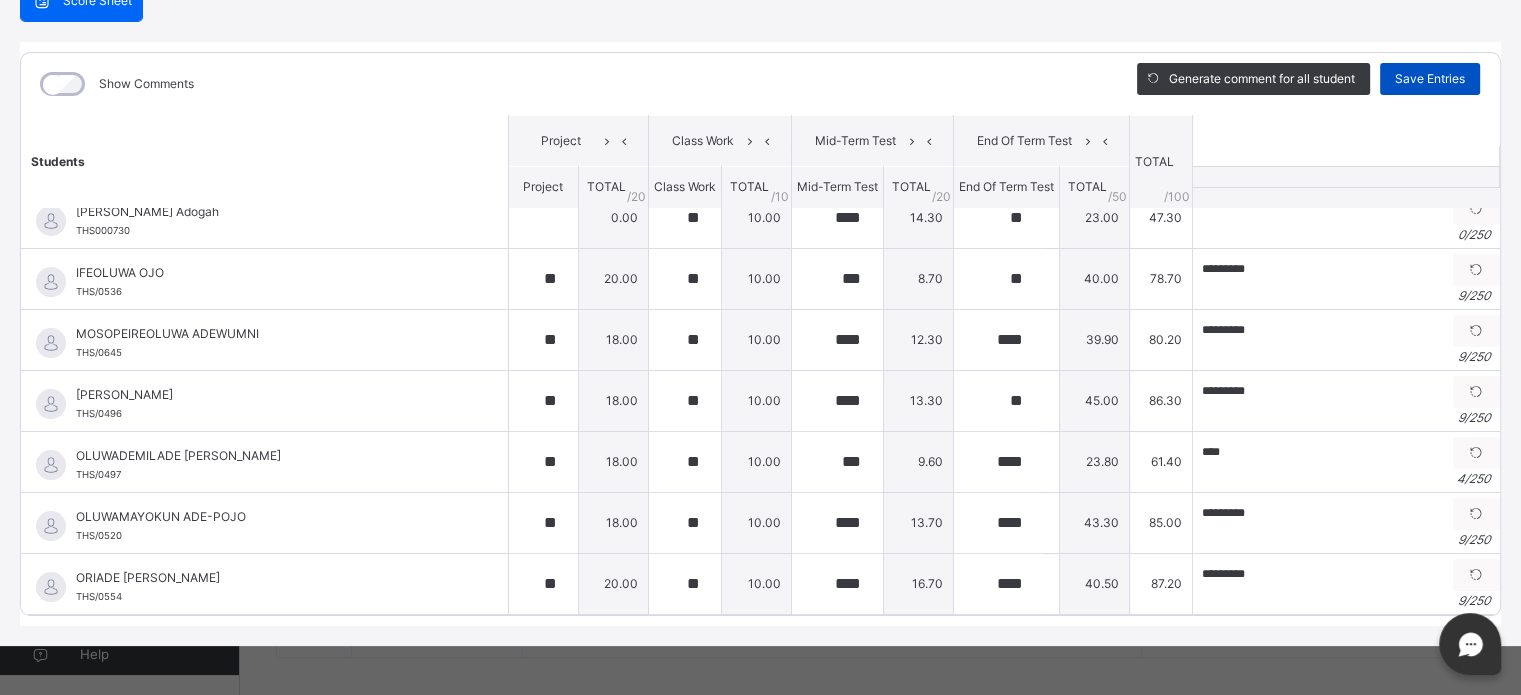 click on "Save Entries" at bounding box center [1430, 79] 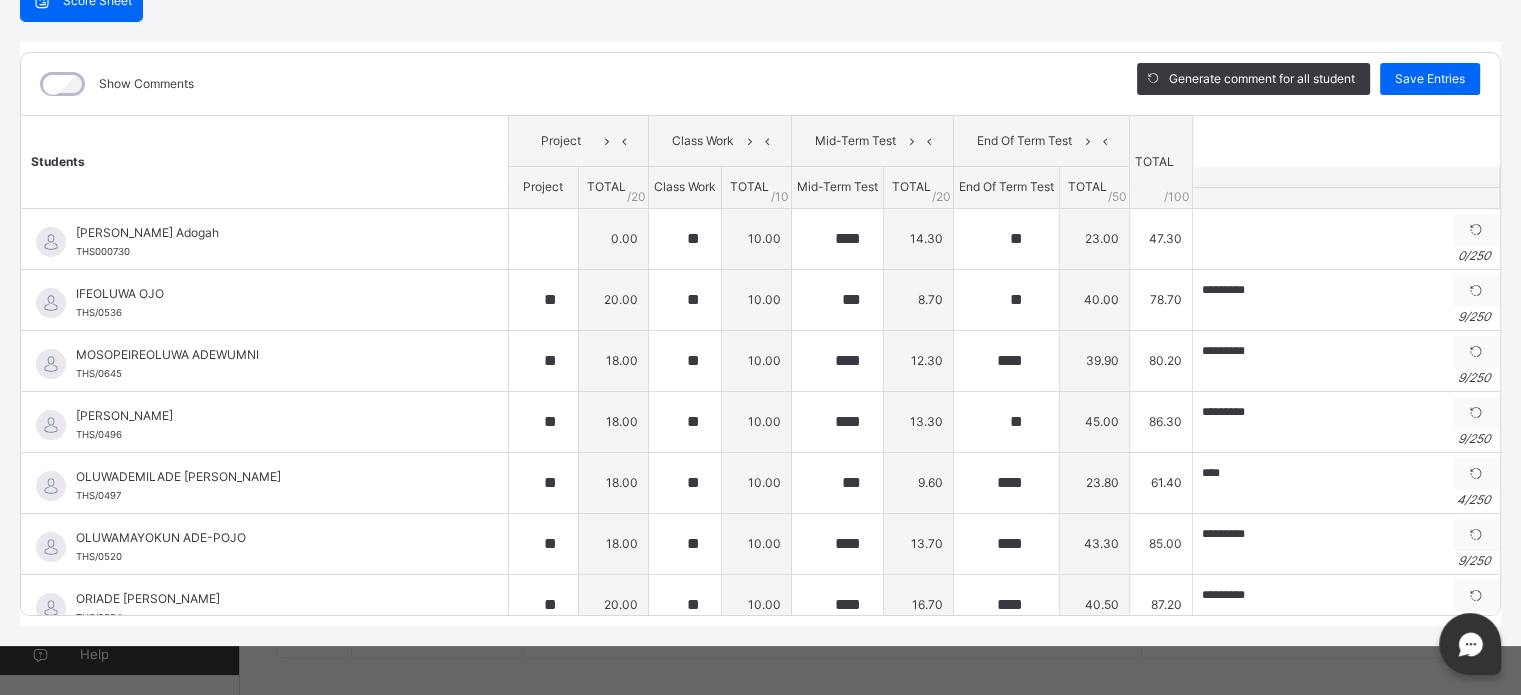 click on "YEAR 4   :   Religious Knowle Online Actions  Download Empty Score Sheet  Upload/map score sheet Subject  Religious Knowle Treasure House Schools [GEOGRAPHIC_DATA] [GEOGRAPHIC_DATA] Date: [DATE] 11:10:11 am Score Sheet Score Sheet Show Comments   Generate comment for all student   Save Entries Class Level:  YEAR 4   Subject:  Religious Knowle Session:  2024/2025 Session Session:  Third Term Students Project Class Work Mid-Term Test End Of Term Test TOTAL /100 Comment Project TOTAL / 20 Class Work TOTAL / 10 Mid-Term Test TOTAL / 20 End Of Term Test TOTAL / 50 [PERSON_NAME] Adogah THS000730 [PERSON_NAME] Adogah THS000730 0.00 ** 10.00 **** 14.30 ** 23.00 47.30 Generate comment 0 / 250   ×   Subject Teacher’s Comment Generate and see in full the comment developed by the AI with an option to regenerate the comment [PERSON_NAME] Adogah   THS000730   Total 47.30  / 100.00 [PERSON_NAME] Bot   Regenerate     Use this comment   IFEOLUWA  OJO THS/0536 IFEOLUWA  OJO THS/0536 ** 20.00 ** 10.00 *** 8.70 ** 40.00 78.70 9 / 250" at bounding box center [760, 274] 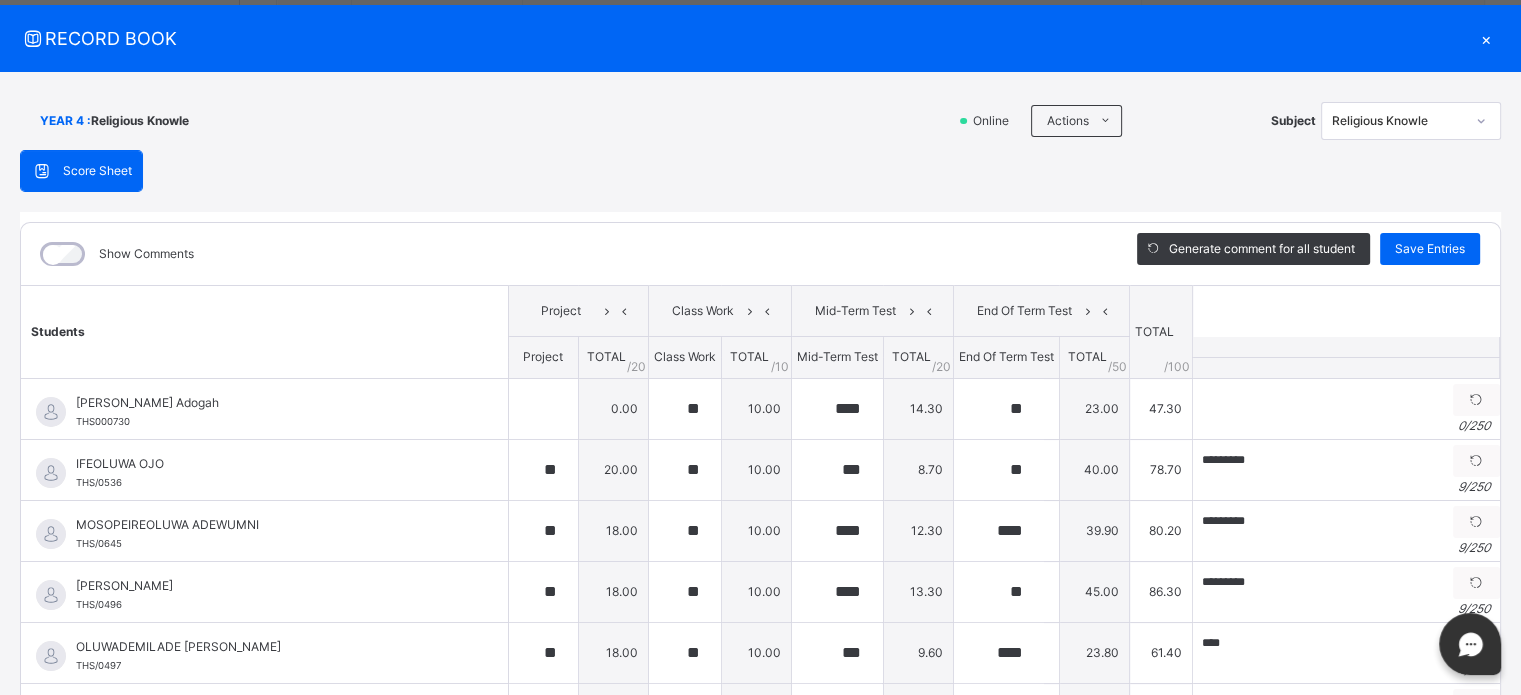 scroll, scrollTop: 0, scrollLeft: 0, axis: both 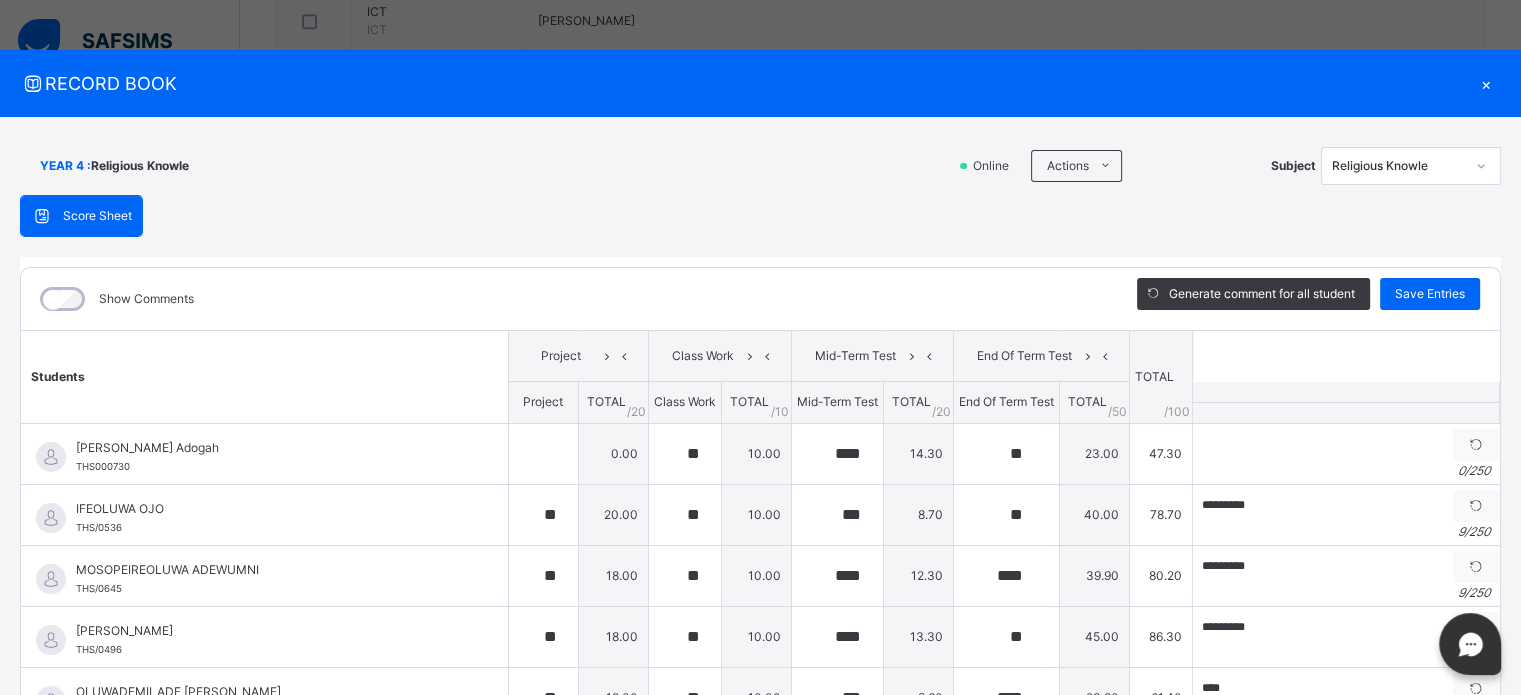 click on "×" at bounding box center (1486, 83) 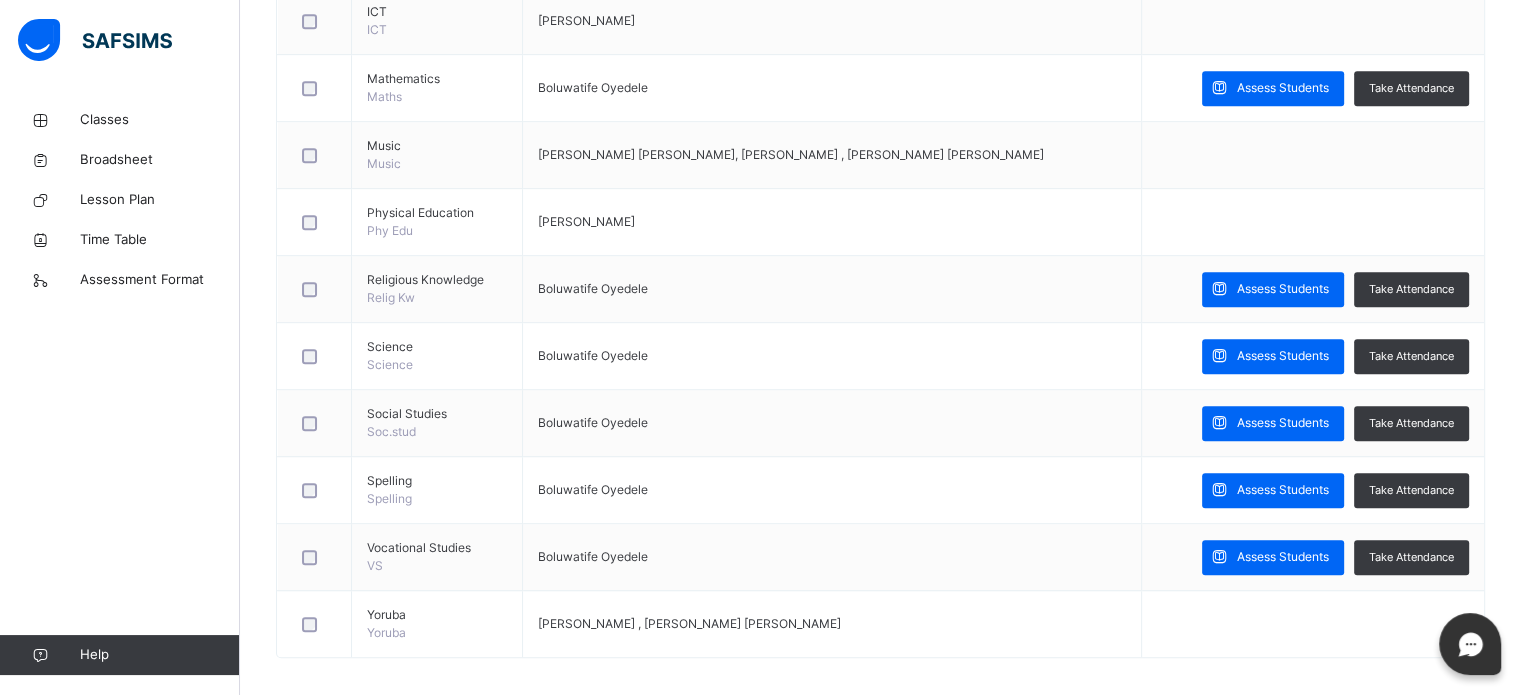 scroll, scrollTop: 446, scrollLeft: 0, axis: vertical 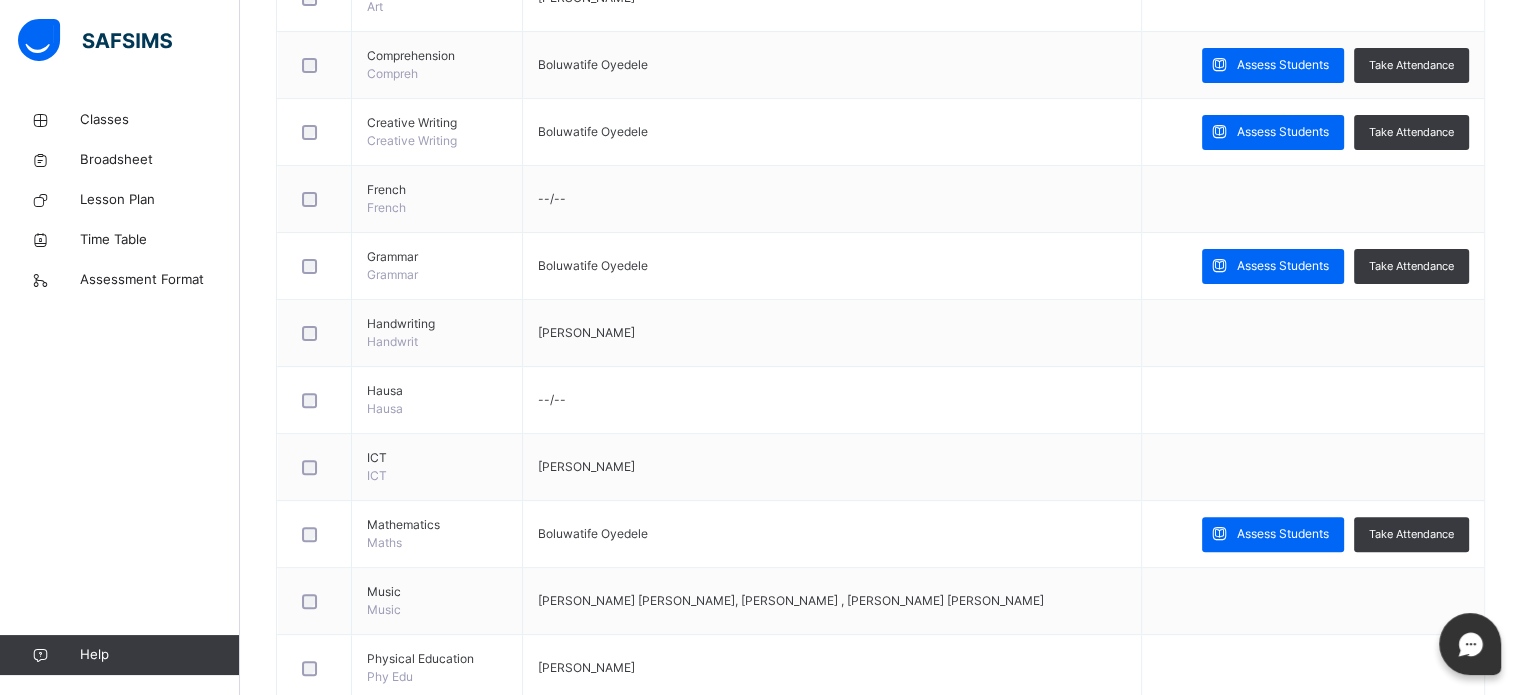 click on "Back  / YEAR 4  YEAR 4  YEAR 4 Third Term [DATE]-[DATE] Class Members Subjects Results Skills Attendance Timetable Form Teacher Subjects More Options   7  Students in class Download Pdf Report Excel Report View subject profile Treasure House Schools [GEOGRAPHIC_DATA] [GEOGRAPHIC_DATA] Date: [DATE] 11:01:48 am Class Members Class:  YEAR 4  Total no. of Students:  7 Term:  Third Term Session:  [DATE]-[DATE] S/NO Admission No. Last Name First Name Other Name 1 THS000730 Adogah [PERSON_NAME] 2 THS/0536 OJO IFEOLUWA 3 THS/0645 ADEWUMNI MOSOPEIREOLUWA 4 THS/0496 AUDIFFEREN OLUWADARASIMI [PERSON_NAME] 5 THS/0497 AUDIFFEREN OLUWADEMILADE [PERSON_NAME] 6 THS/0520 ADE-POJO OLUWAMAYOKUN 7 THS/0554 [PERSON_NAME] OMOLAYO Students Actions [PERSON_NAME] Adogah THS000730 Ifeoluwa  Ojo THS/0536 Mosopeireoluwa  Adewumni THS/0645 Oluwadarasimi [PERSON_NAME] THS/0496 Oluwademilade [PERSON_NAME] THS/0497 Oluwamayokun  Ade-pojo THS/0520 Oriade [PERSON_NAME] THS/0554 × Add Student Students Without Class   Customers There are currently no records. ×" at bounding box center (880, 323) 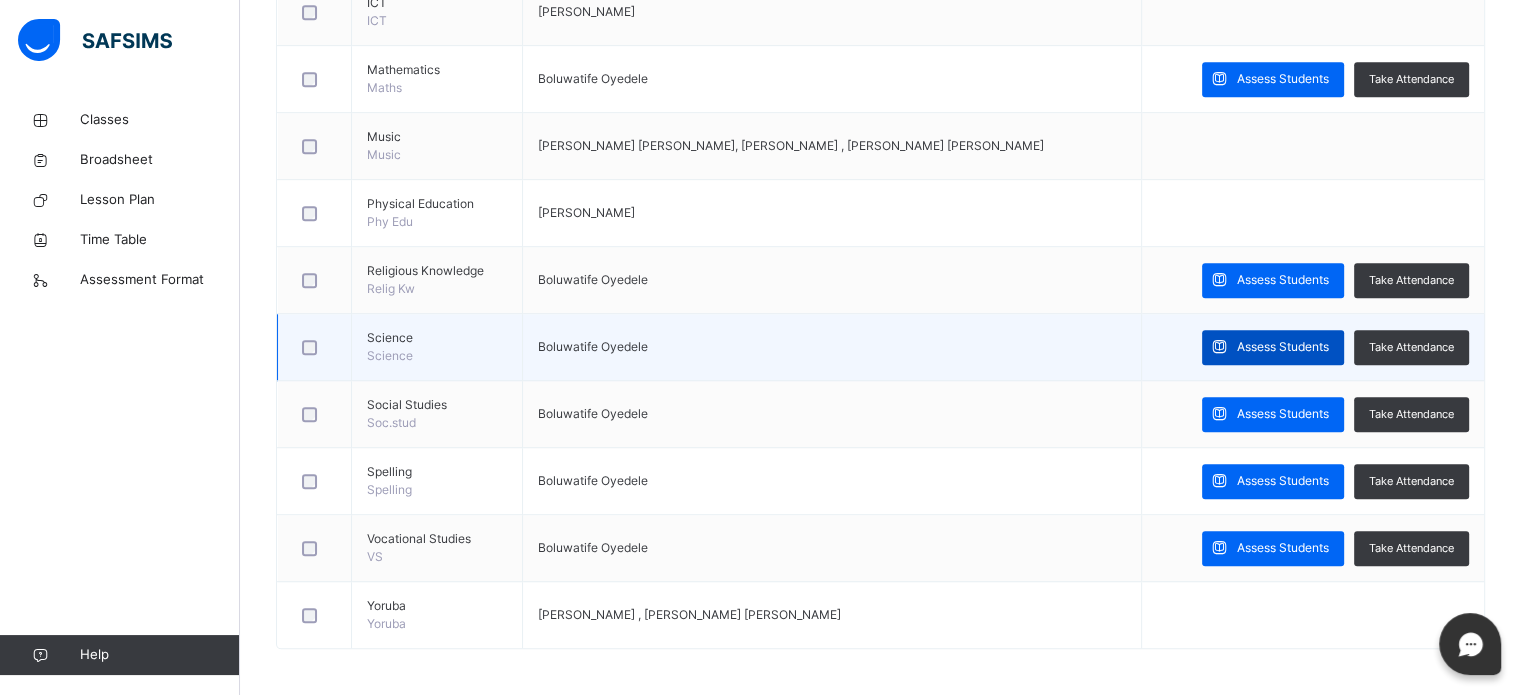 click on "Assess Students" at bounding box center (1283, 347) 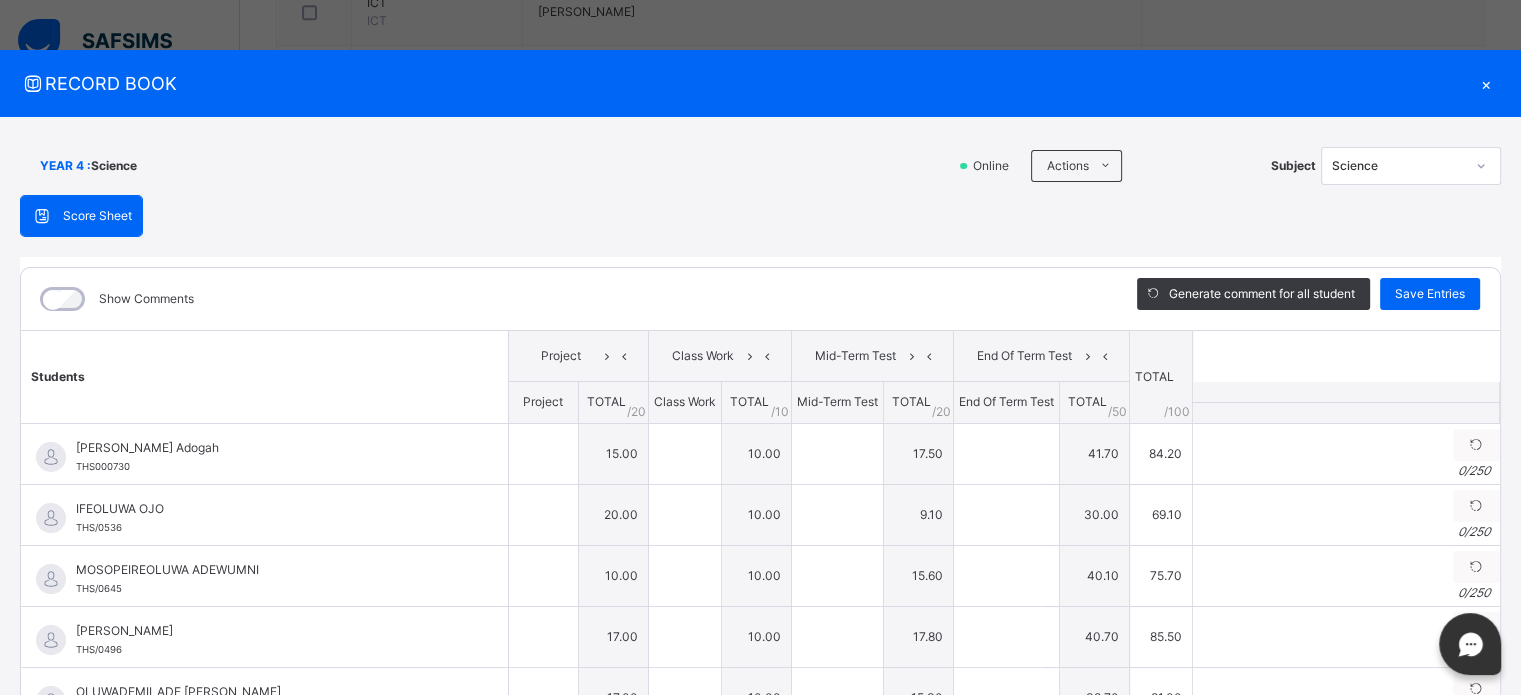 type on "**" 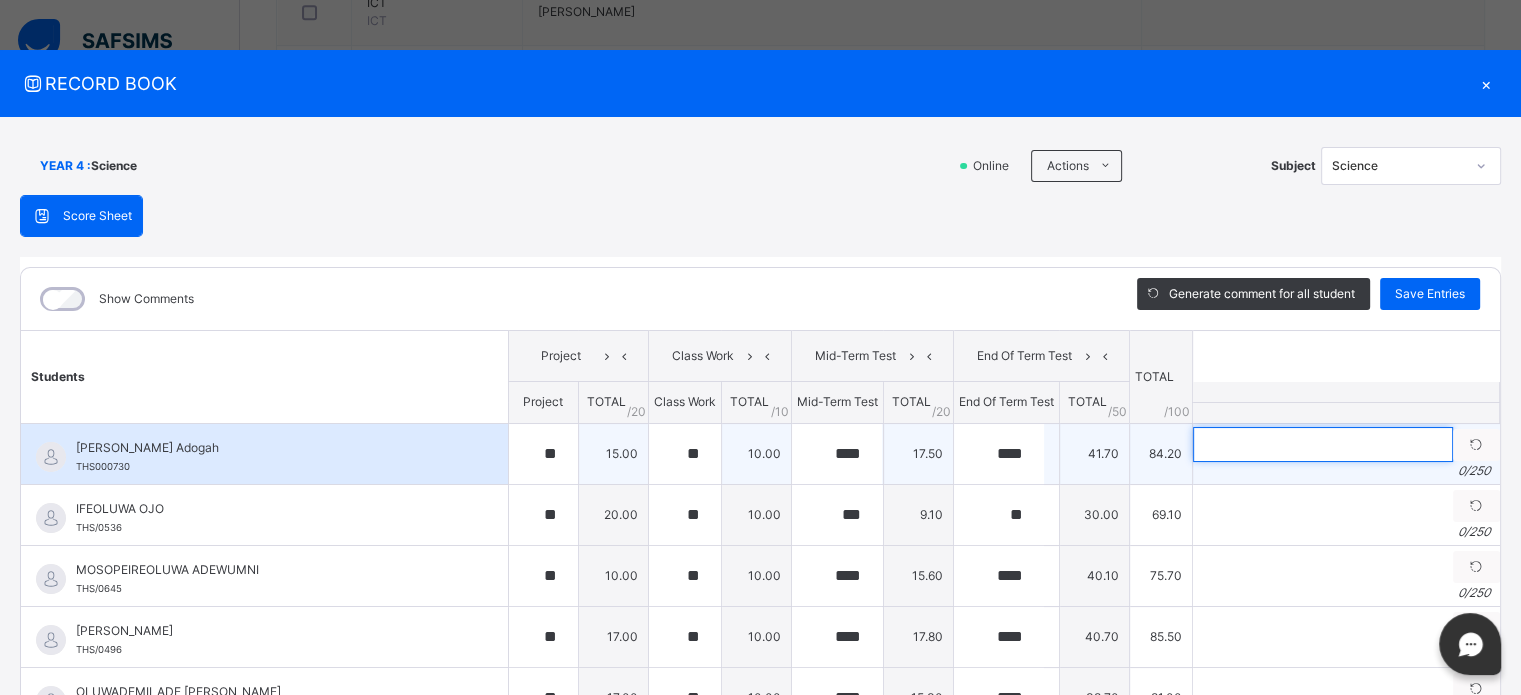 click at bounding box center [1323, 444] 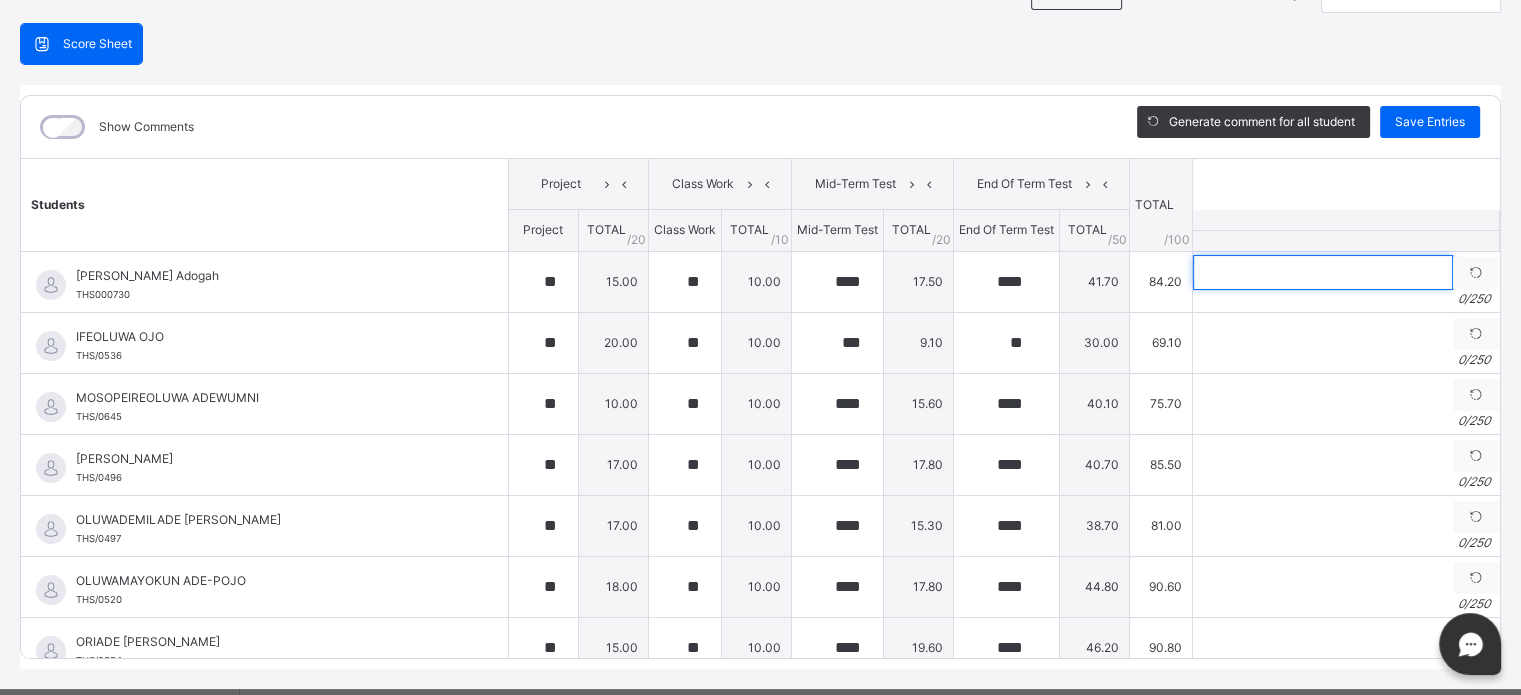 scroll, scrollTop: 171, scrollLeft: 0, axis: vertical 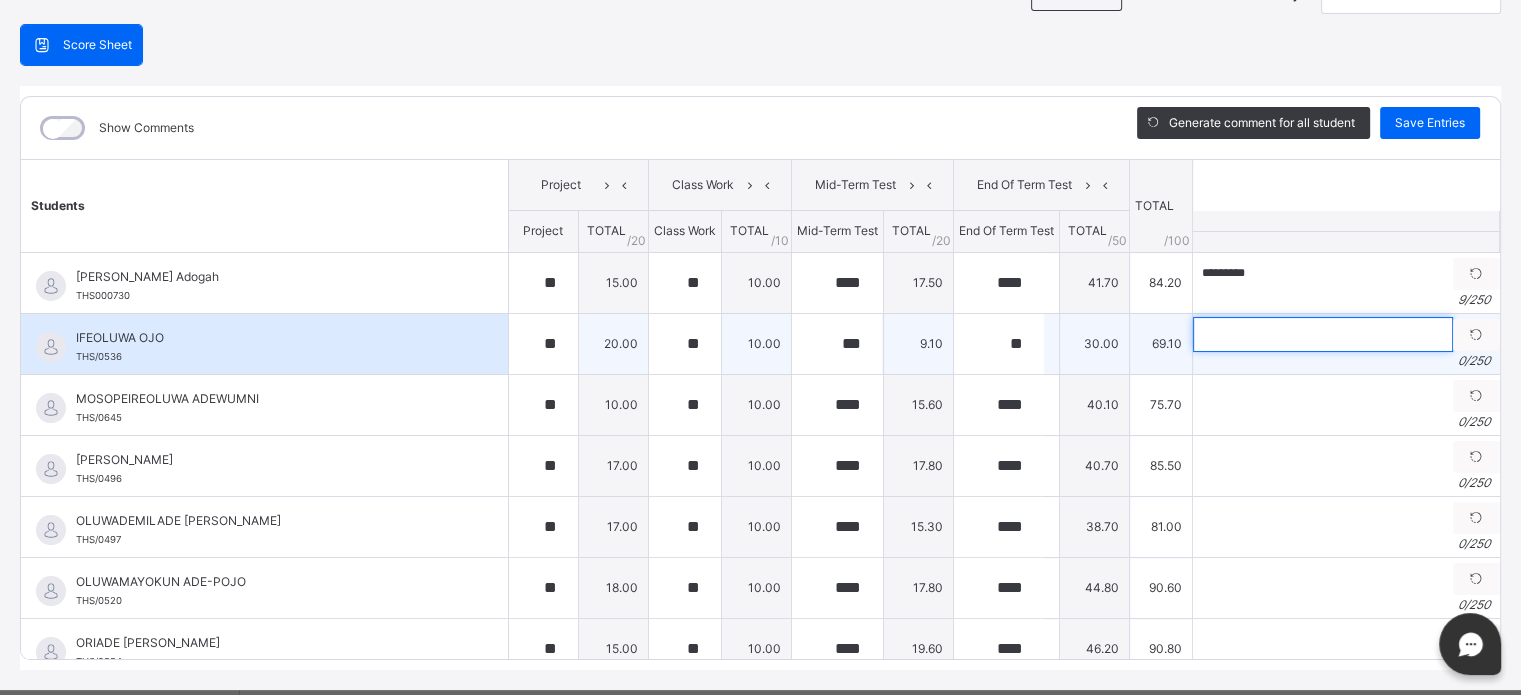 click at bounding box center [1323, 334] 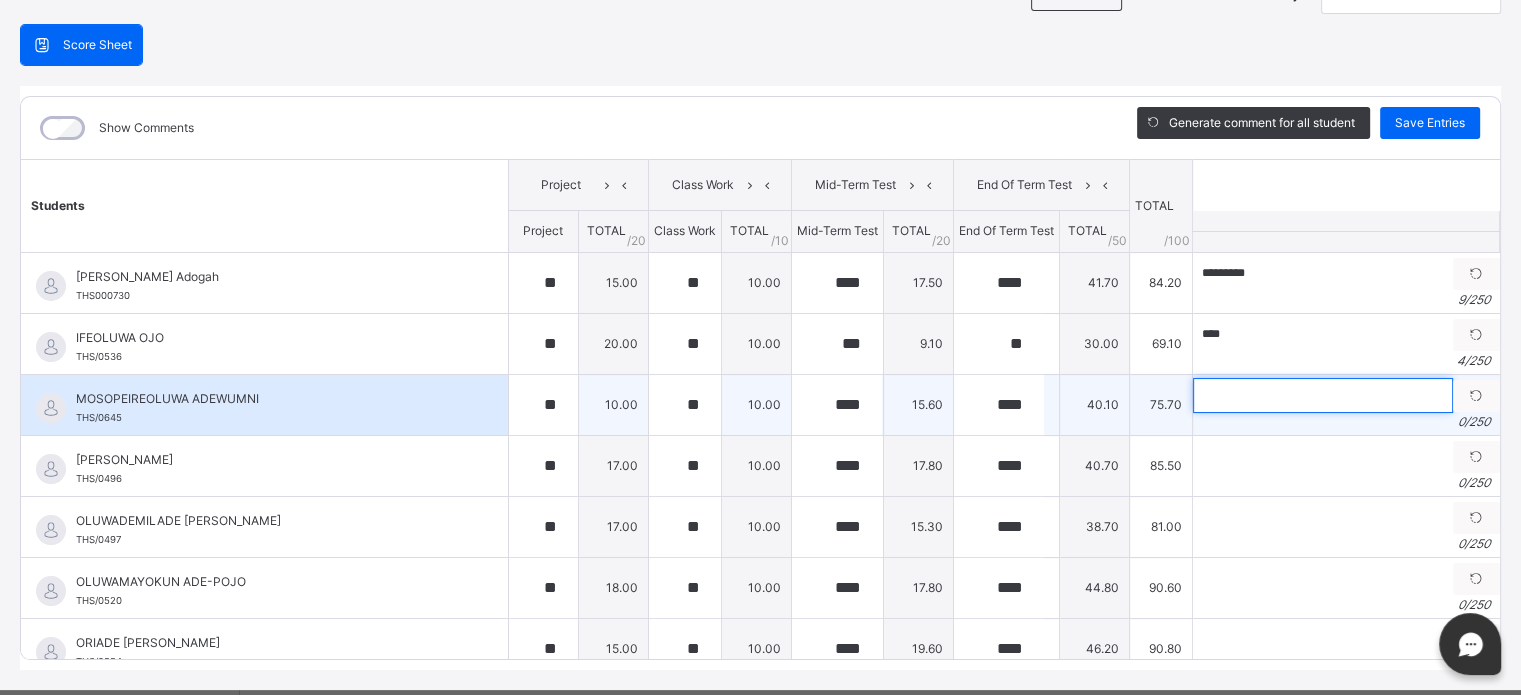 click at bounding box center (1323, 395) 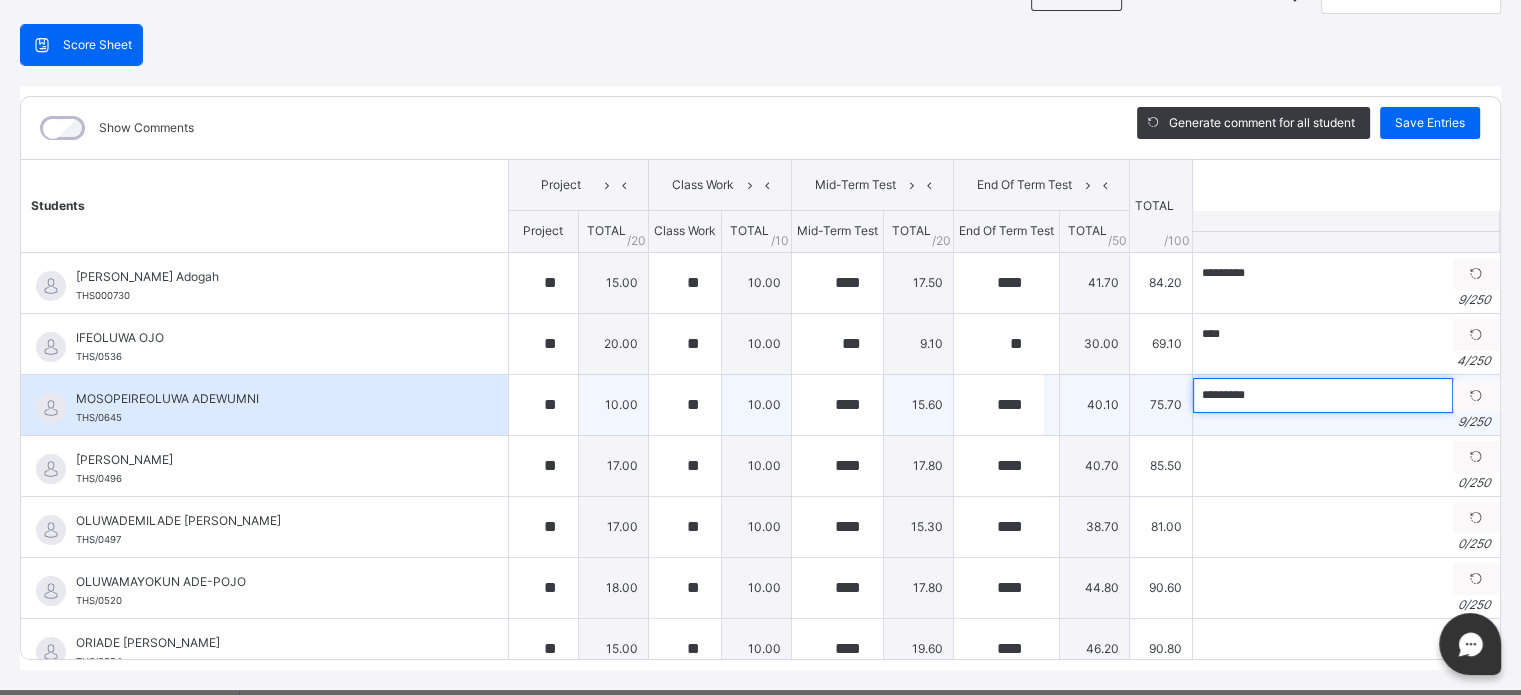 click on "*********" at bounding box center [1323, 395] 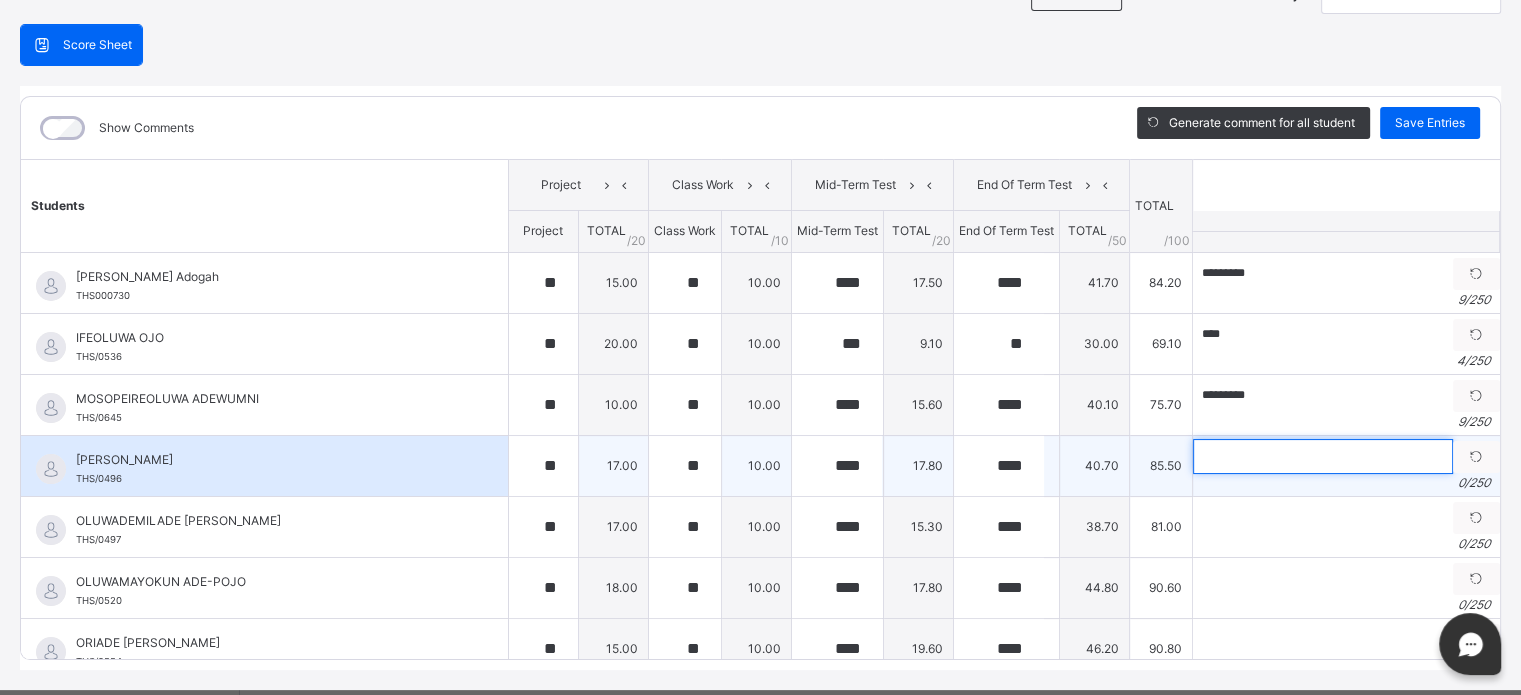 click at bounding box center (1323, 456) 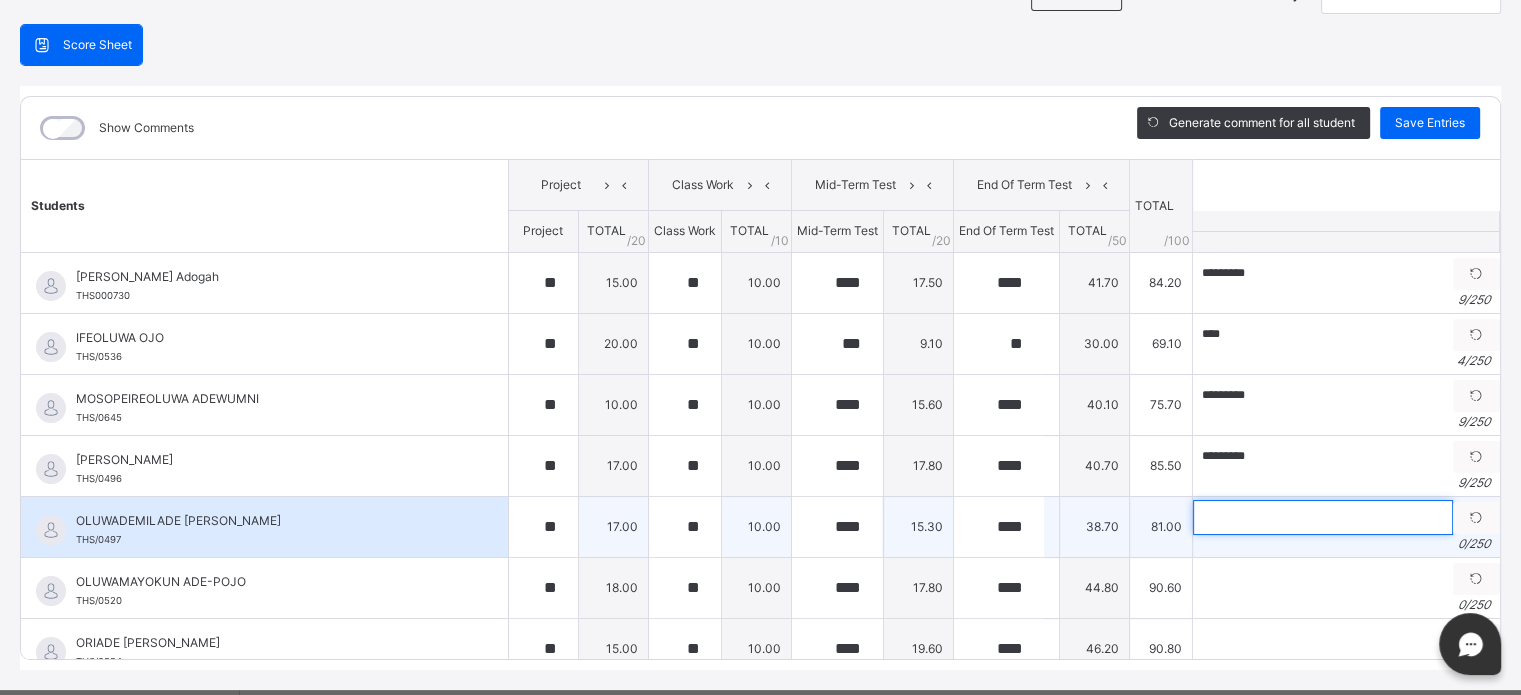 click at bounding box center [1323, 517] 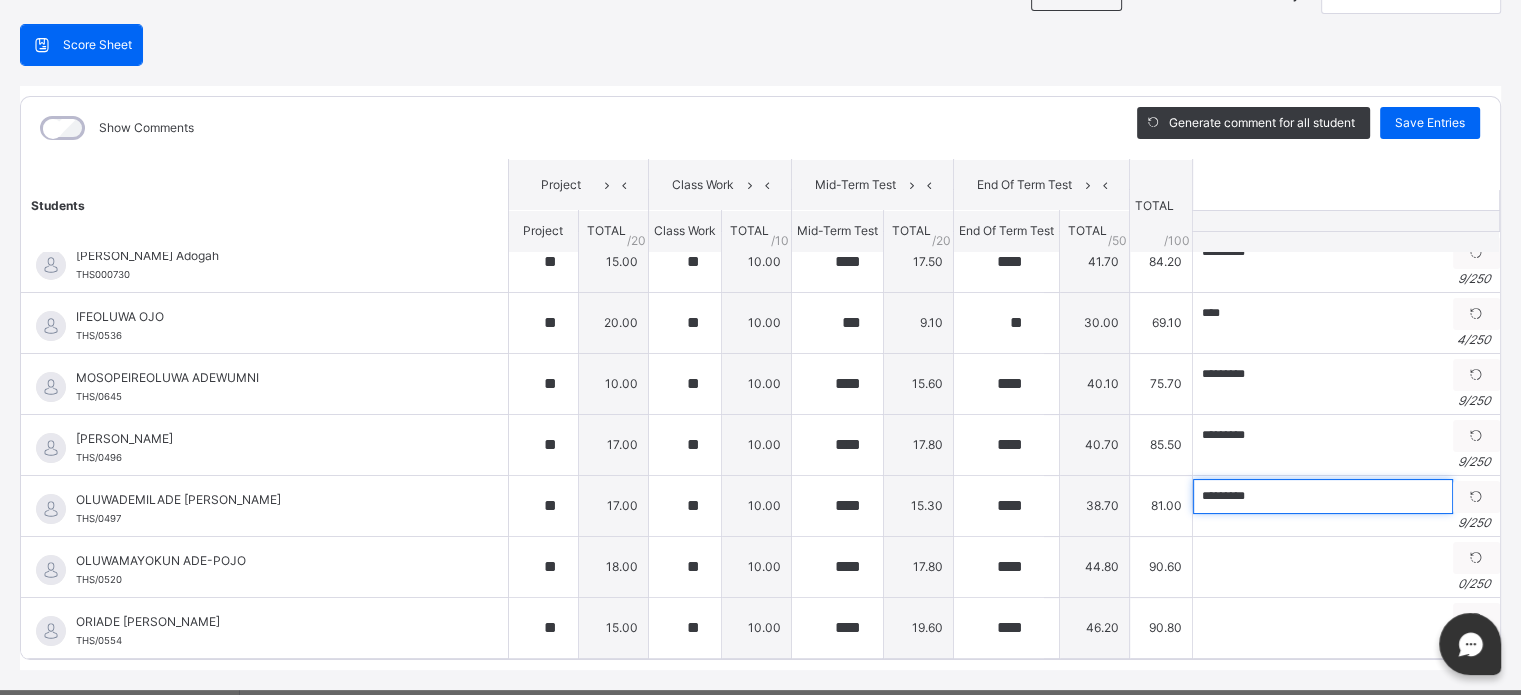 scroll, scrollTop: 33, scrollLeft: 0, axis: vertical 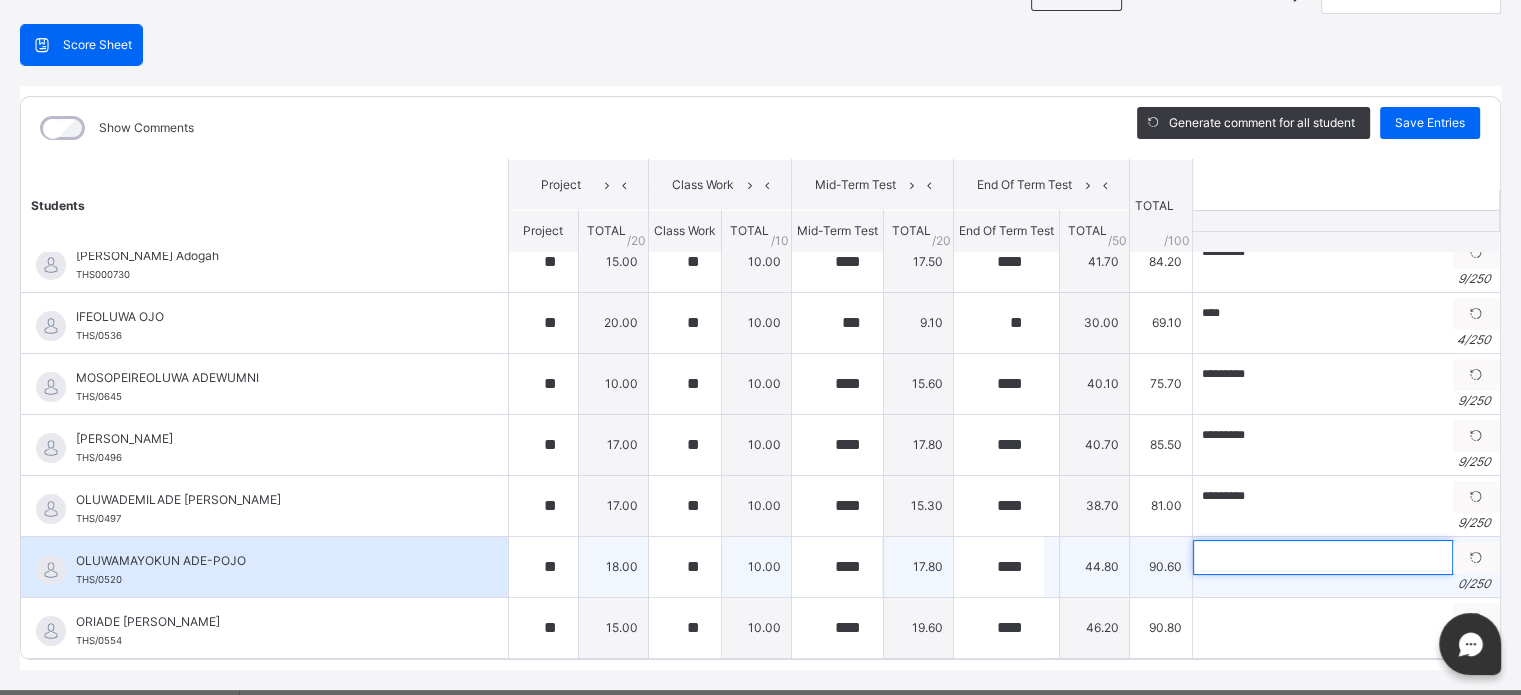 click at bounding box center (1323, 557) 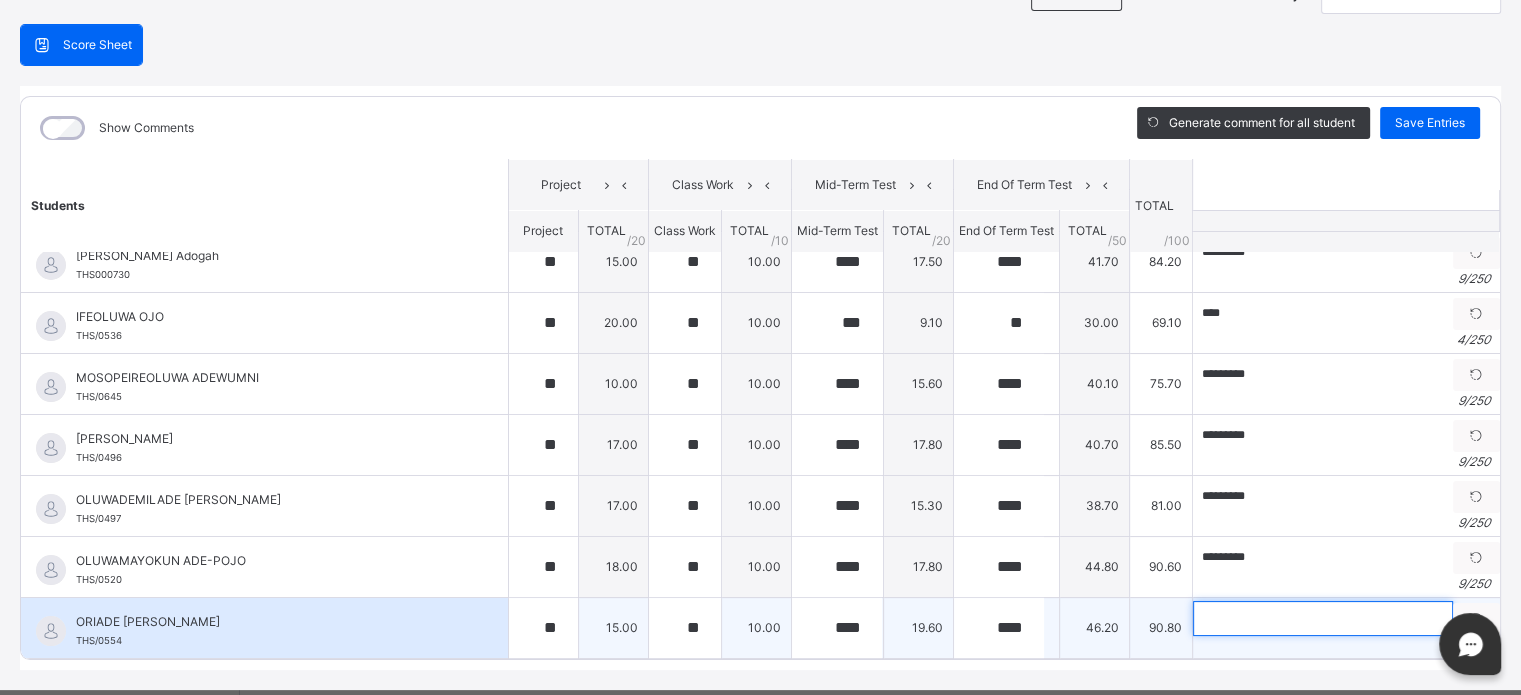 click at bounding box center [1323, 618] 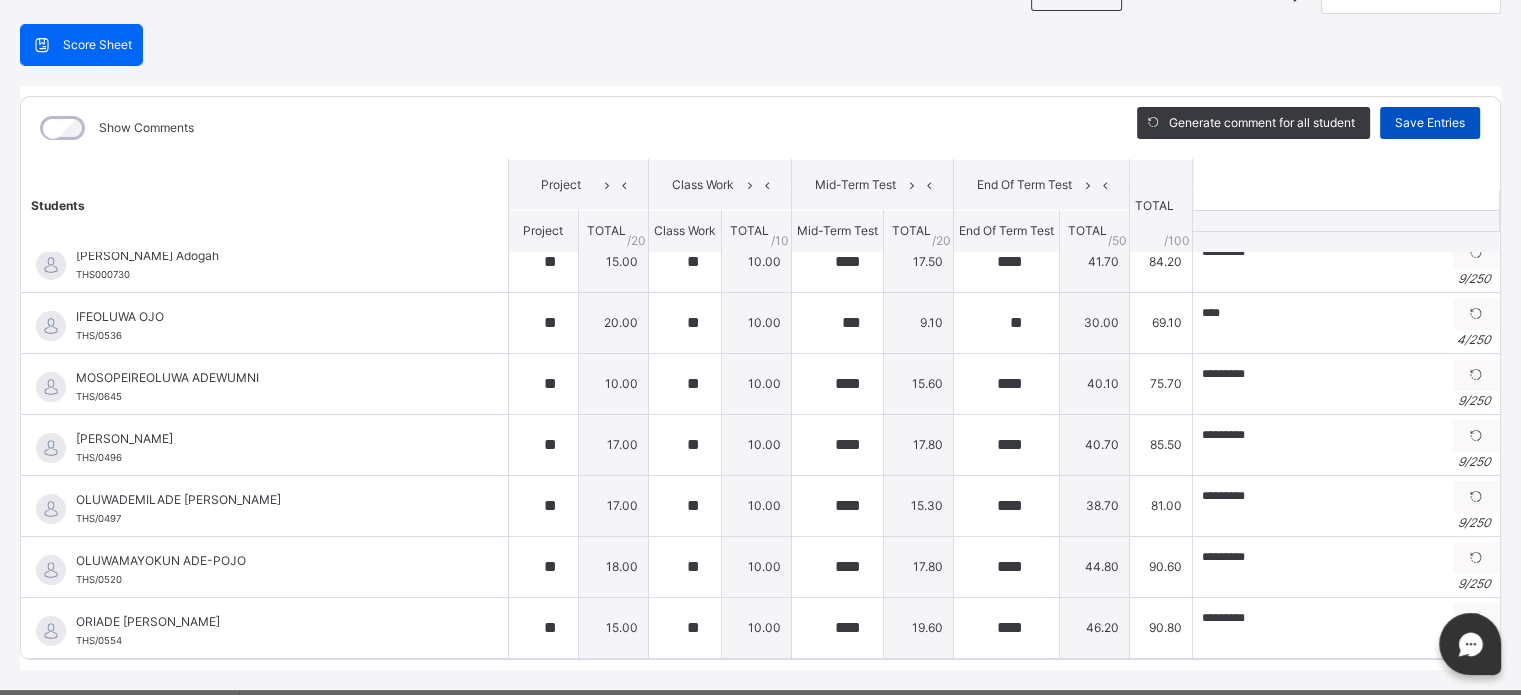 click on "Save Entries" at bounding box center (1430, 123) 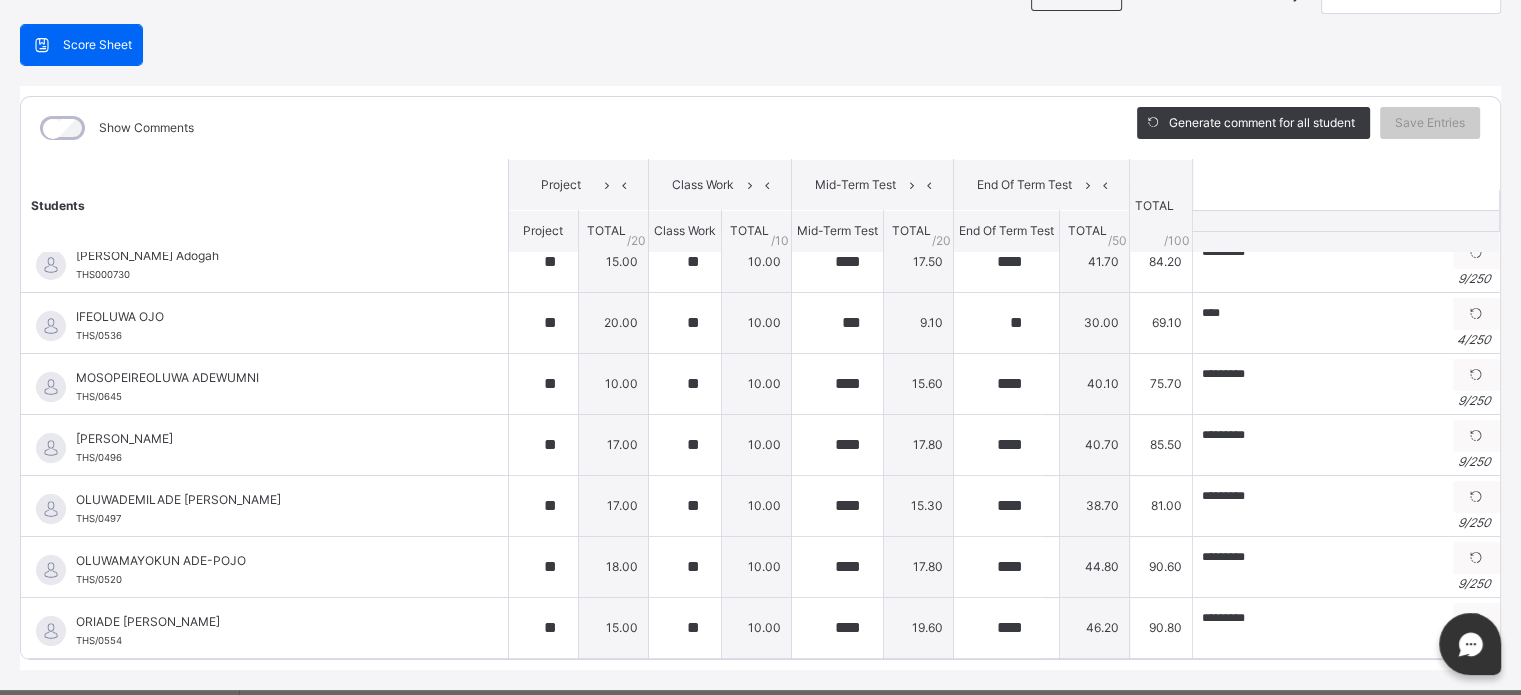 scroll, scrollTop: 0, scrollLeft: 0, axis: both 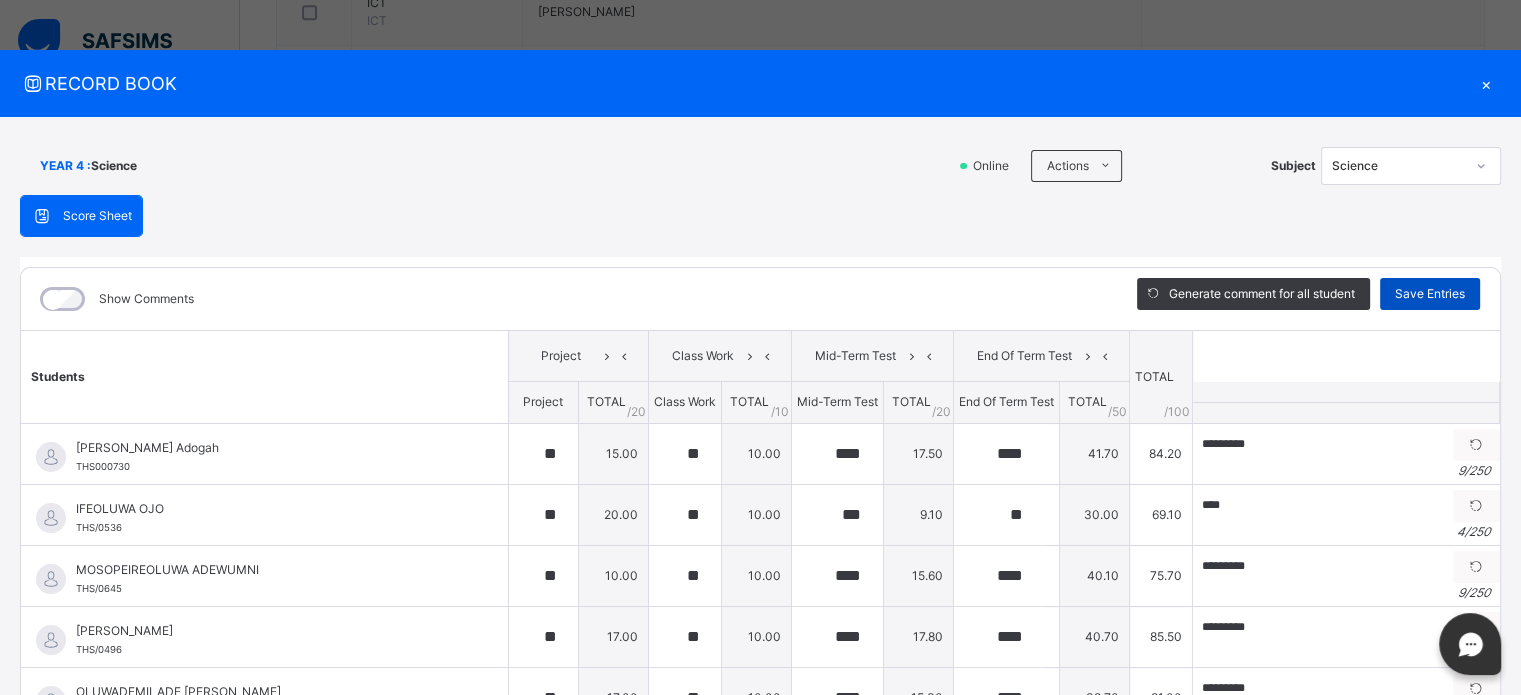 click on "Save Entries" at bounding box center (1430, 294) 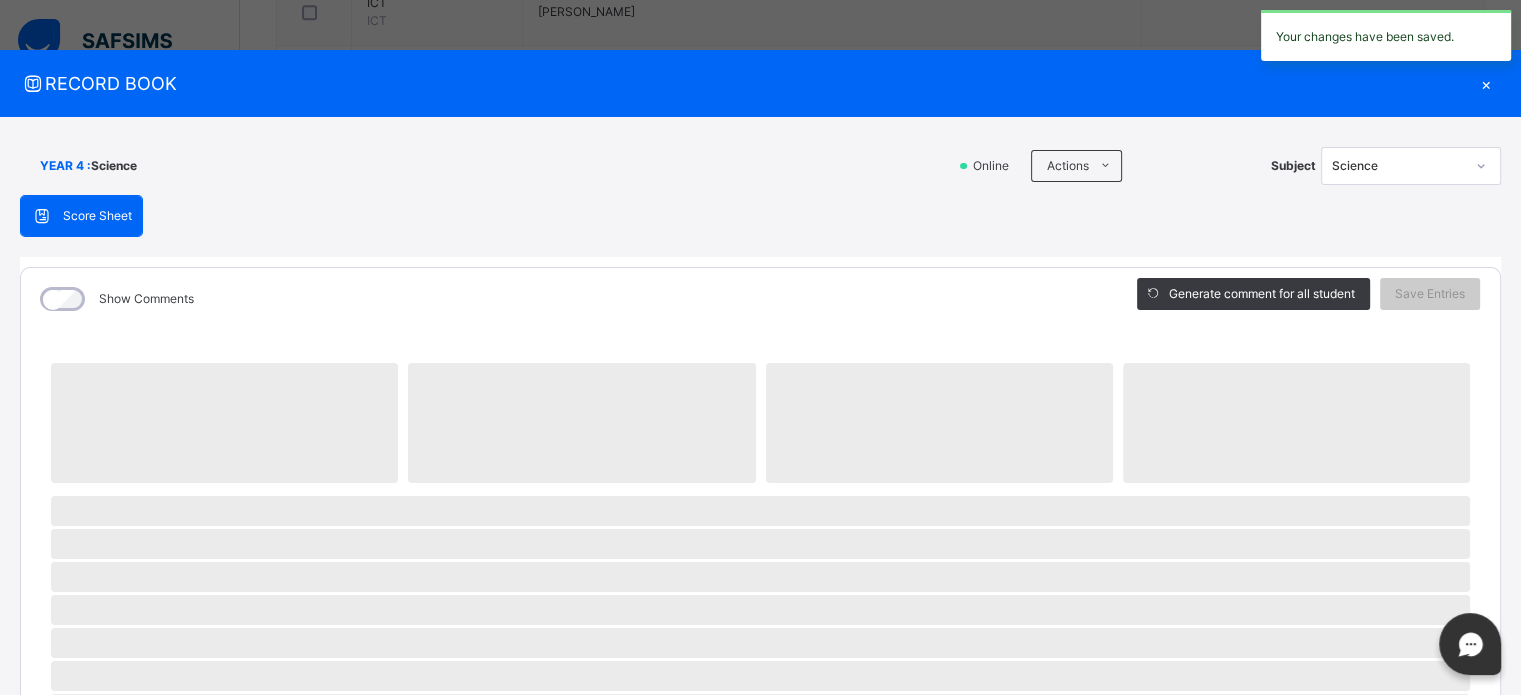 click on "×" at bounding box center (1486, 83) 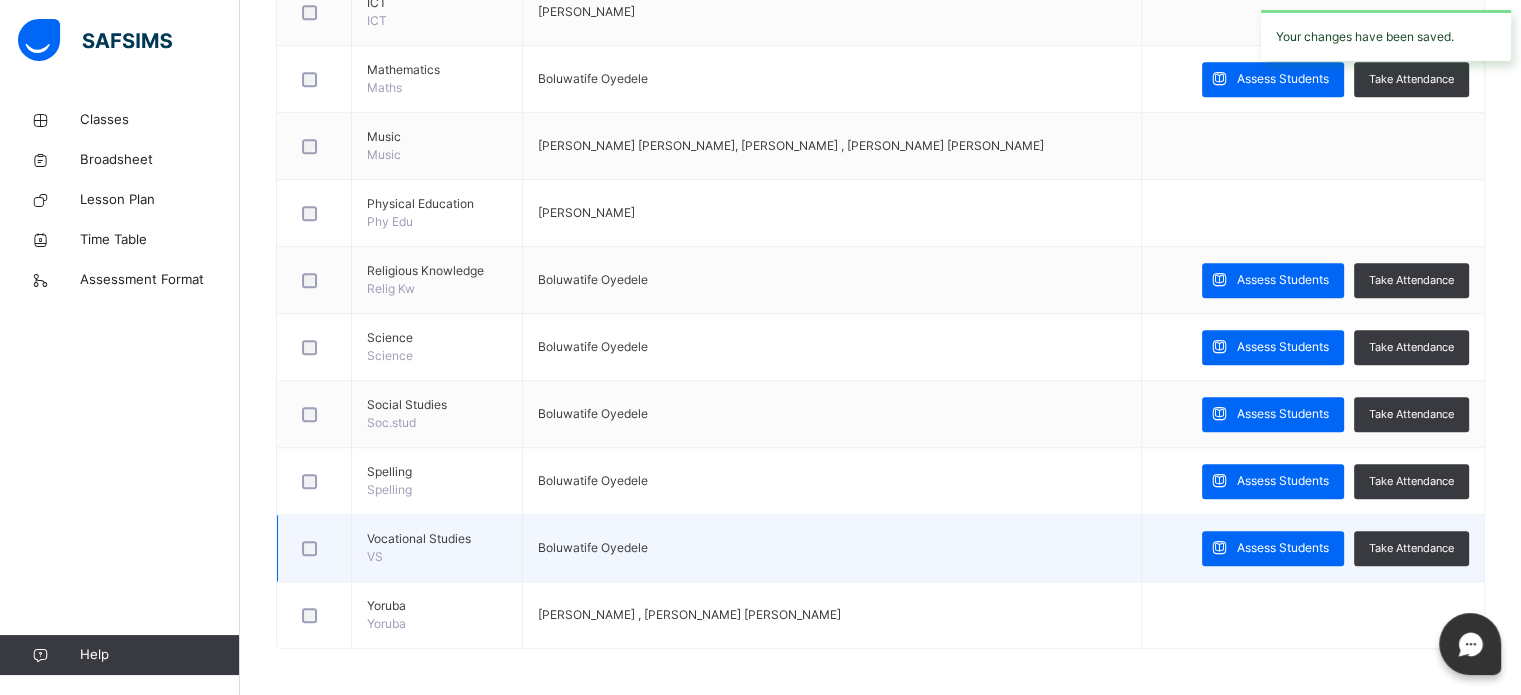 click on "Assess Students Take Attendance" at bounding box center (1312, 548) 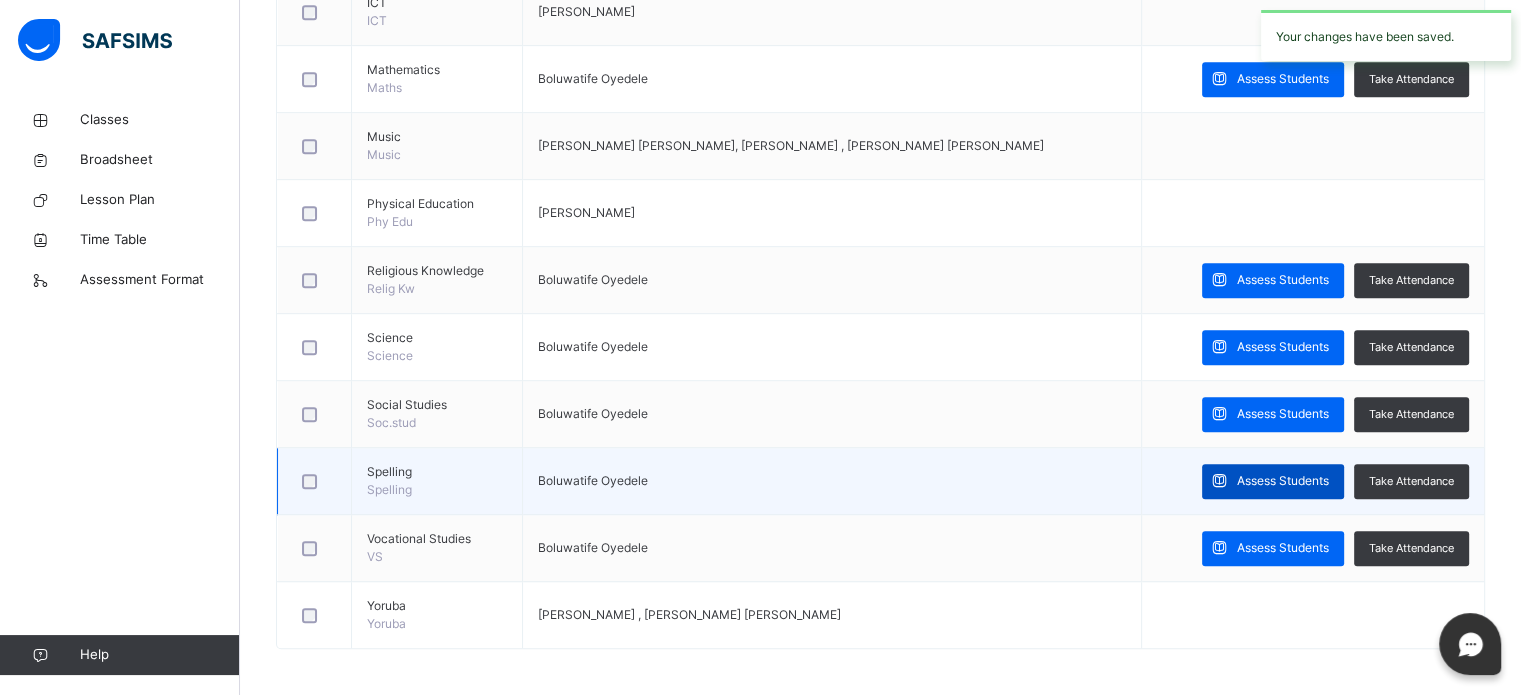 click on "Assess Students" at bounding box center [1273, 481] 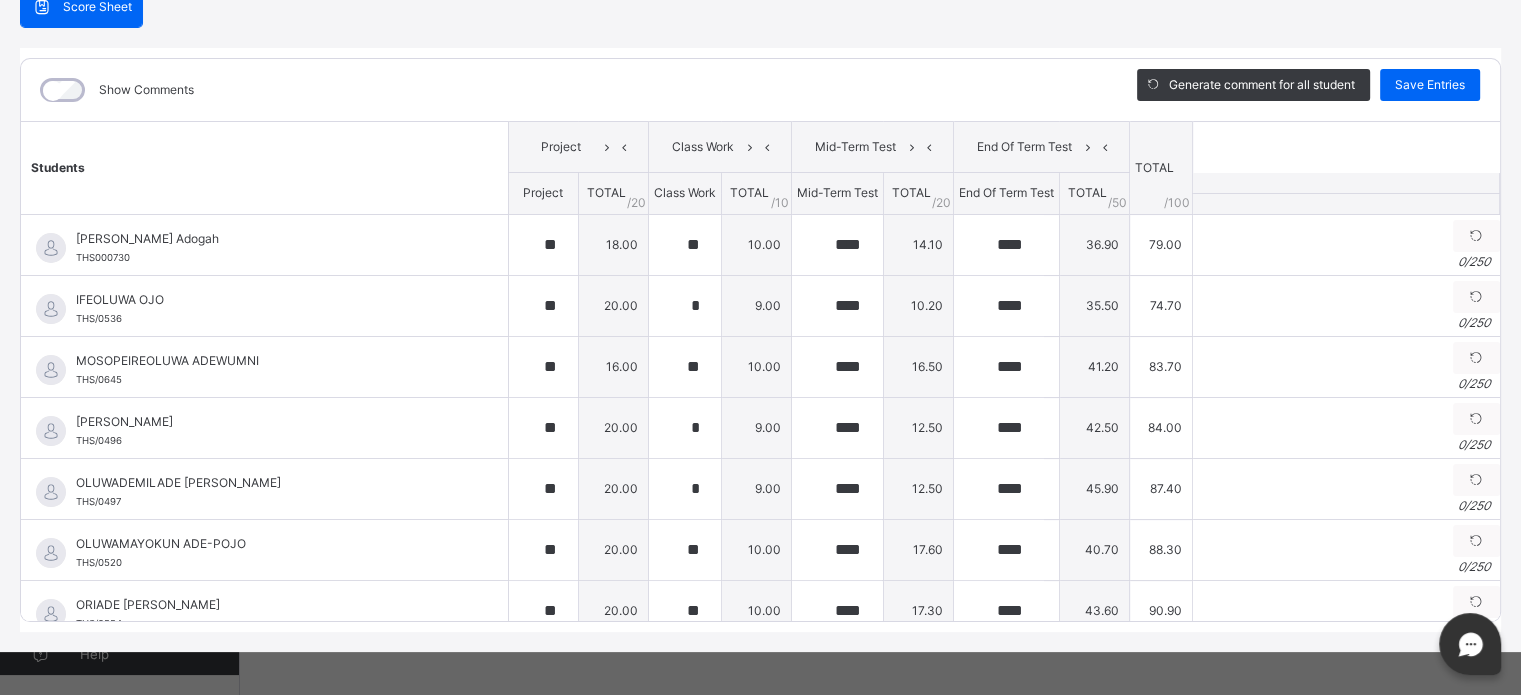 scroll, scrollTop: 215, scrollLeft: 0, axis: vertical 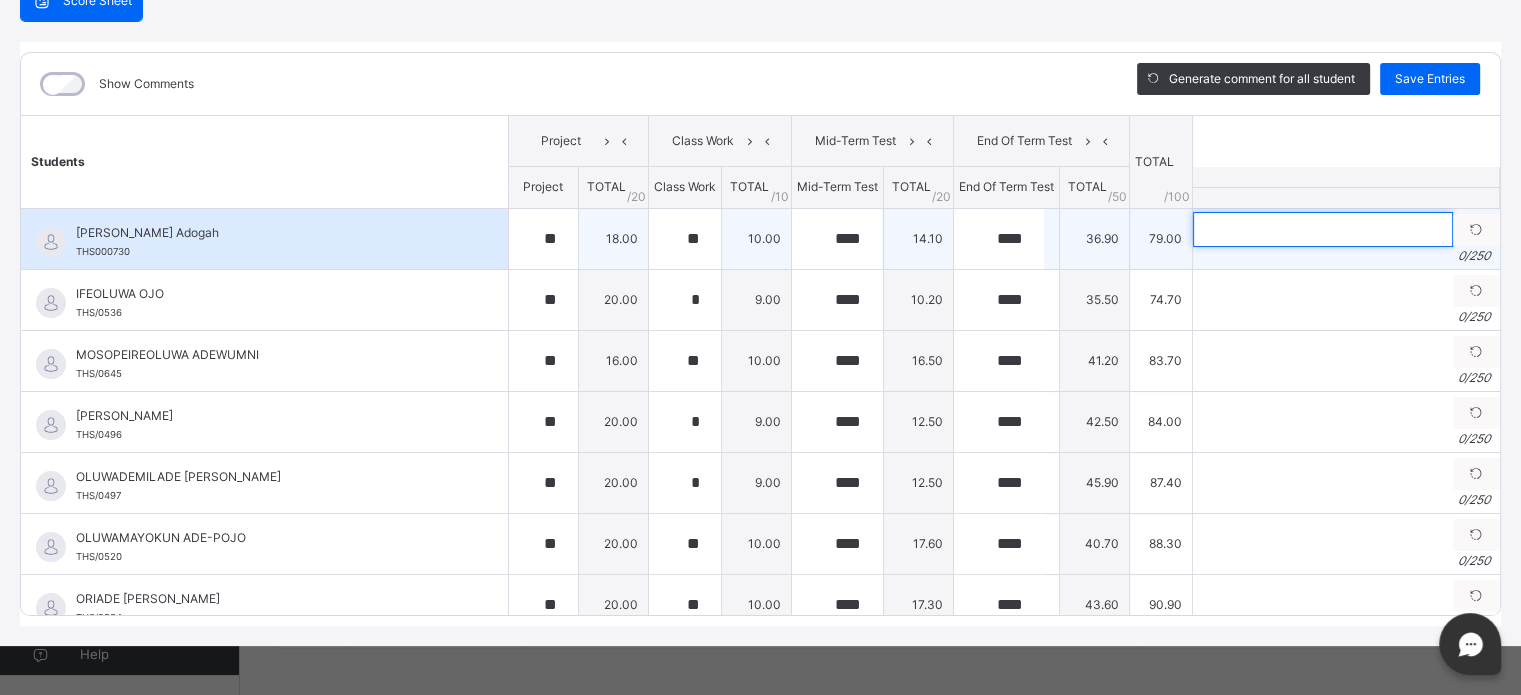 click at bounding box center (1323, 229) 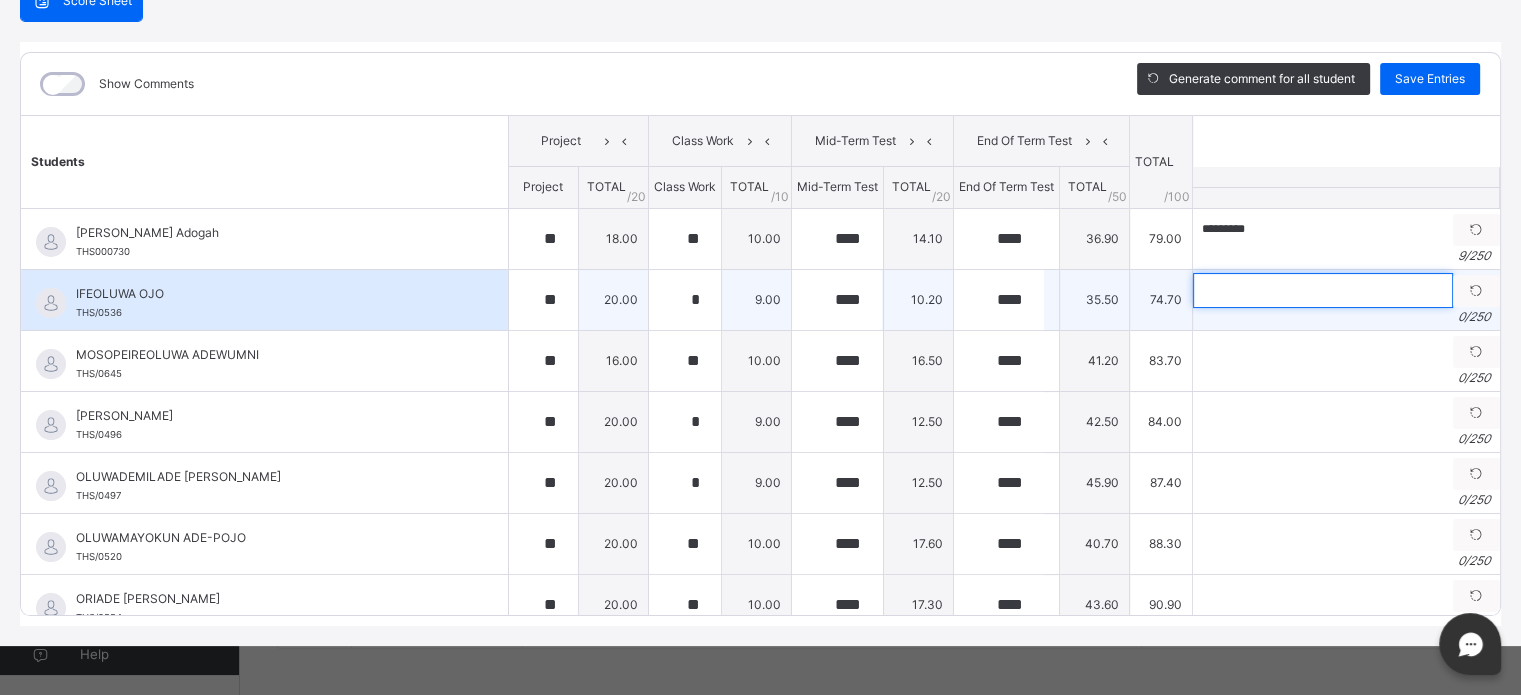 click at bounding box center (1323, 290) 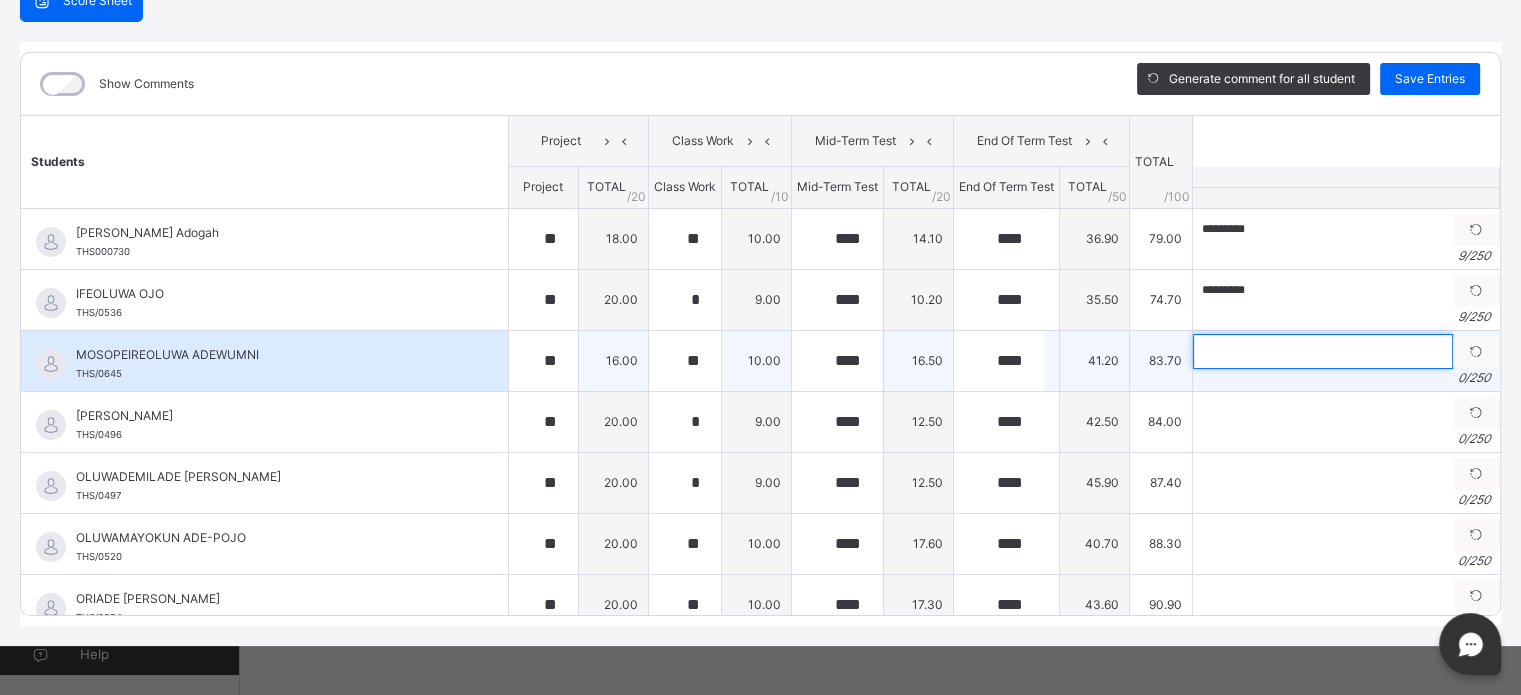 click at bounding box center [1323, 351] 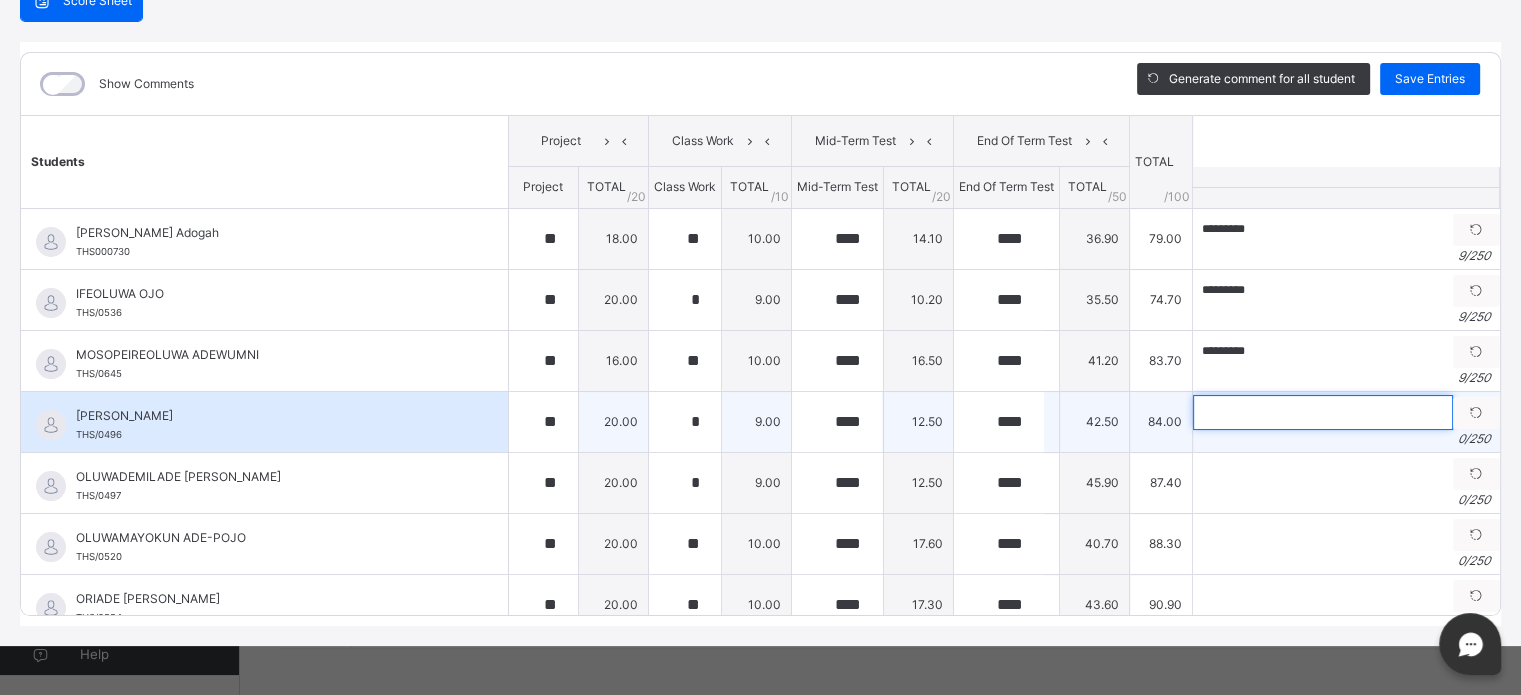 click at bounding box center [1323, 412] 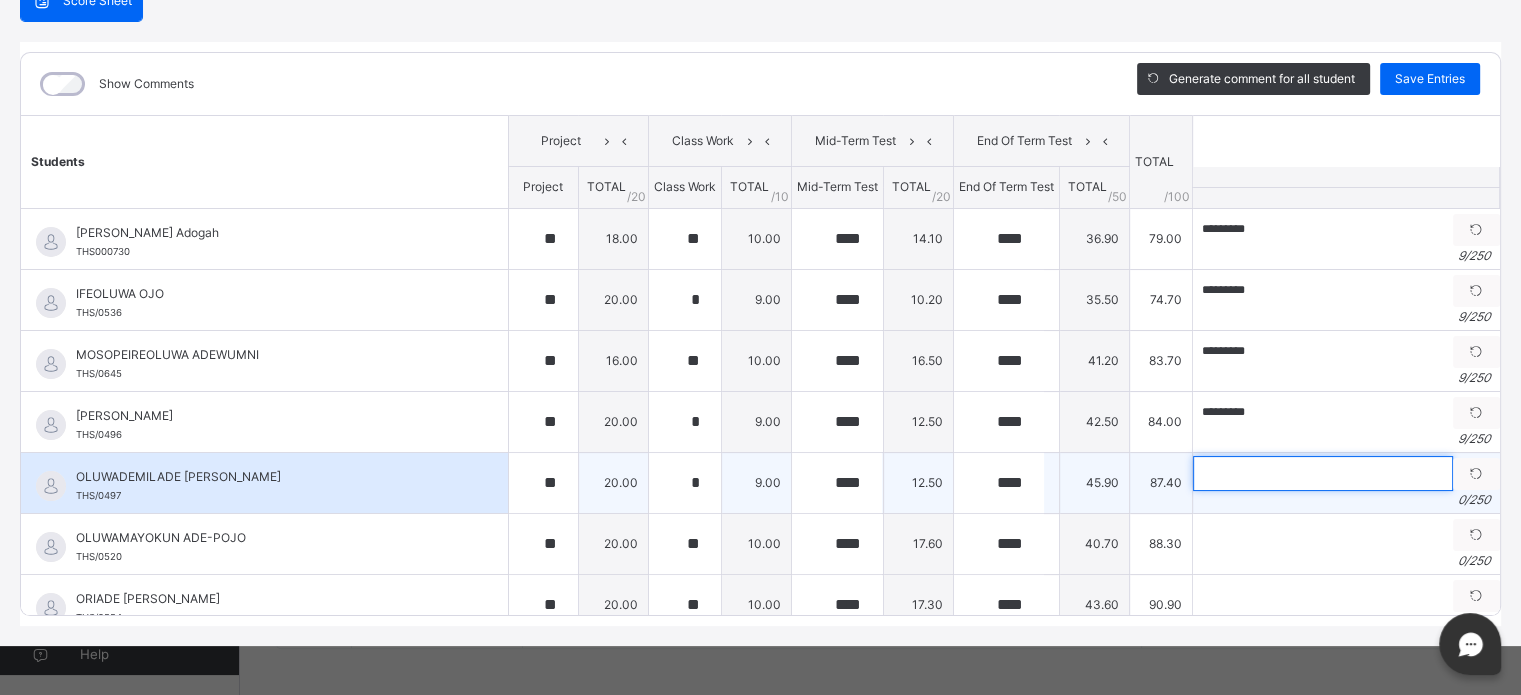 click at bounding box center [1323, 473] 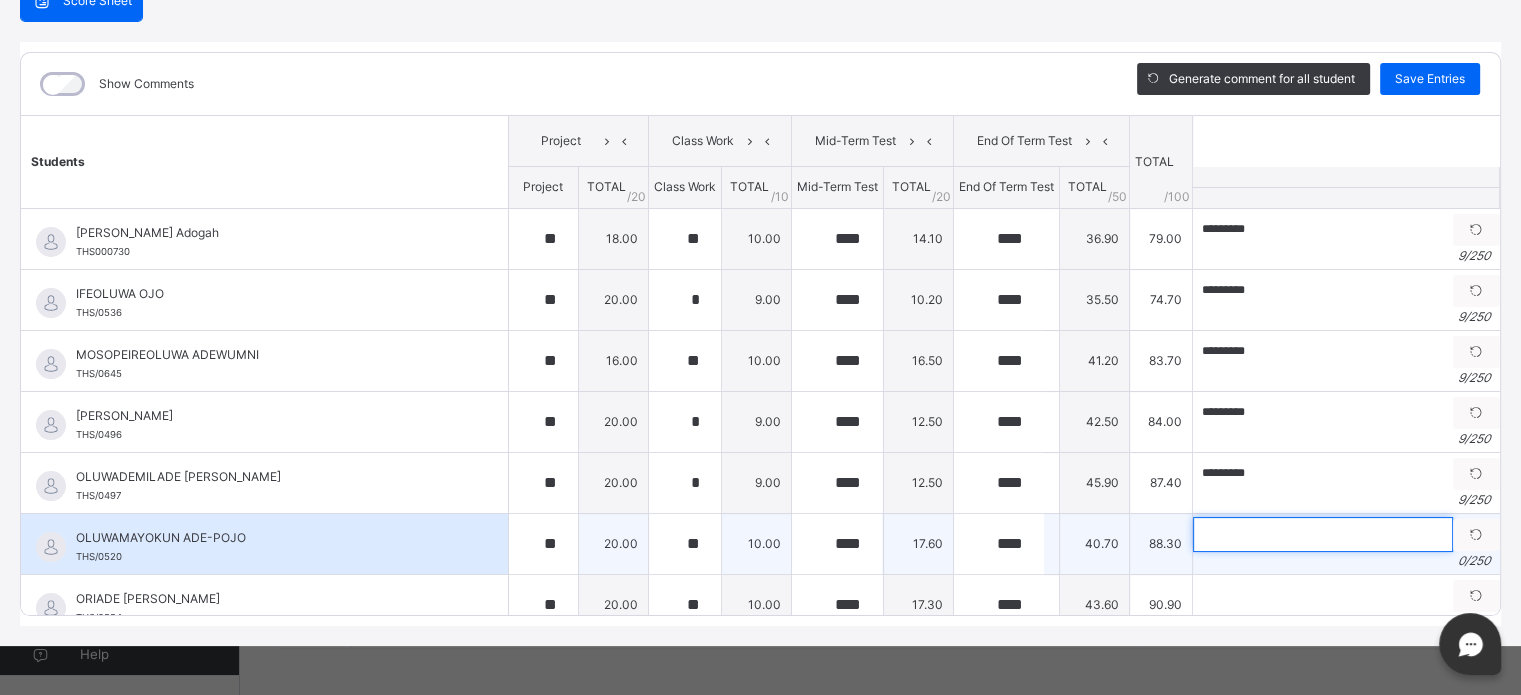 click at bounding box center (1323, 534) 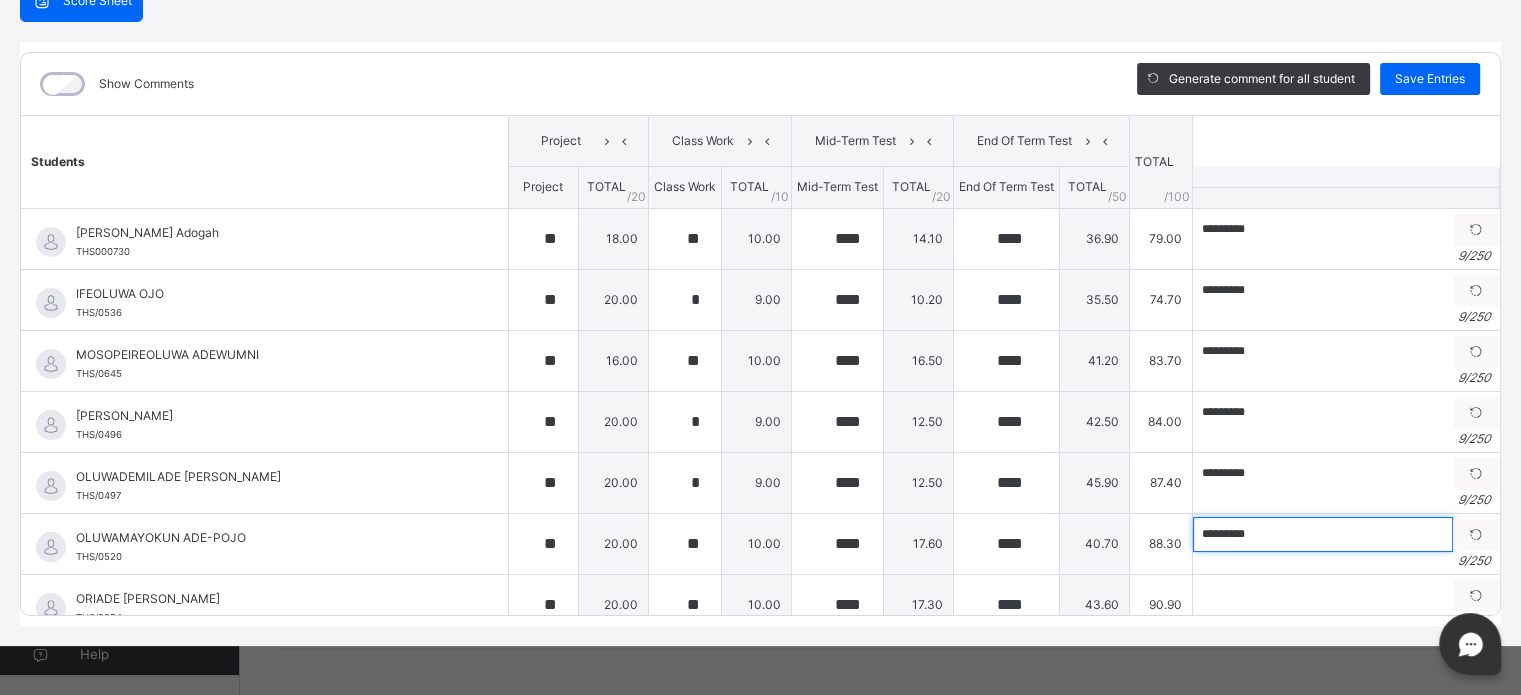 scroll, scrollTop: 33, scrollLeft: 0, axis: vertical 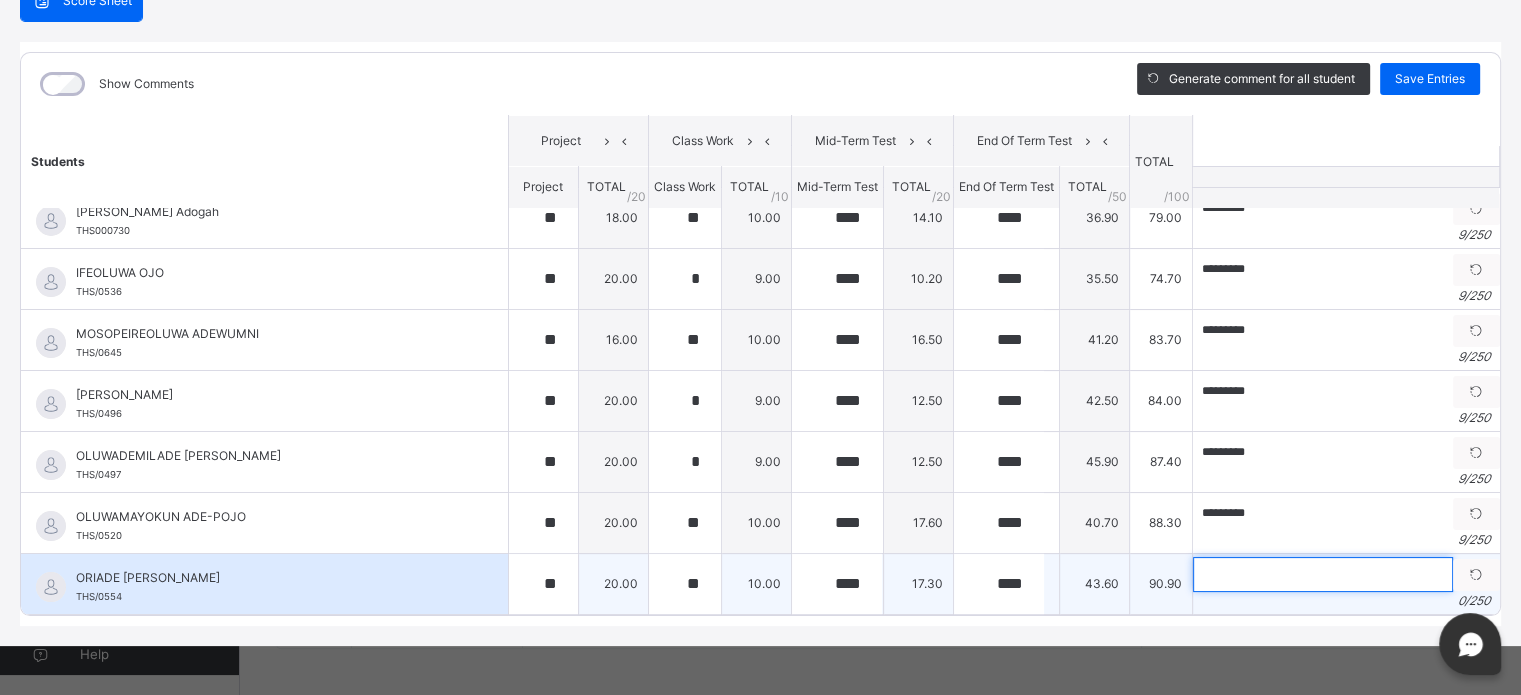 click at bounding box center (1323, 574) 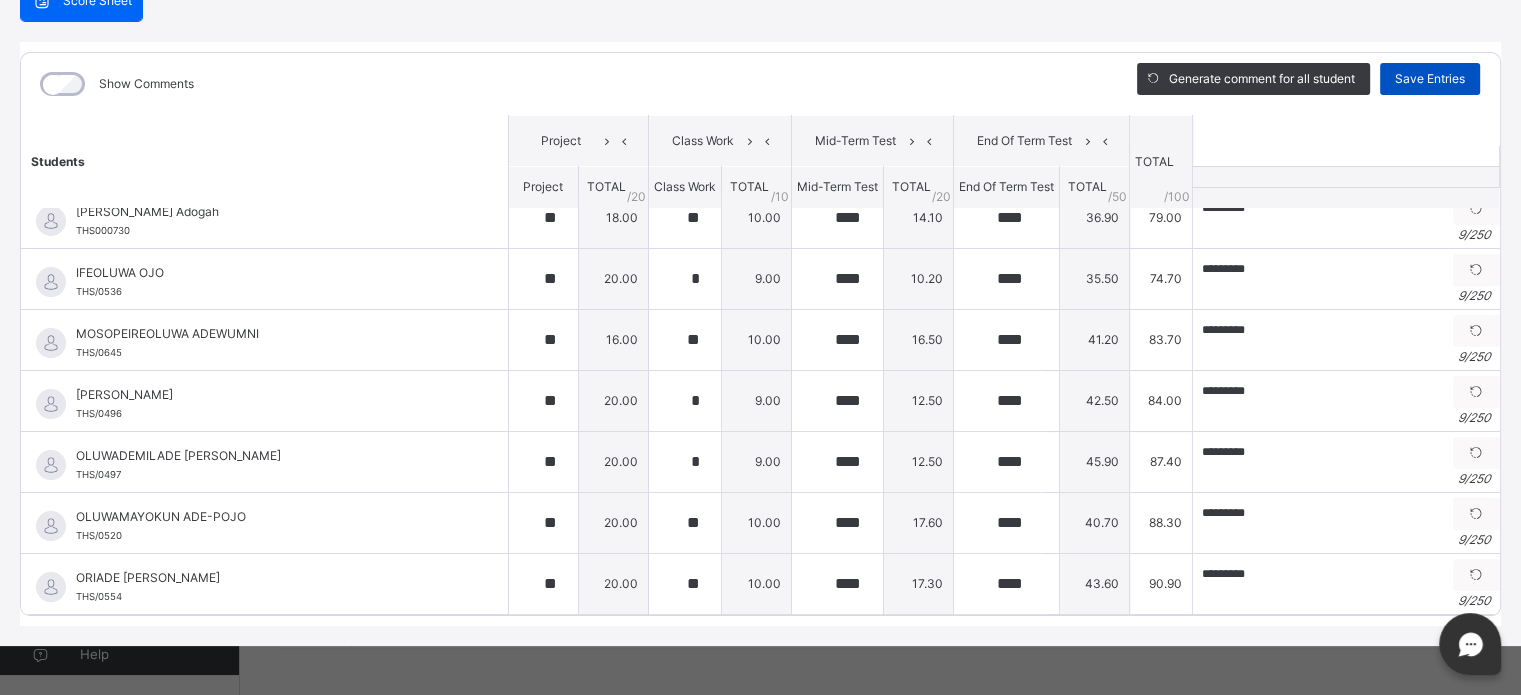 click on "Save Entries" at bounding box center (1430, 79) 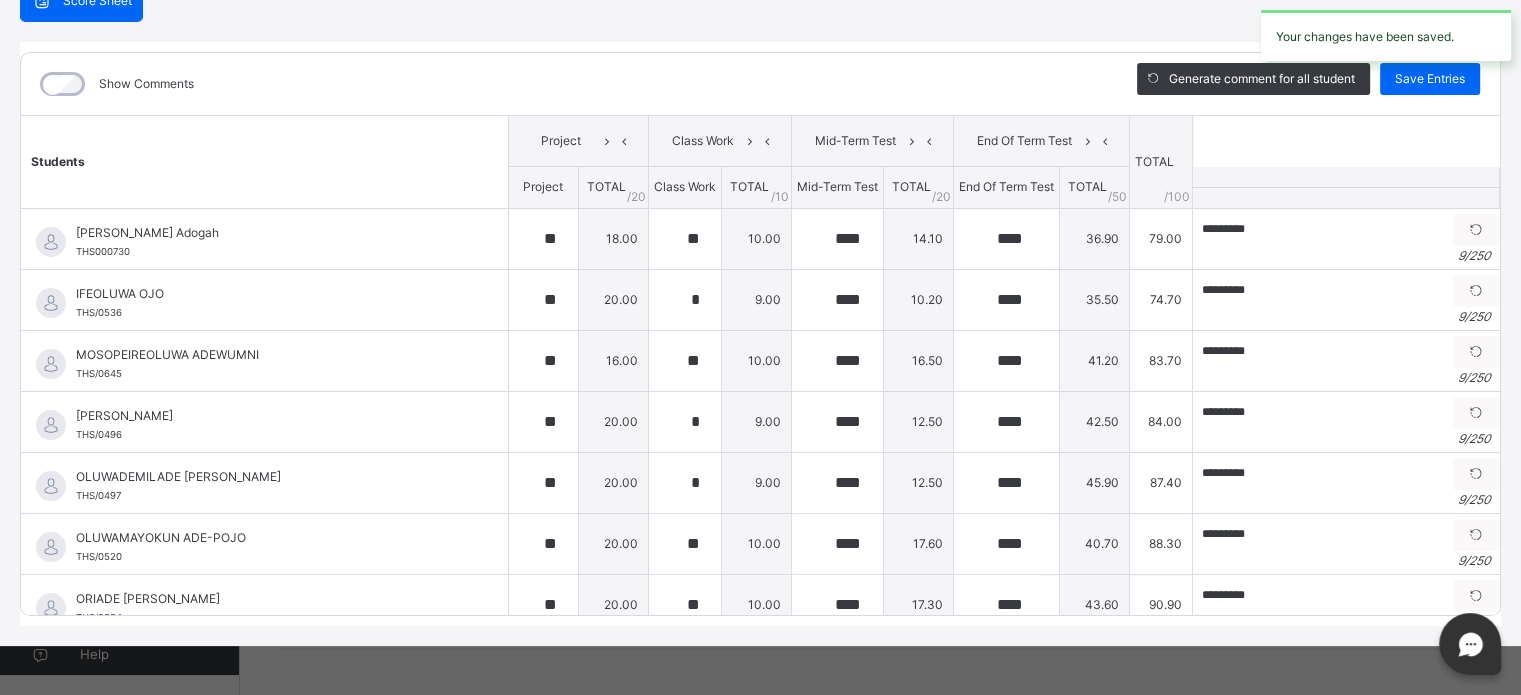 scroll, scrollTop: 0, scrollLeft: 0, axis: both 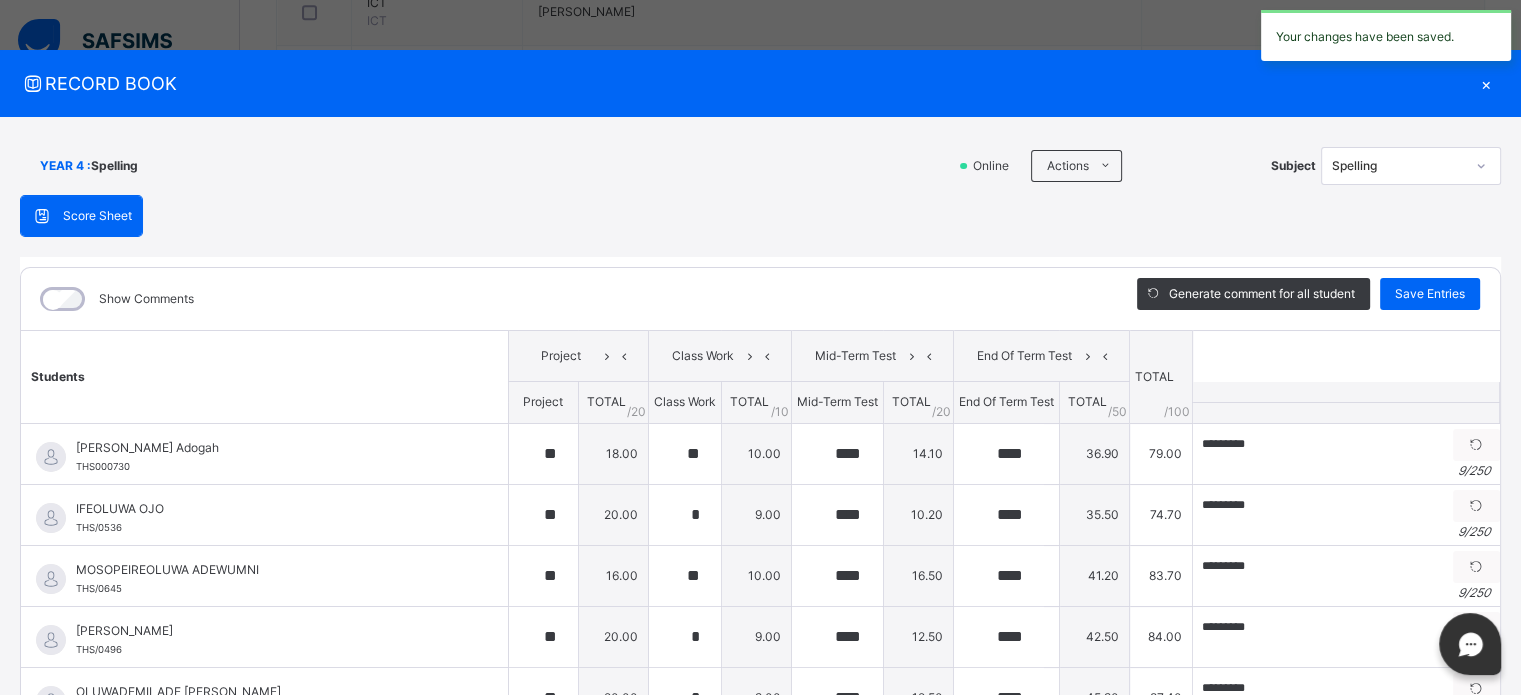click on "×" at bounding box center (1486, 83) 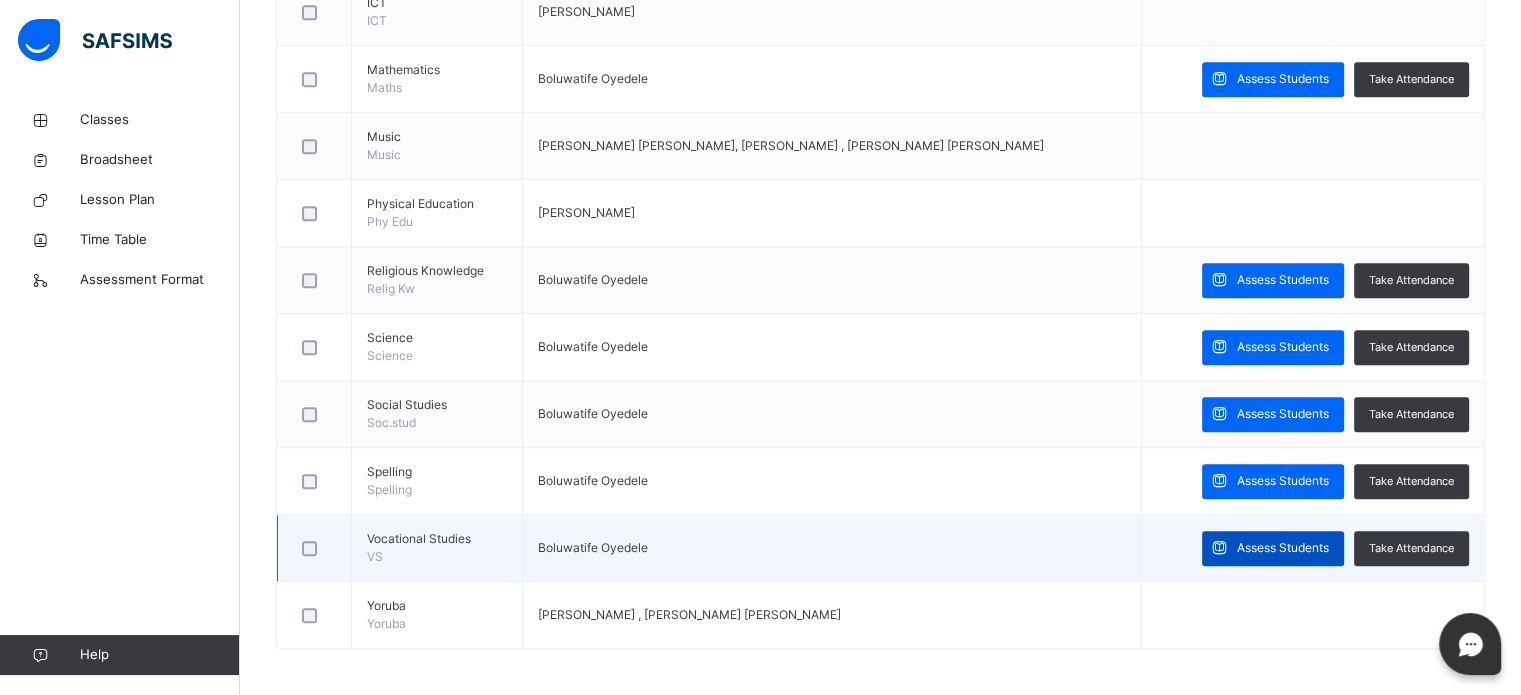 click on "Assess Students" at bounding box center [1283, 548] 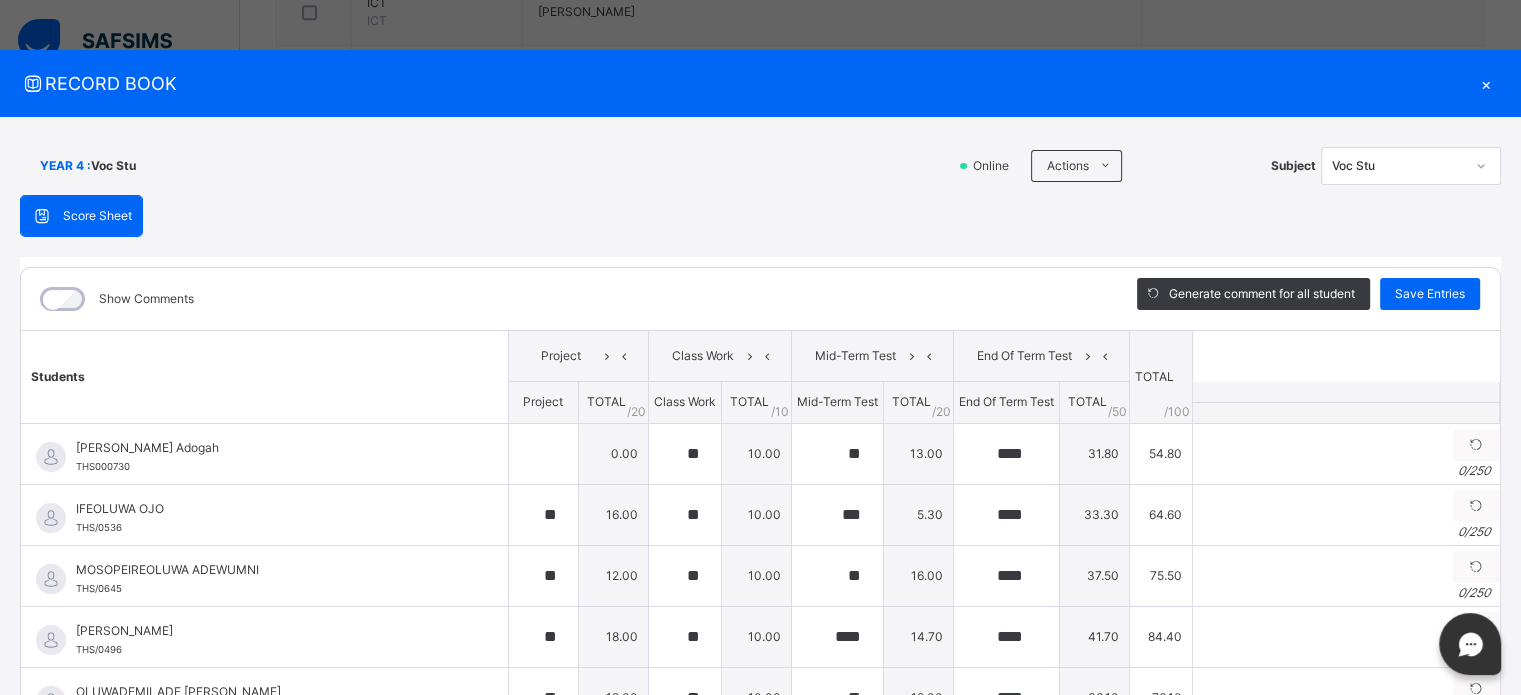 scroll, scrollTop: 91, scrollLeft: 0, axis: vertical 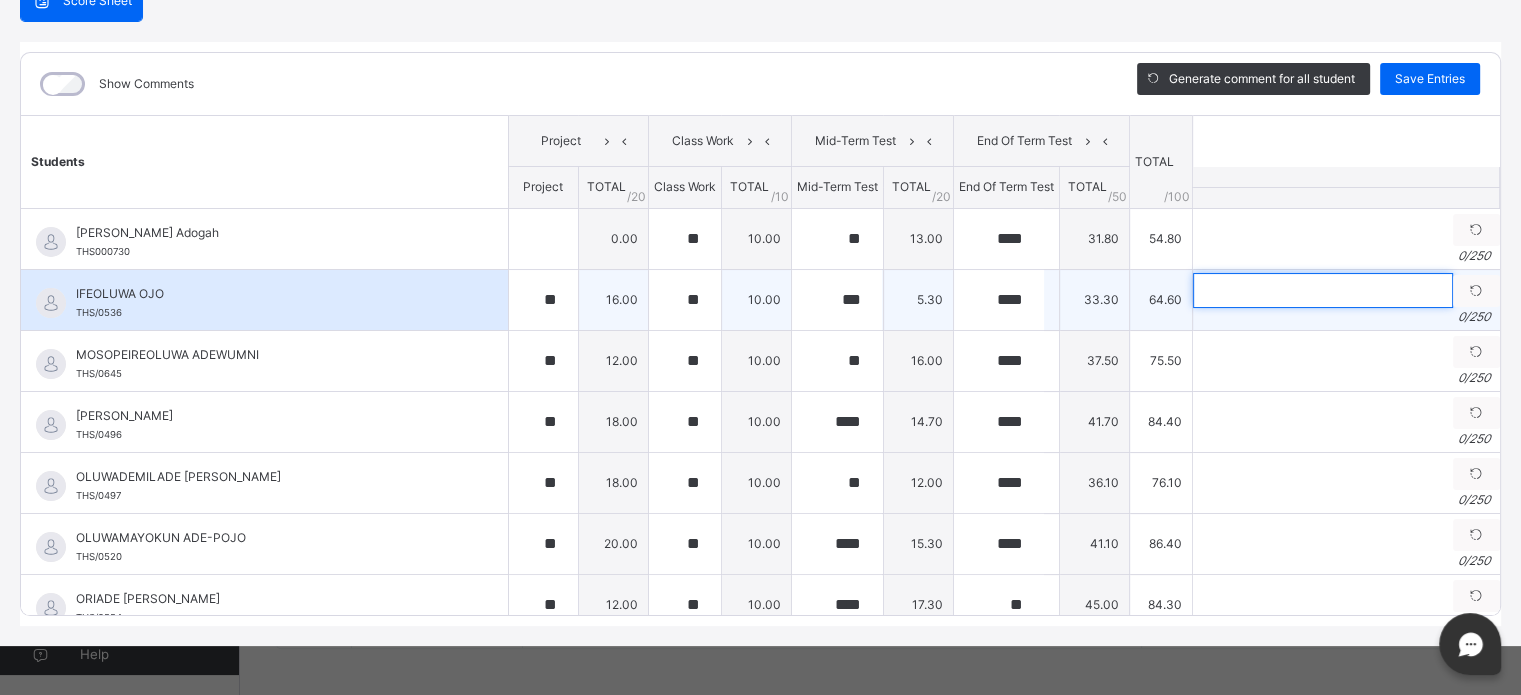 click at bounding box center (1323, 290) 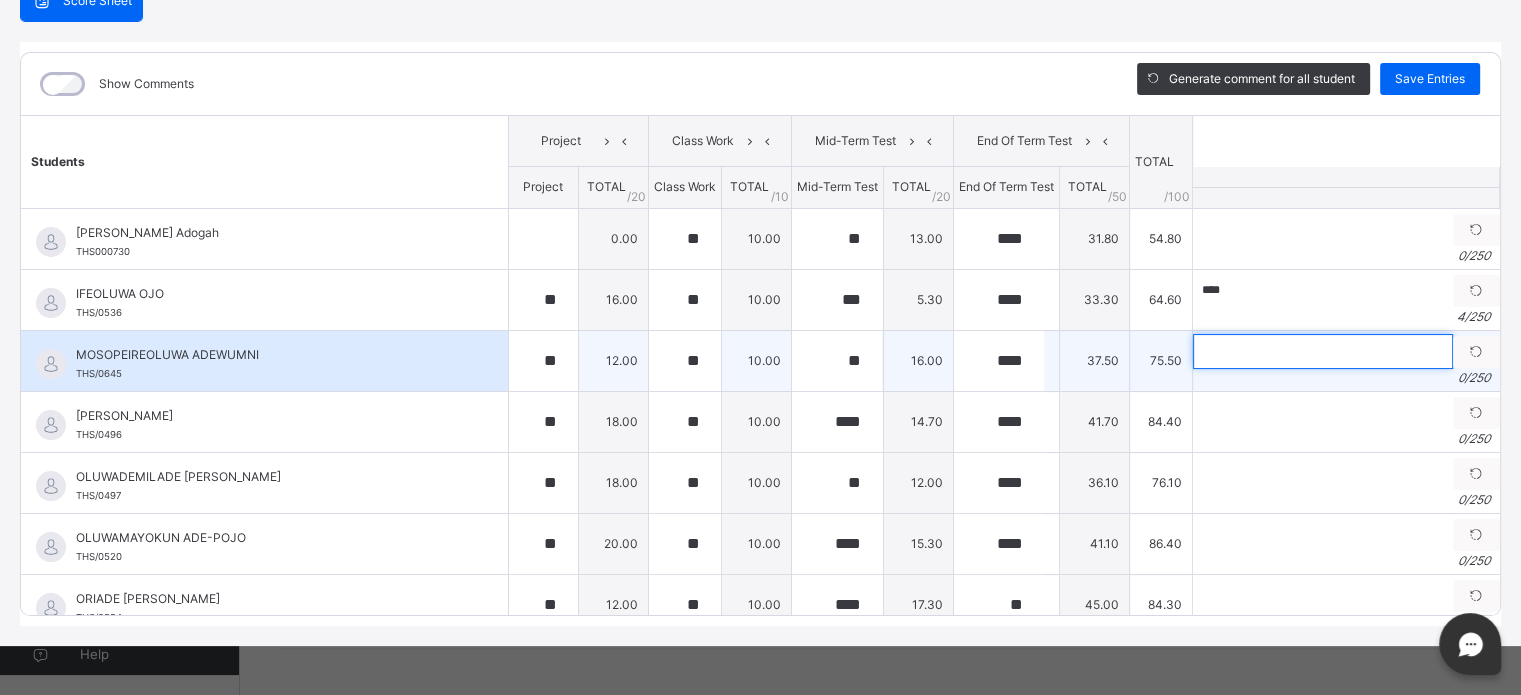 click at bounding box center [1323, 351] 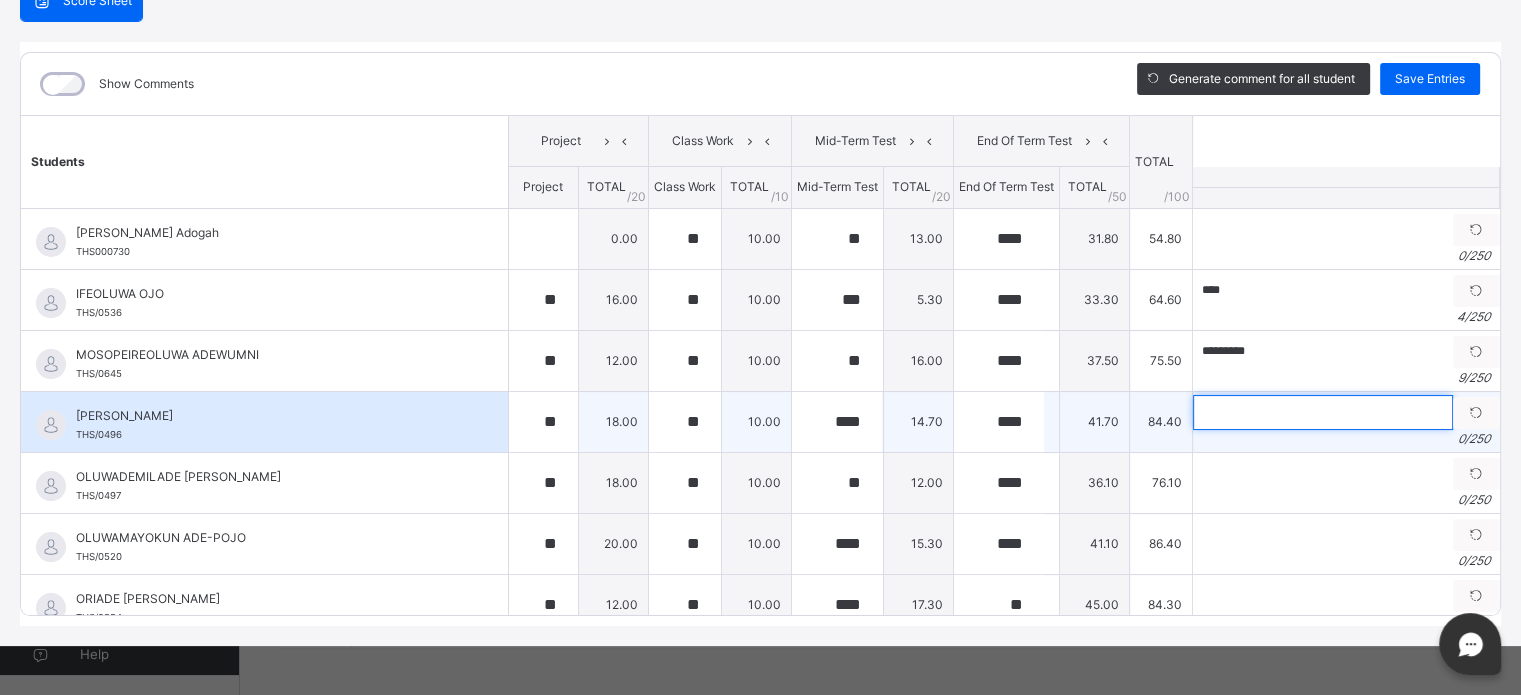 click at bounding box center [1323, 412] 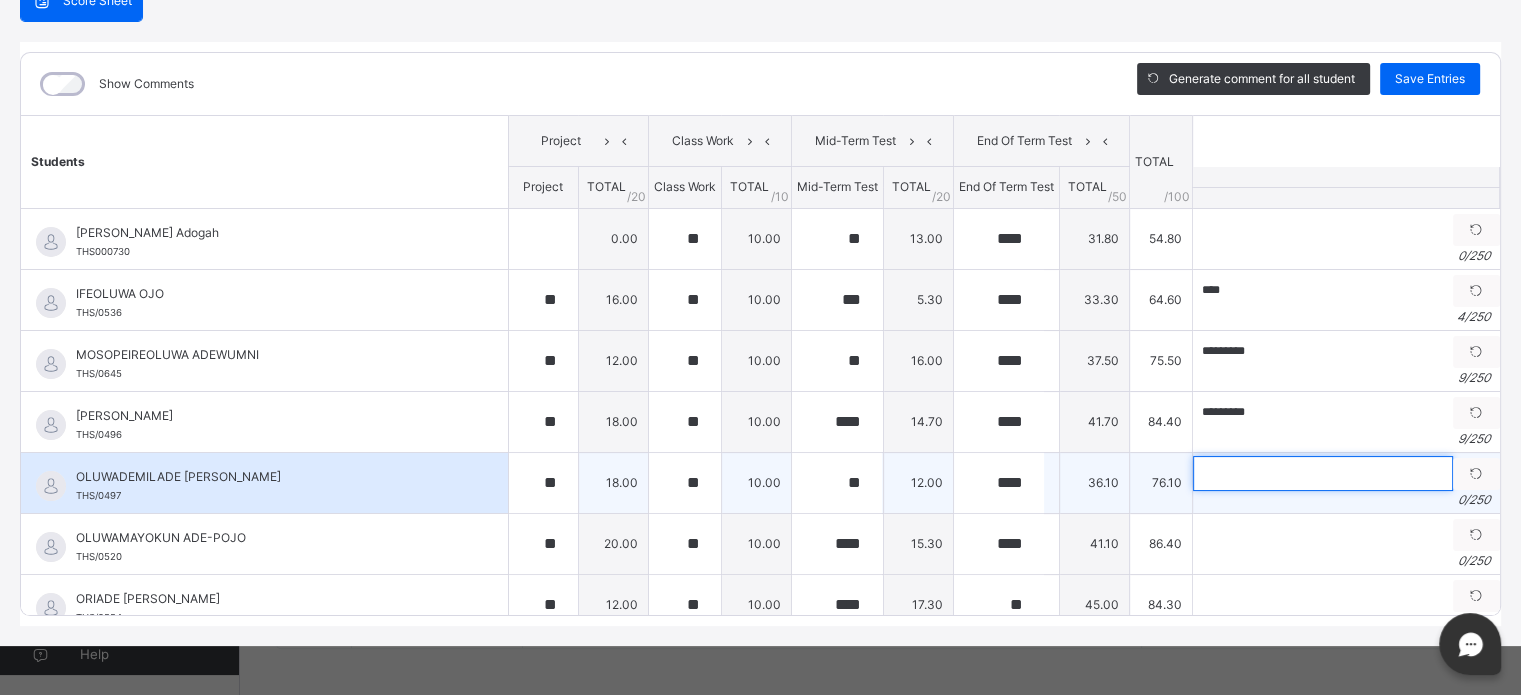 click at bounding box center (1323, 473) 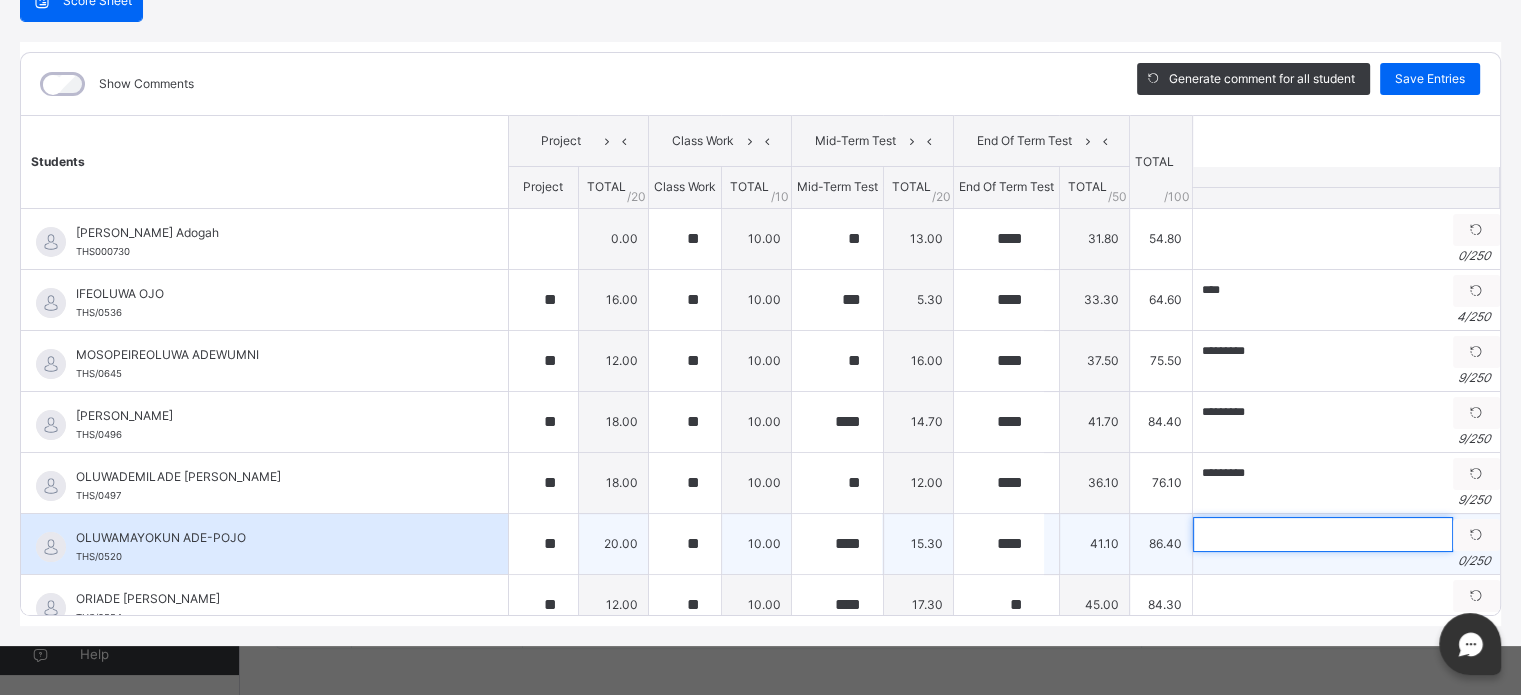click at bounding box center [1323, 534] 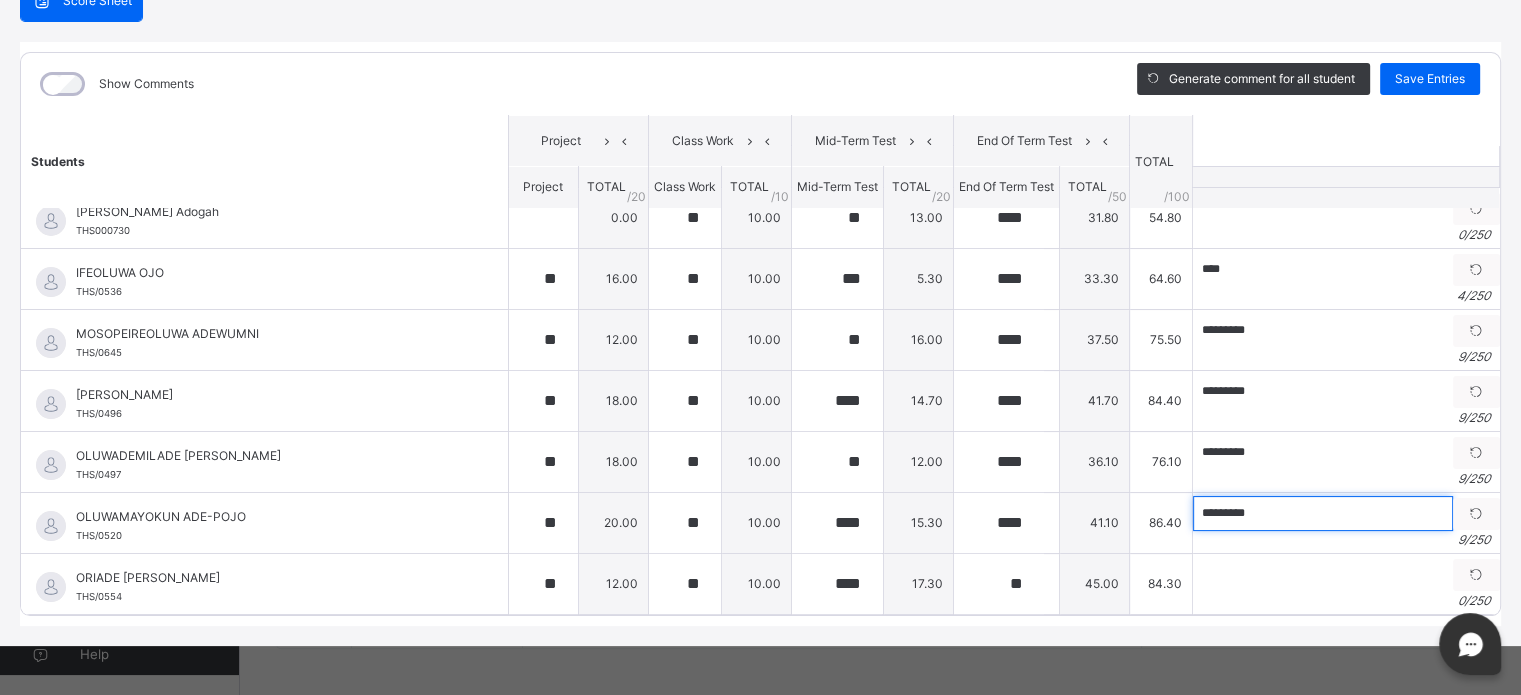 scroll, scrollTop: 33, scrollLeft: 0, axis: vertical 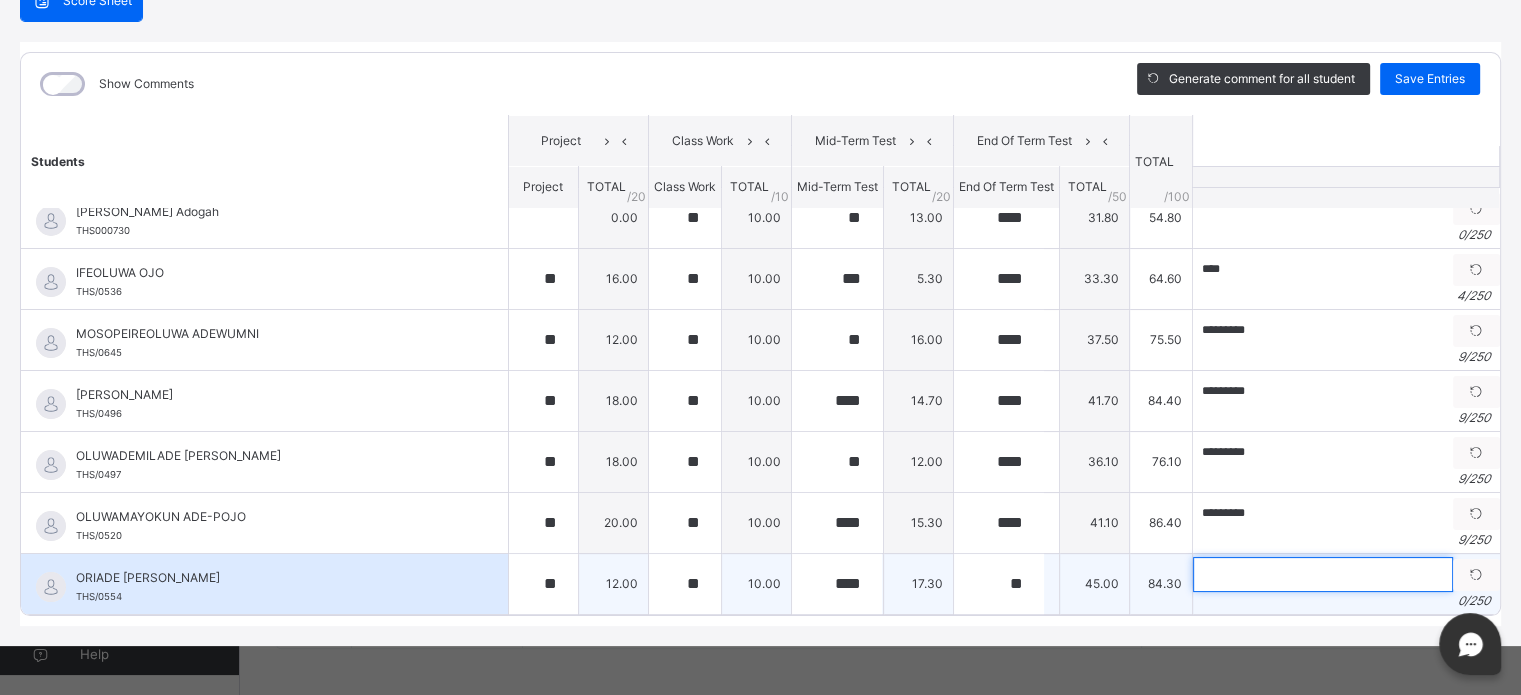 click at bounding box center [1323, 574] 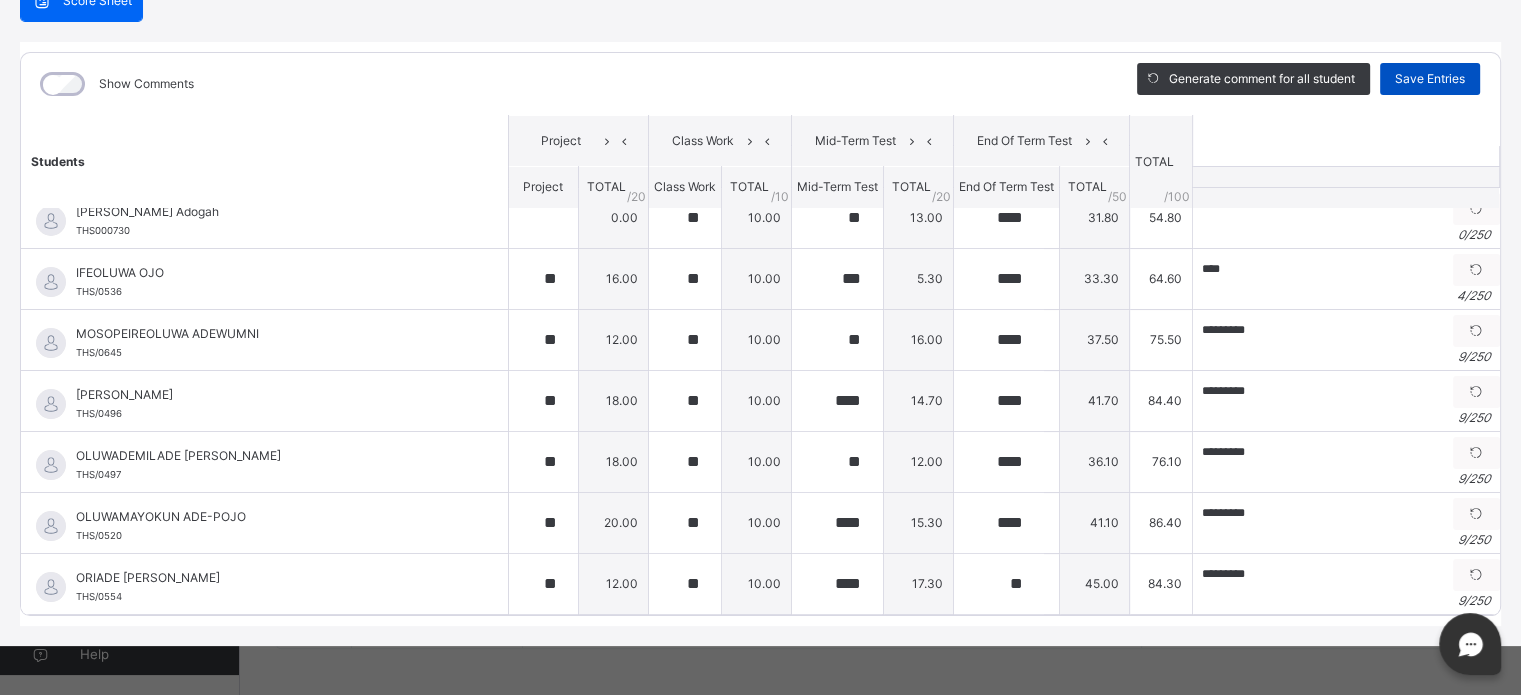 click on "Save Entries" at bounding box center [1430, 79] 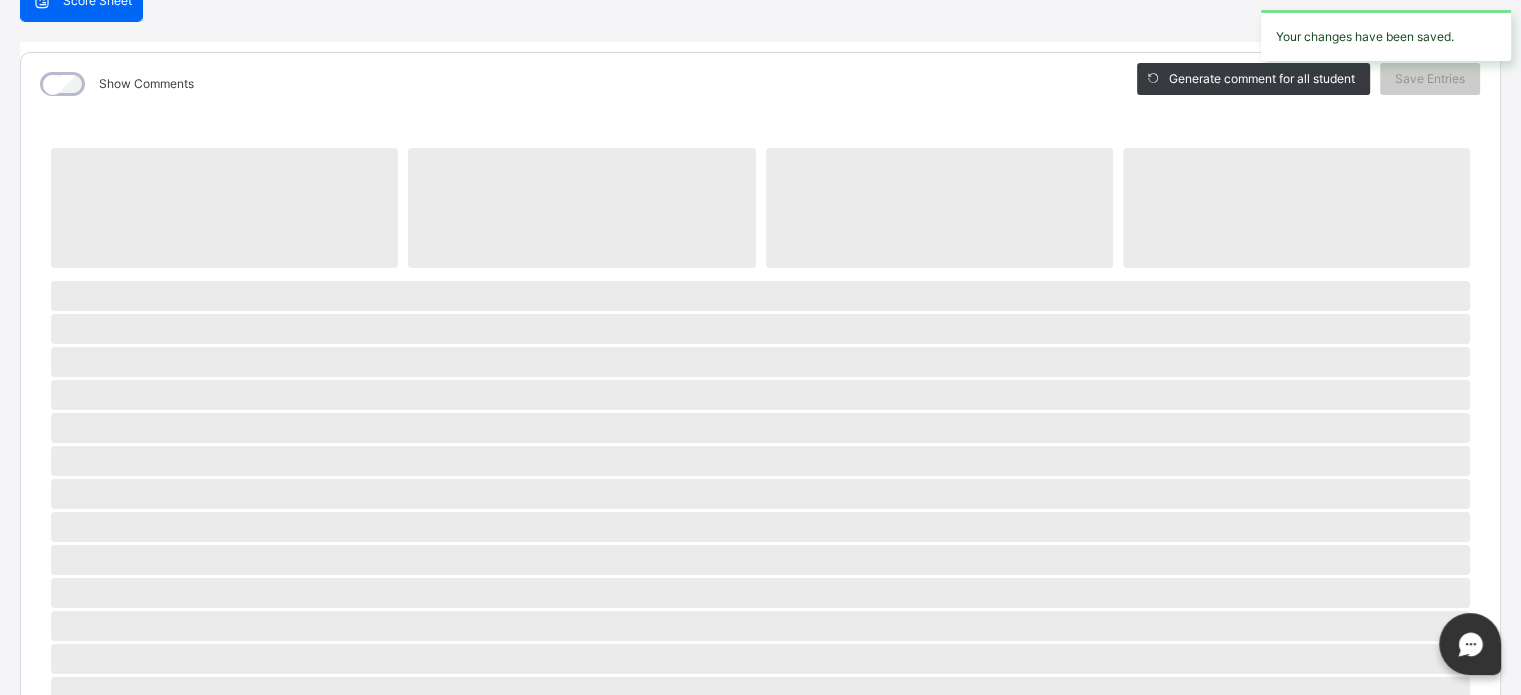 scroll, scrollTop: 0, scrollLeft: 0, axis: both 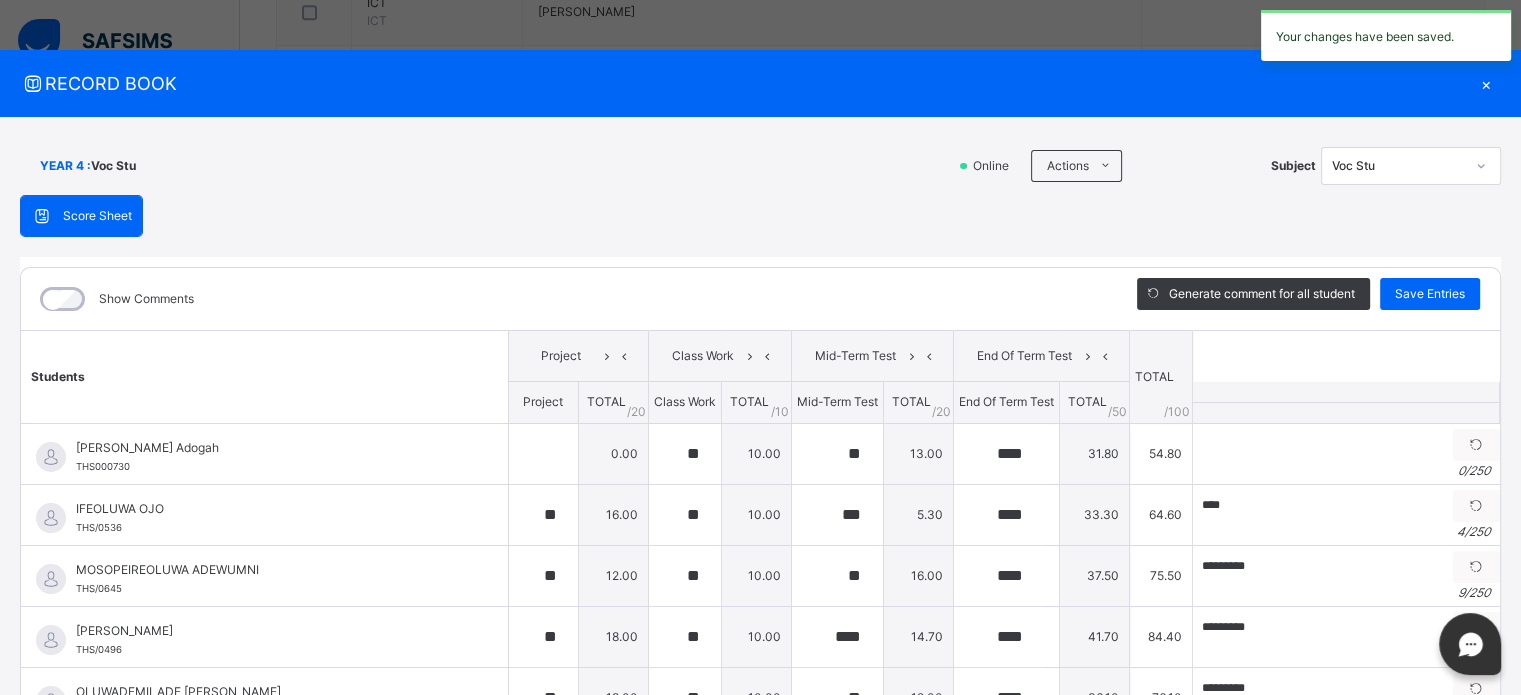 click on "×" at bounding box center (1486, 83) 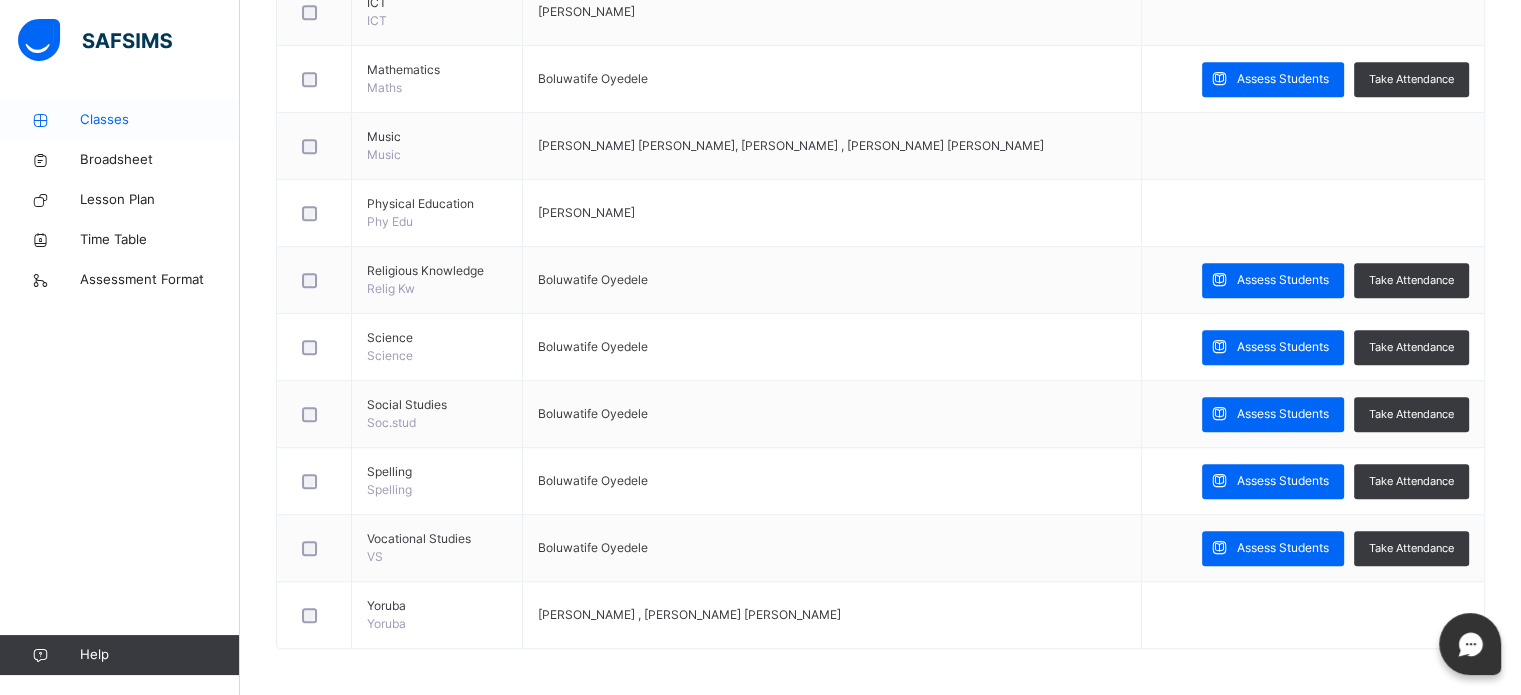 click on "Classes" at bounding box center [160, 120] 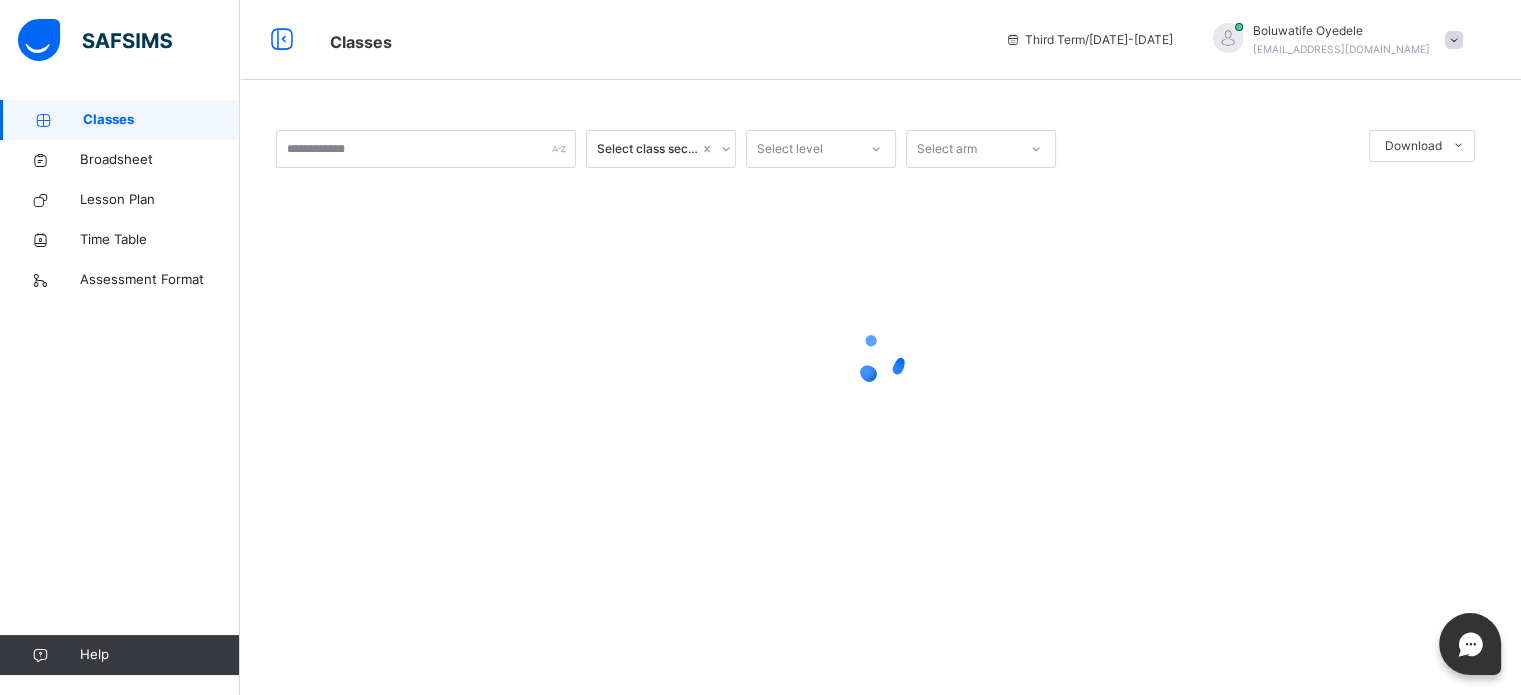 scroll, scrollTop: 0, scrollLeft: 0, axis: both 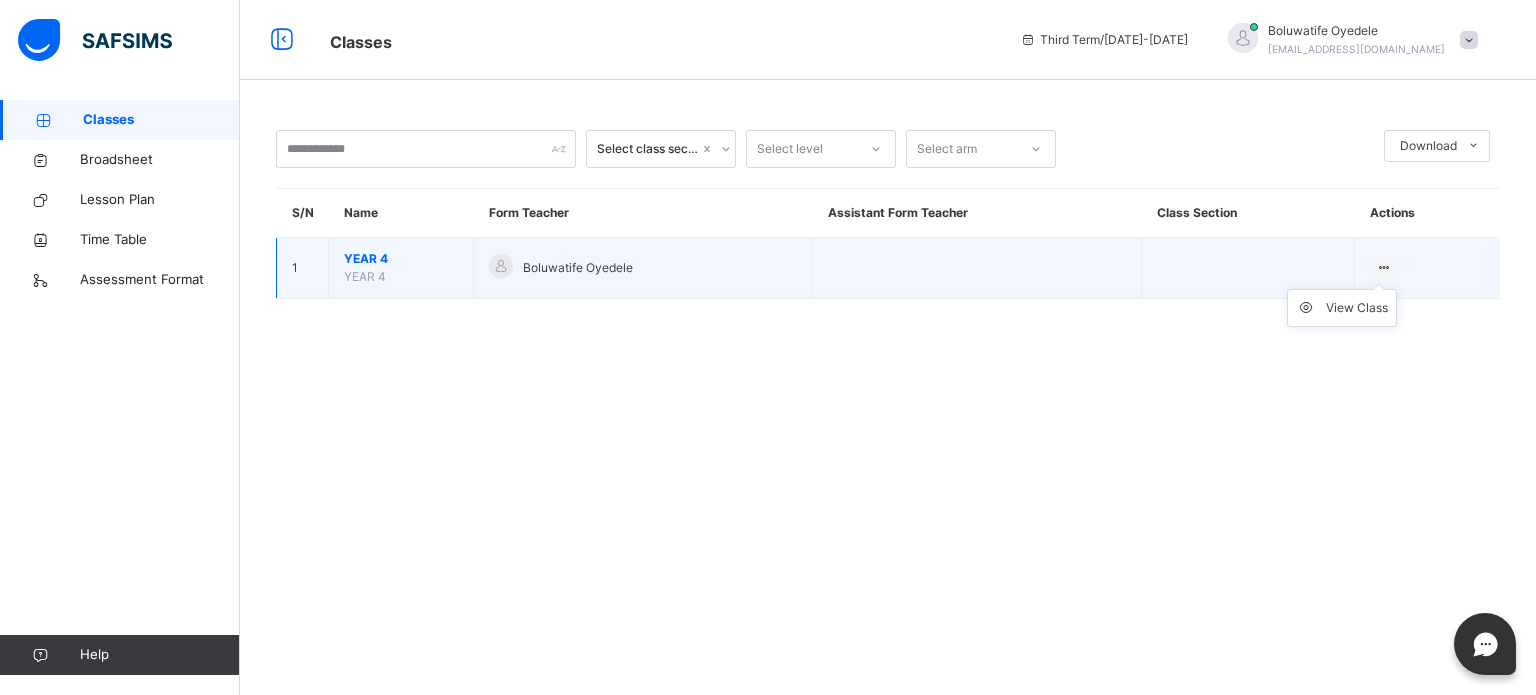 click on "View Class" at bounding box center [1342, 308] 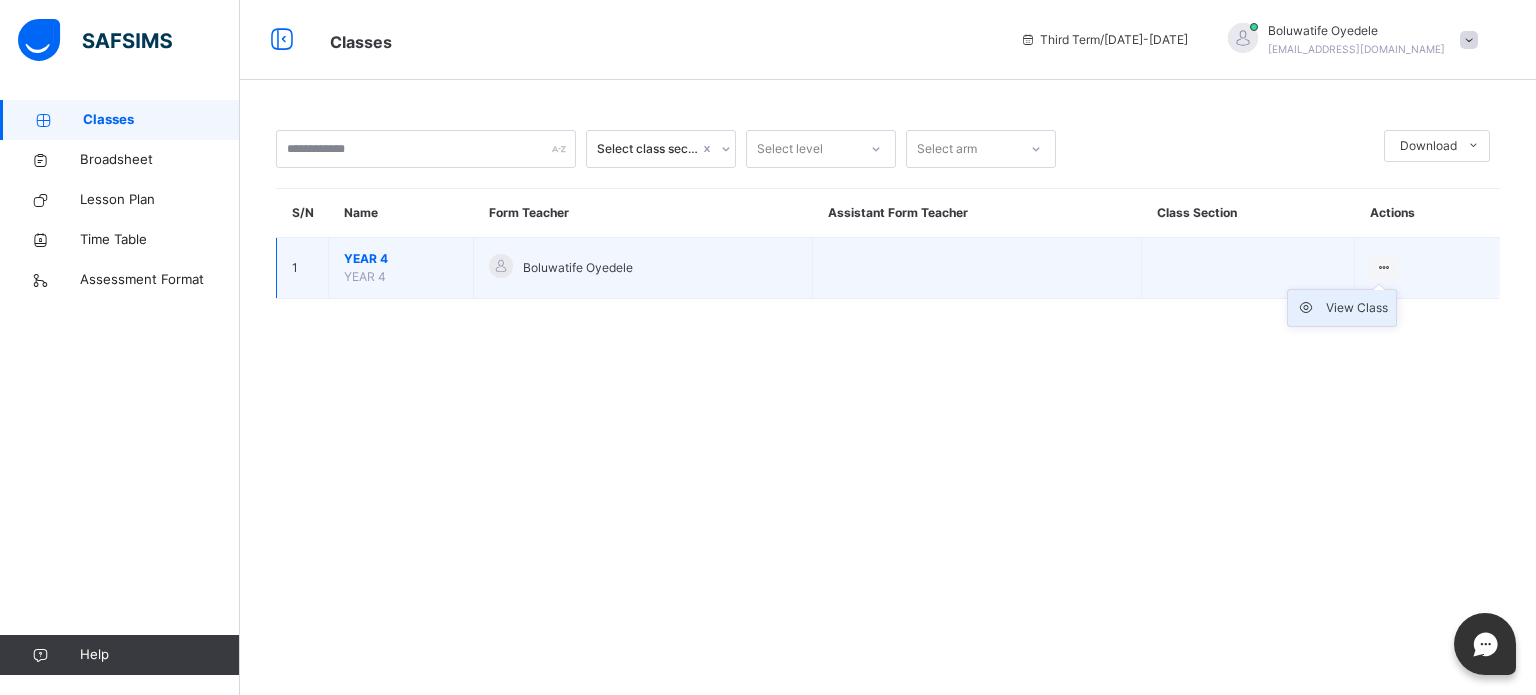click on "View Class" at bounding box center [1357, 308] 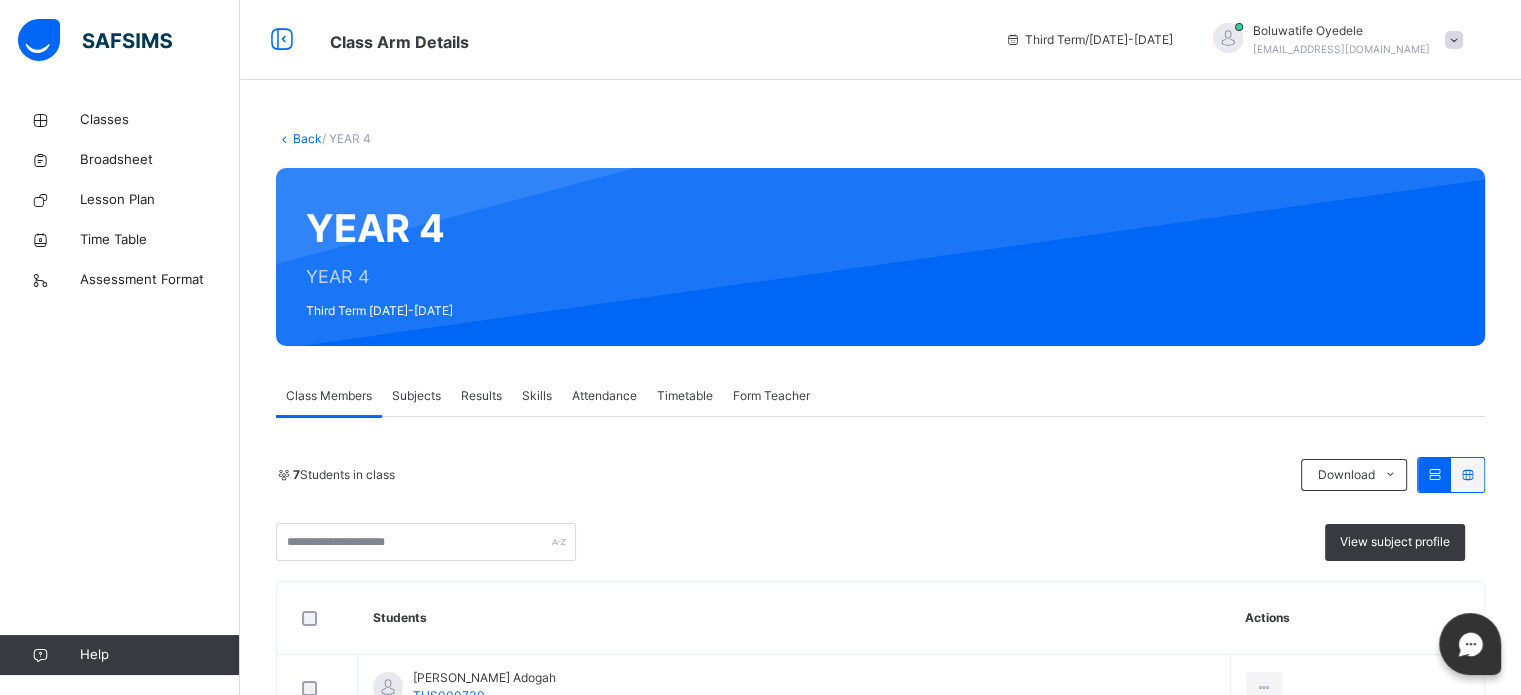 click on "Results" at bounding box center [481, 396] 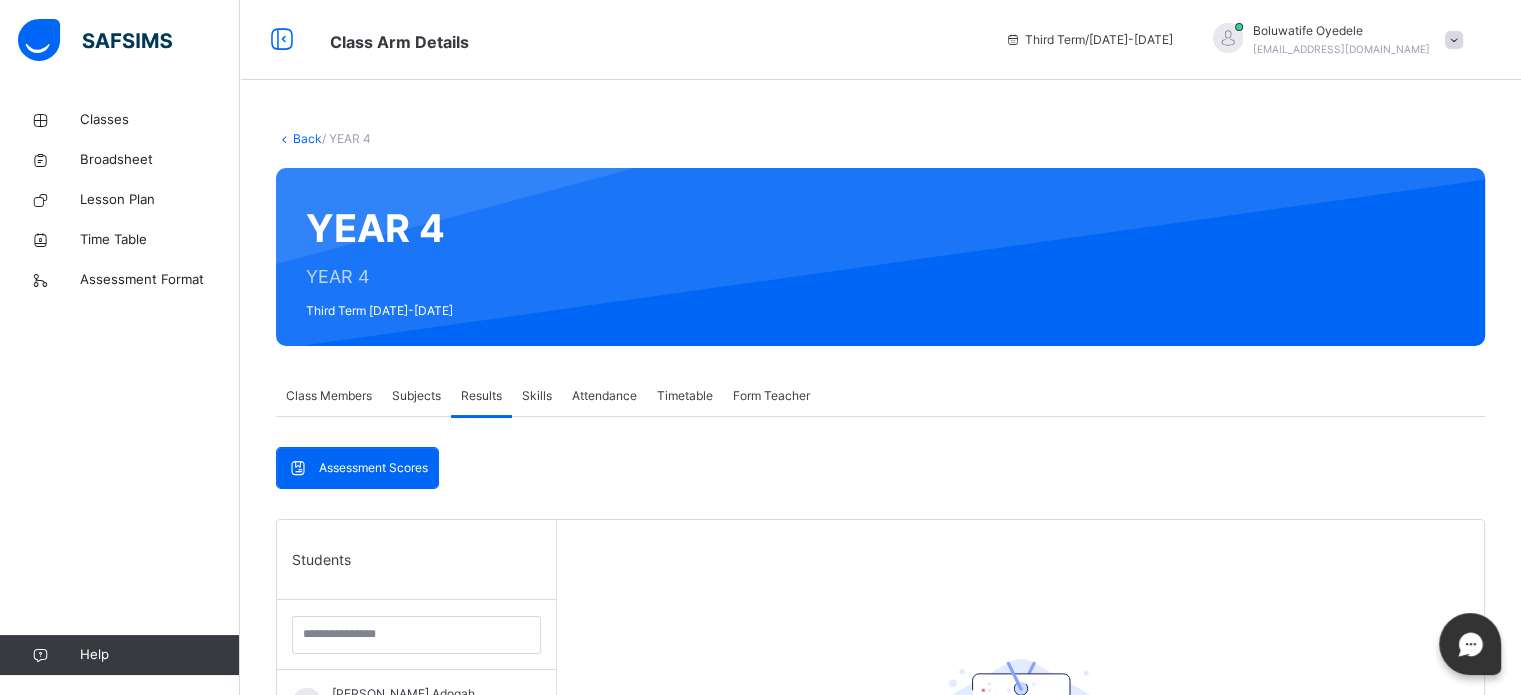 scroll, scrollTop: 429, scrollLeft: 0, axis: vertical 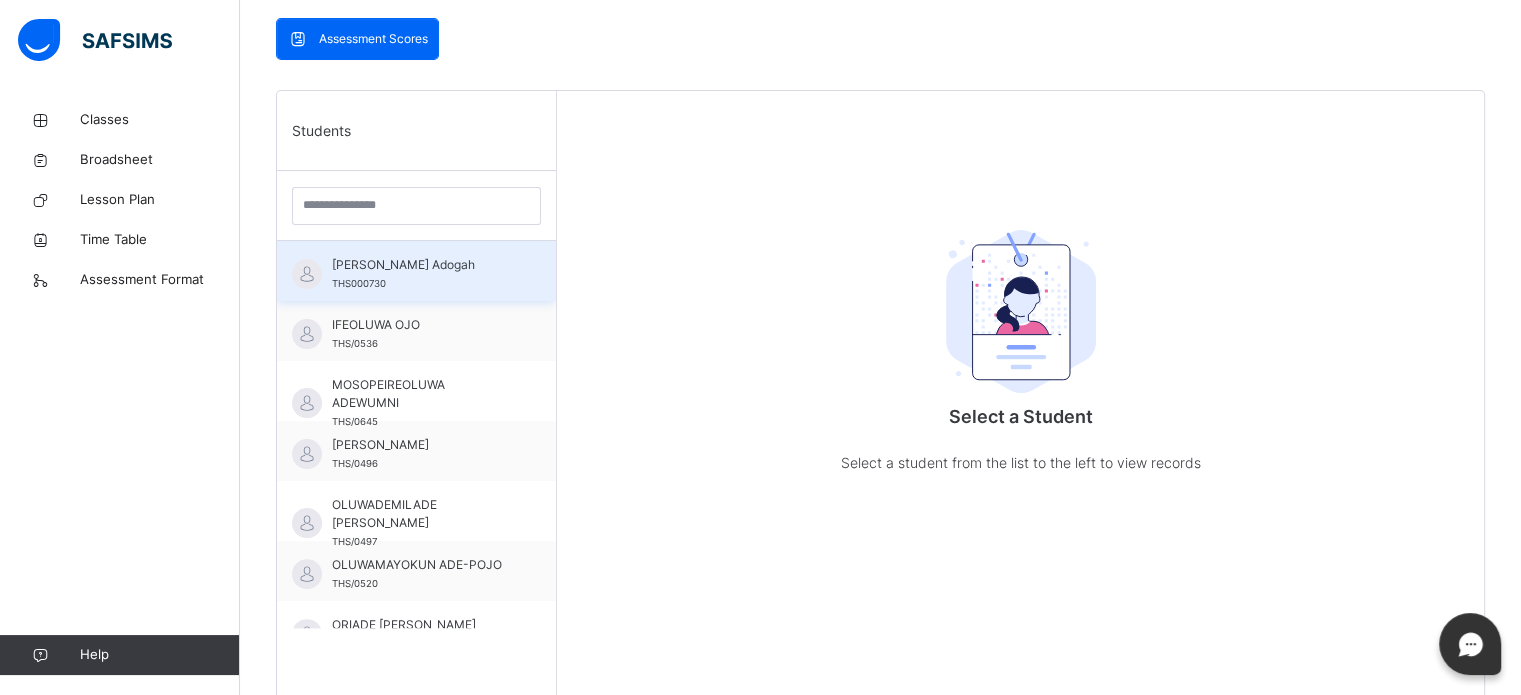 click on "[PERSON_NAME] Adogah THS000730" at bounding box center (421, 274) 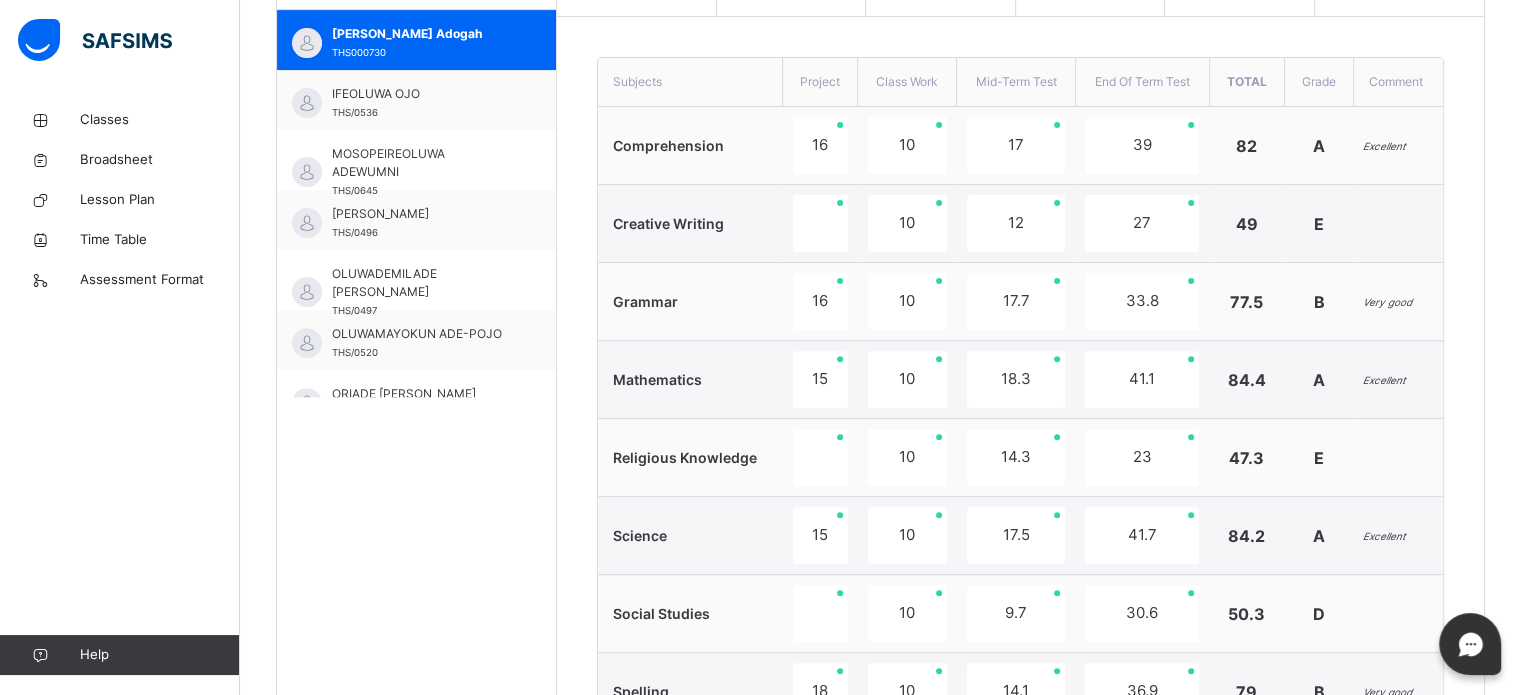 scroll, scrollTop: 650, scrollLeft: 0, axis: vertical 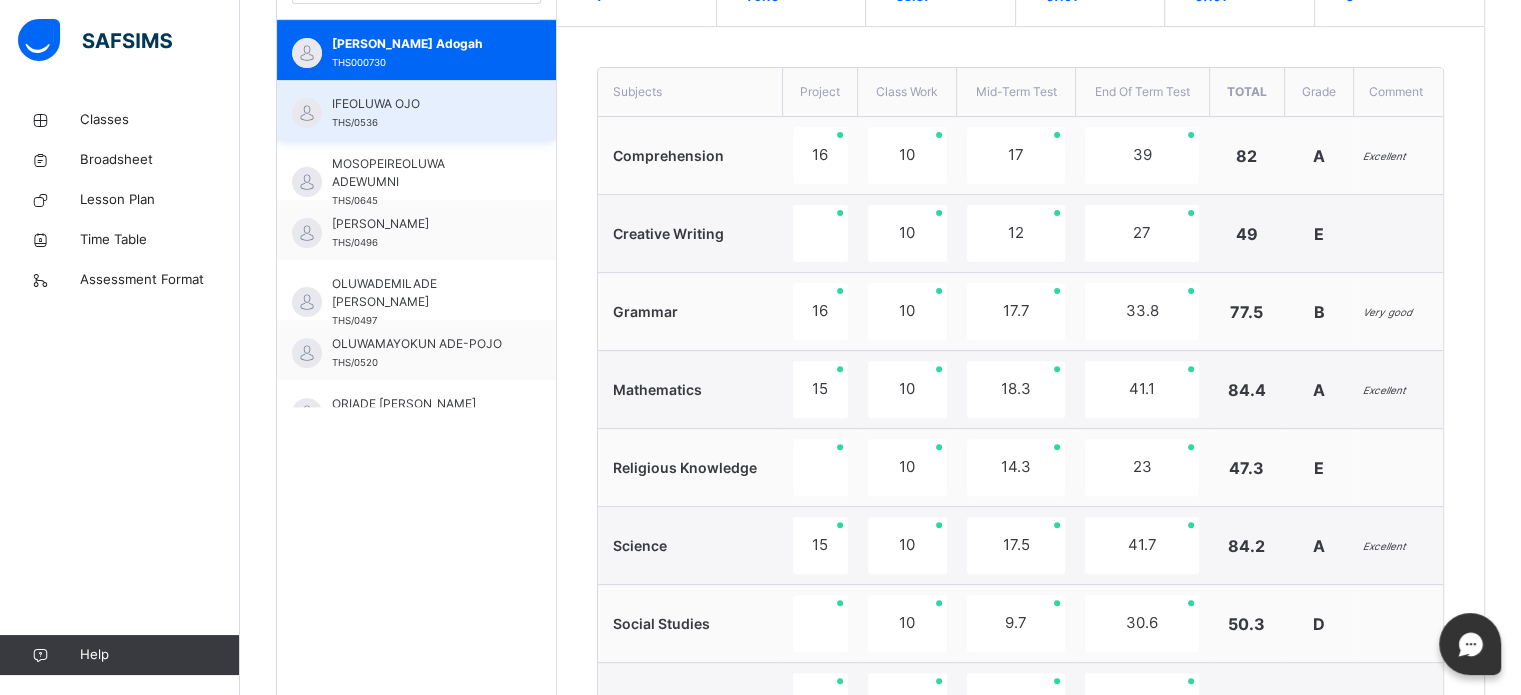 click on "IFEOLUWA  OJO THS/0536" at bounding box center (421, 113) 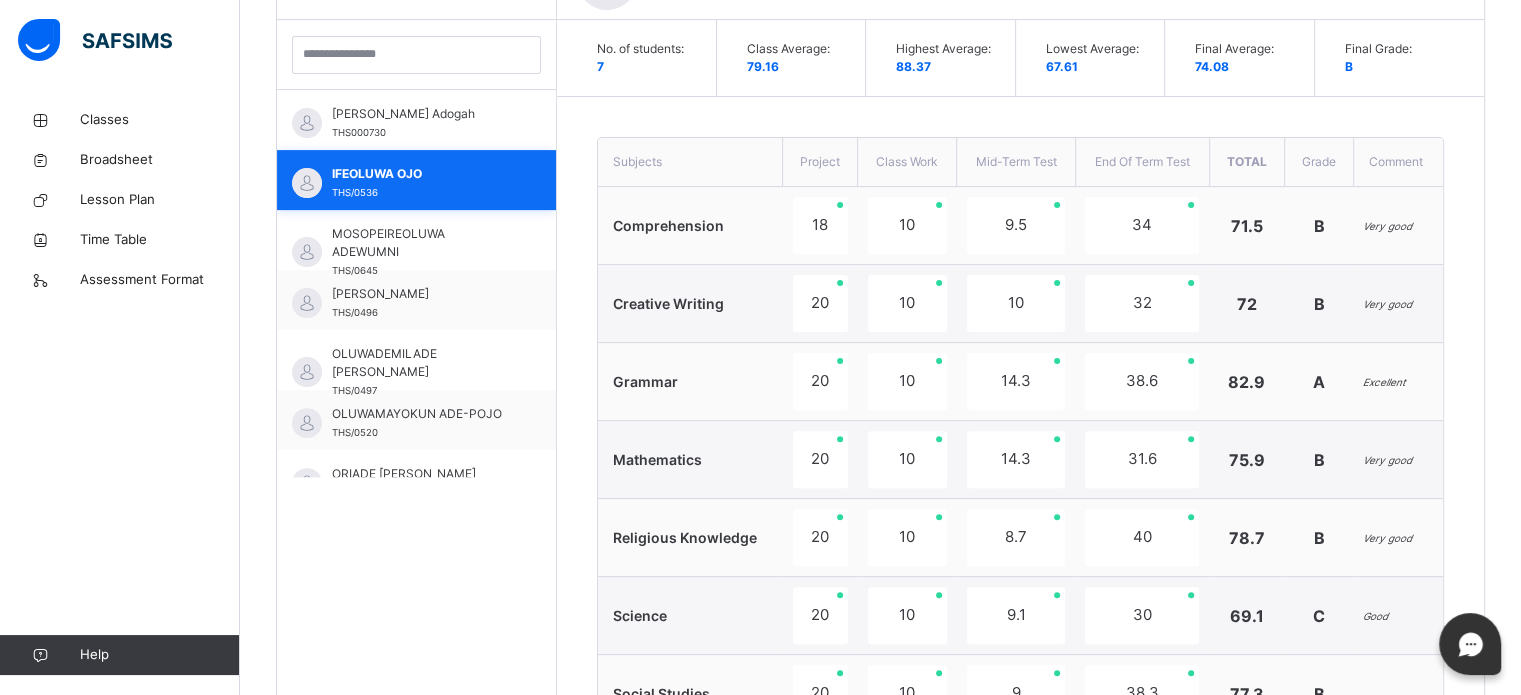 scroll, scrollTop: 650, scrollLeft: 0, axis: vertical 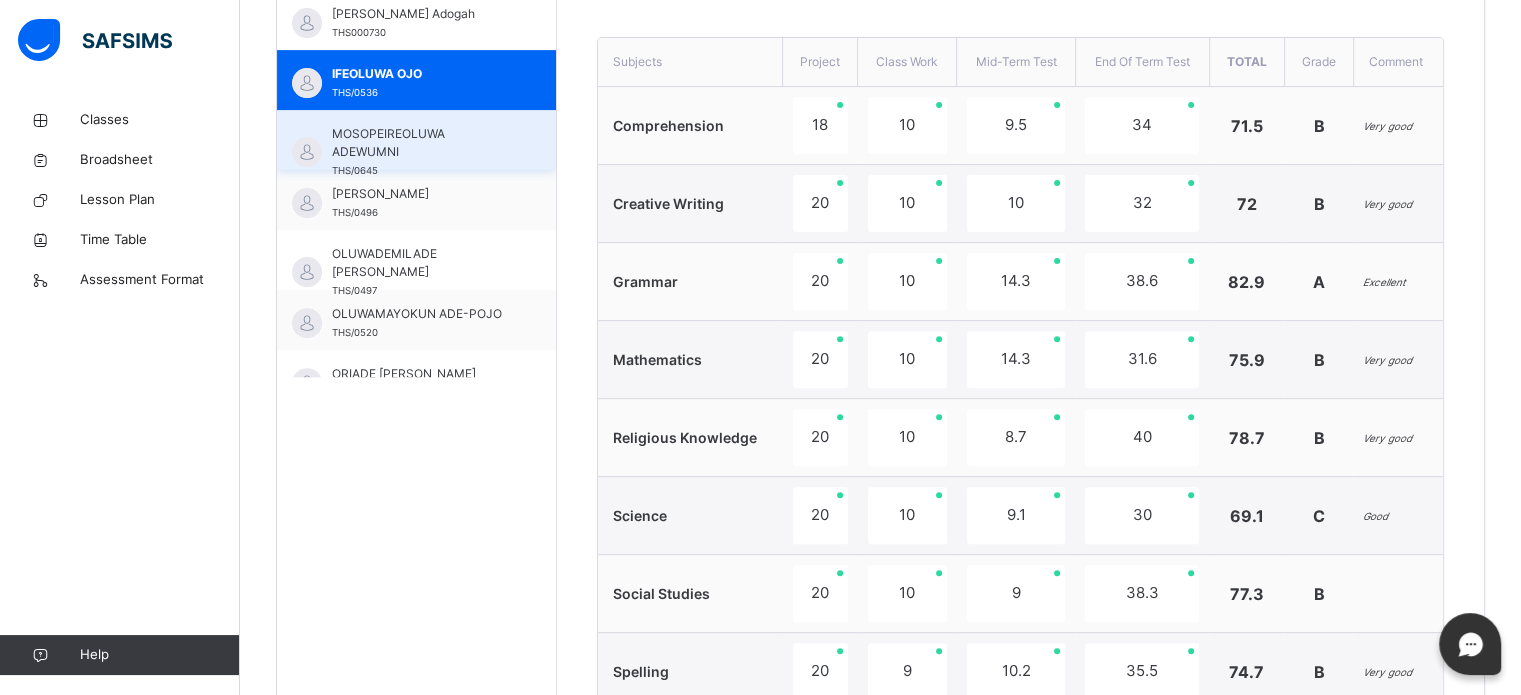 click on "MOSOPEIREOLUWA  ADEWUMNI" at bounding box center (421, 143) 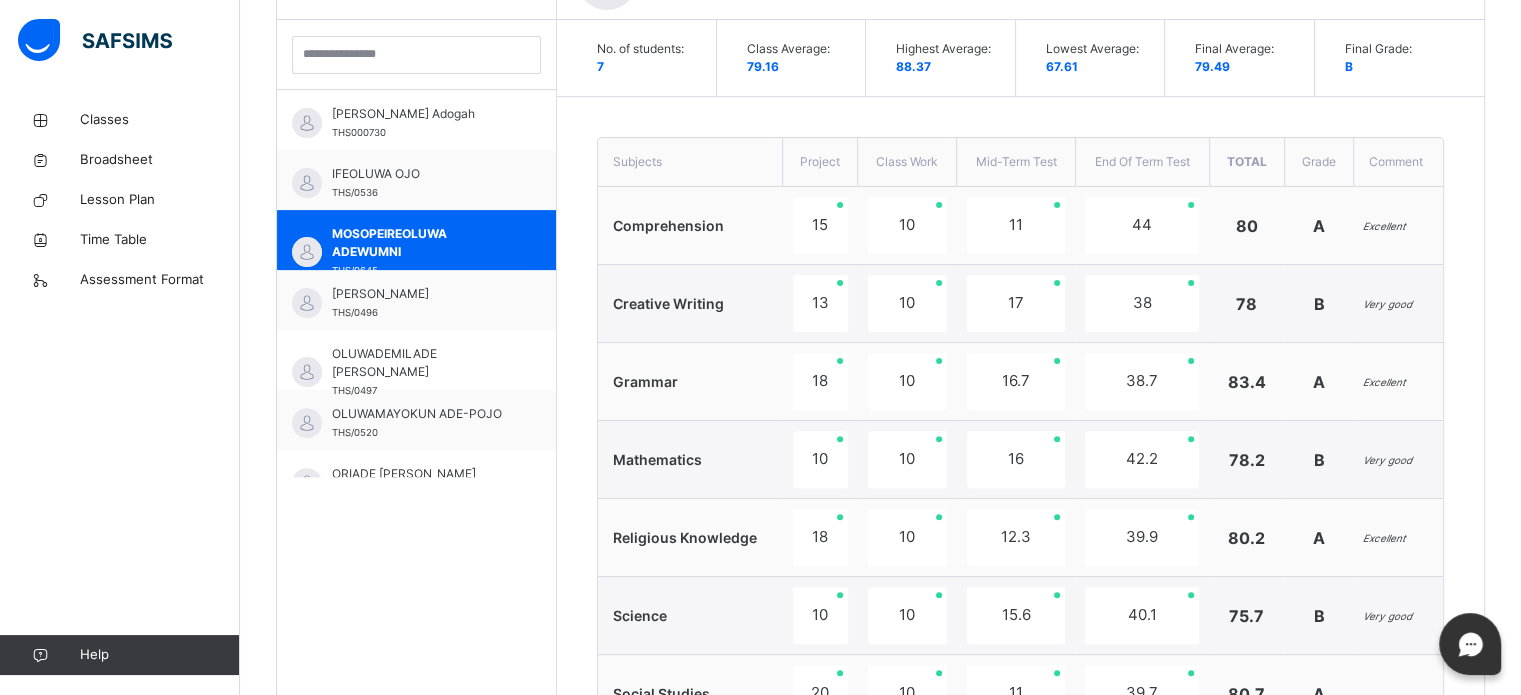 scroll, scrollTop: 680, scrollLeft: 0, axis: vertical 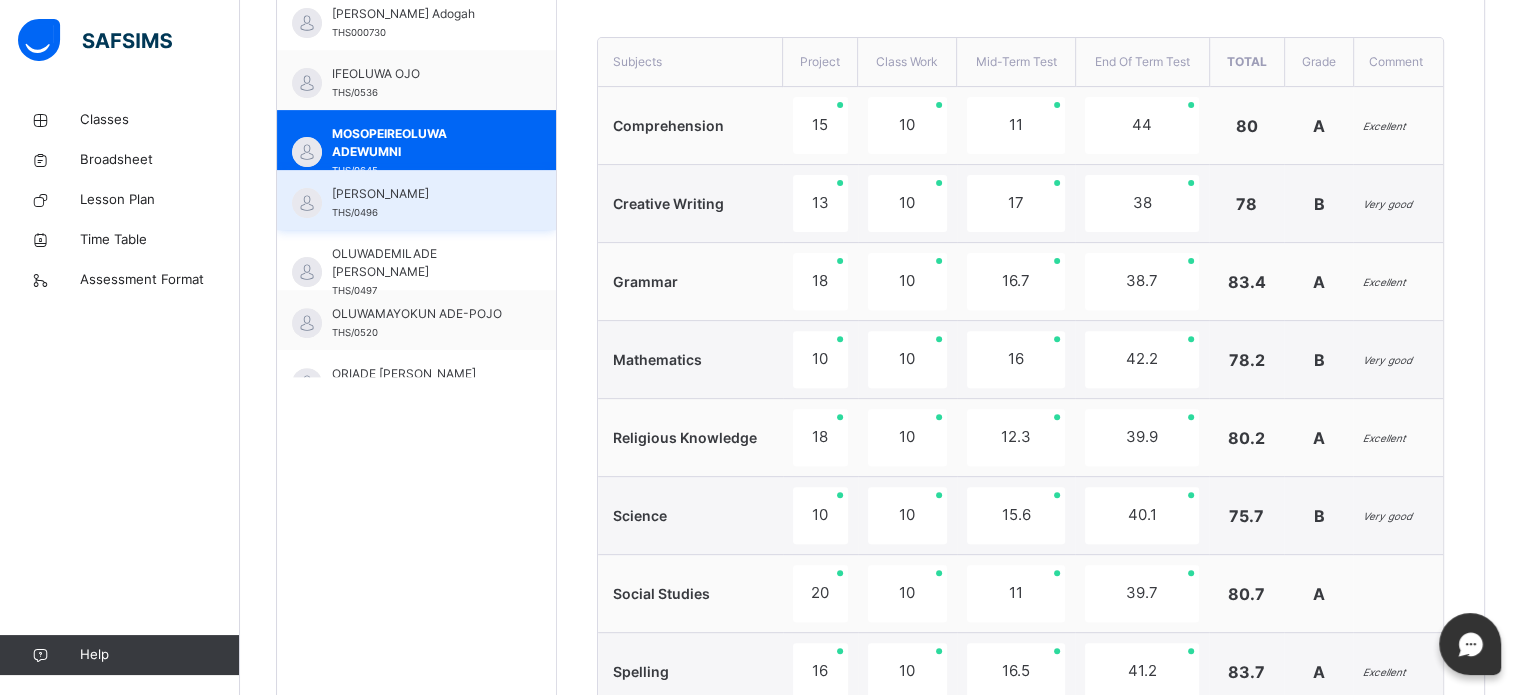 click on "[PERSON_NAME]" at bounding box center [421, 194] 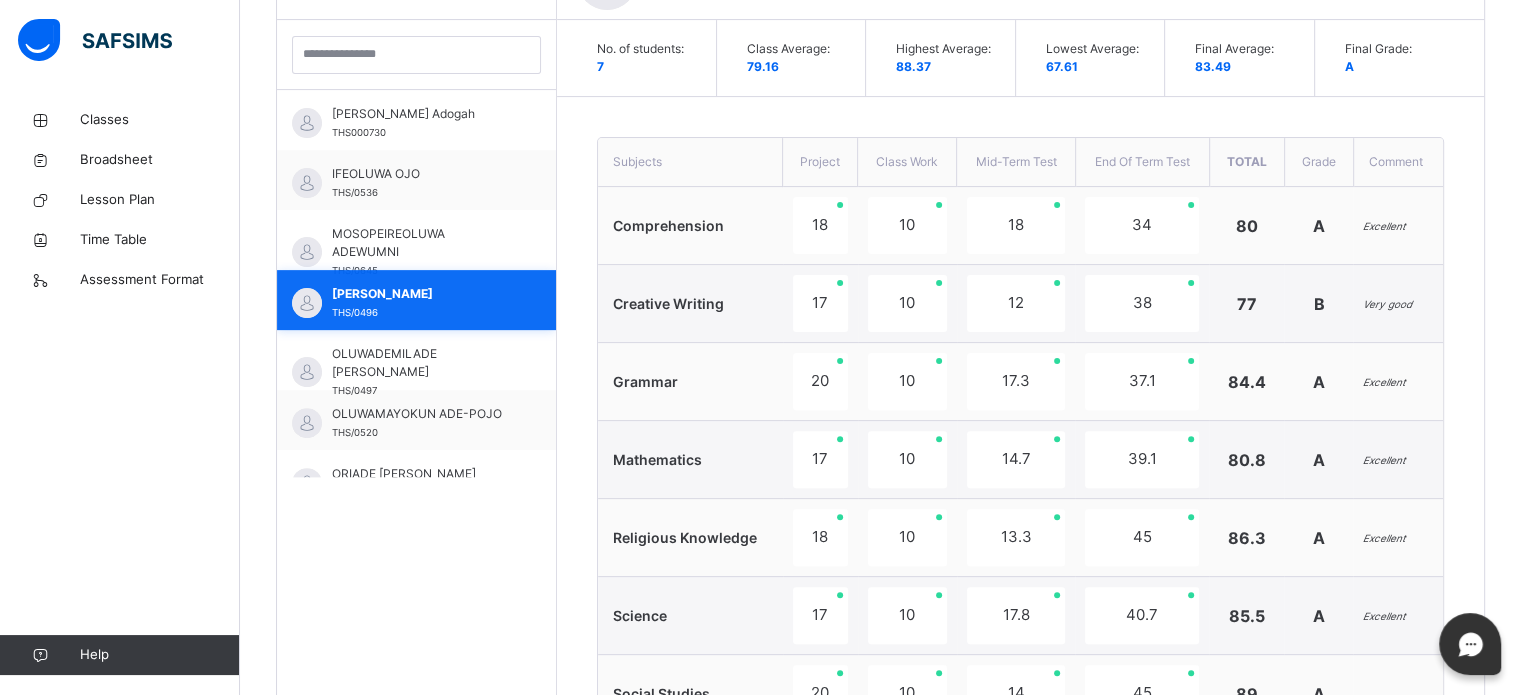 scroll, scrollTop: 680, scrollLeft: 0, axis: vertical 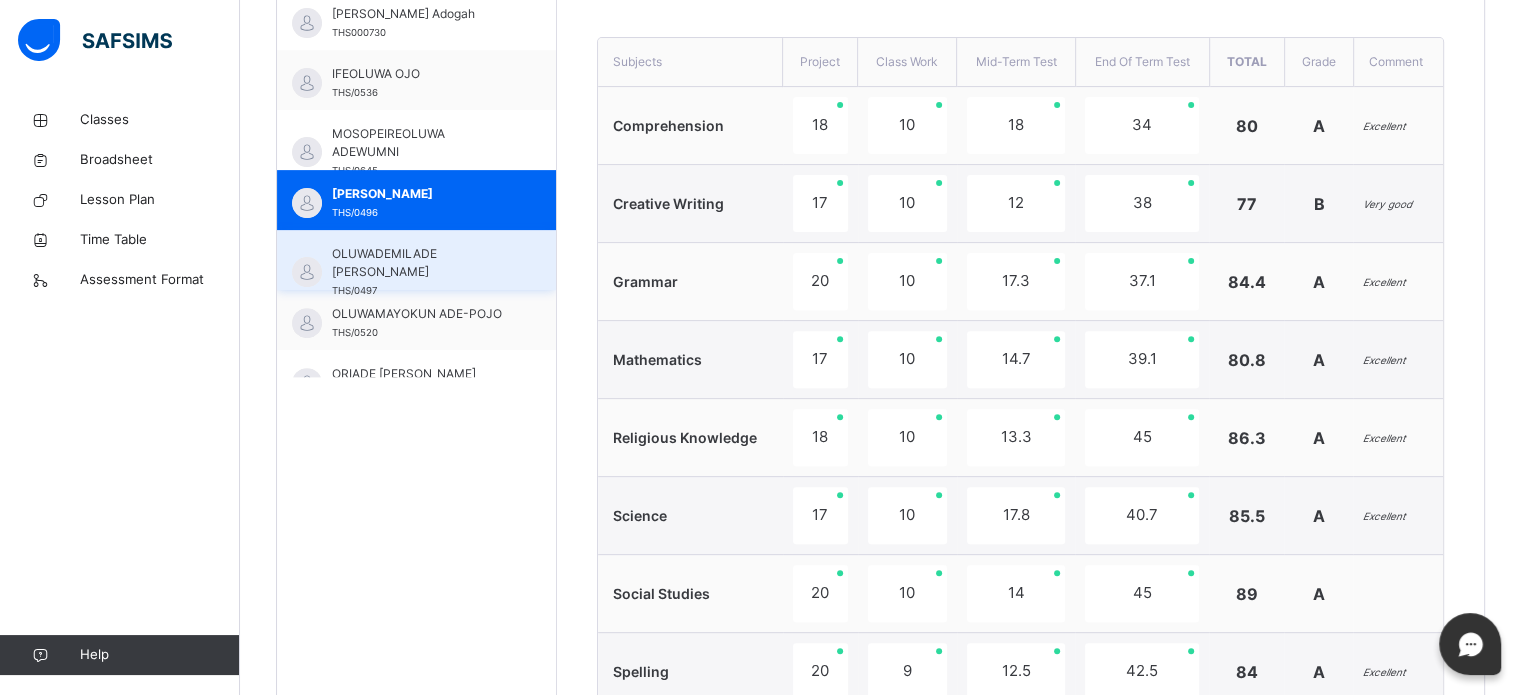 click on "OLUWADEMILADE [PERSON_NAME]" at bounding box center [421, 263] 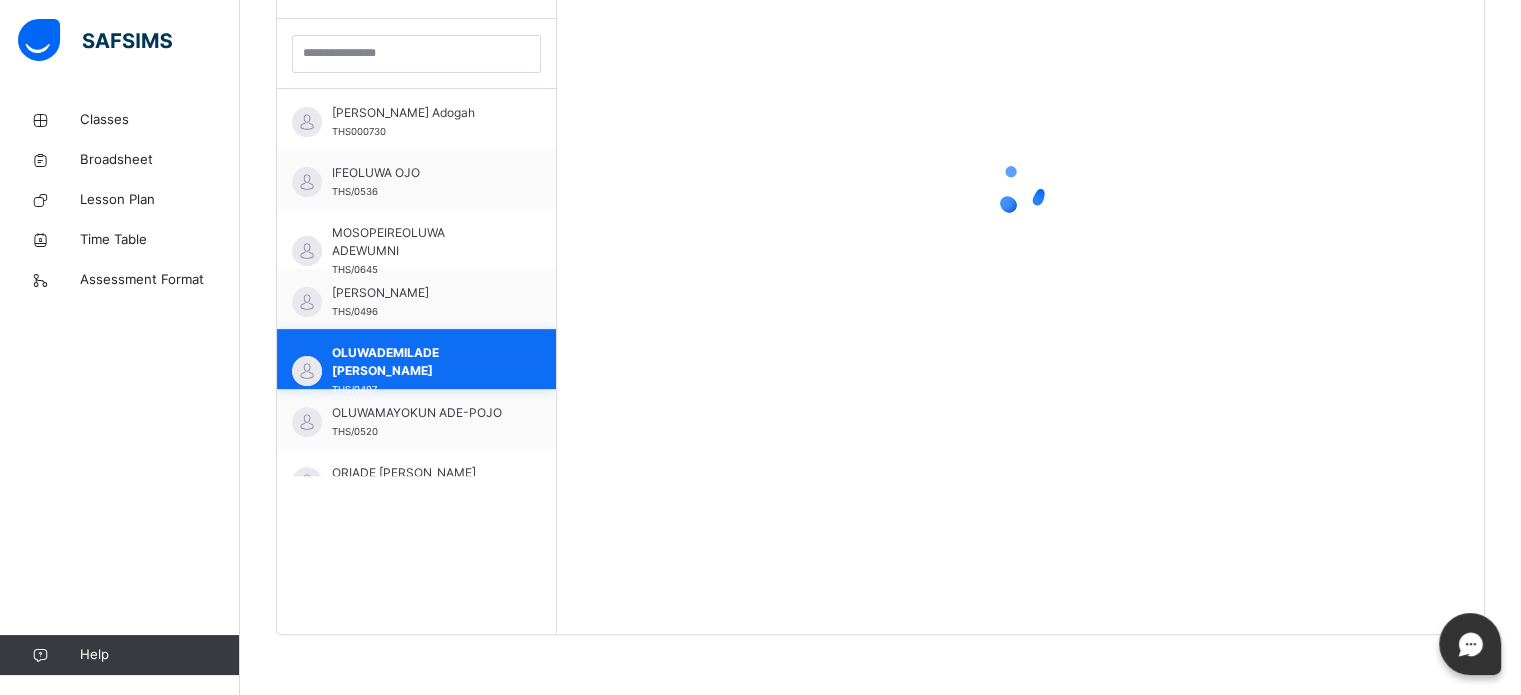 scroll, scrollTop: 580, scrollLeft: 0, axis: vertical 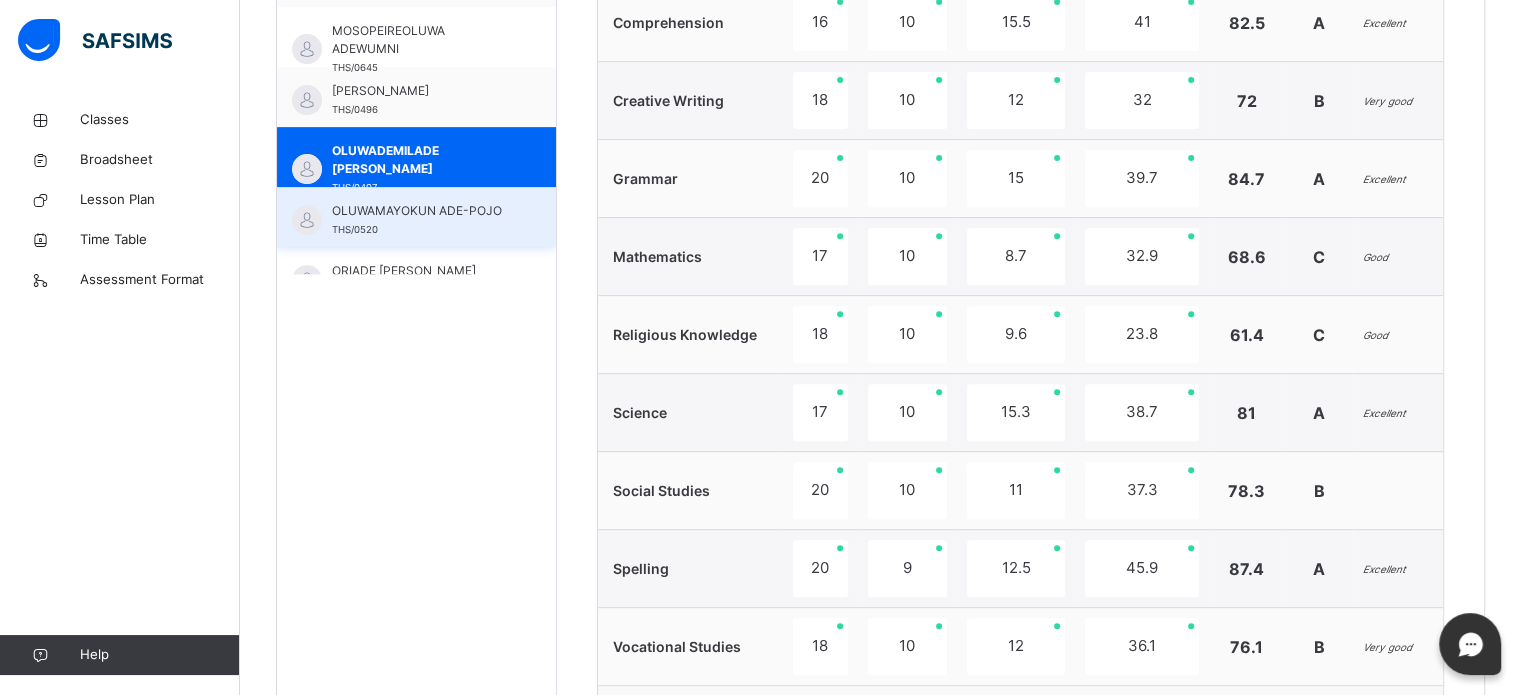 click on "OLUWAMAYOKUN  ADE-POJO" at bounding box center [421, 211] 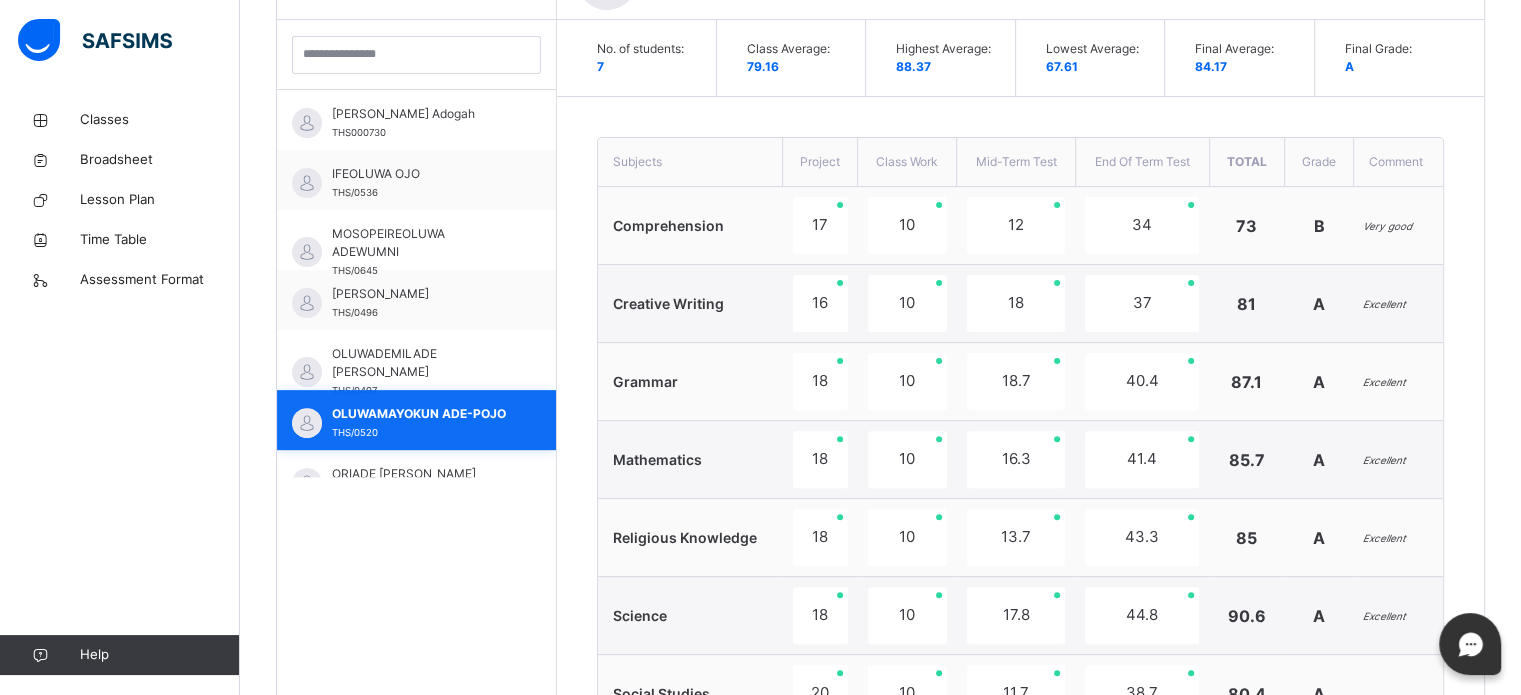 scroll, scrollTop: 783, scrollLeft: 0, axis: vertical 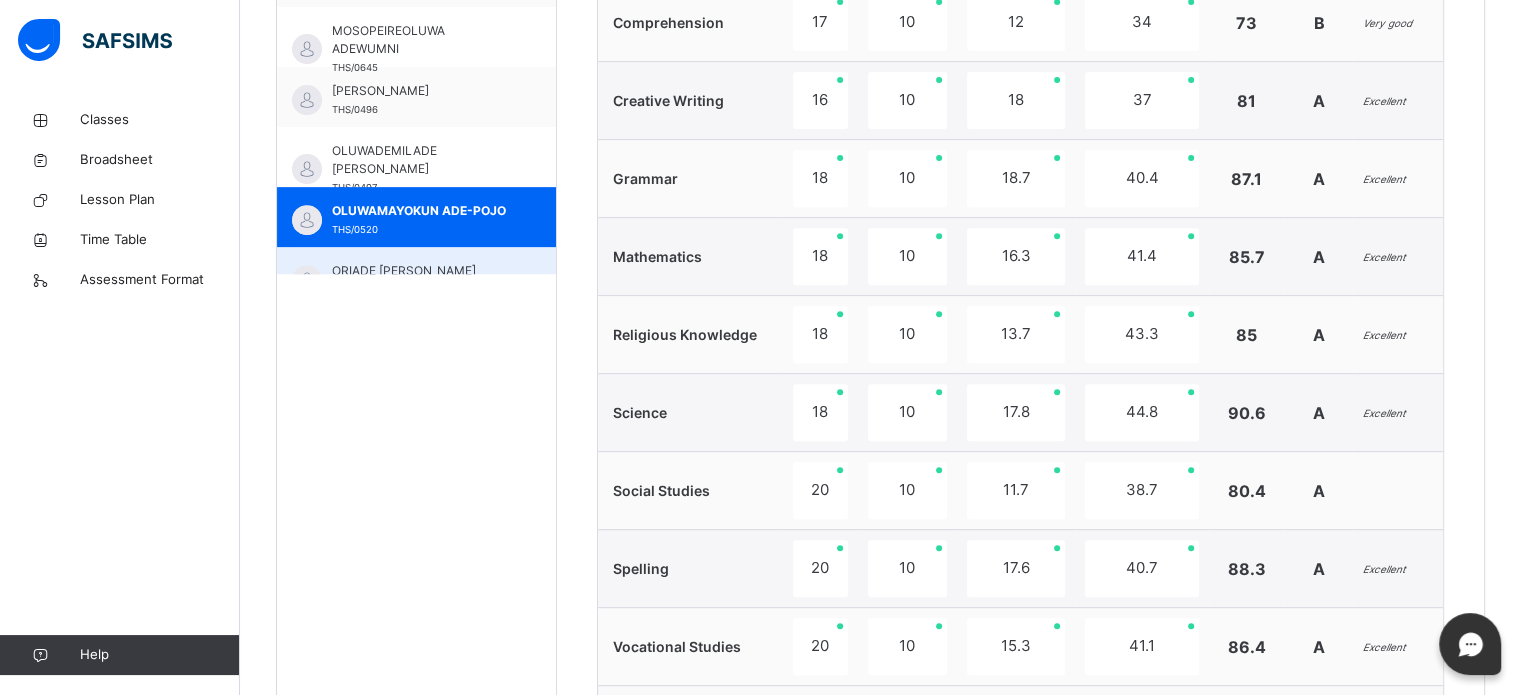 click on "ORIADE [PERSON_NAME]" at bounding box center (421, 271) 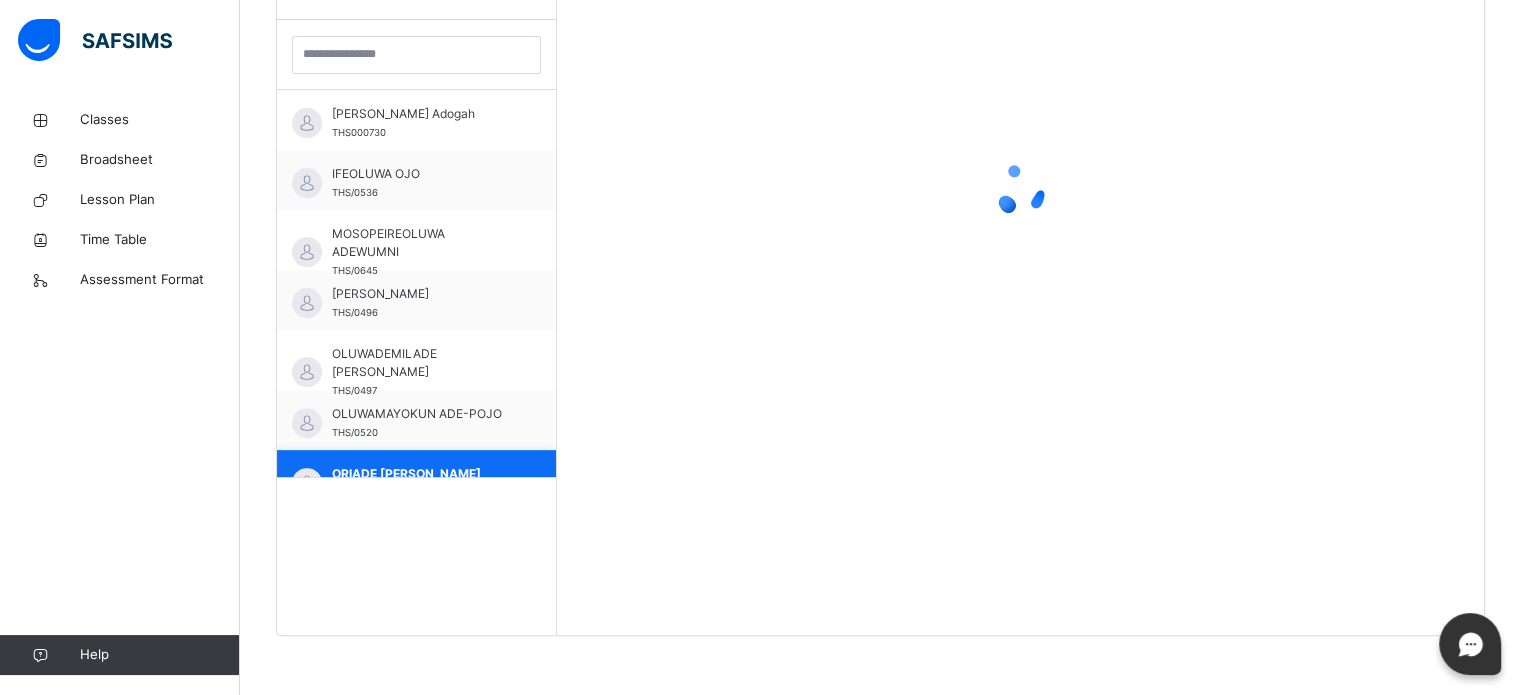 scroll, scrollTop: 783, scrollLeft: 0, axis: vertical 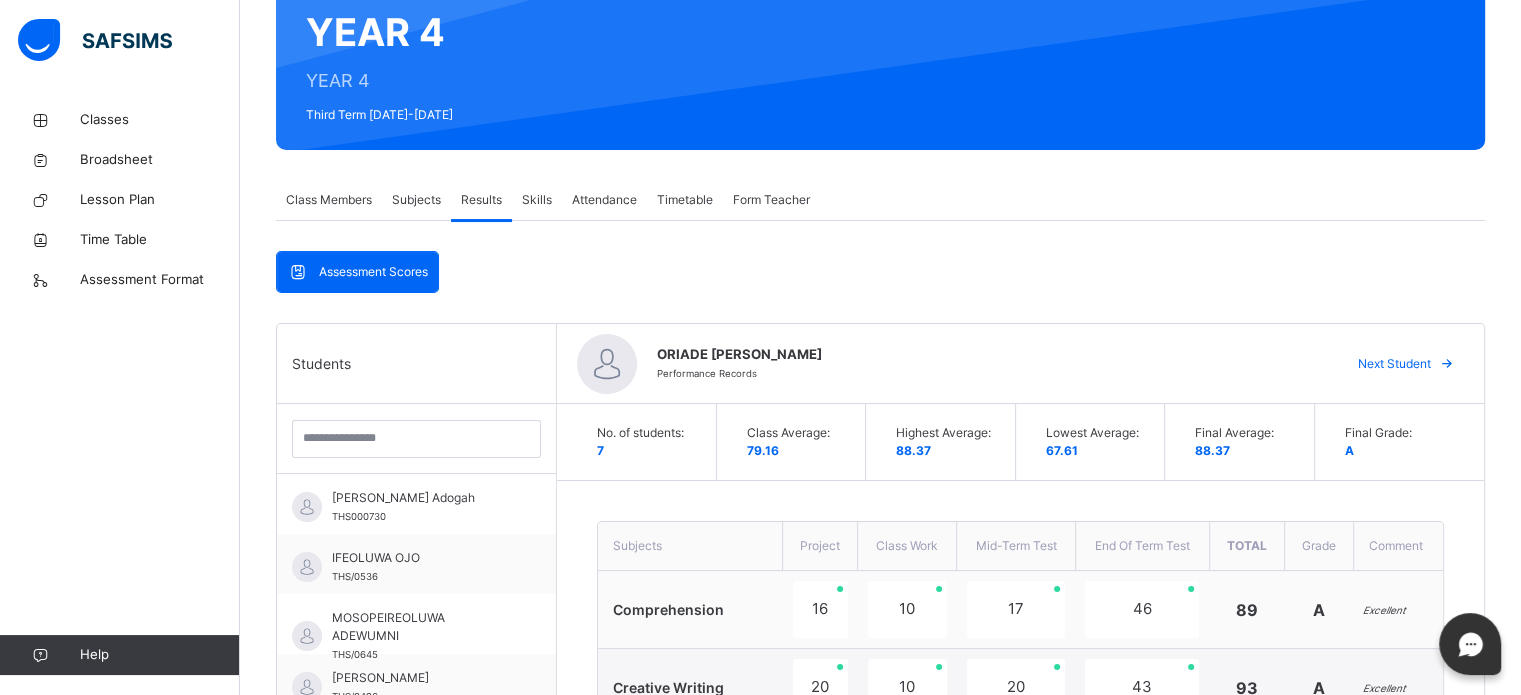 click on "Subjects" at bounding box center [416, 200] 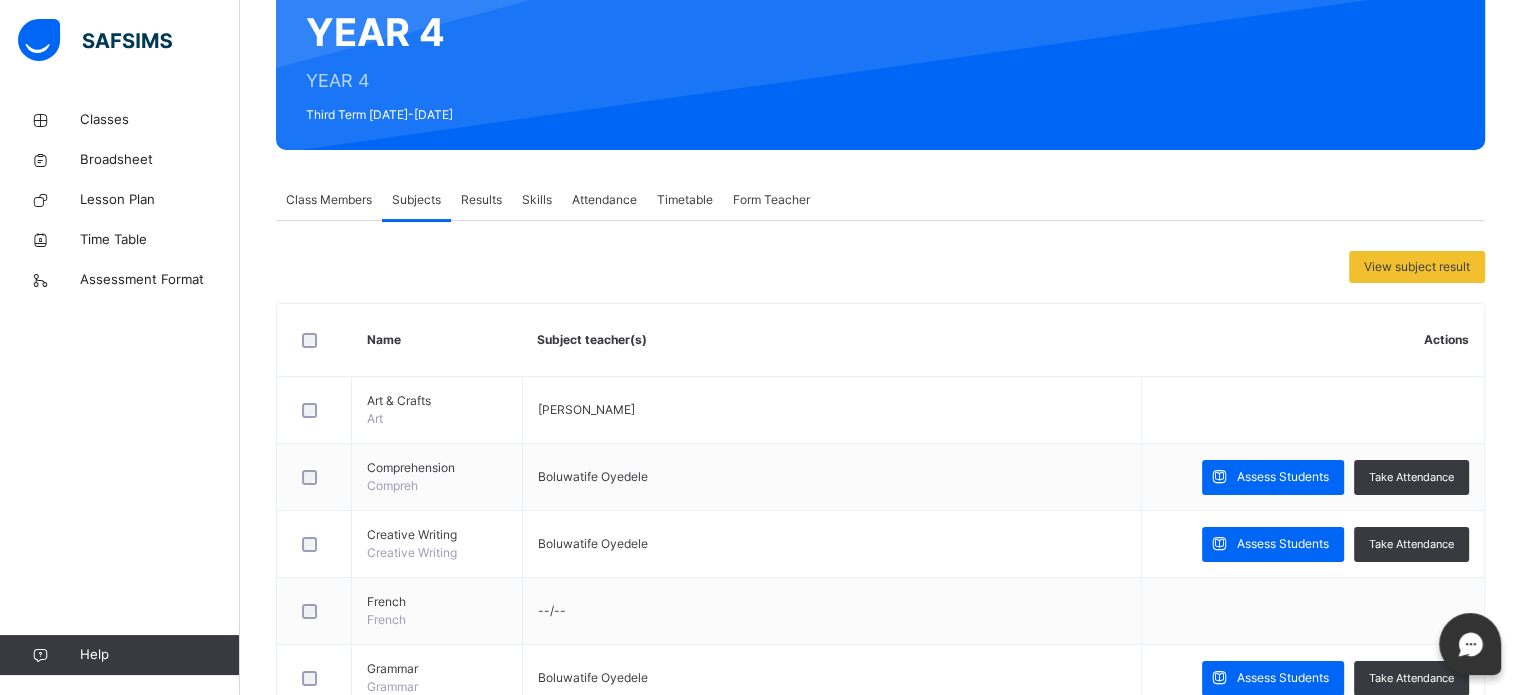 scroll, scrollTop: 804, scrollLeft: 0, axis: vertical 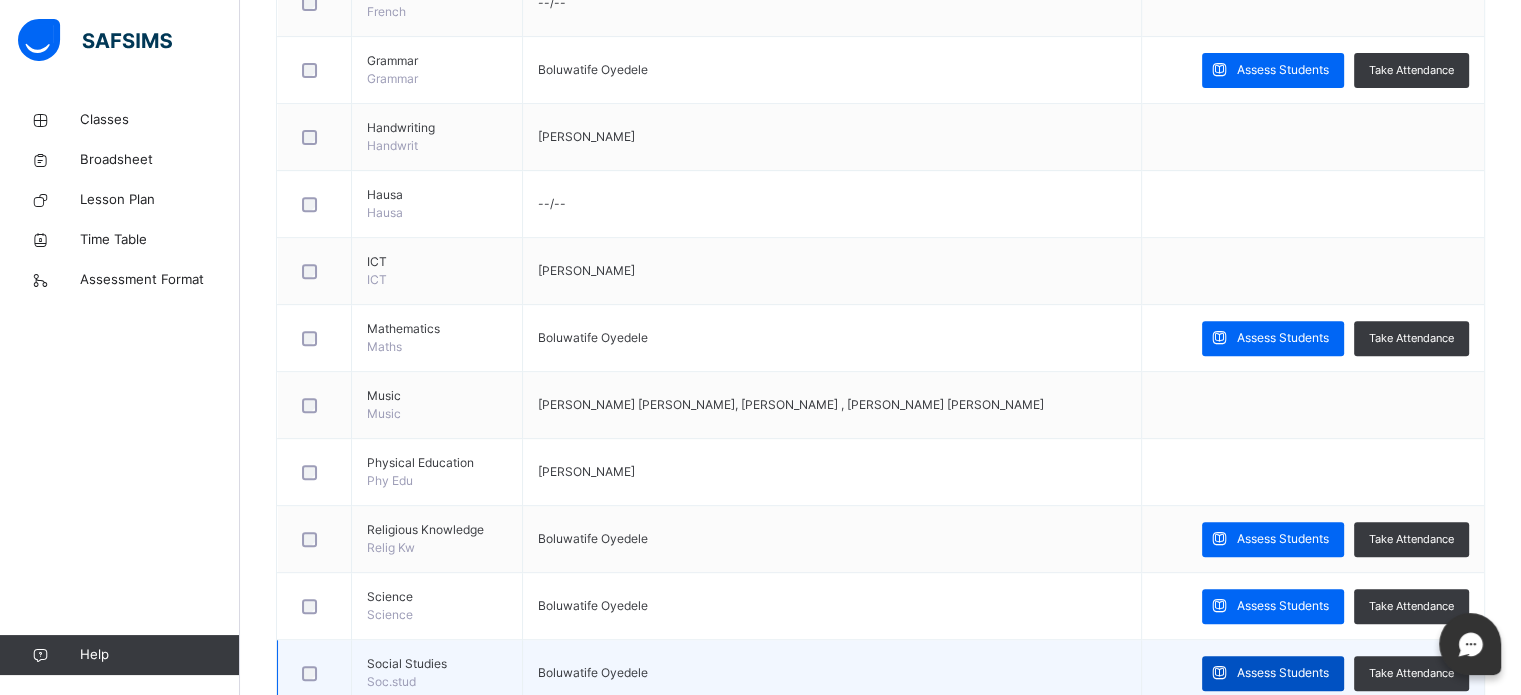 click on "Assess Students" at bounding box center (1283, 673) 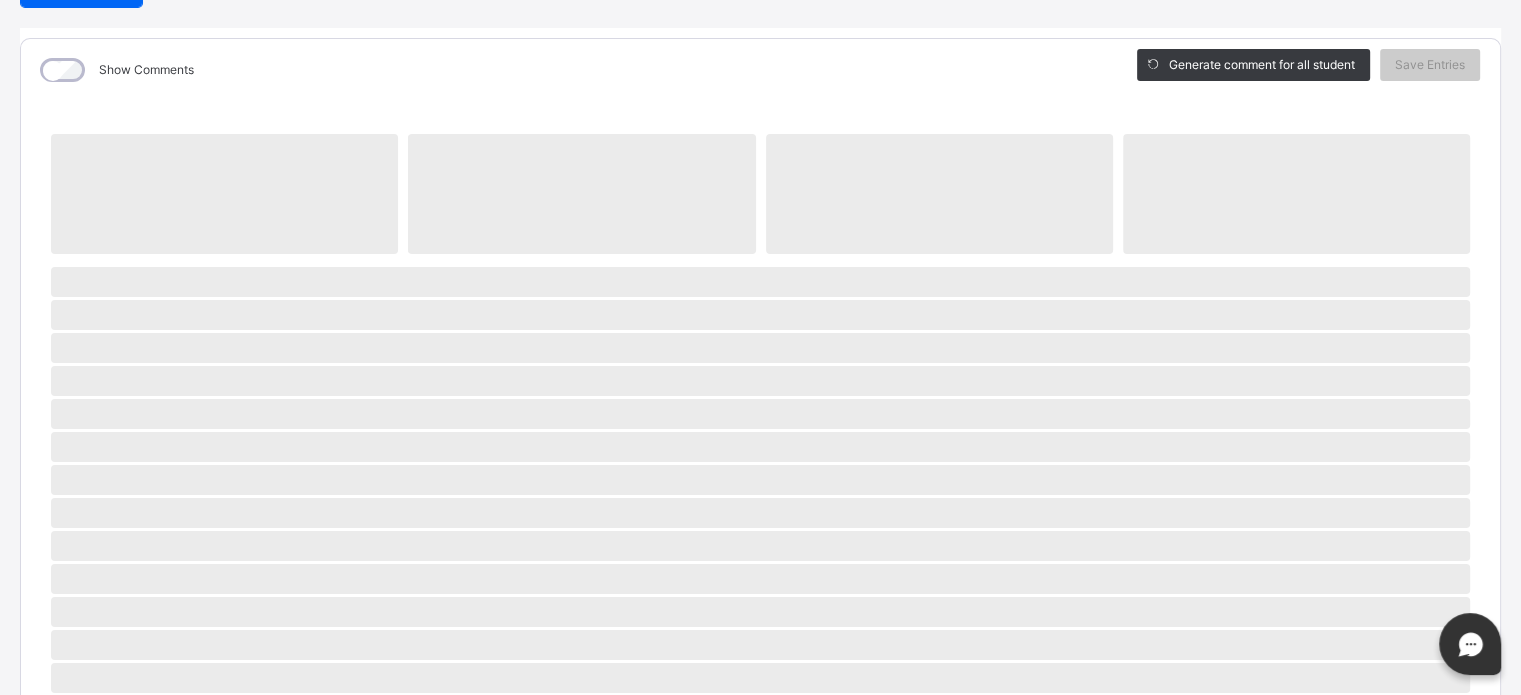 scroll, scrollTop: 234, scrollLeft: 0, axis: vertical 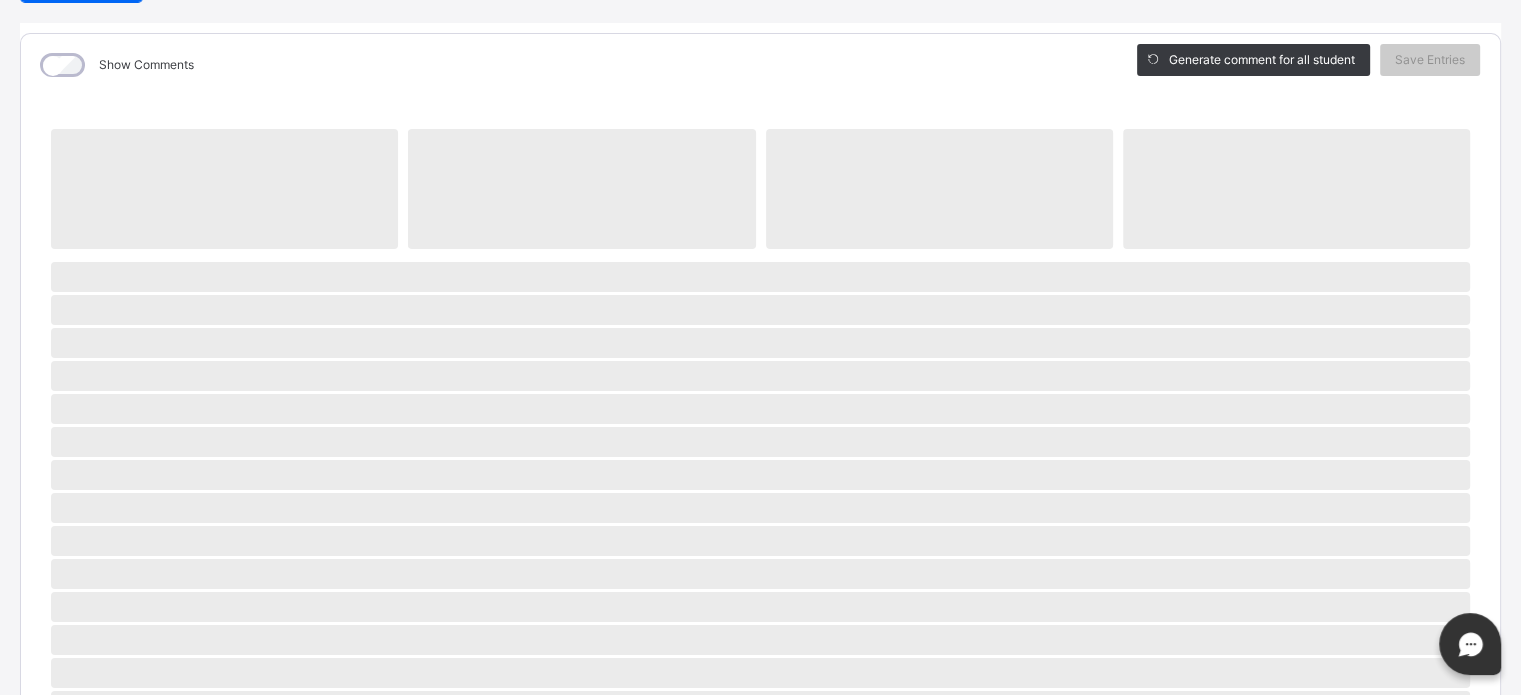 drag, startPoint x: 1517, startPoint y: 259, endPoint x: 1512, endPoint y: 355, distance: 96.13012 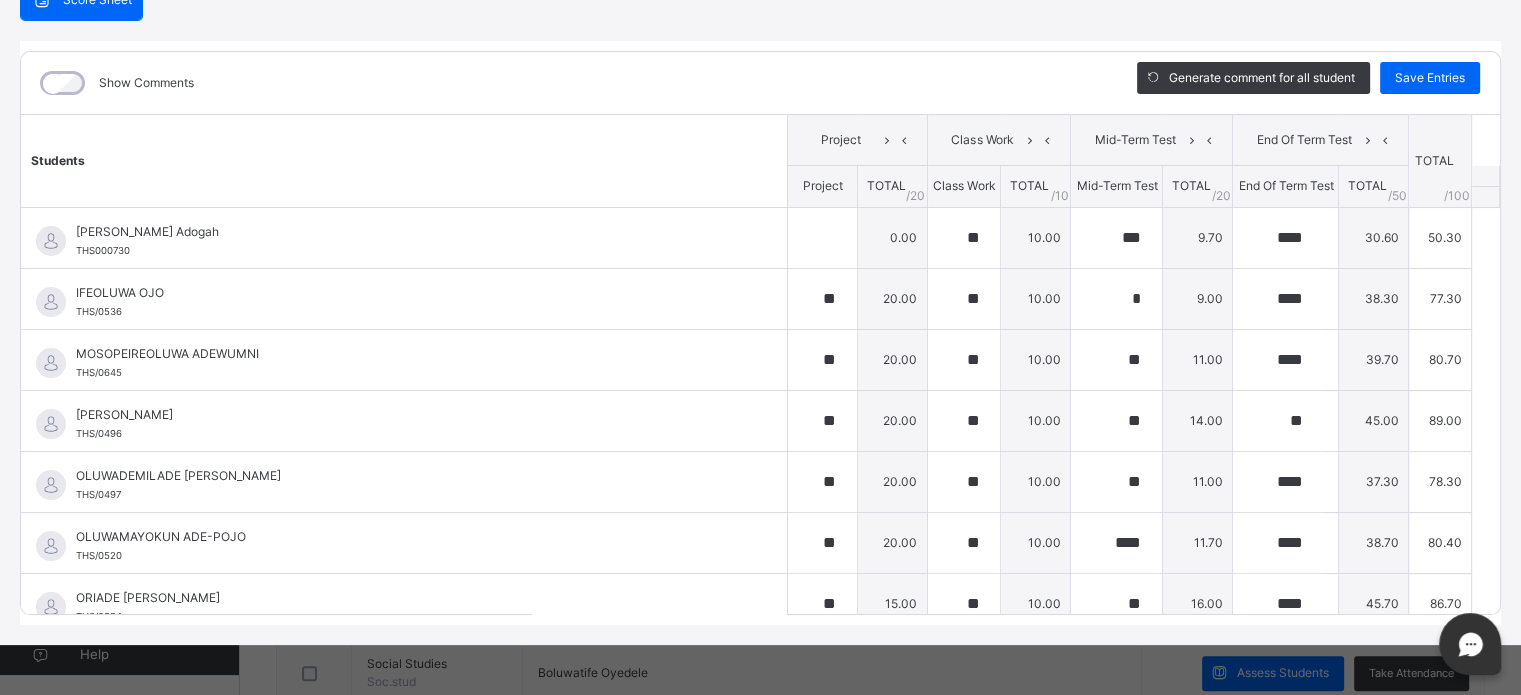 scroll, scrollTop: 0, scrollLeft: 0, axis: both 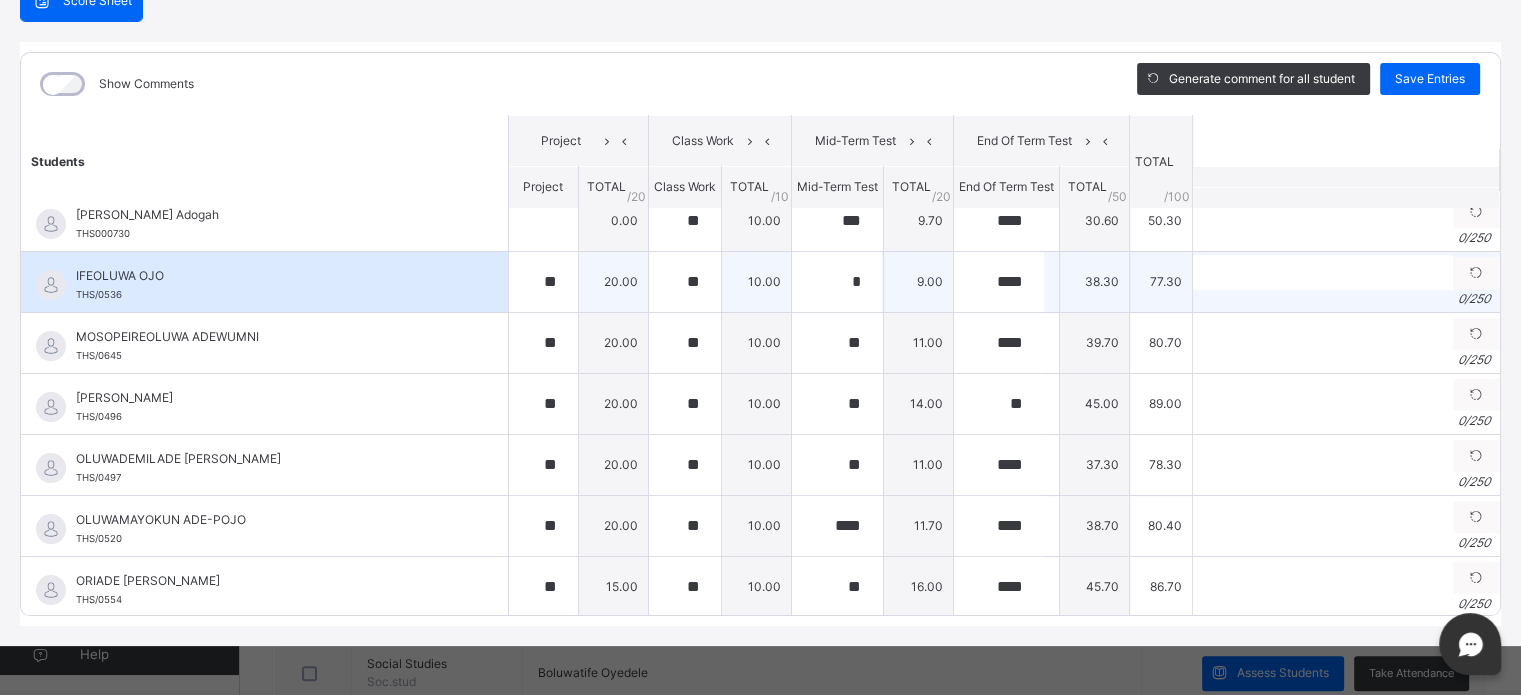 click on "0 / 250" at bounding box center (1346, 299) 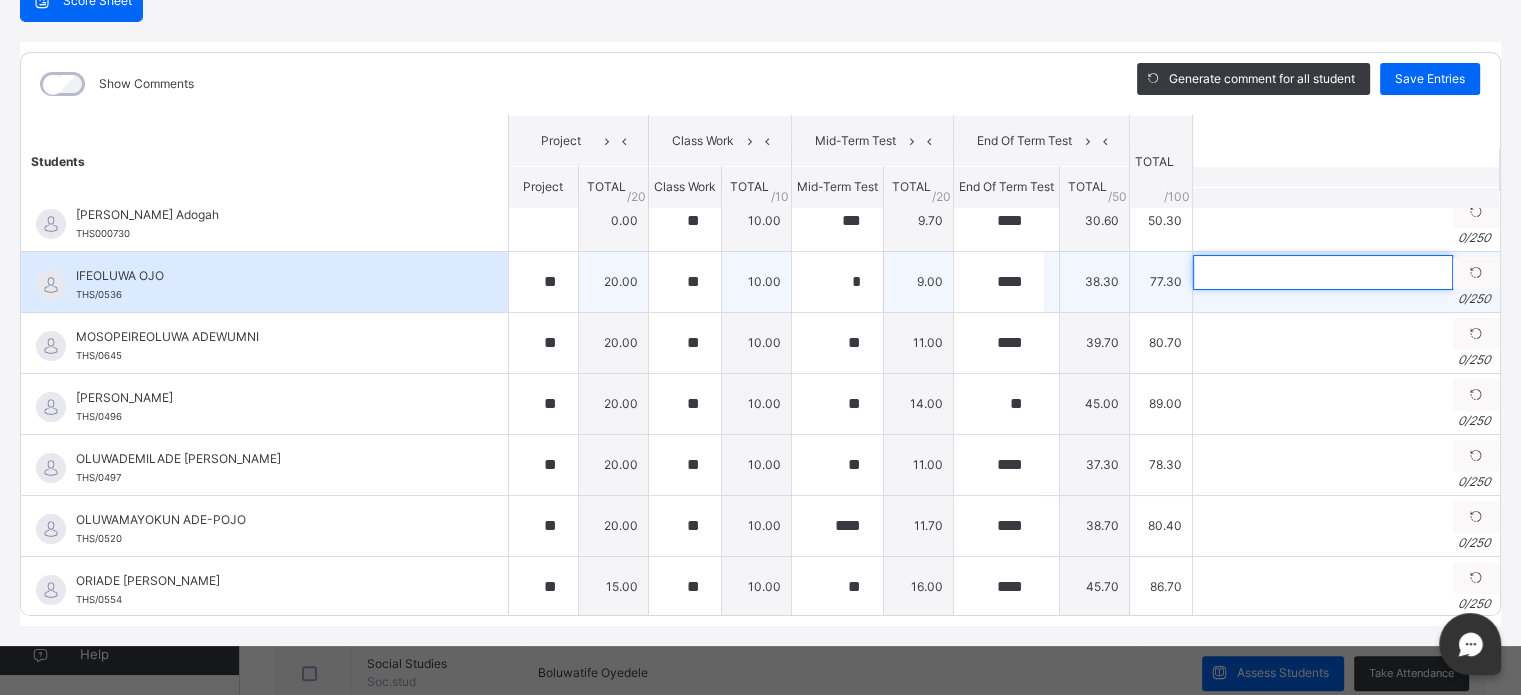 click at bounding box center (1323, 272) 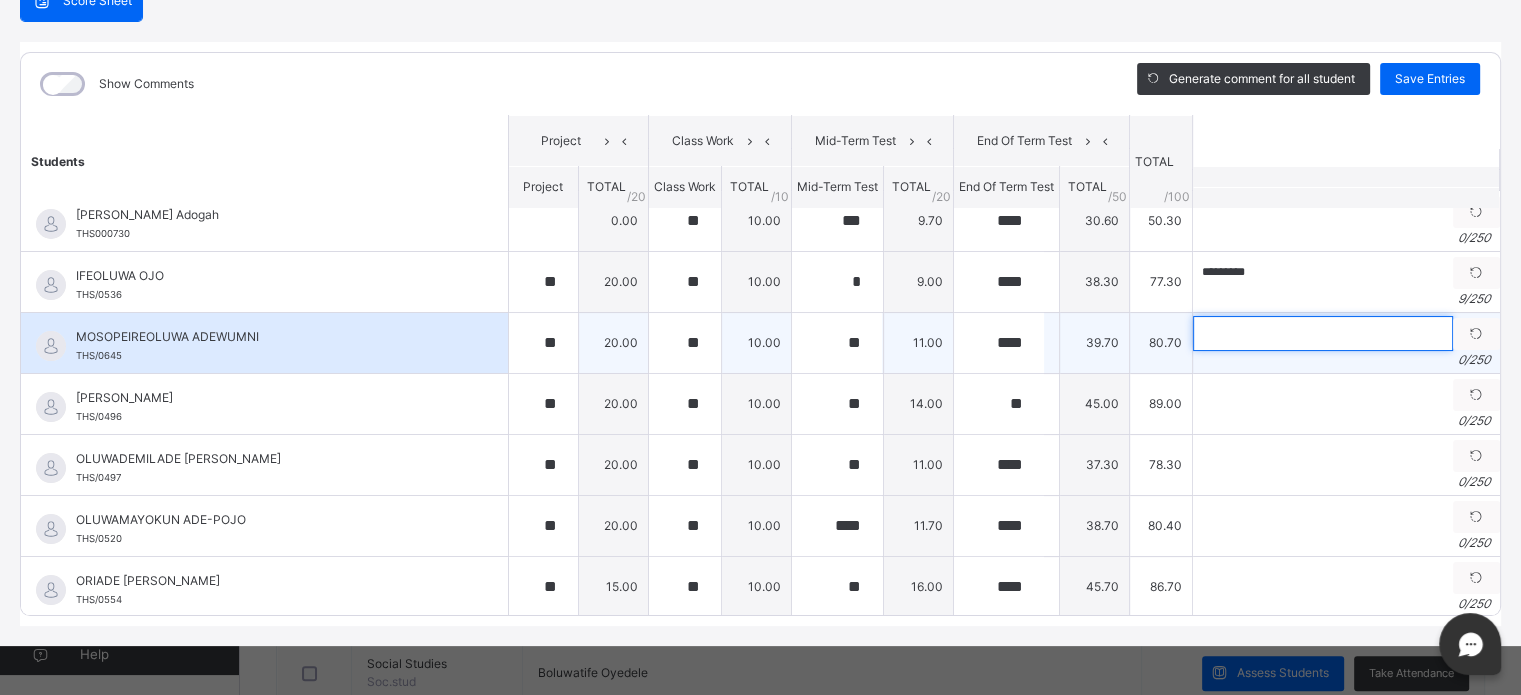 click at bounding box center (1323, 333) 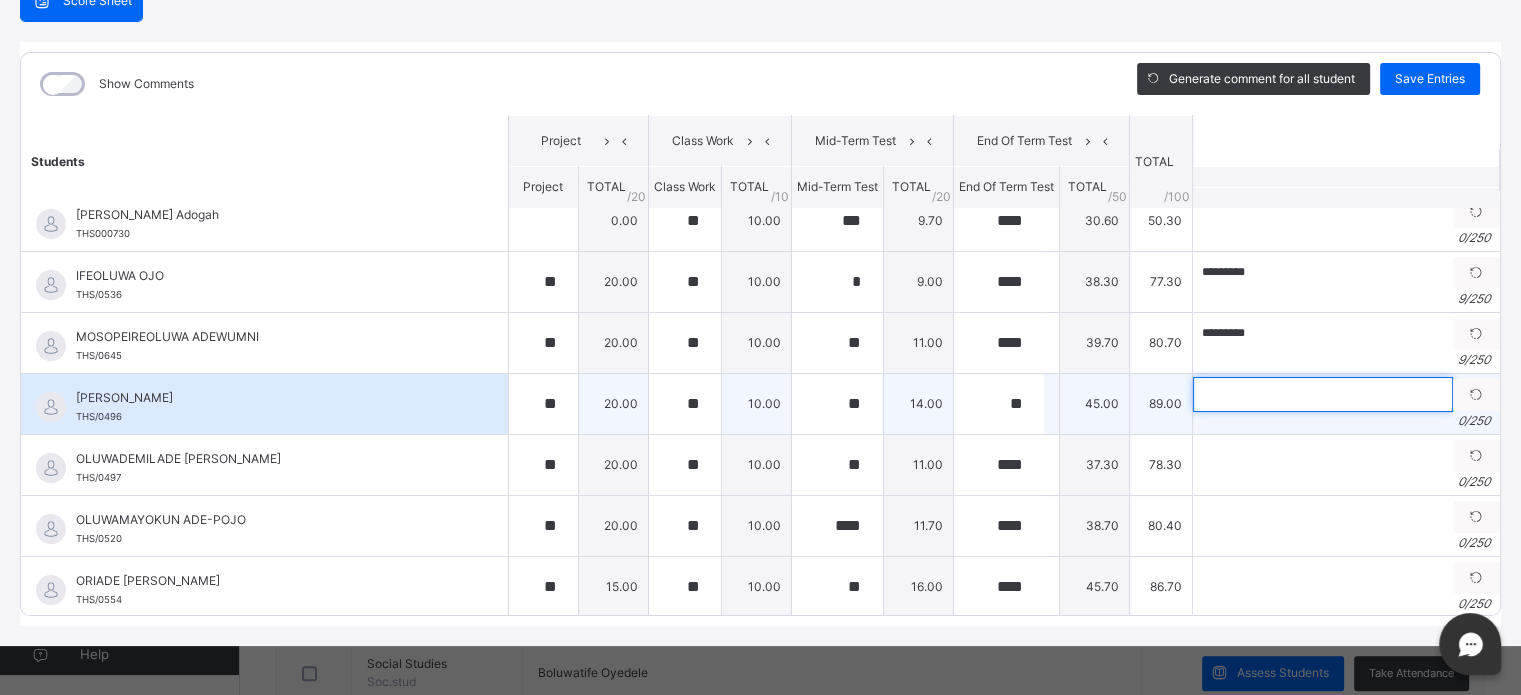 click at bounding box center (1323, 394) 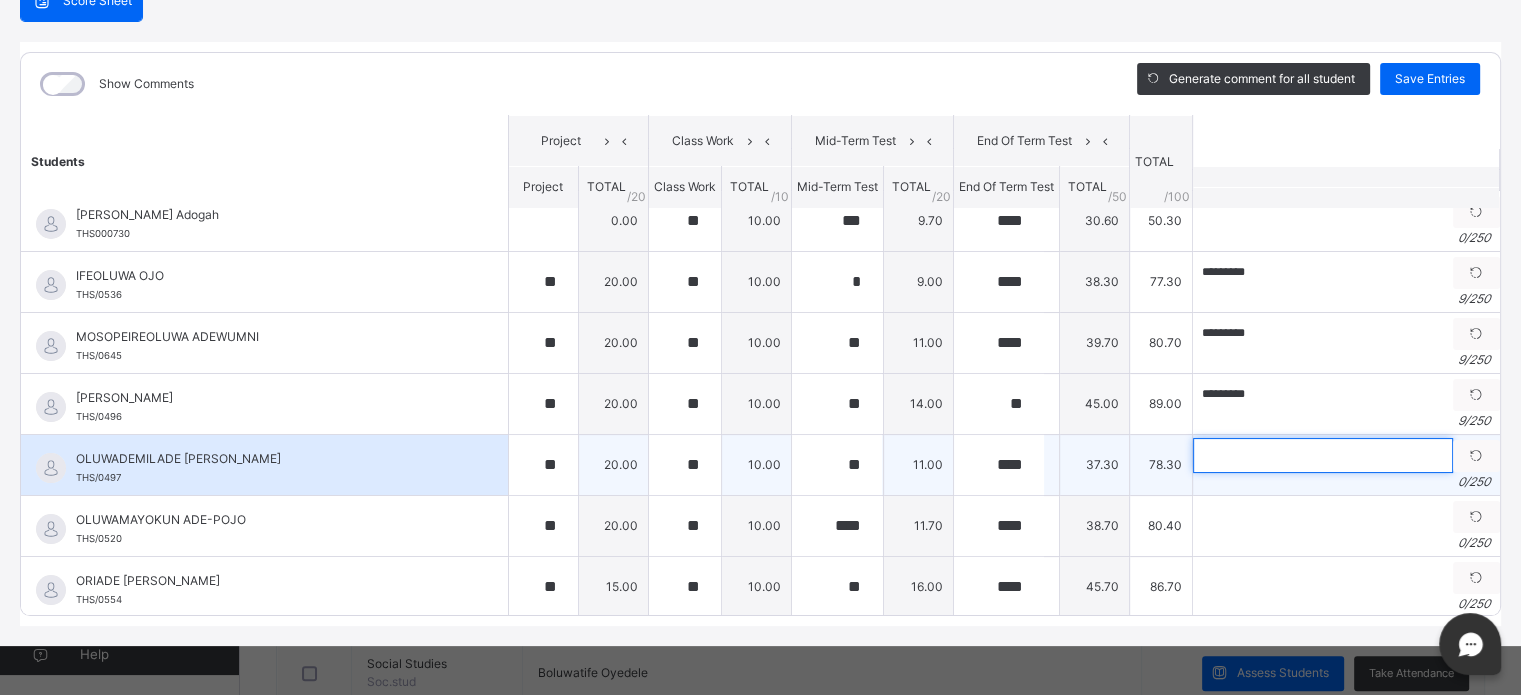 click at bounding box center (1323, 455) 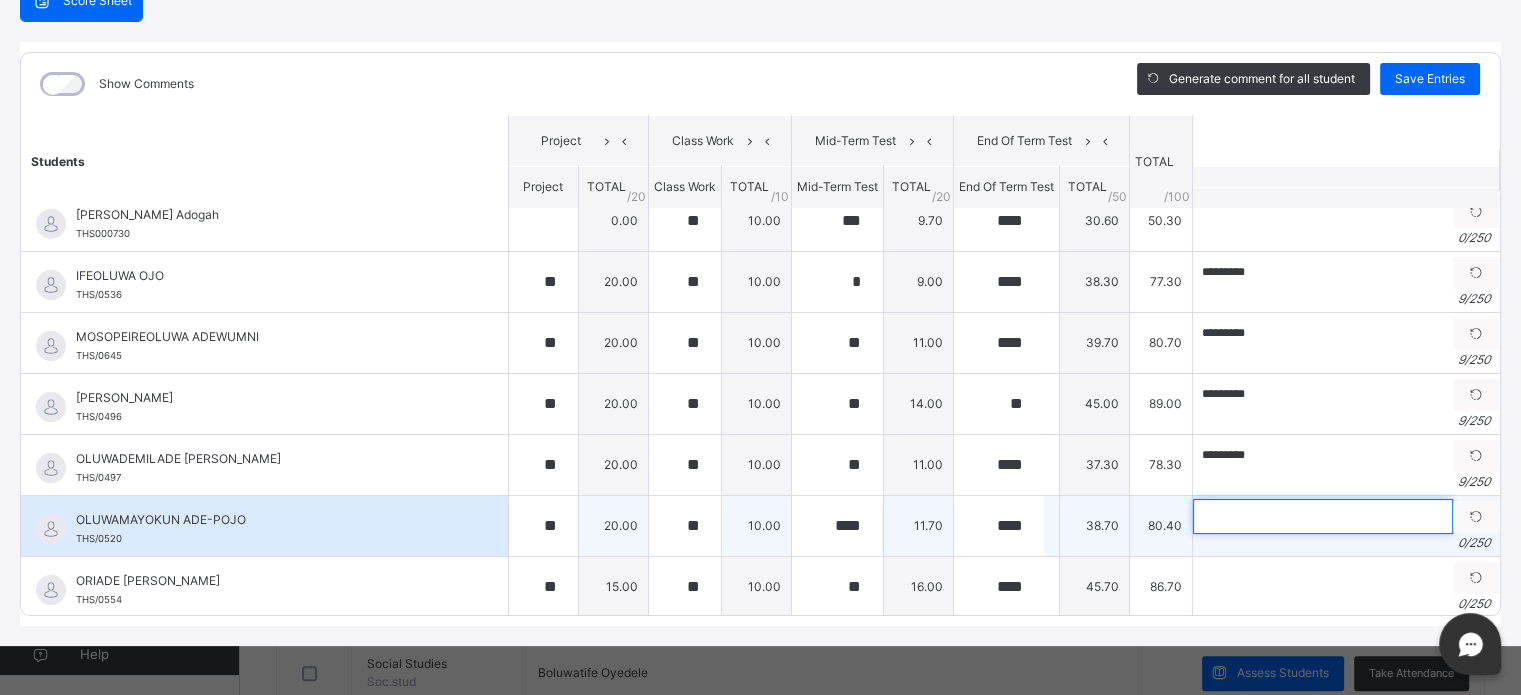 click at bounding box center (1323, 516) 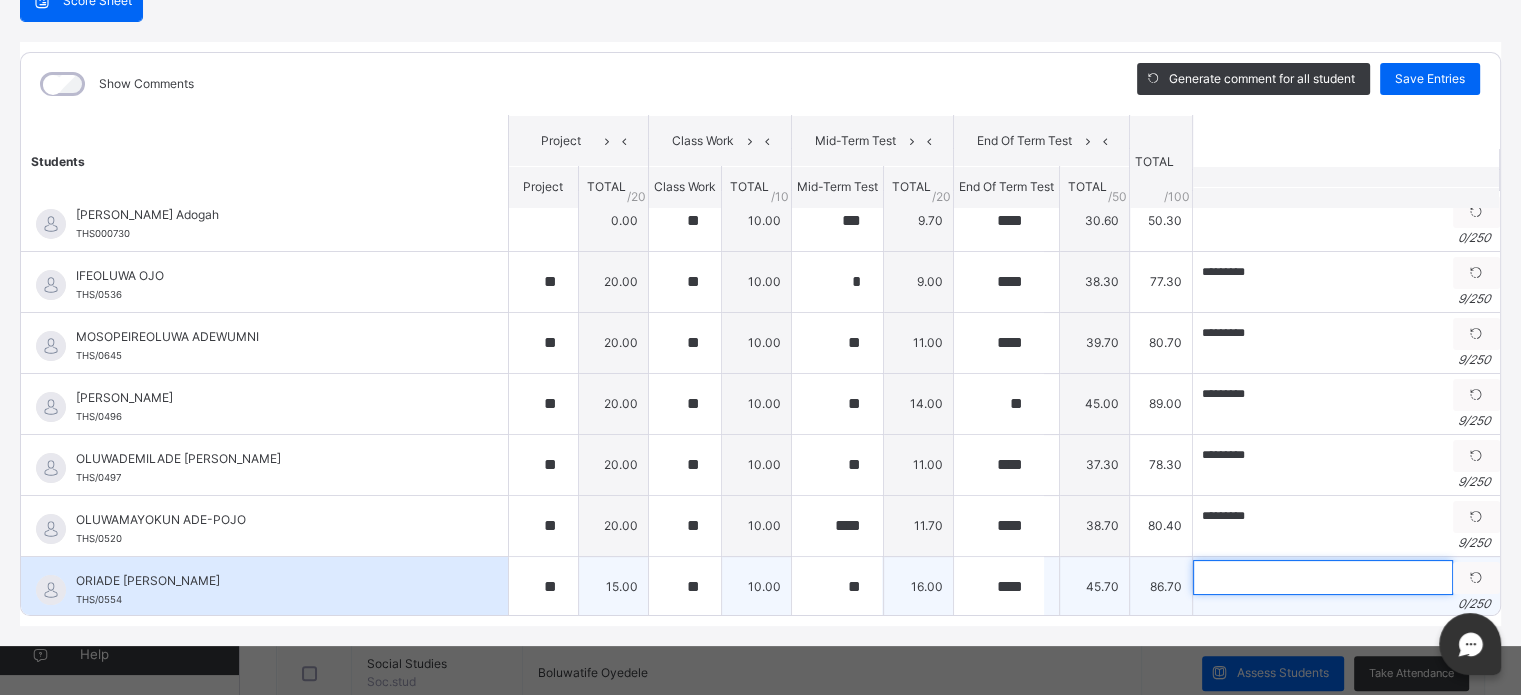 click at bounding box center (1323, 577) 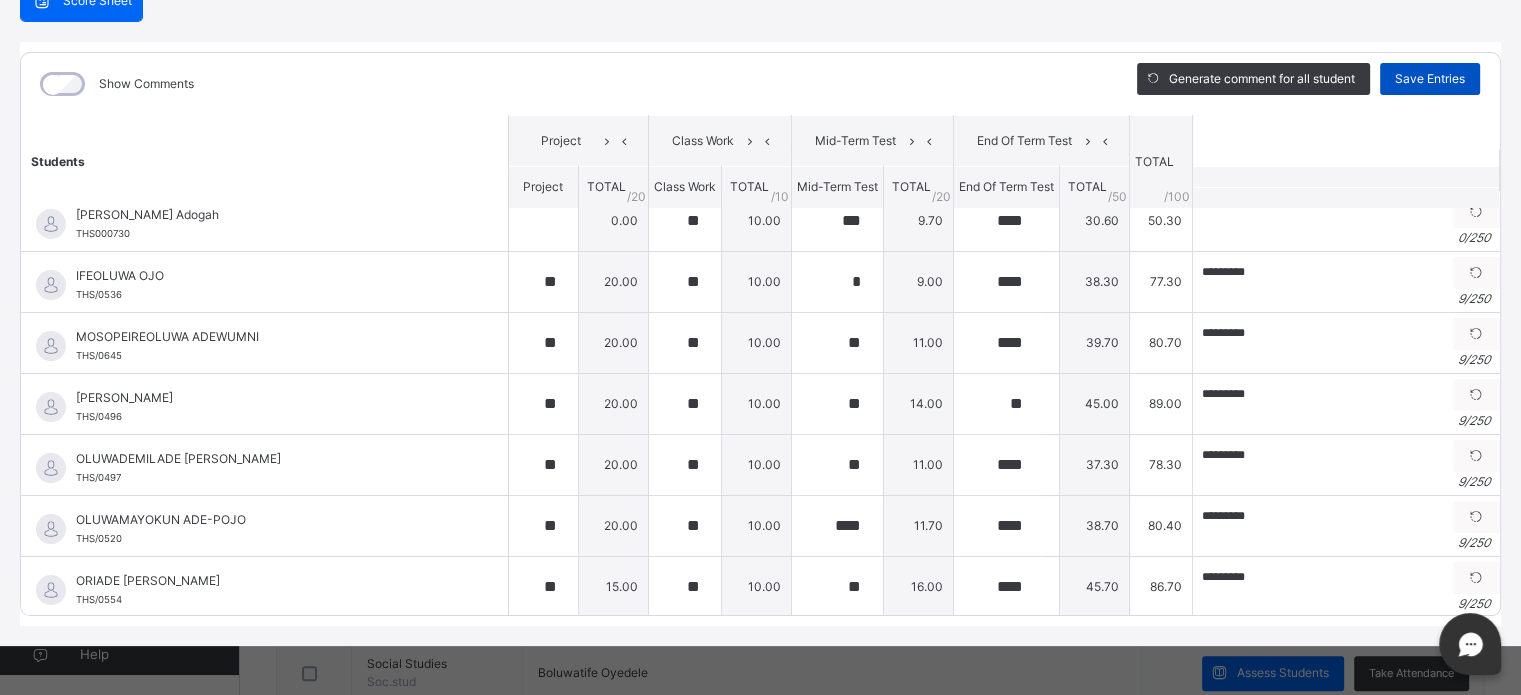 click on "Save Entries" at bounding box center (1430, 79) 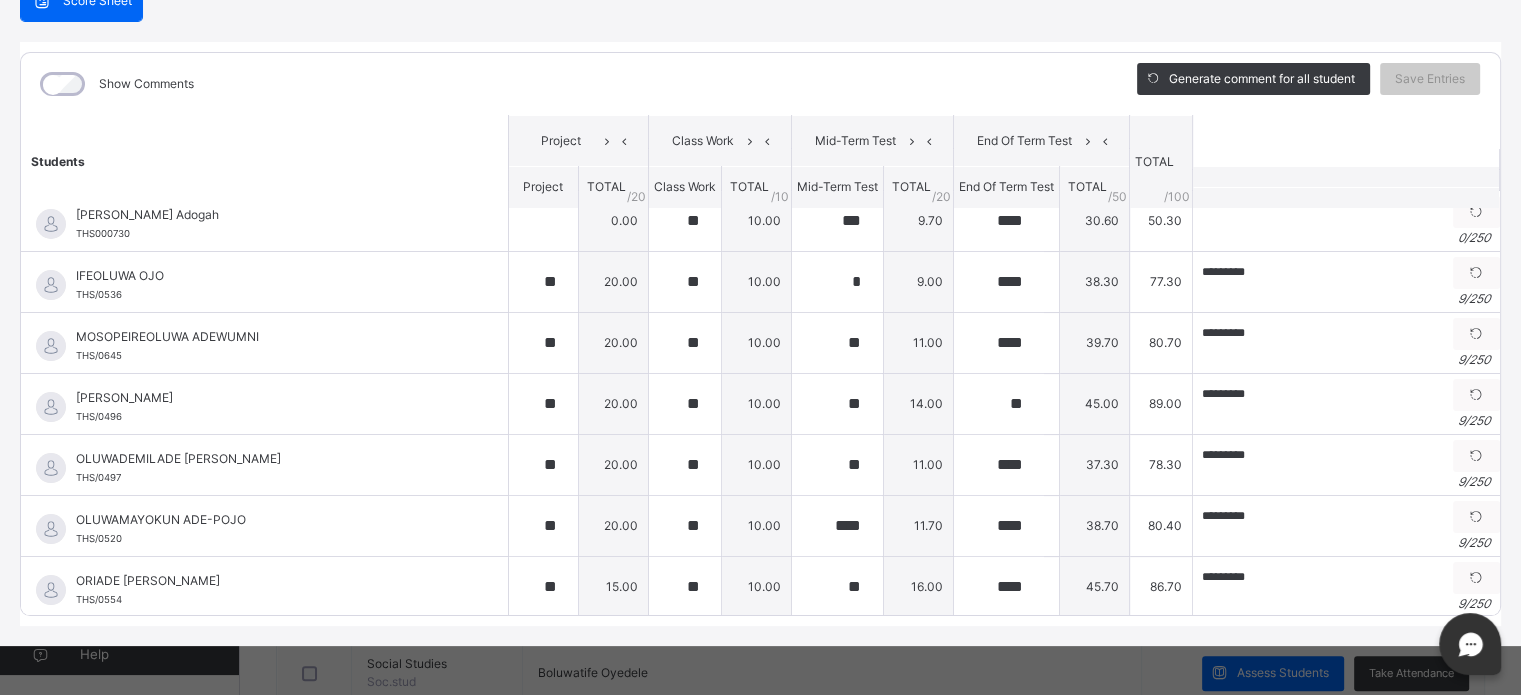 scroll, scrollTop: 0, scrollLeft: 0, axis: both 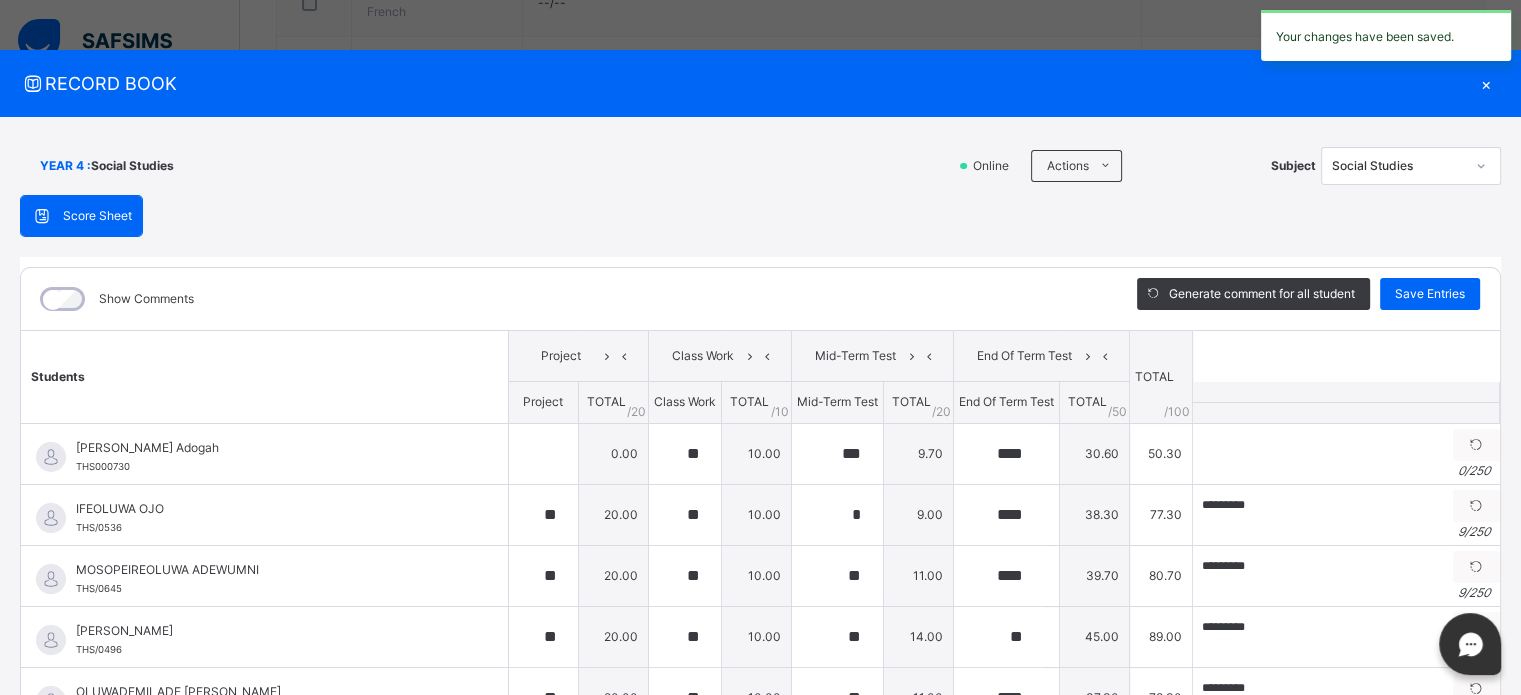 click on "×" at bounding box center (1486, 83) 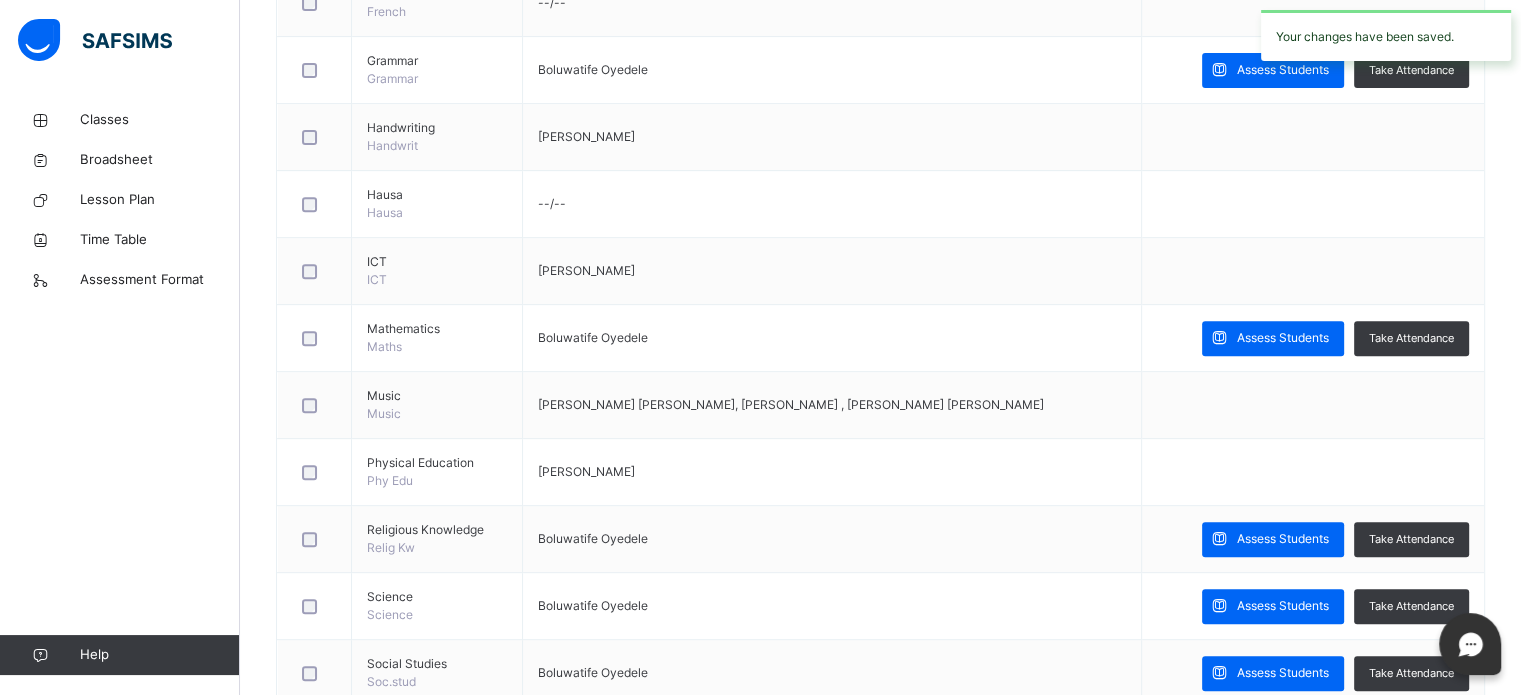 scroll, scrollTop: 196, scrollLeft: 0, axis: vertical 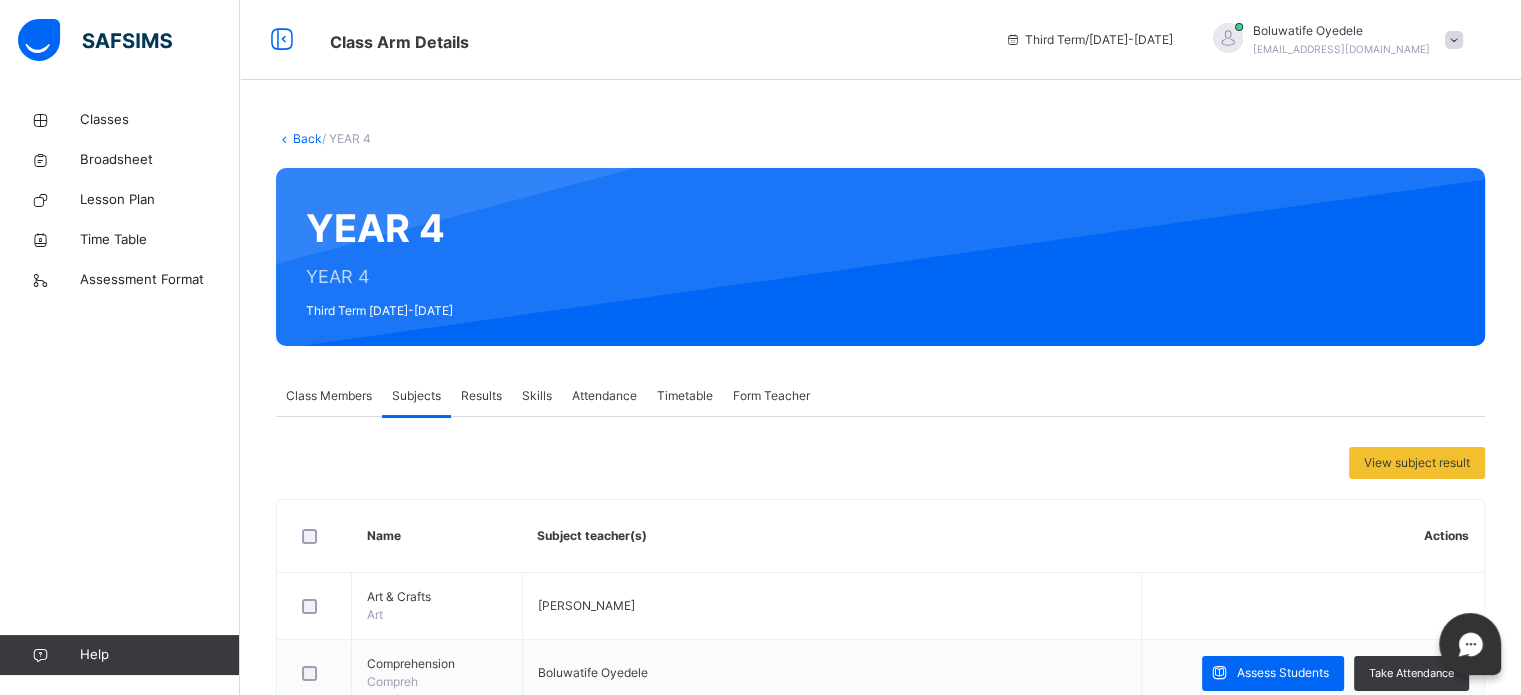click at bounding box center [1454, 40] 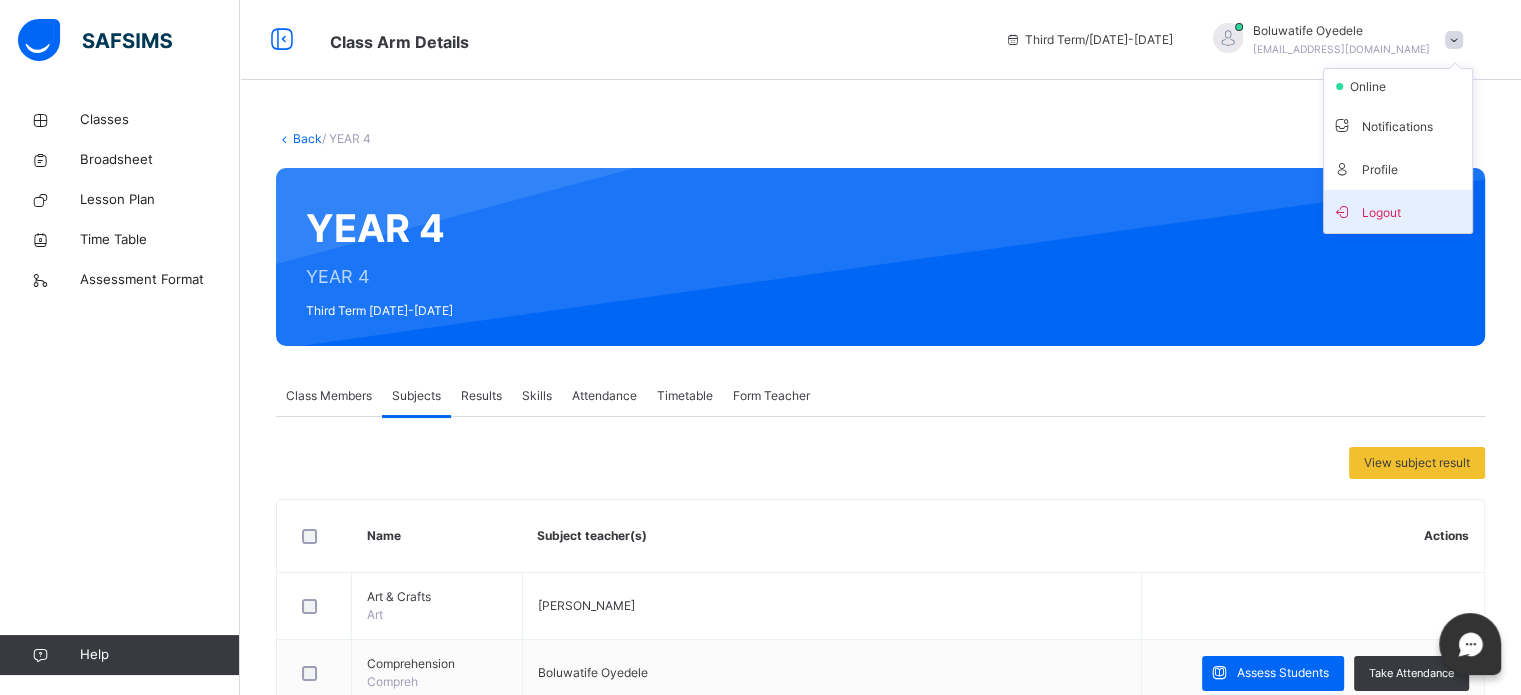 click on "Logout" at bounding box center [1398, 211] 